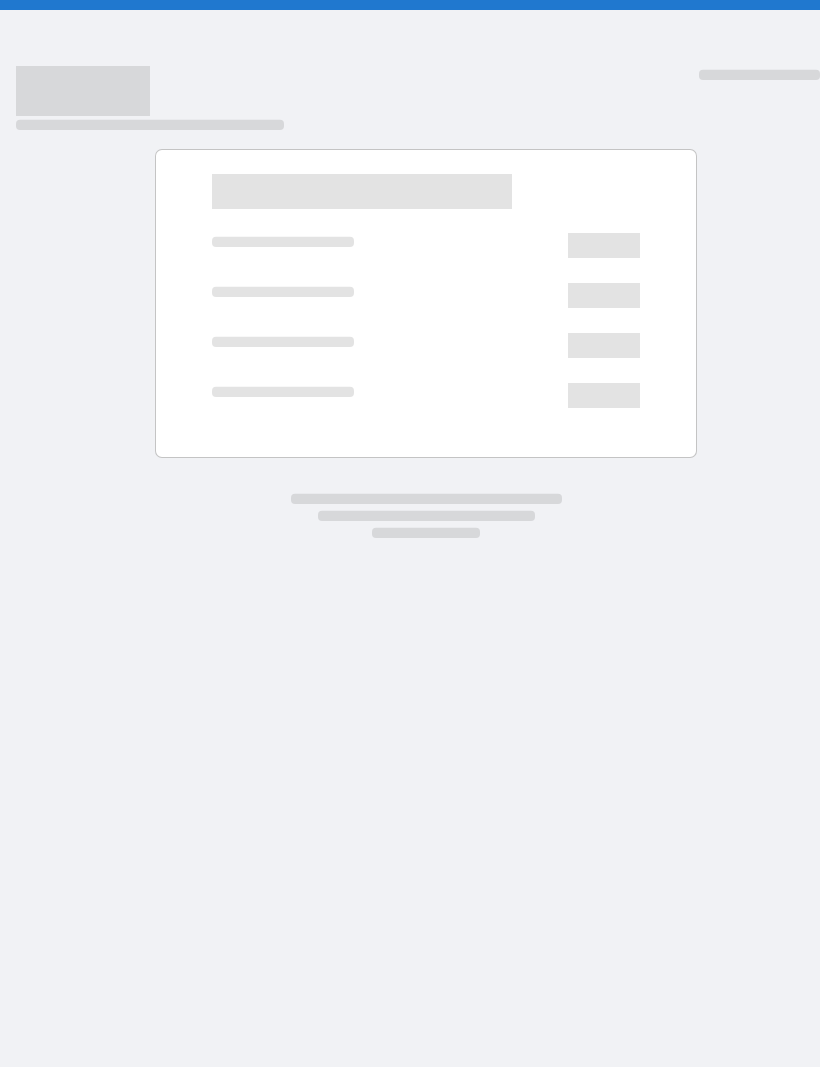 scroll, scrollTop: 0, scrollLeft: 0, axis: both 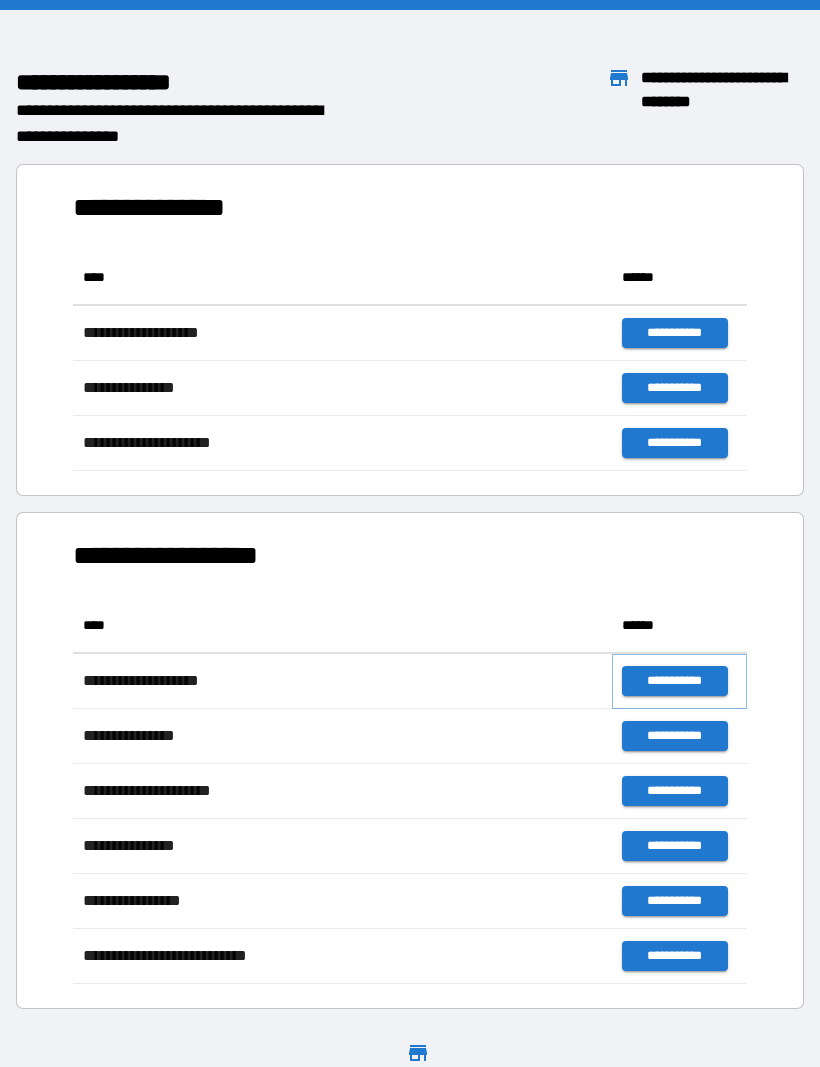click on "**********" at bounding box center [674, 681] 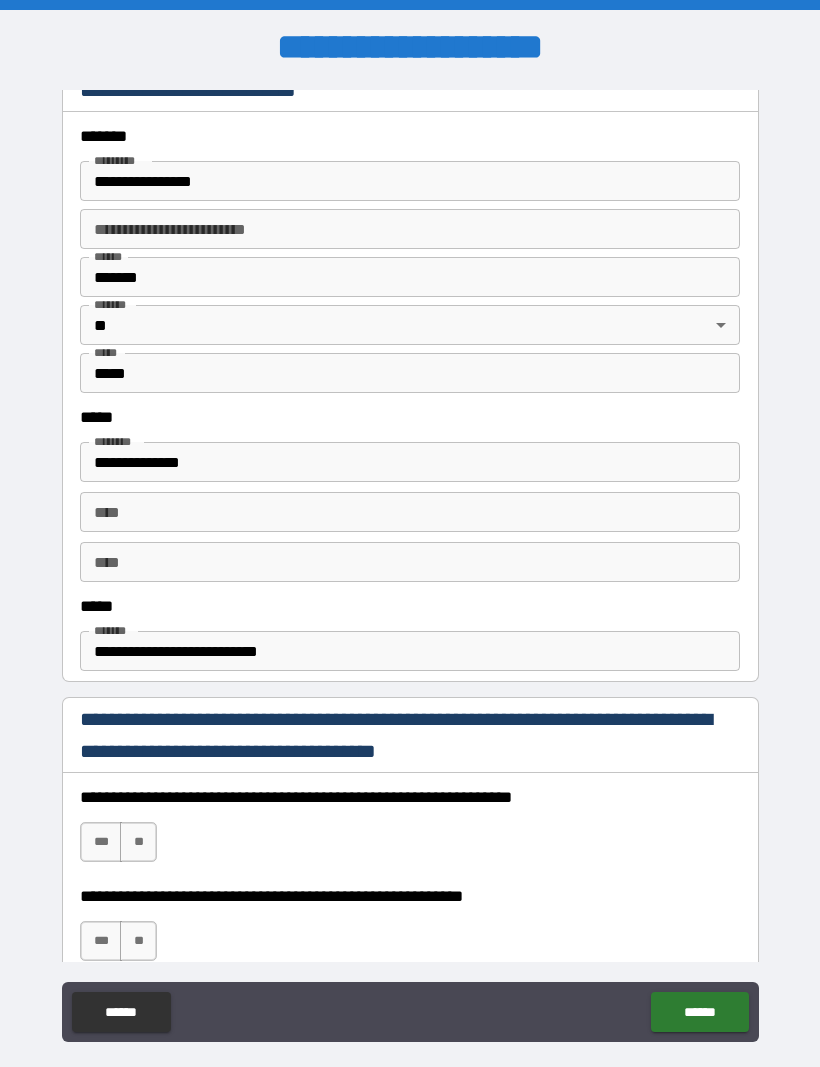 scroll, scrollTop: 751, scrollLeft: 0, axis: vertical 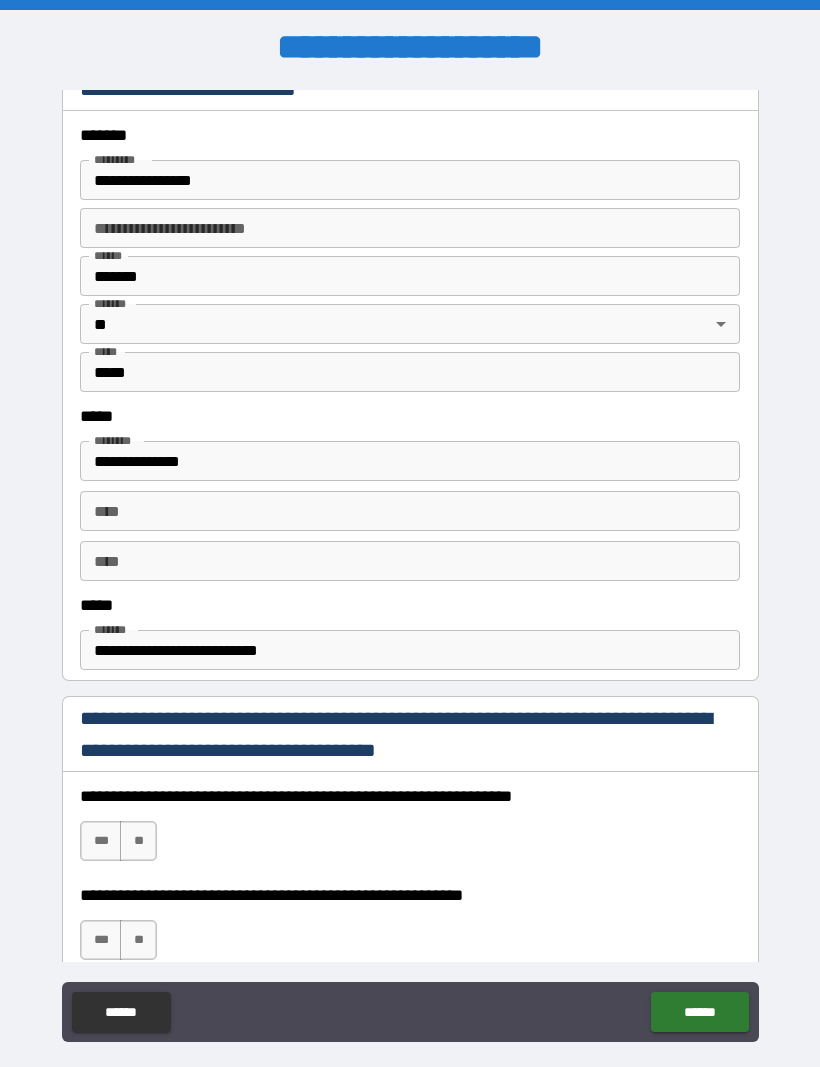 click on "***" at bounding box center [101, 841] 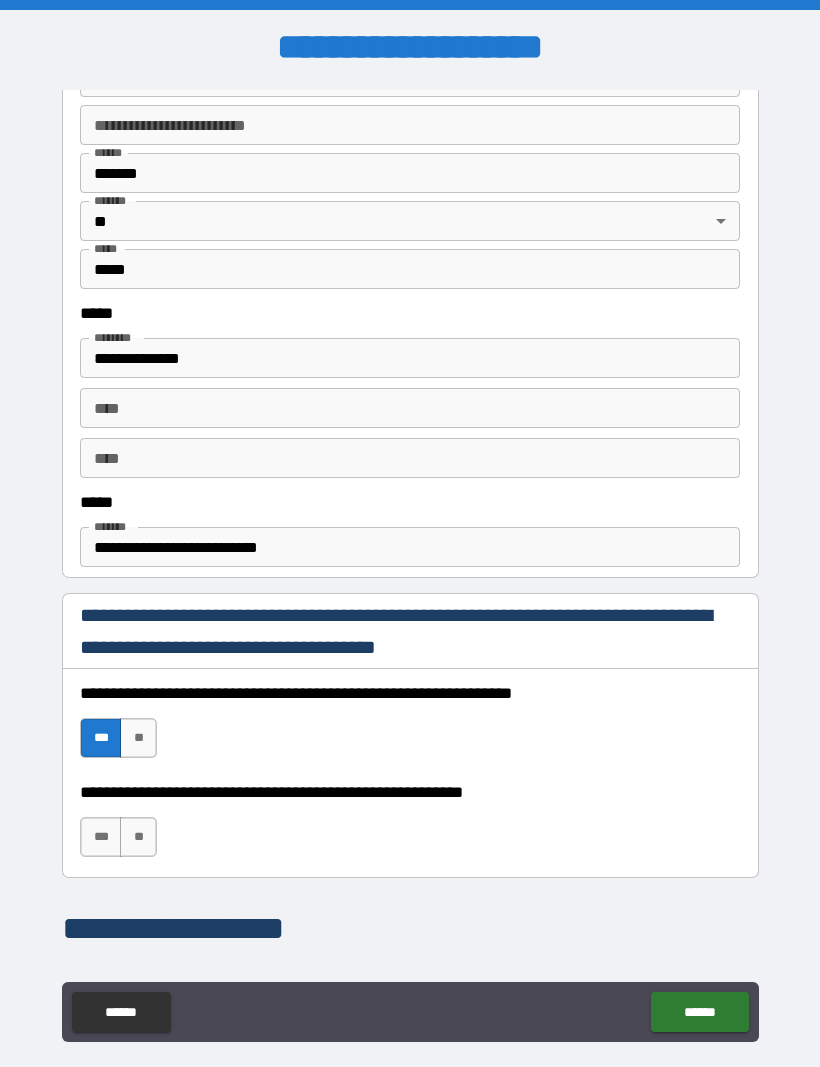 scroll, scrollTop: 917, scrollLeft: 0, axis: vertical 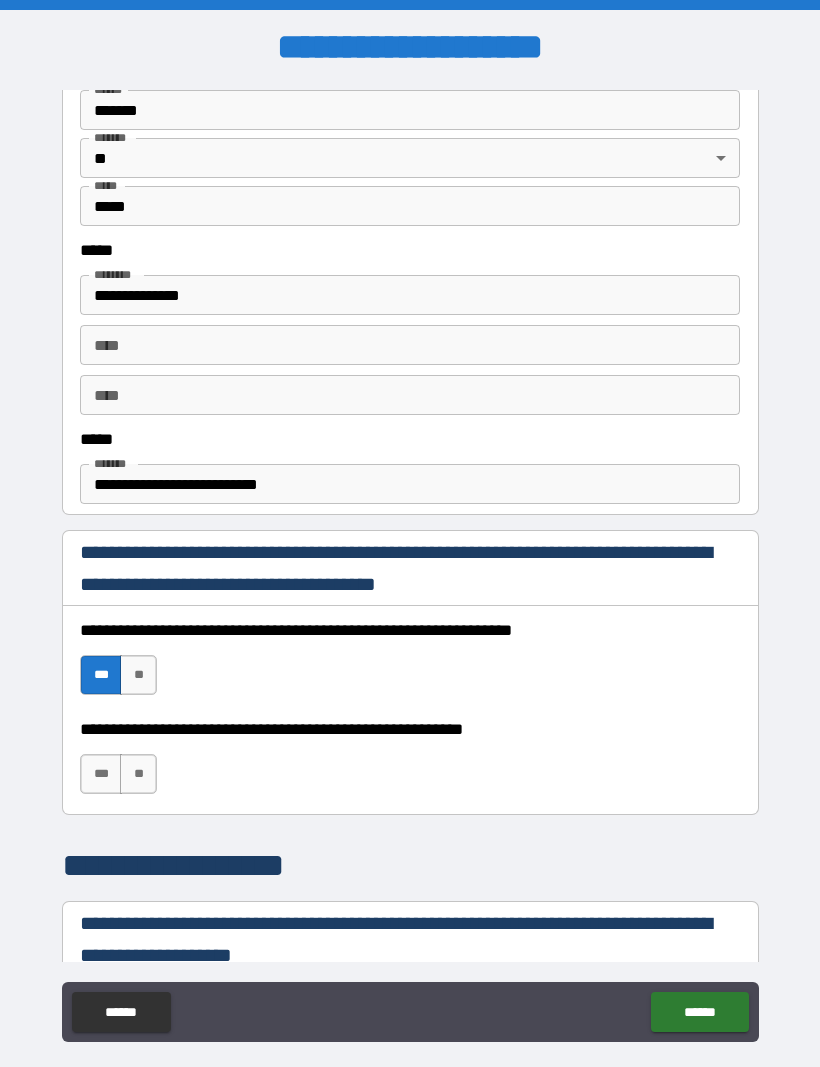 click on "***" at bounding box center [101, 774] 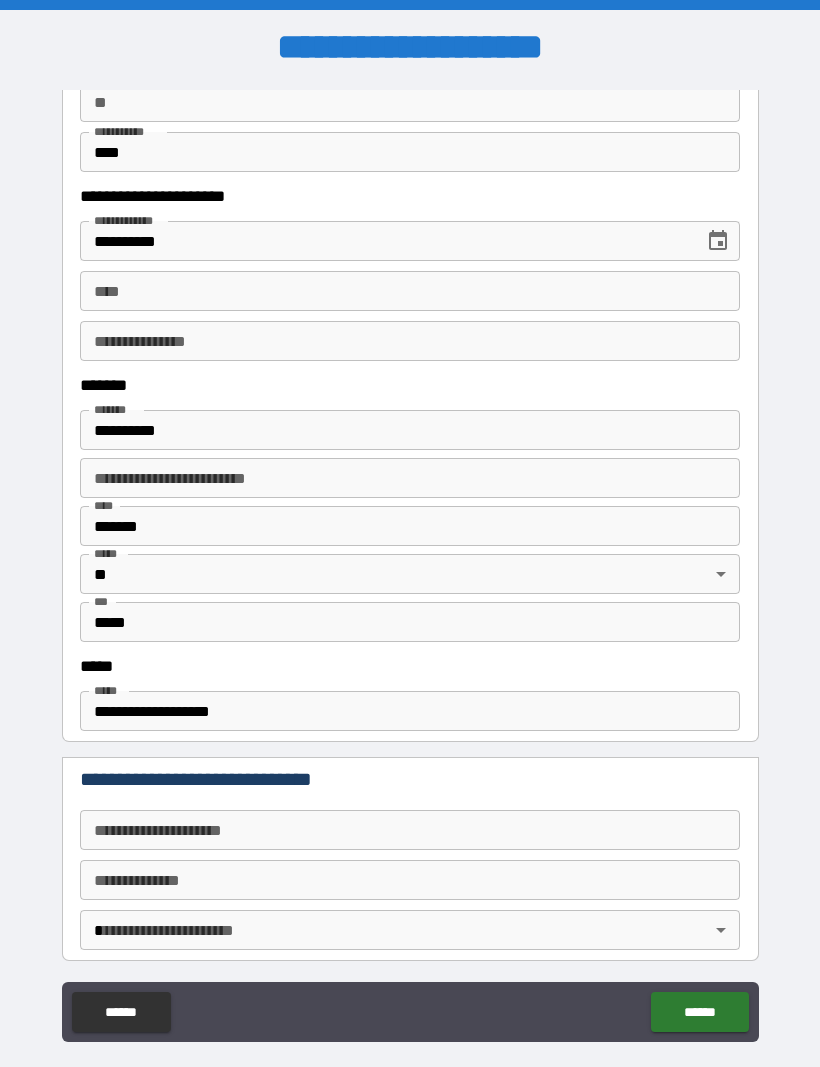 scroll, scrollTop: 2125, scrollLeft: 0, axis: vertical 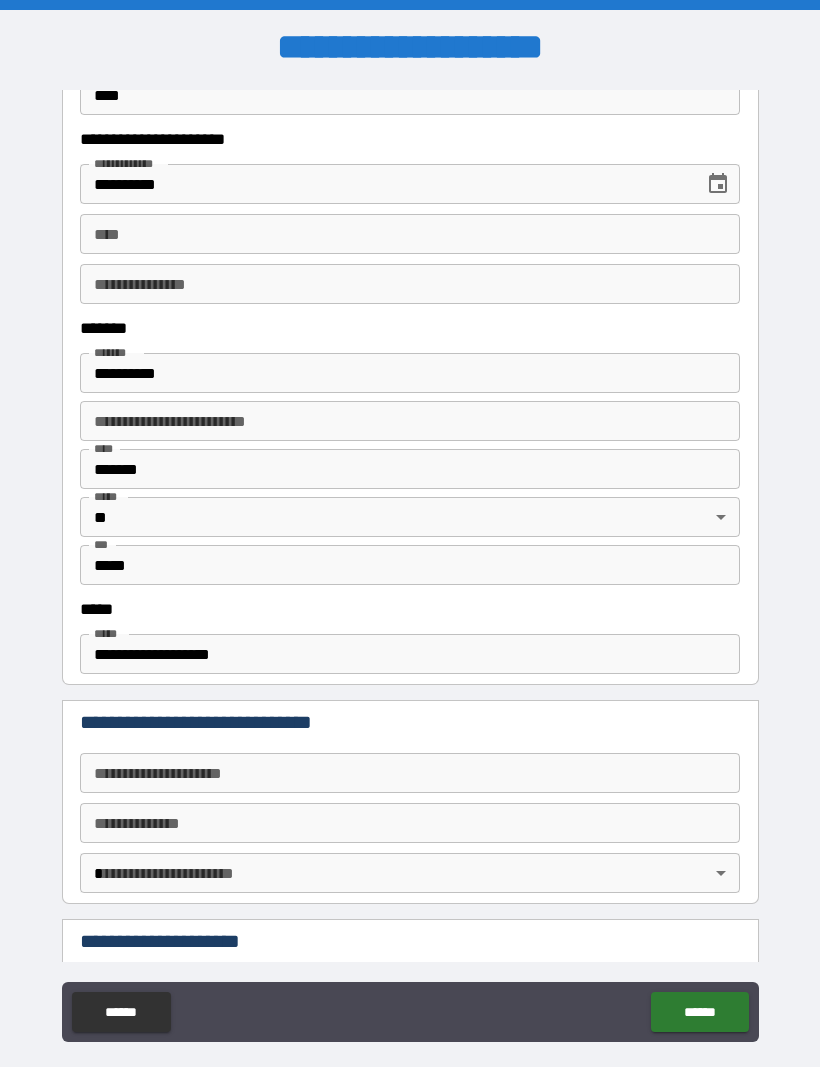 click on "**********" at bounding box center (410, 773) 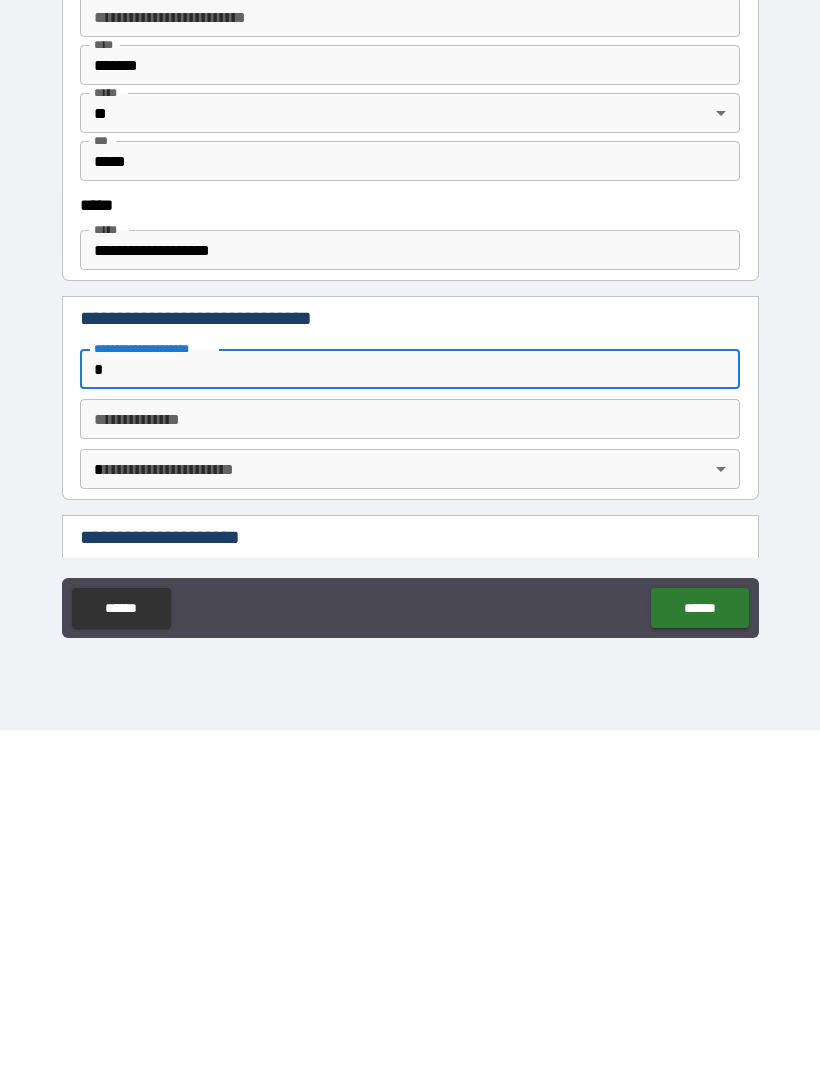 scroll, scrollTop: 67, scrollLeft: 0, axis: vertical 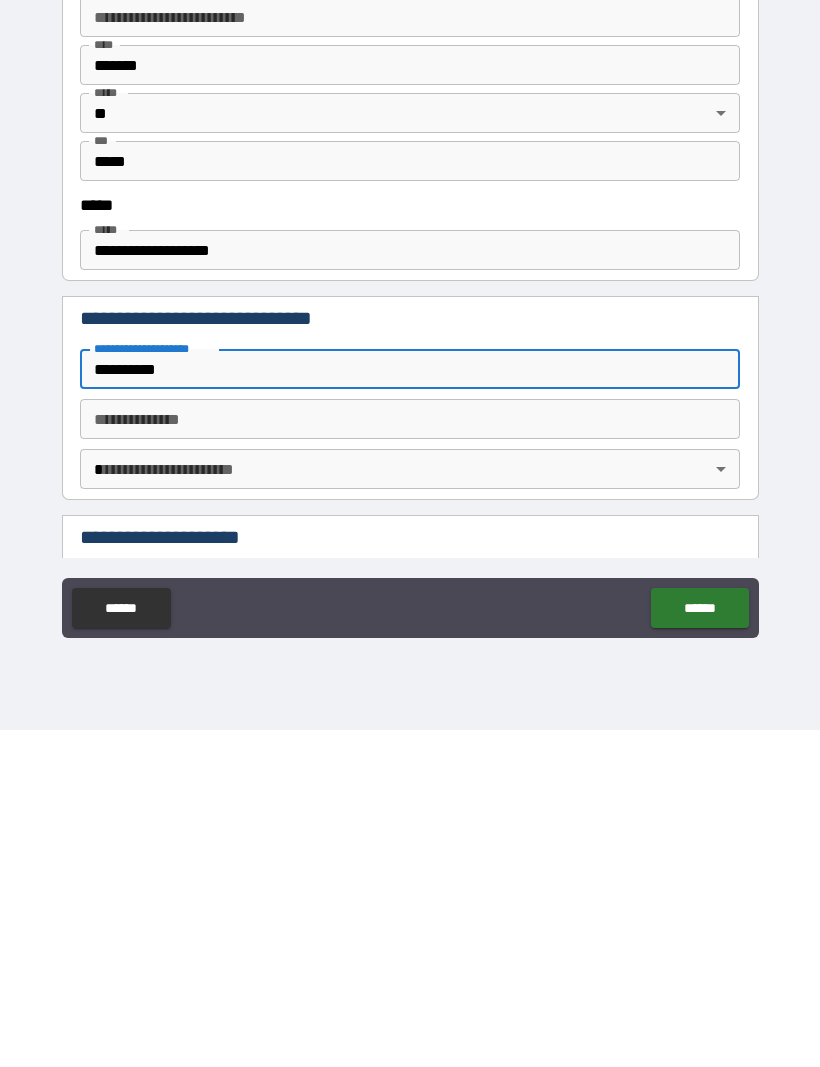 type on "**********" 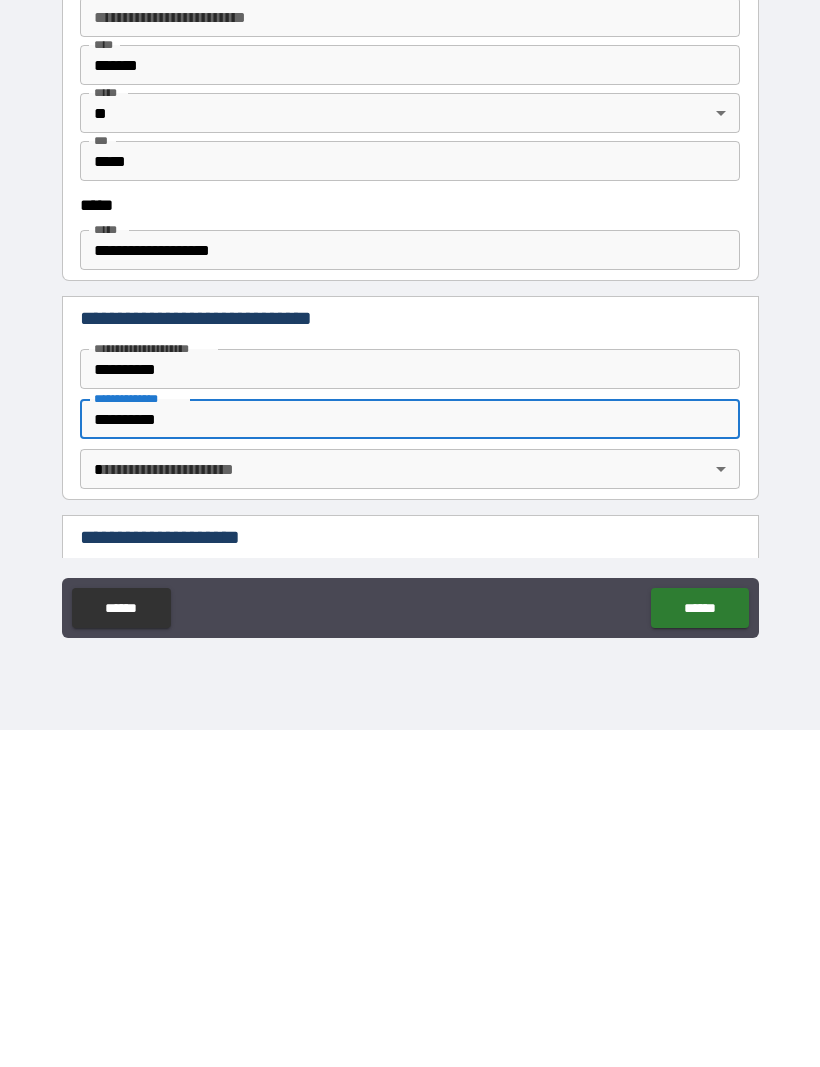 type on "**********" 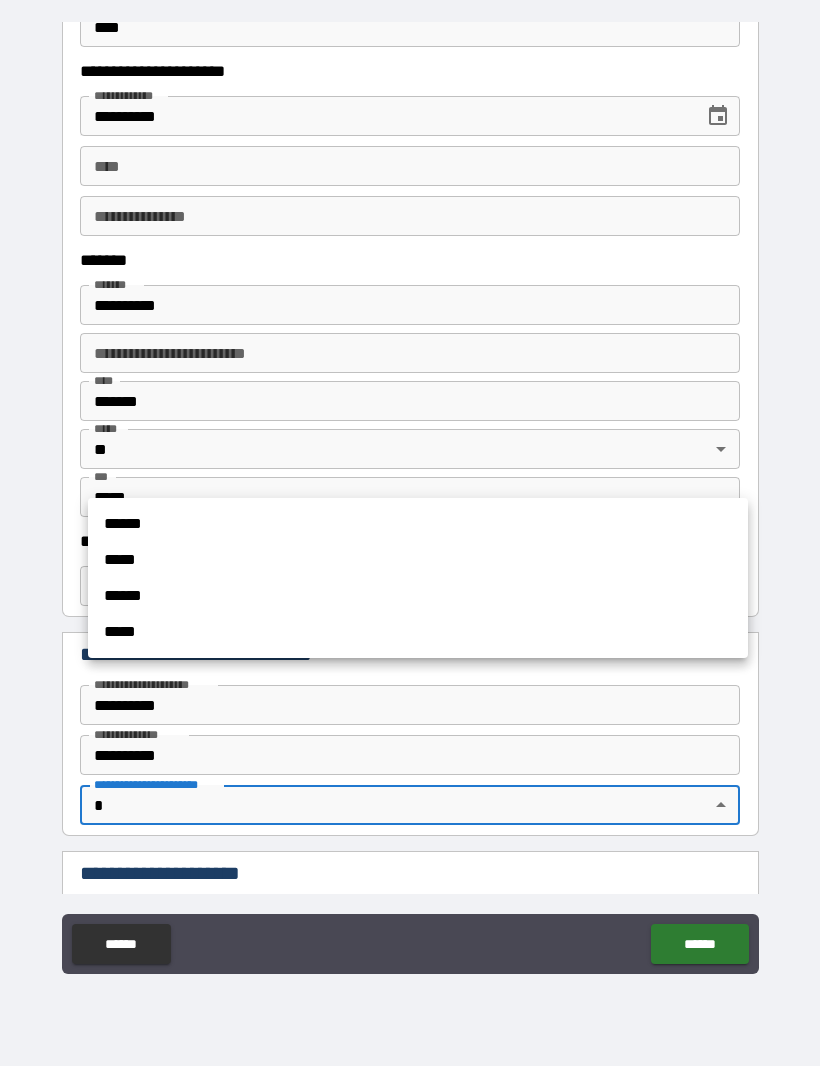 click on "******" at bounding box center [418, 525] 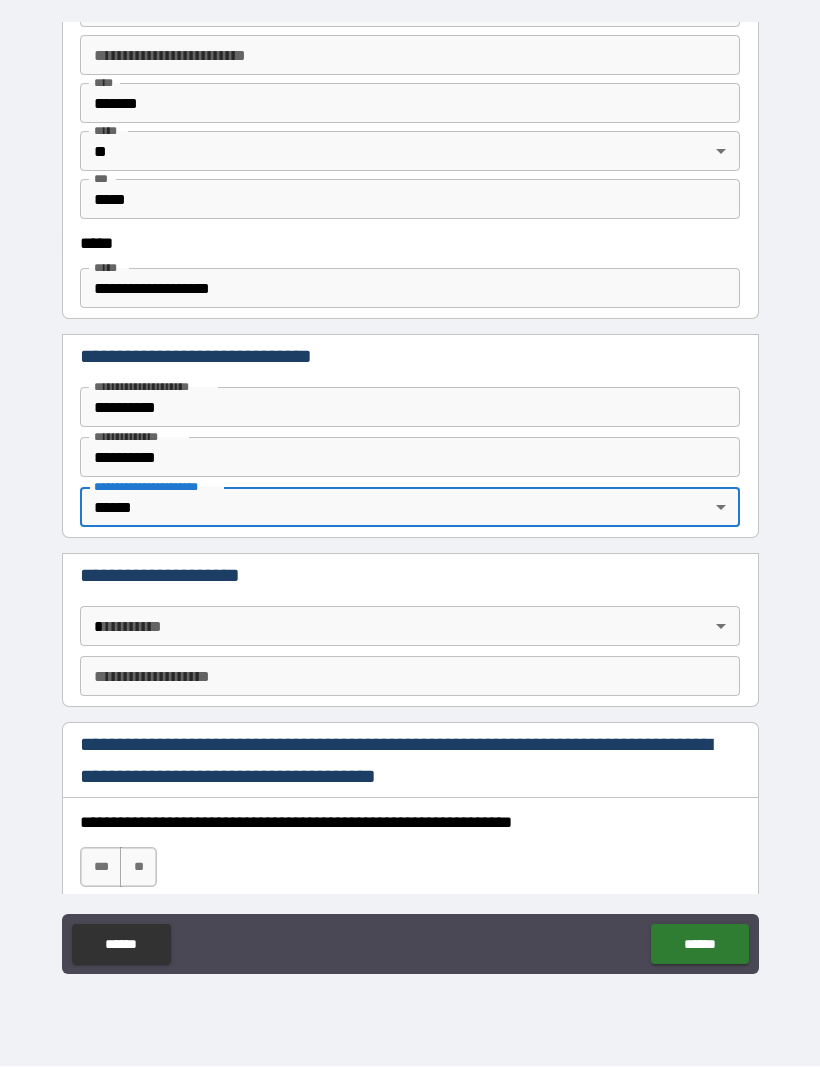 scroll, scrollTop: 2445, scrollLeft: 0, axis: vertical 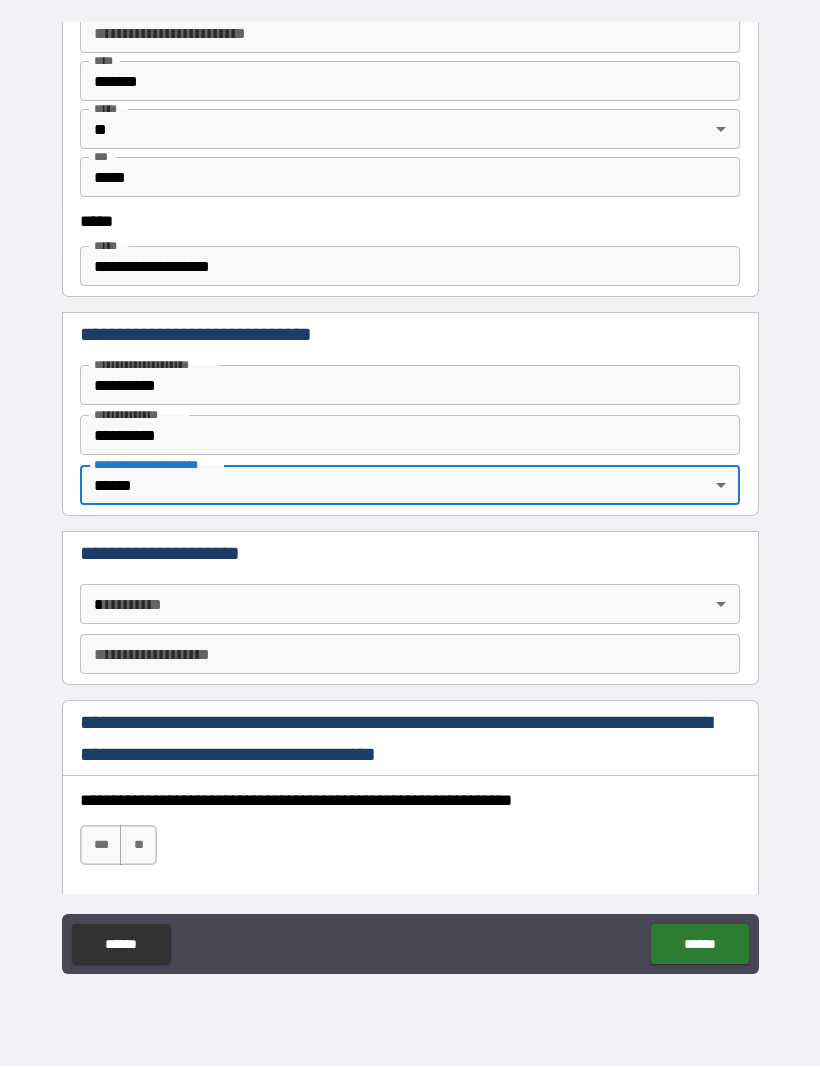 click on "**********" at bounding box center [410, 500] 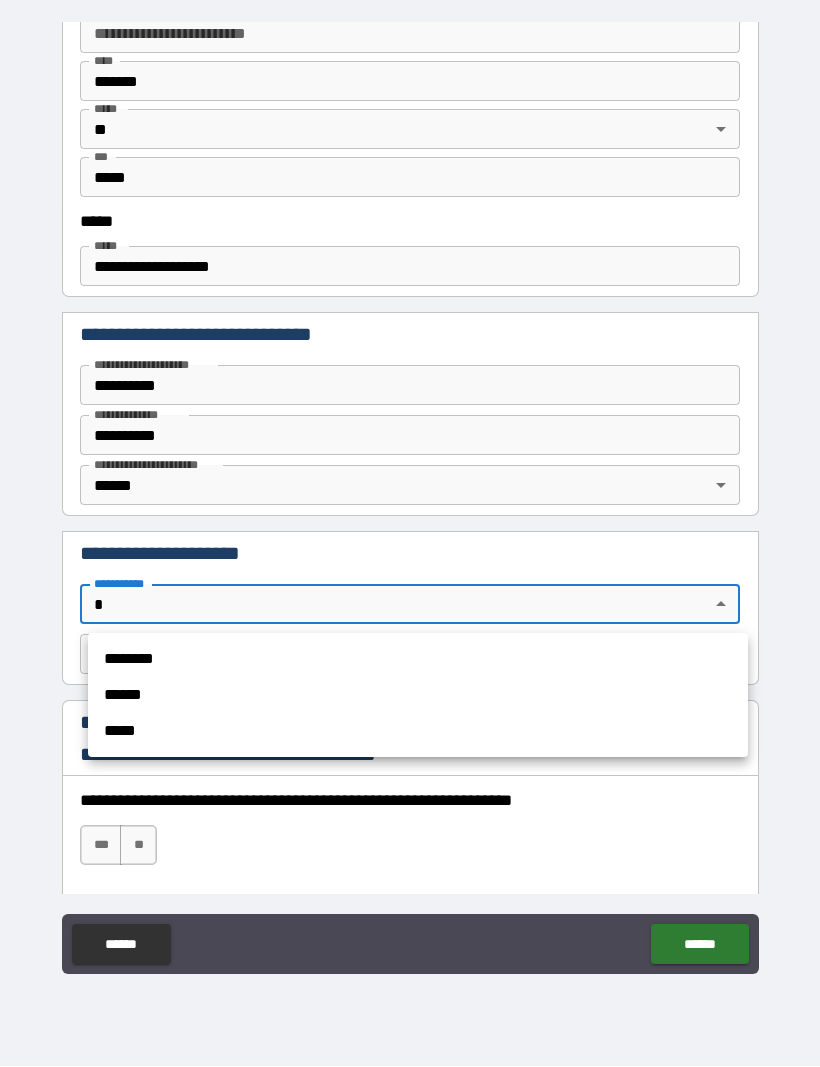click on "*****" at bounding box center [418, 732] 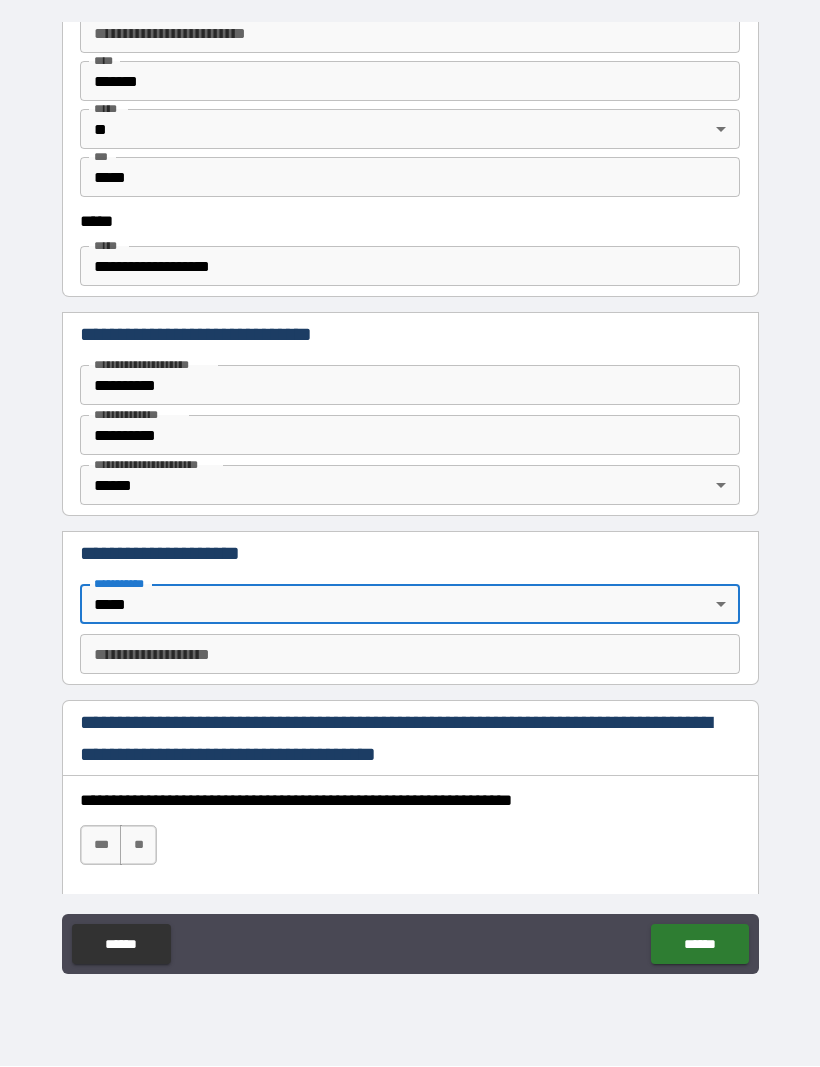 click on "**********" at bounding box center (410, 500) 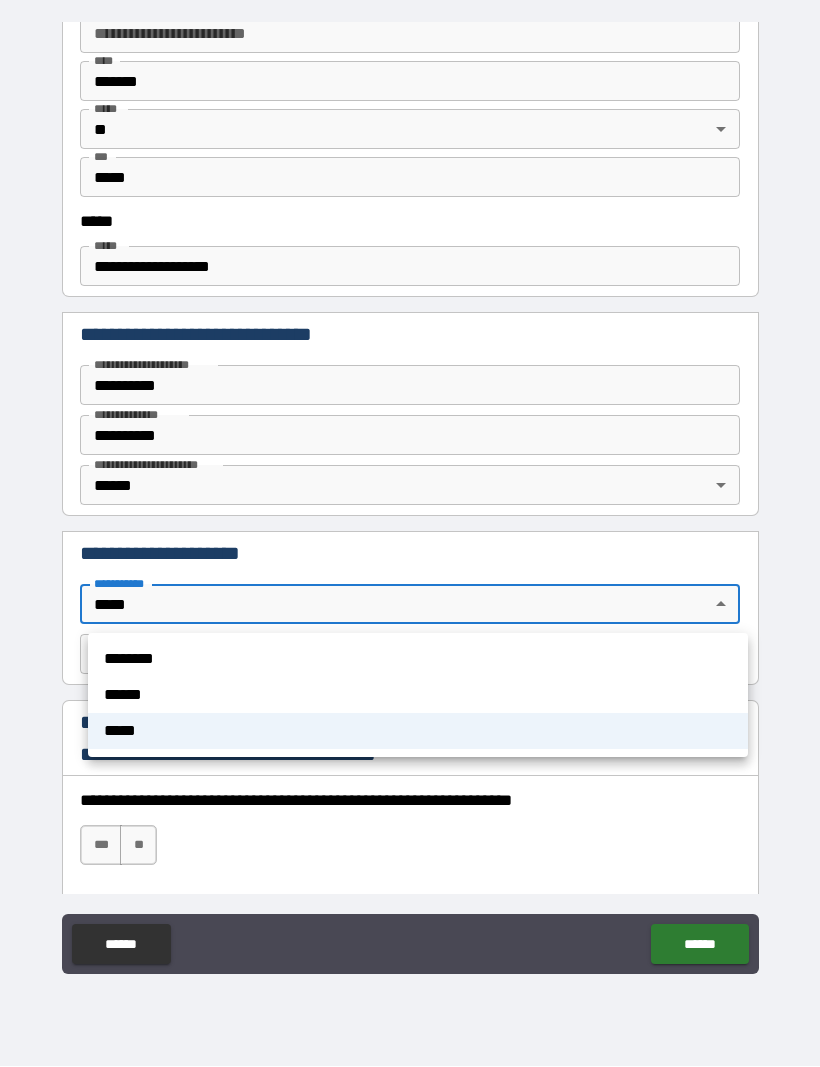 click on "******" at bounding box center [418, 696] 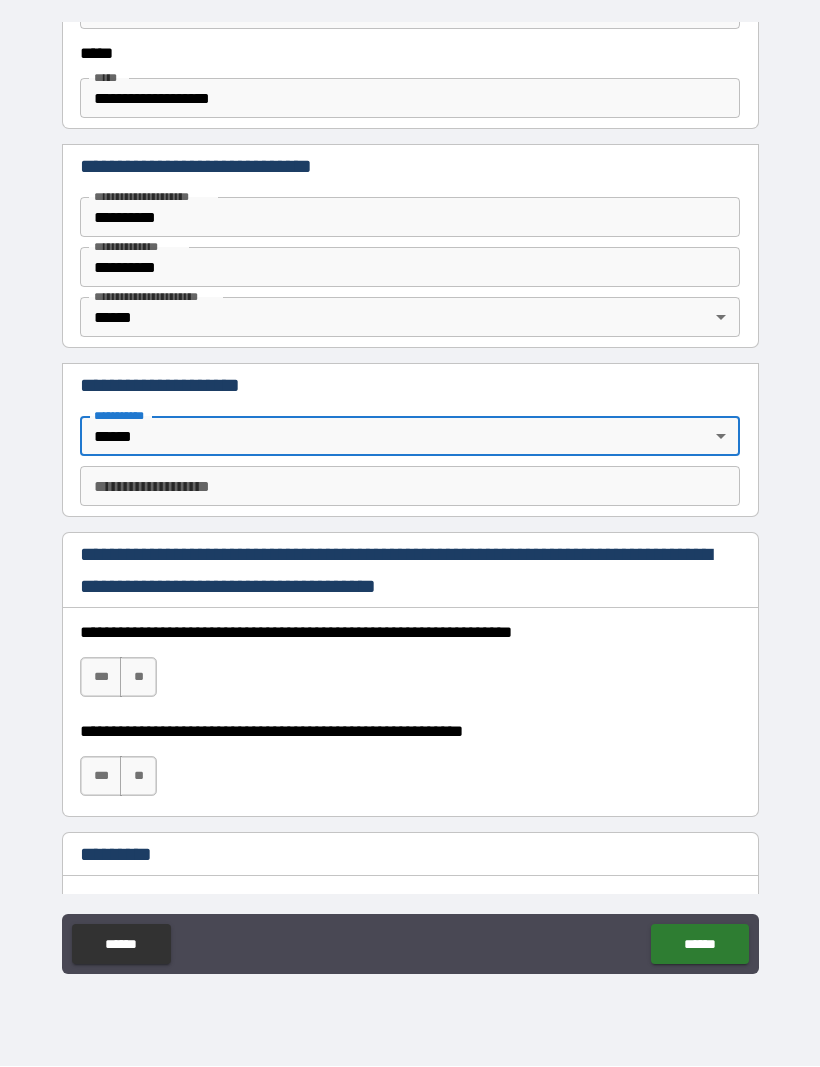 scroll, scrollTop: 2614, scrollLeft: 0, axis: vertical 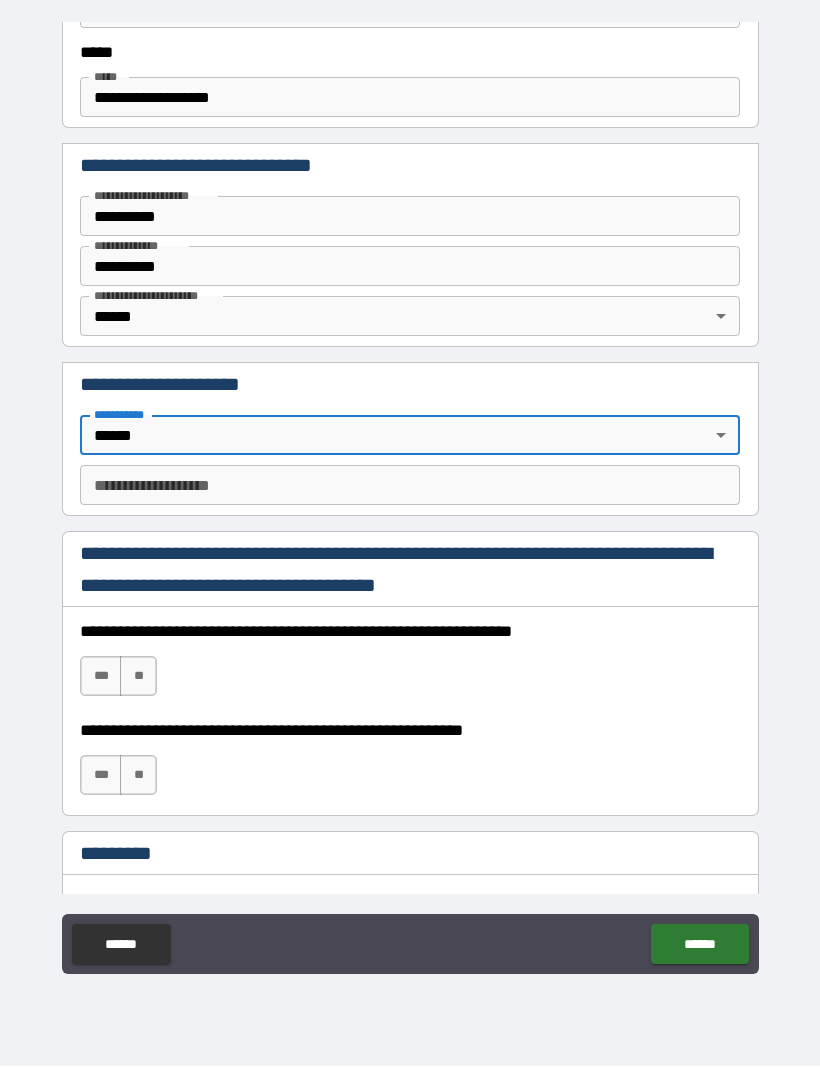 click on "***" at bounding box center (101, 677) 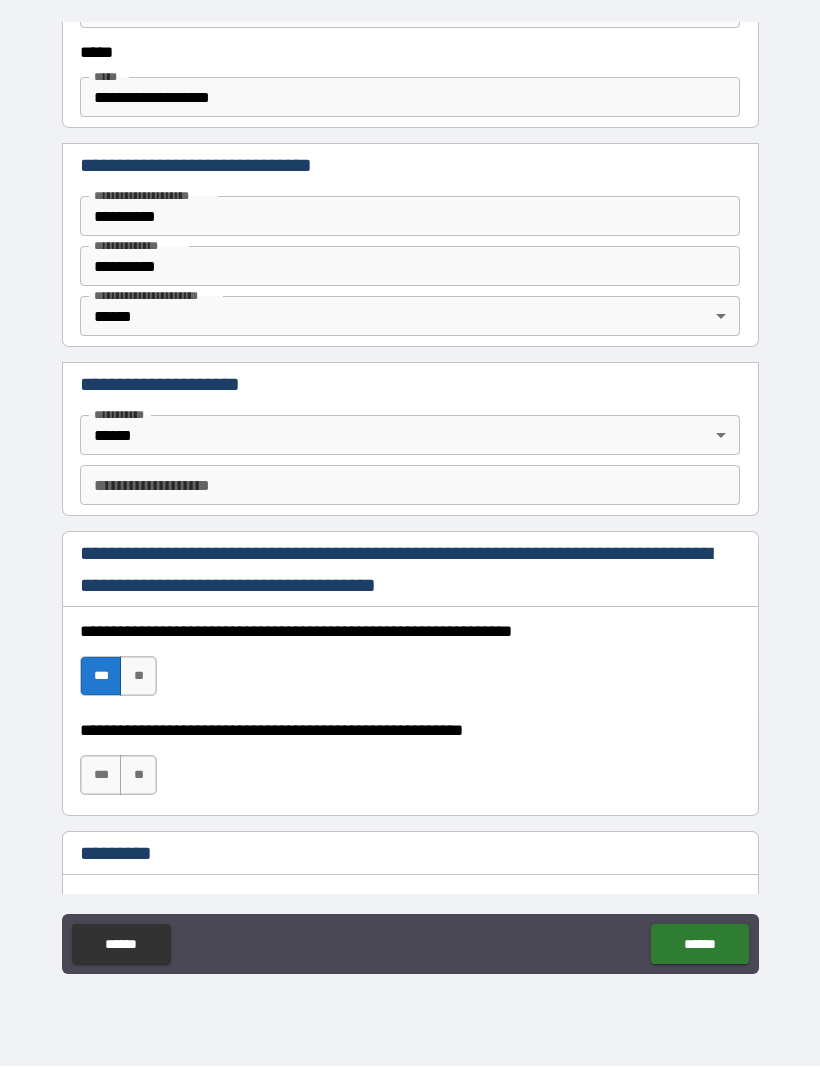 click on "**********" at bounding box center (410, 766) 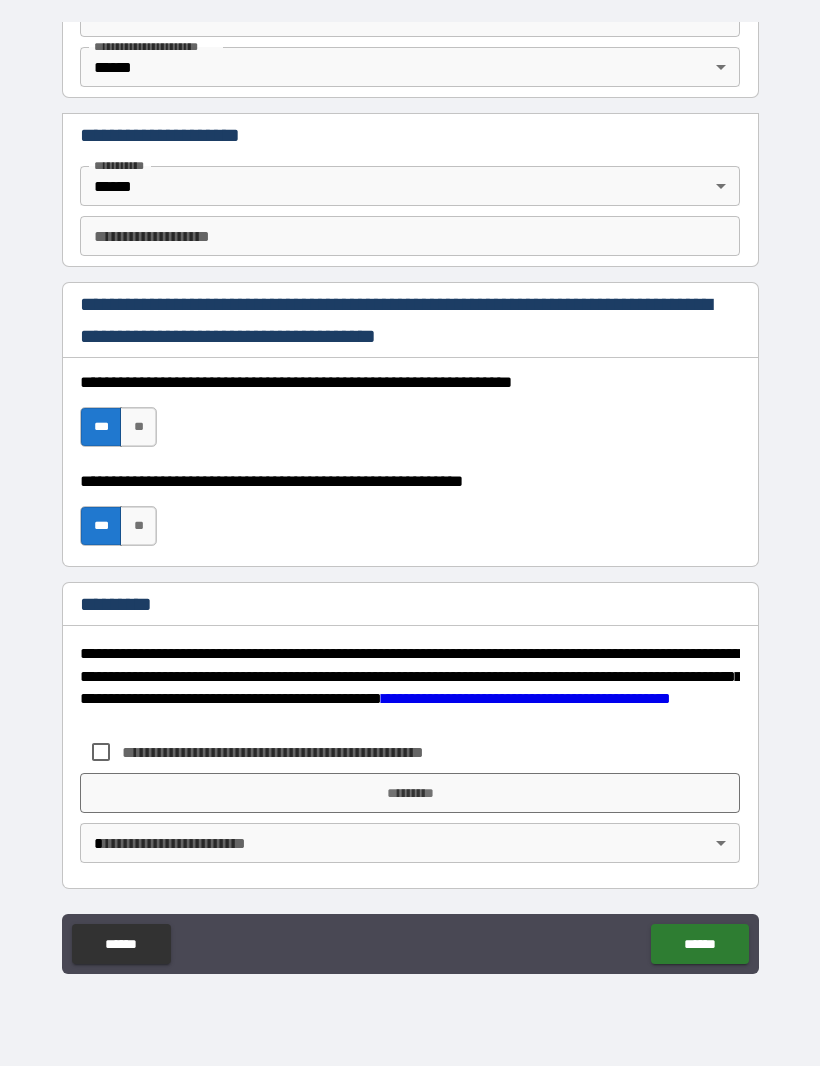 scroll, scrollTop: 2863, scrollLeft: 0, axis: vertical 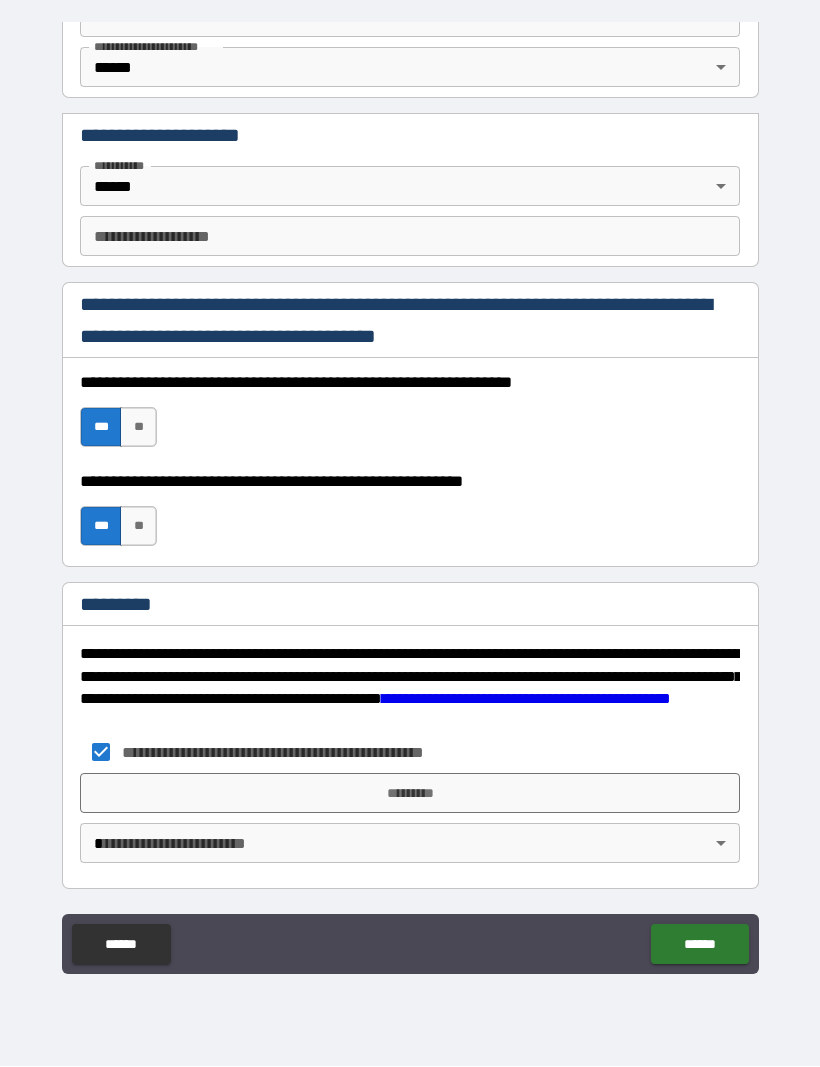 click on "*********" at bounding box center (410, 794) 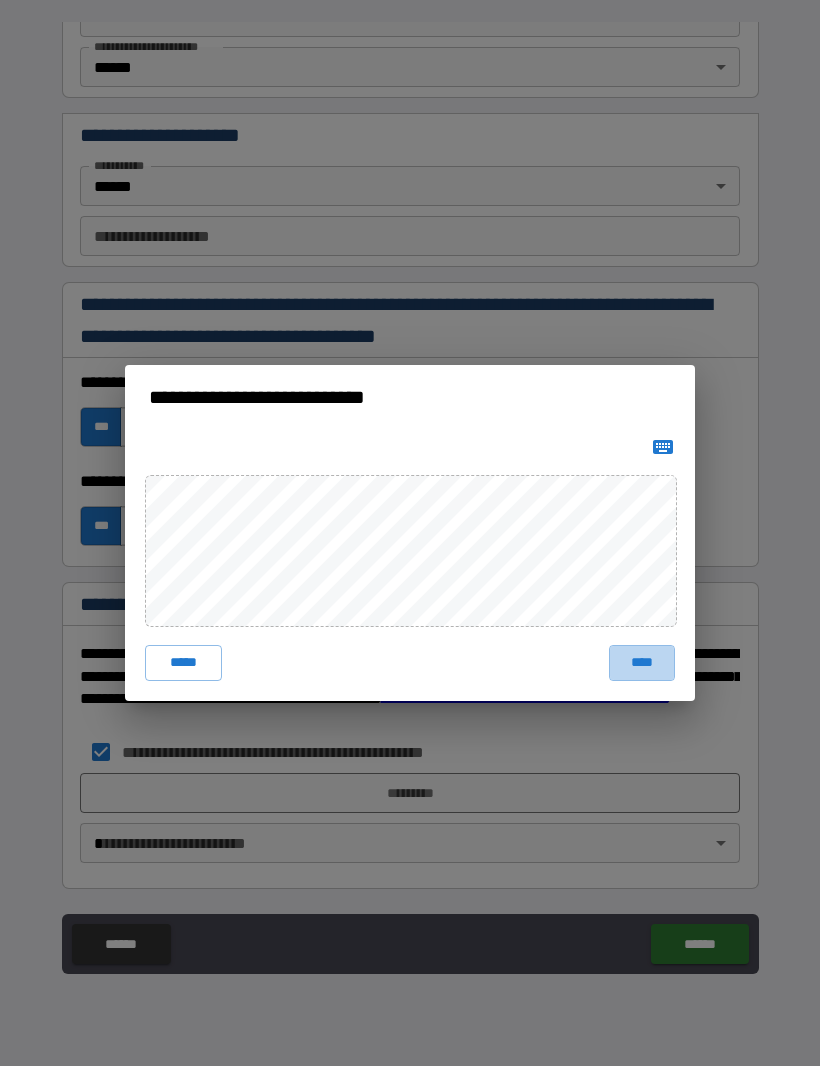 click on "****" at bounding box center (642, 664) 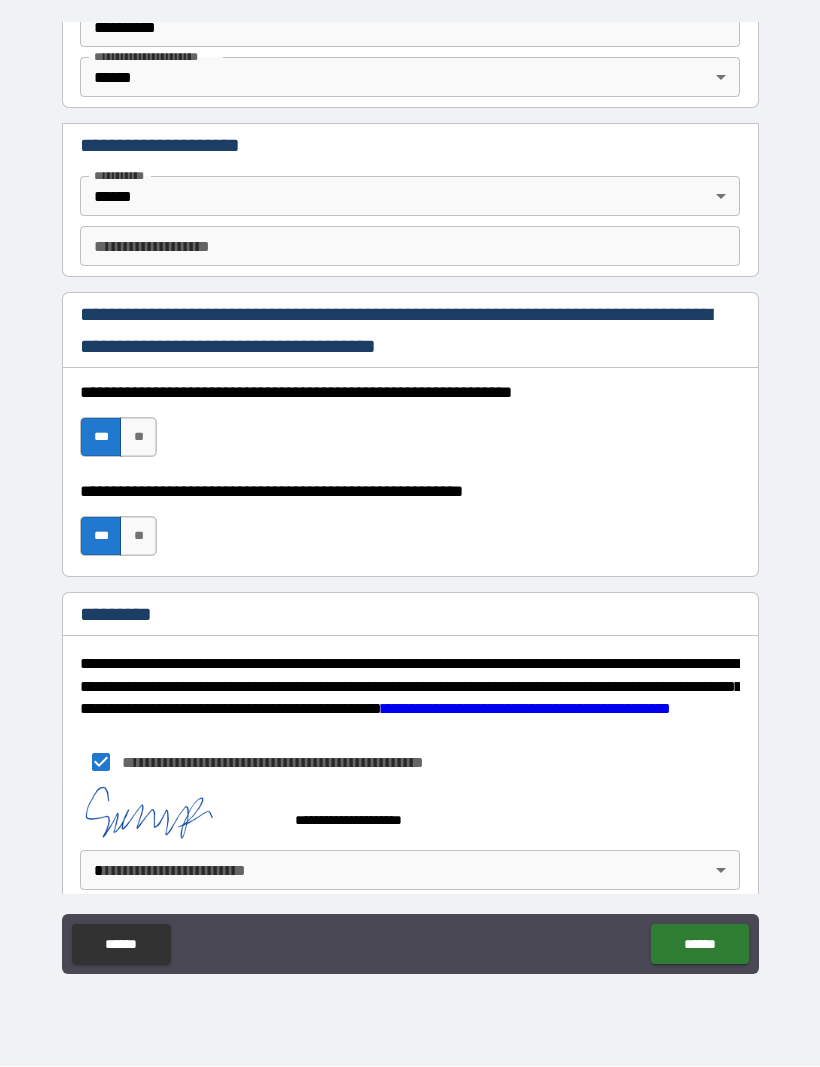click on "******" at bounding box center (699, 945) 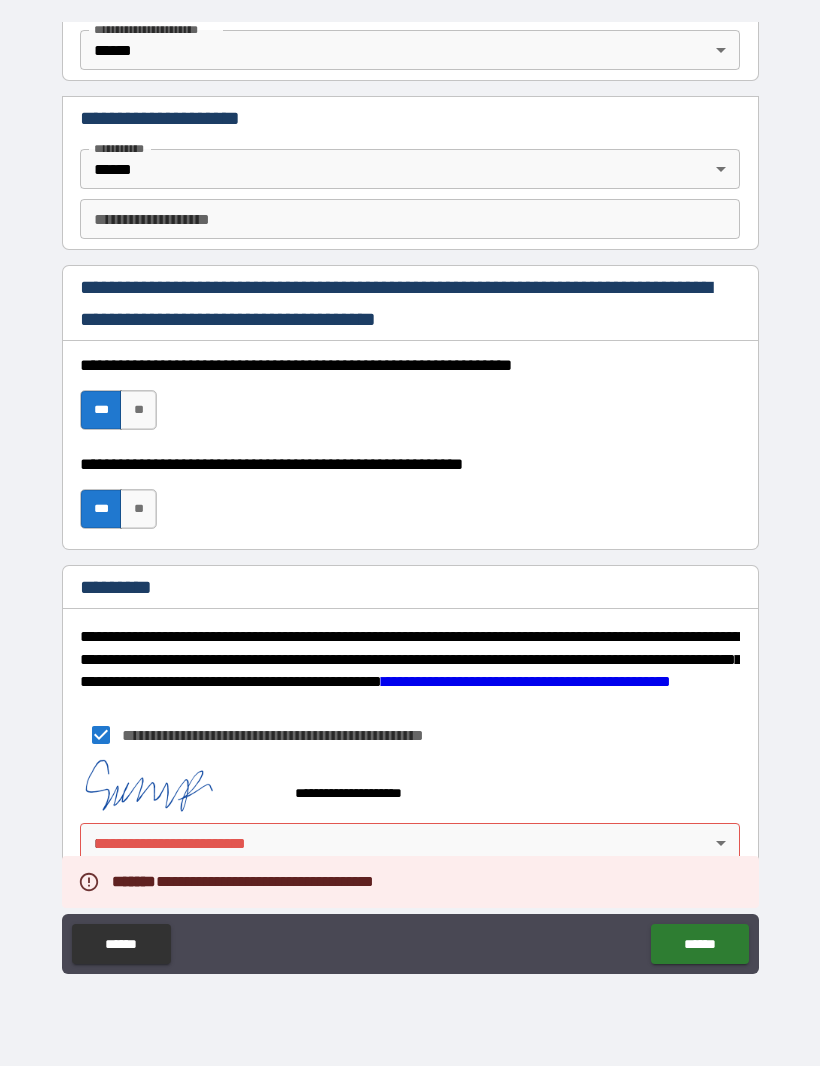 scroll, scrollTop: 2880, scrollLeft: 0, axis: vertical 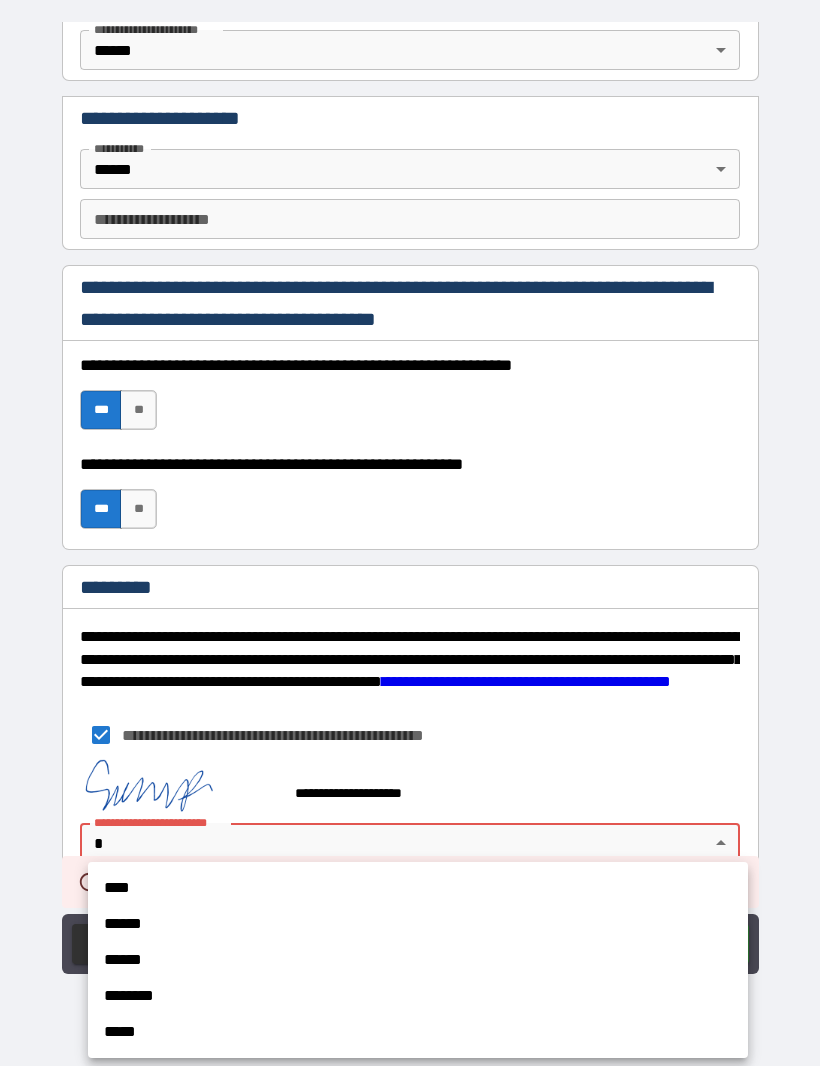 click on "****" at bounding box center [418, 889] 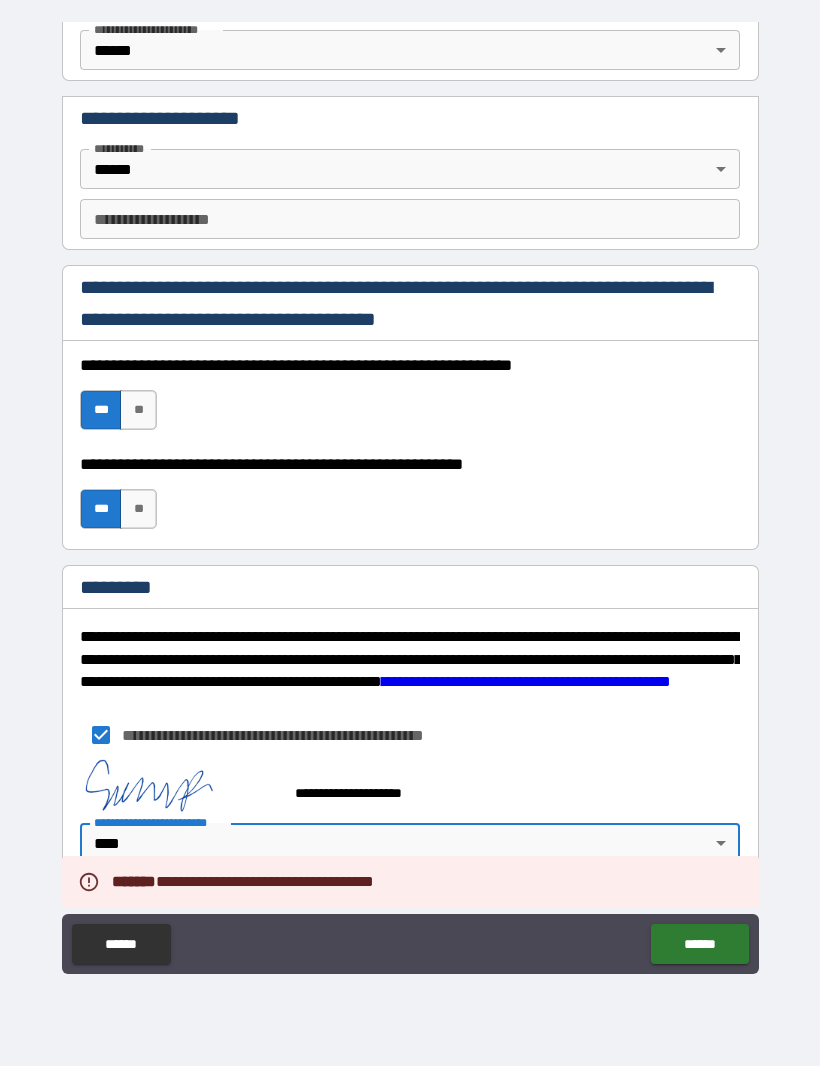 click on "******" at bounding box center (699, 945) 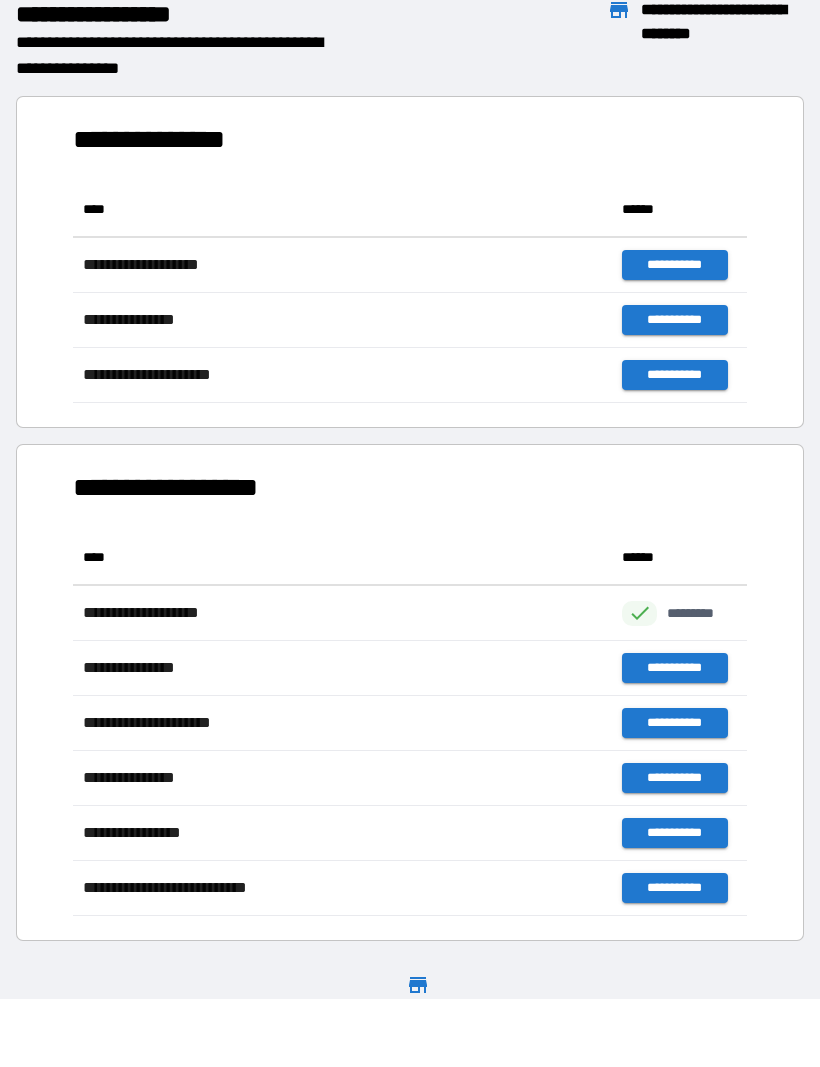 scroll, scrollTop: 1, scrollLeft: 1, axis: both 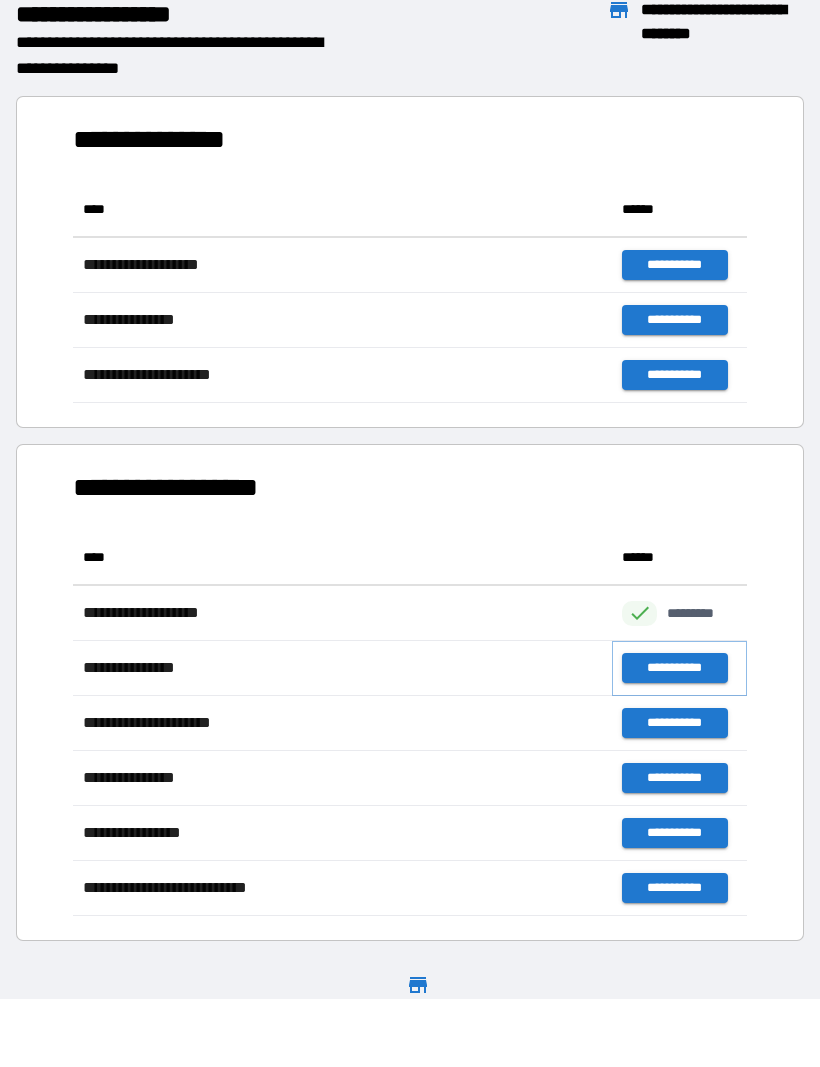 click on "**********" at bounding box center [674, 669] 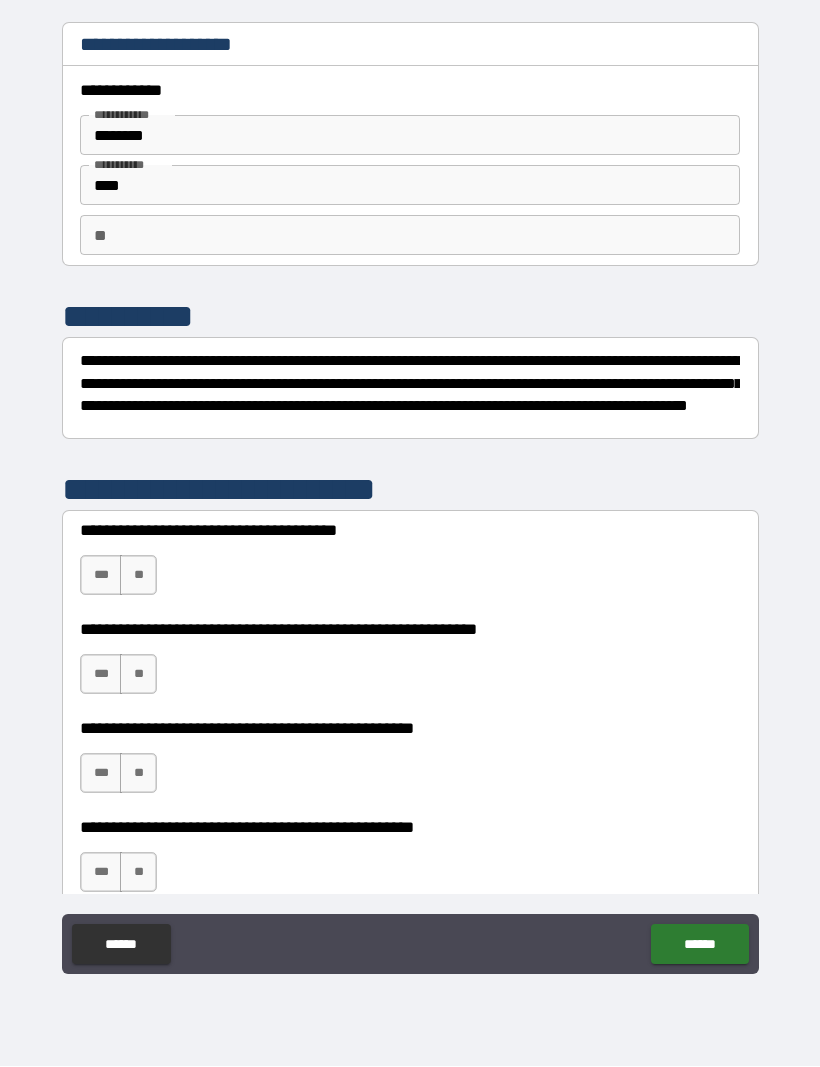 click on "**" at bounding box center (138, 576) 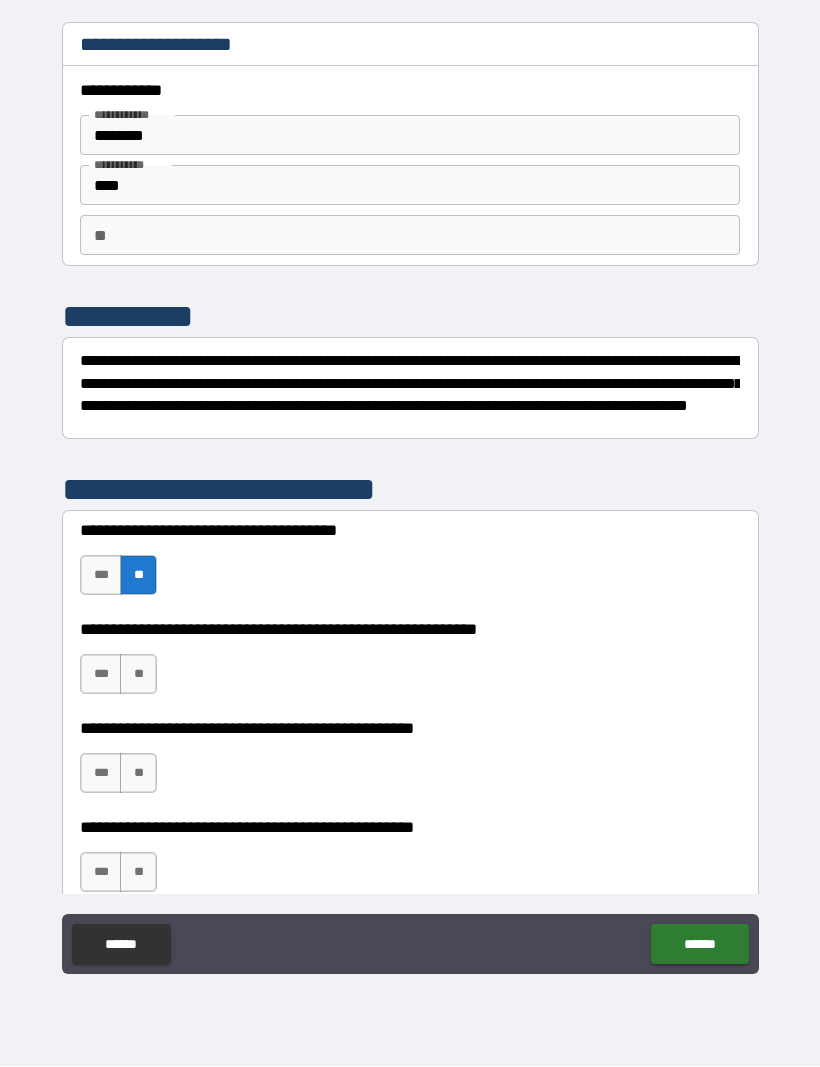 click on "***" at bounding box center [101, 675] 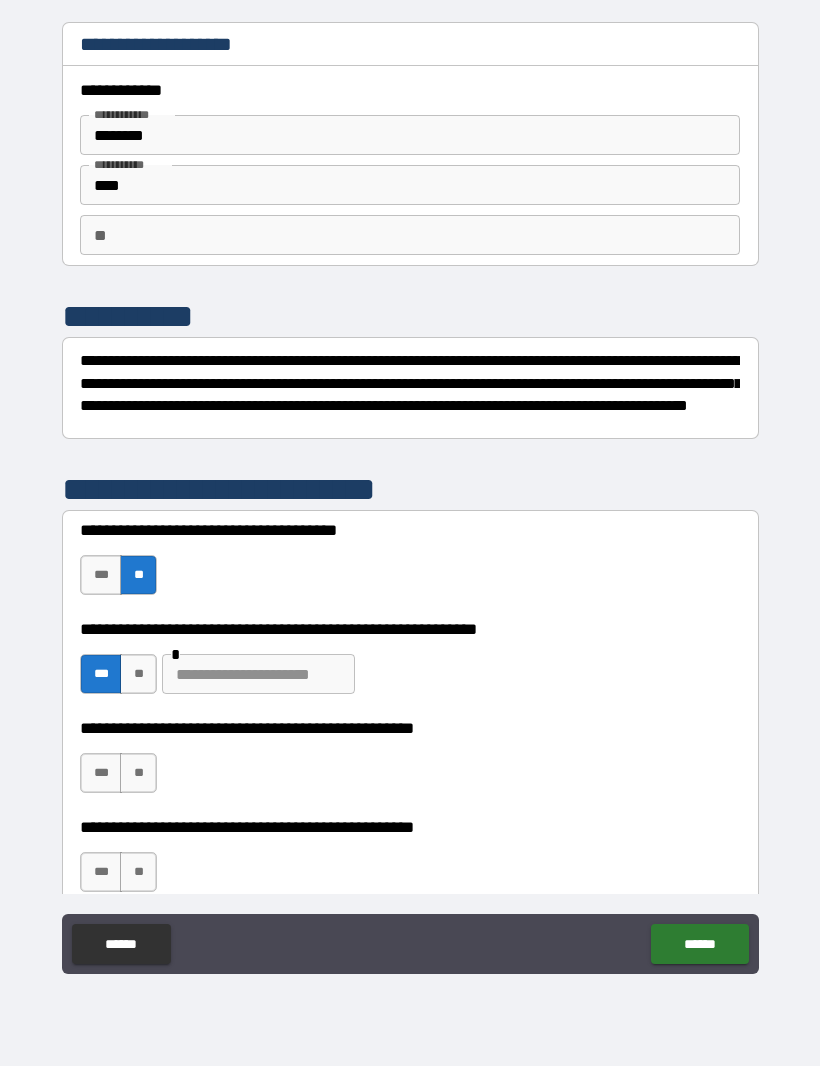 click at bounding box center [258, 675] 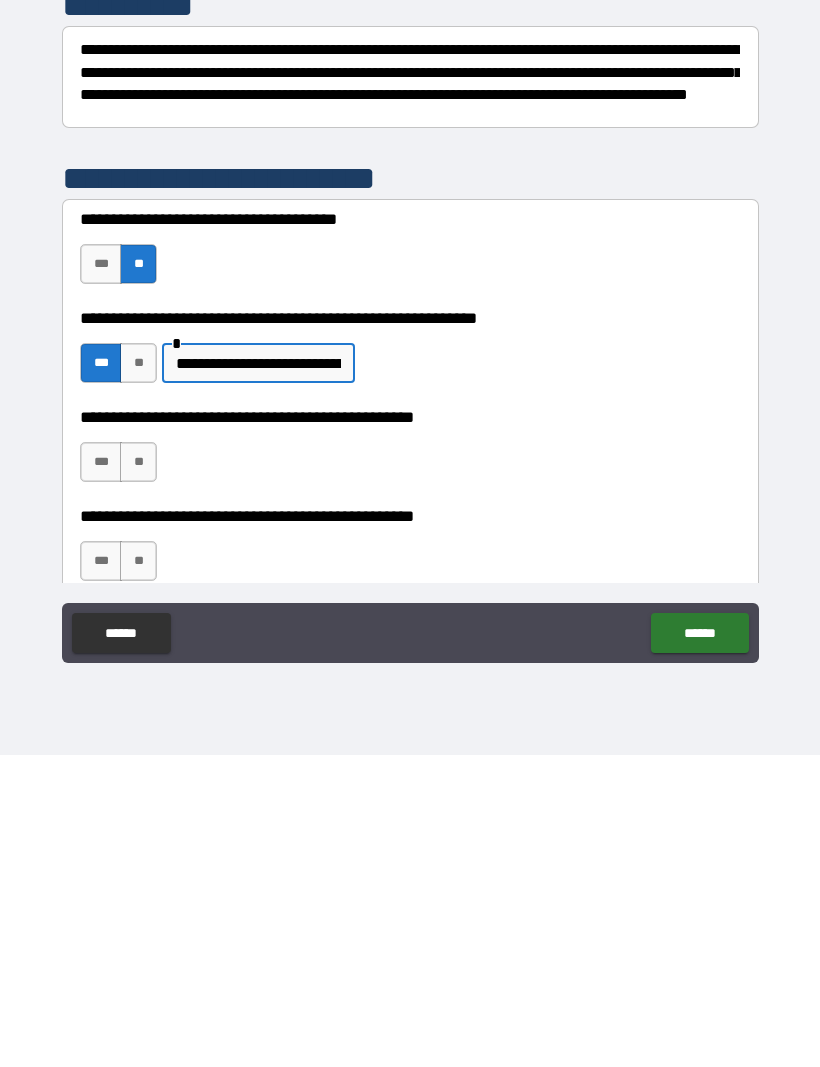 type on "**********" 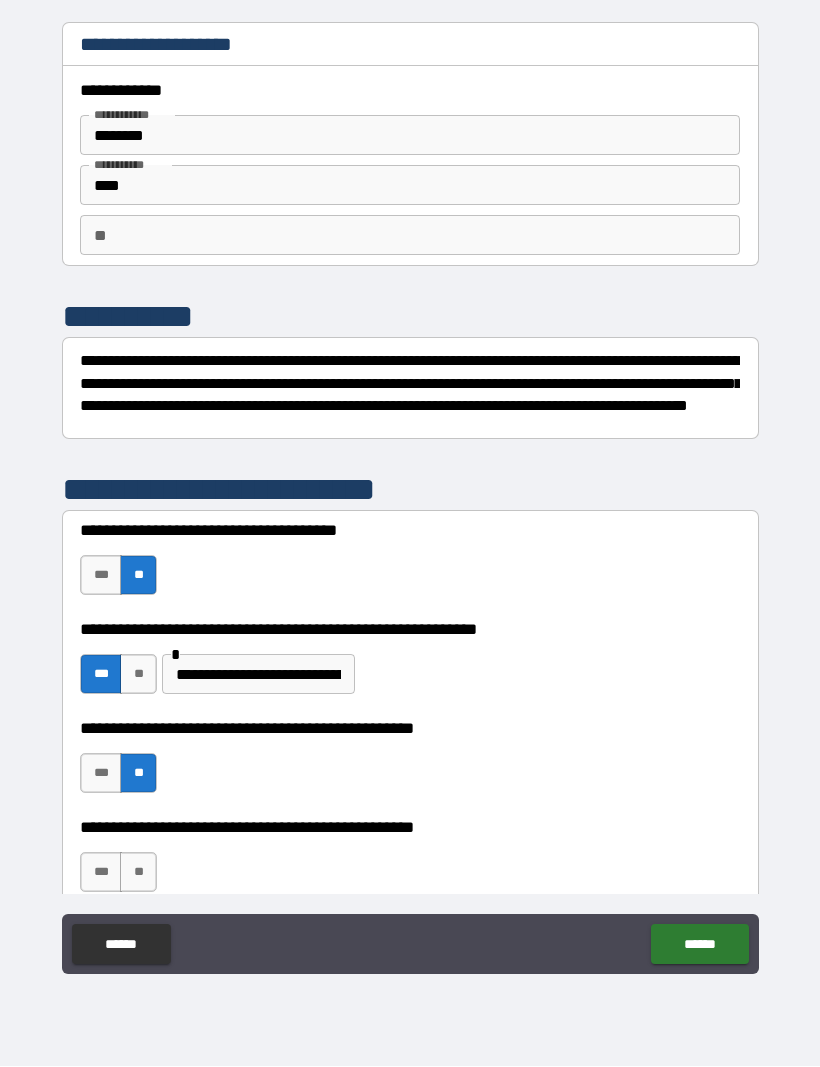 click on "***" at bounding box center (101, 873) 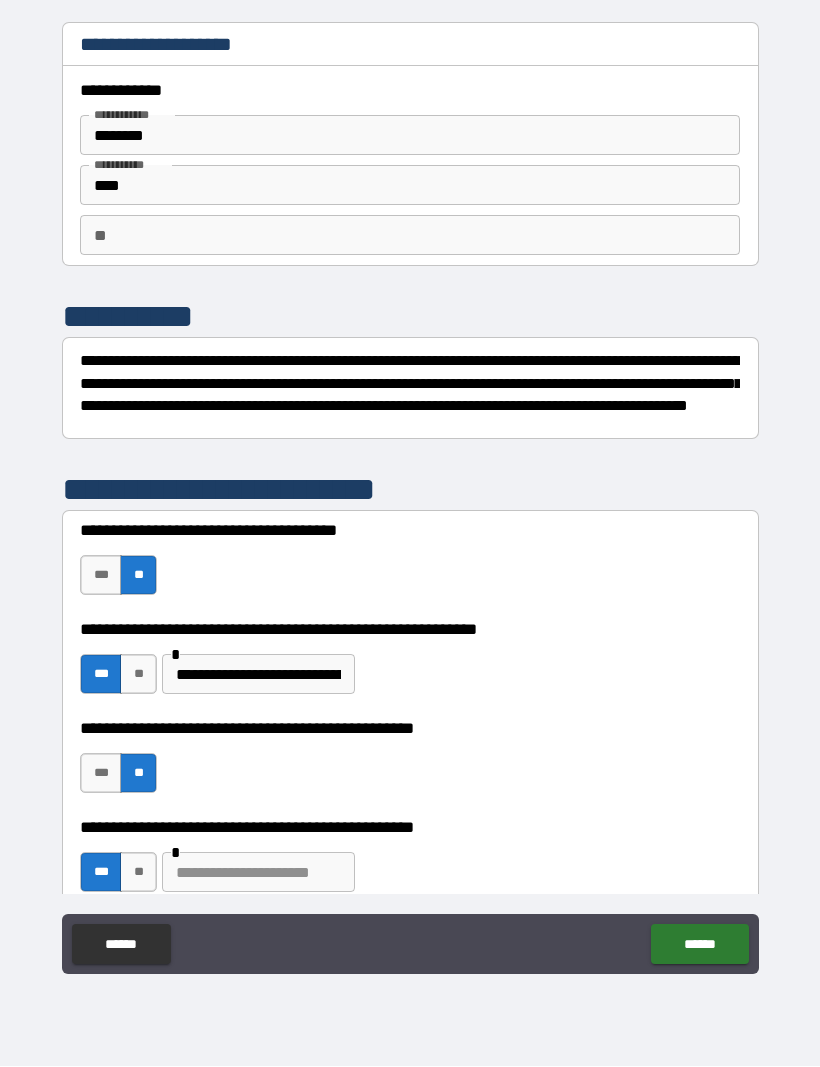 click at bounding box center [258, 873] 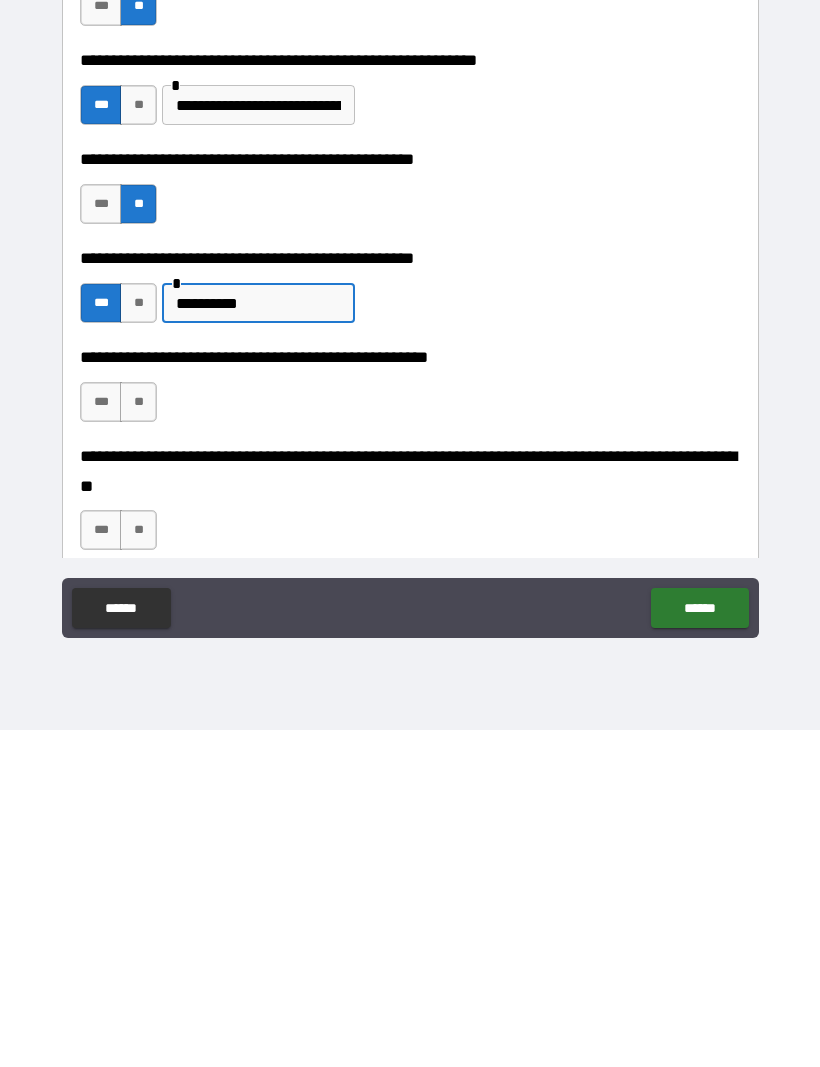 scroll, scrollTop: 236, scrollLeft: 0, axis: vertical 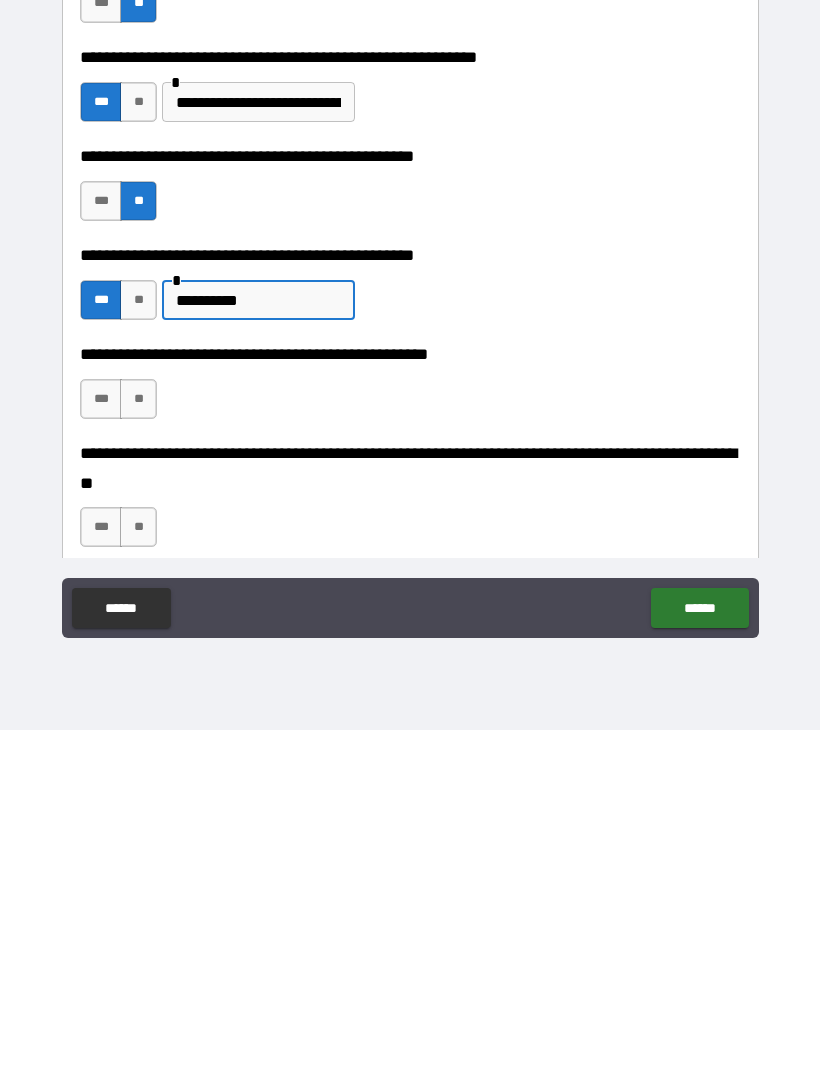 type on "**********" 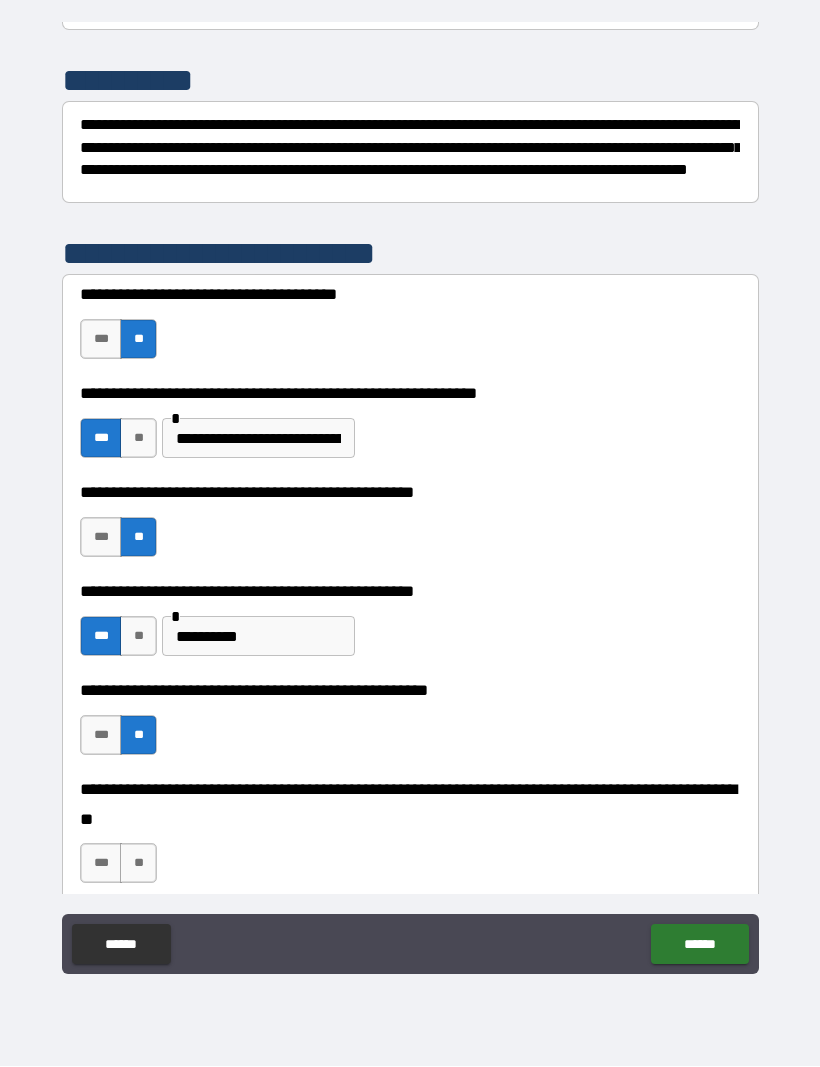 click on "**" at bounding box center (138, 864) 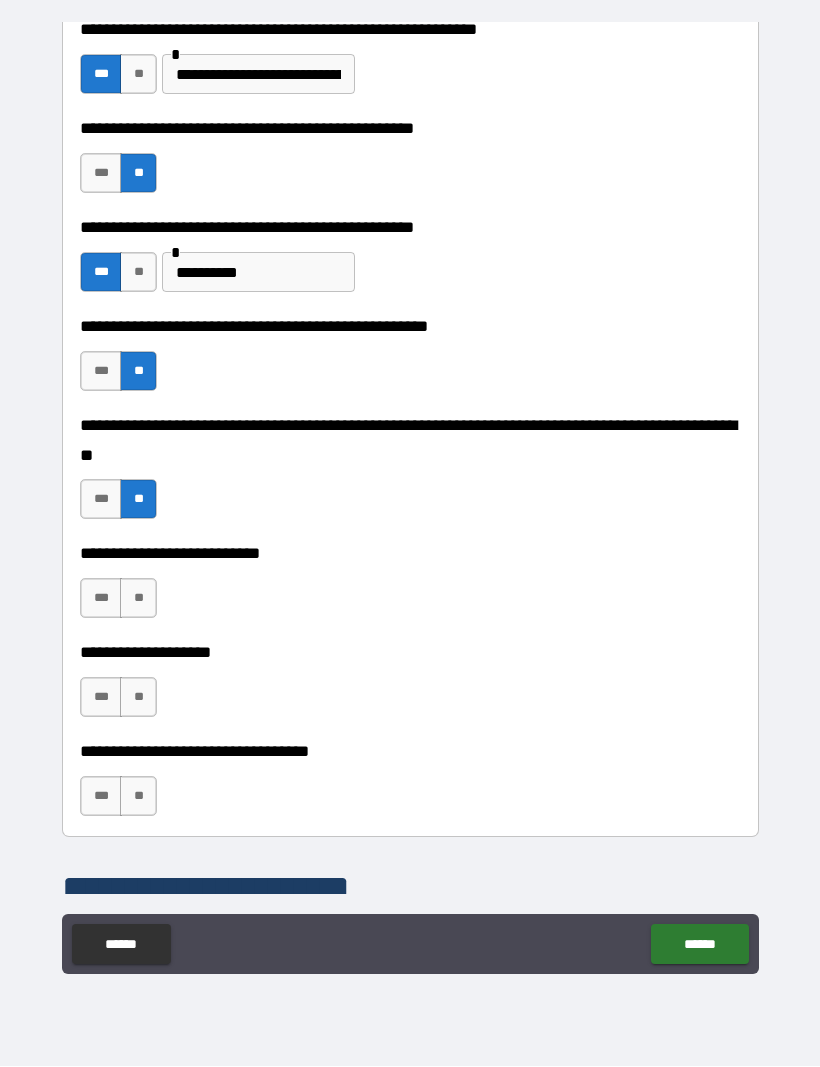 click on "**********" at bounding box center [410, 502] 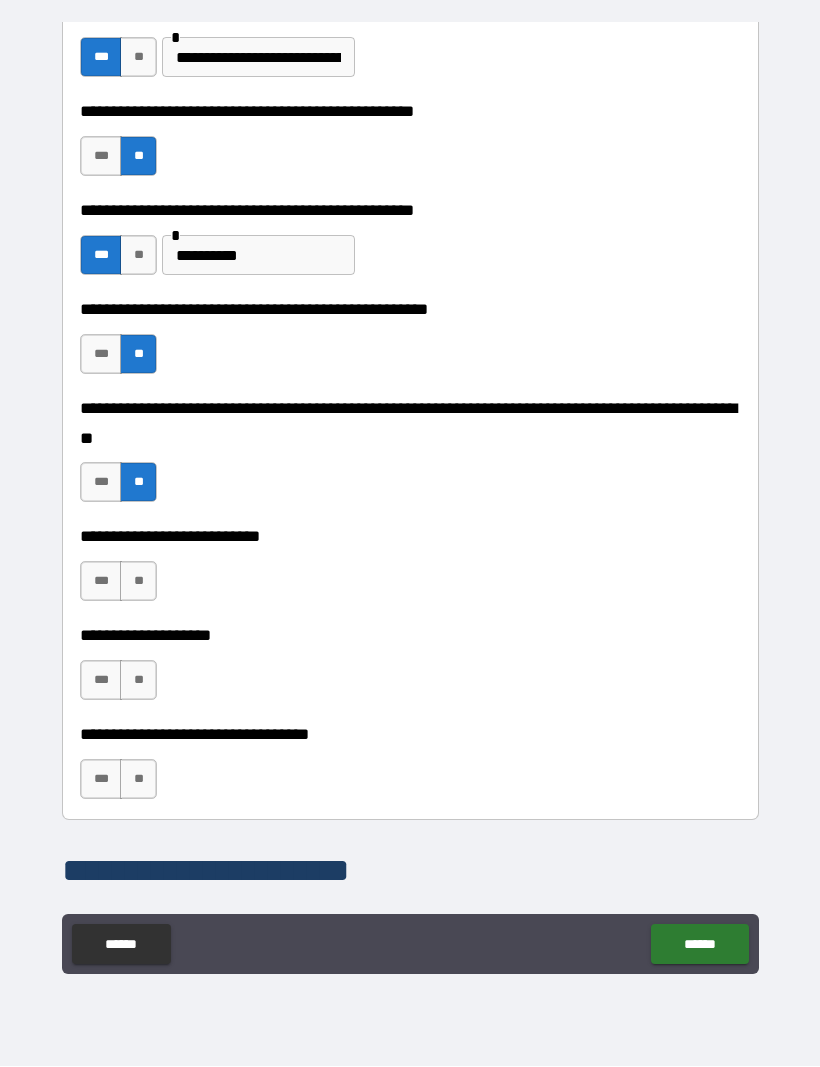 scroll, scrollTop: 637, scrollLeft: 0, axis: vertical 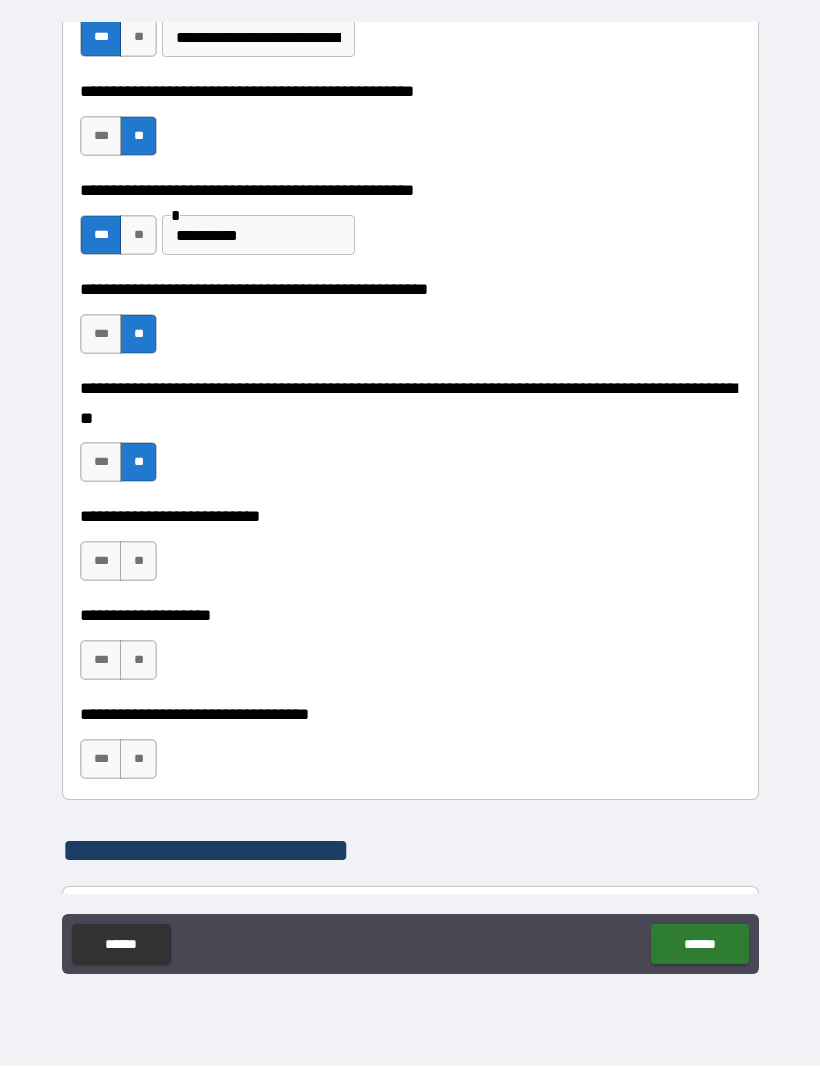 click on "**" at bounding box center (138, 562) 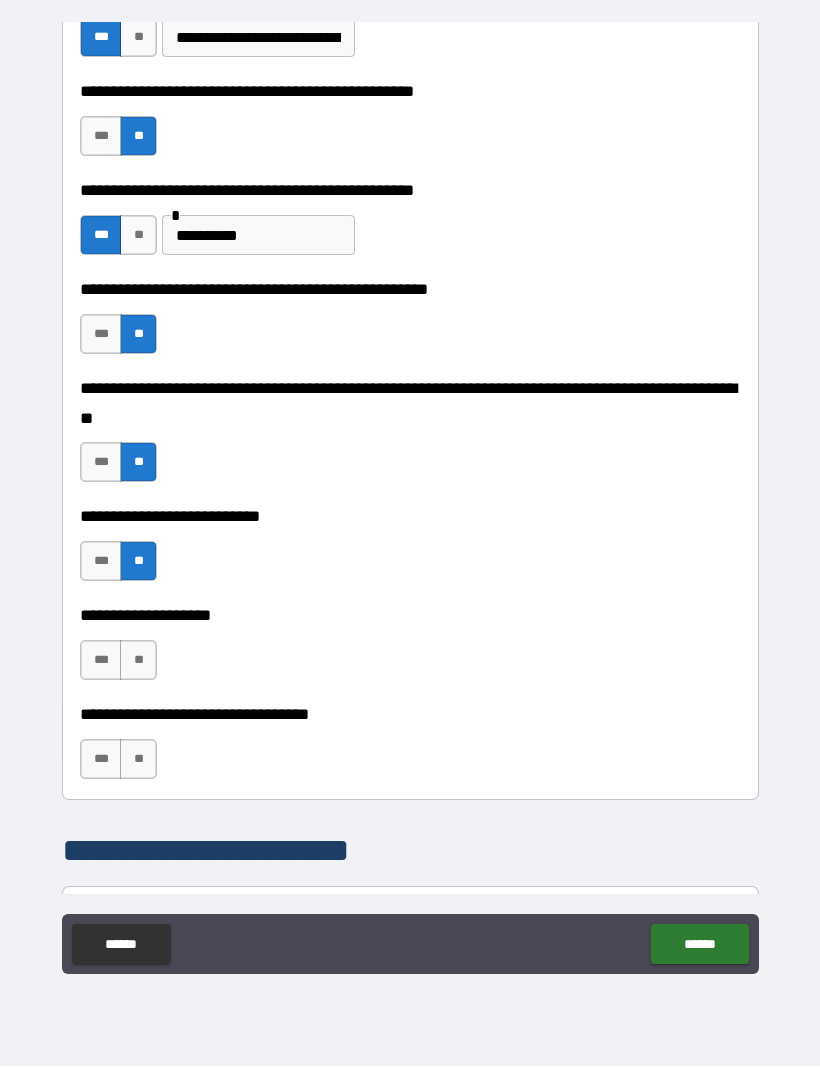 click on "**" at bounding box center [138, 661] 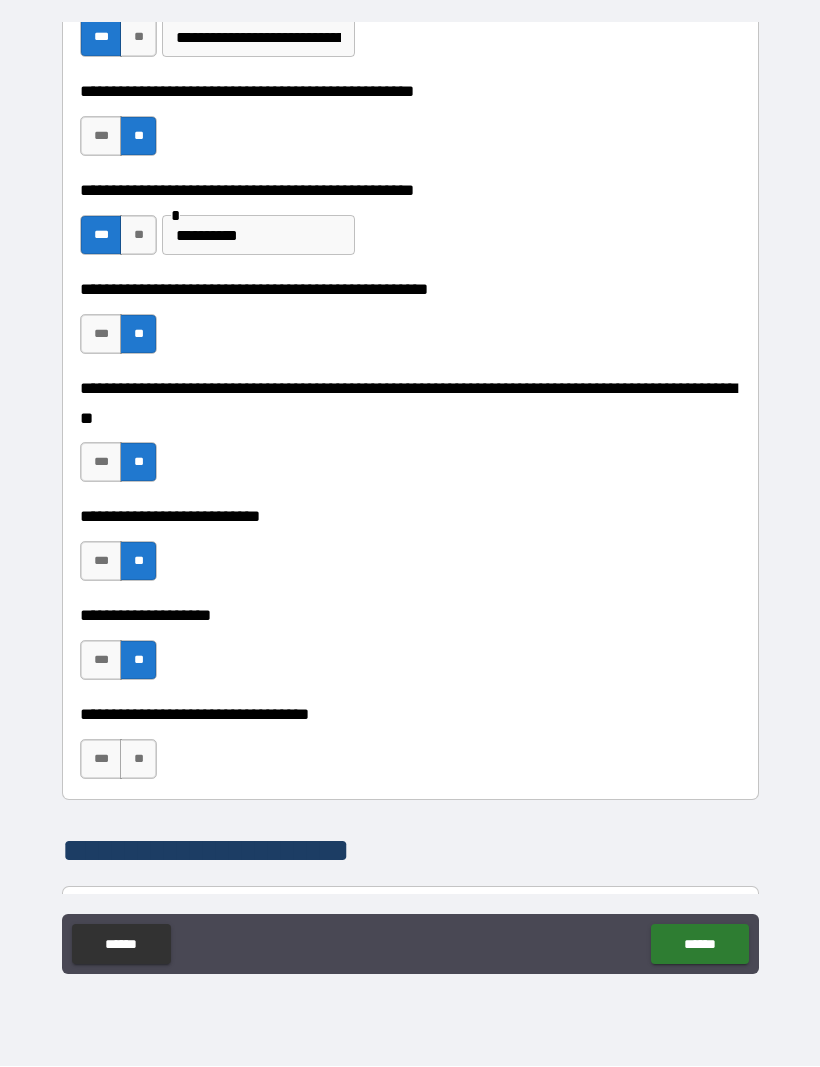 click on "**" at bounding box center [138, 760] 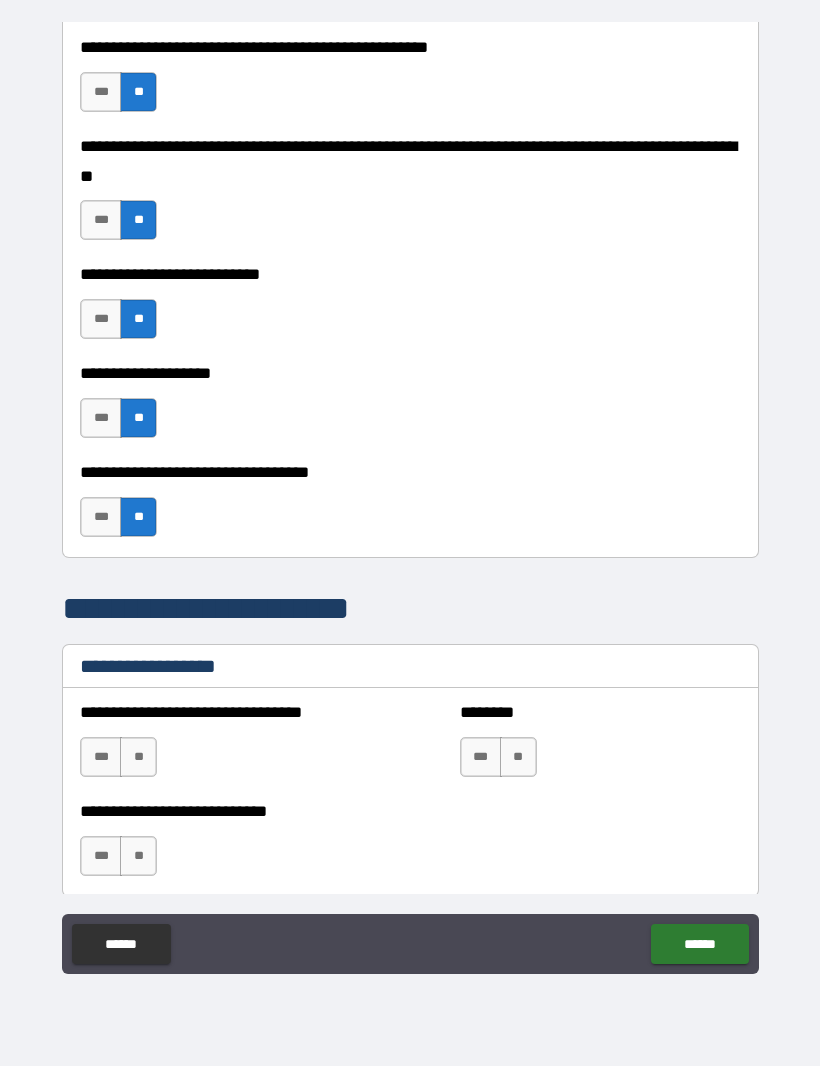 scroll, scrollTop: 933, scrollLeft: 0, axis: vertical 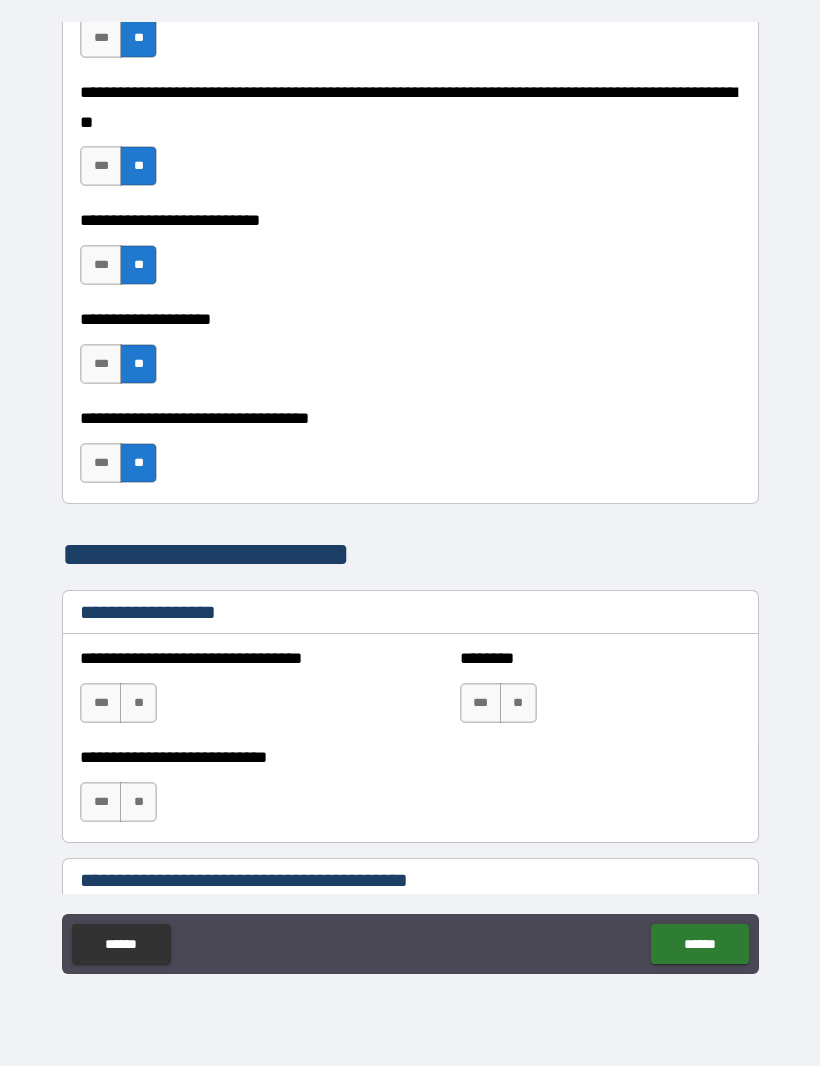 click on "**" at bounding box center (138, 704) 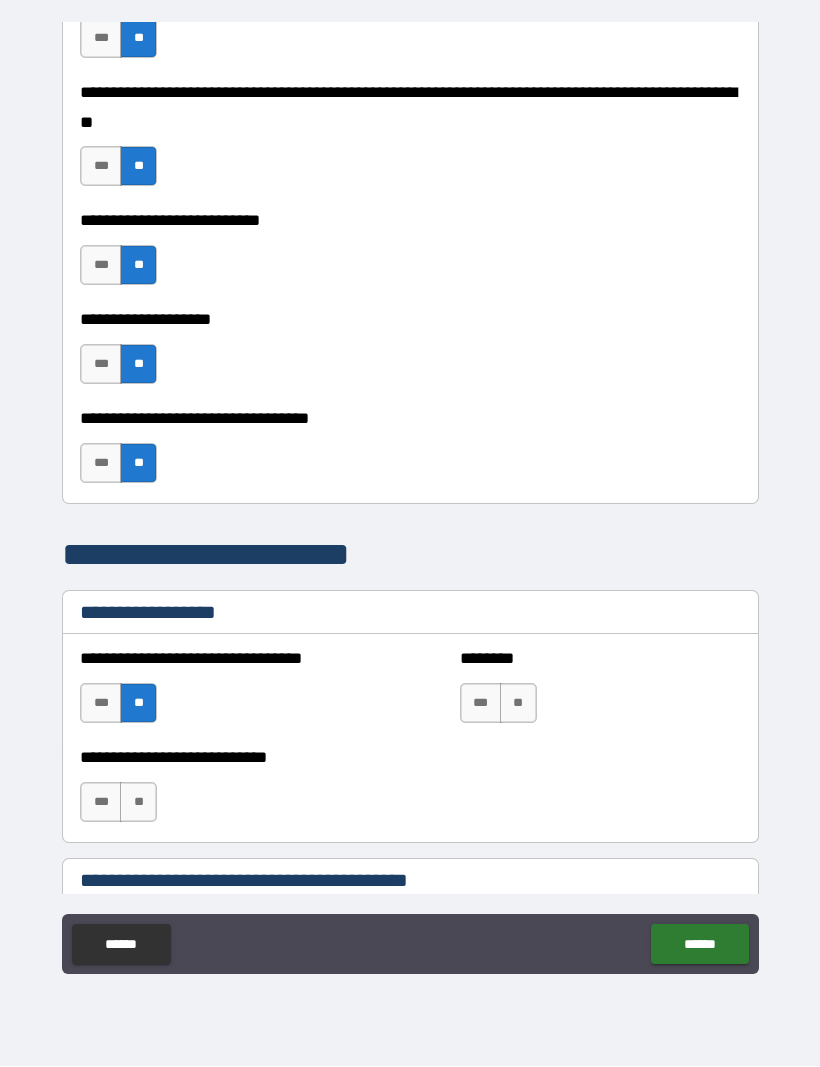 click on "***" at bounding box center (481, 704) 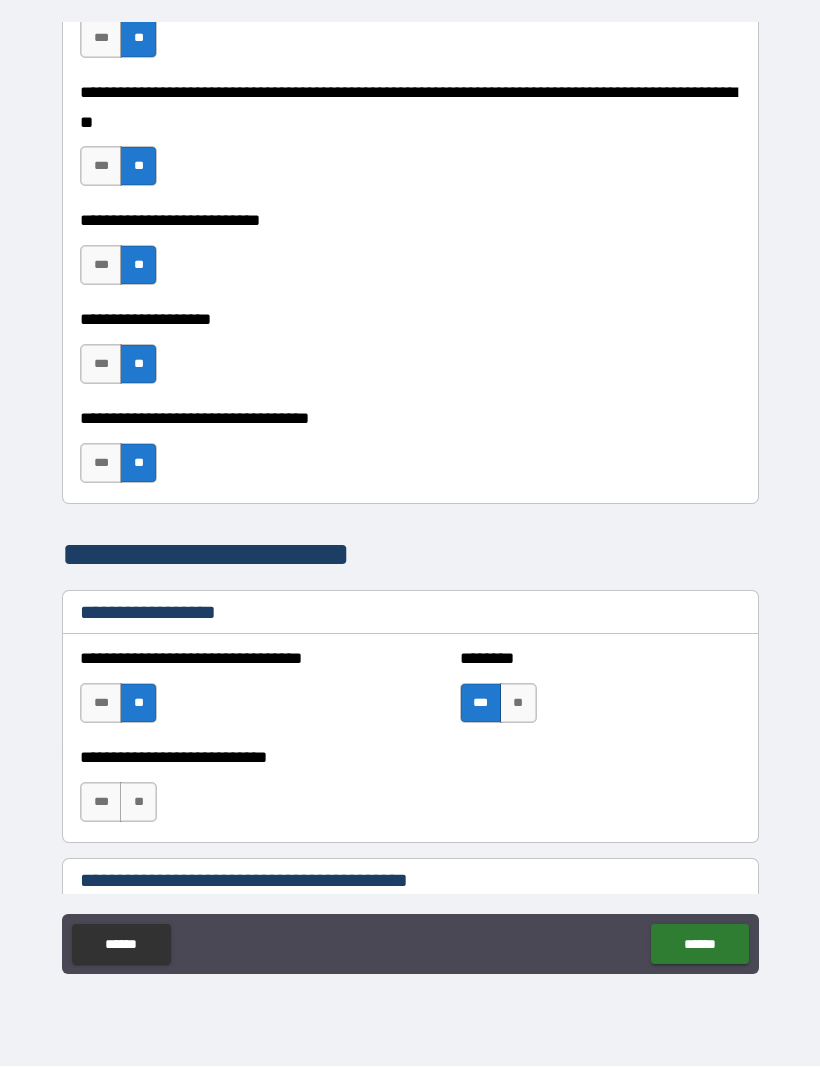 click on "**" at bounding box center [138, 803] 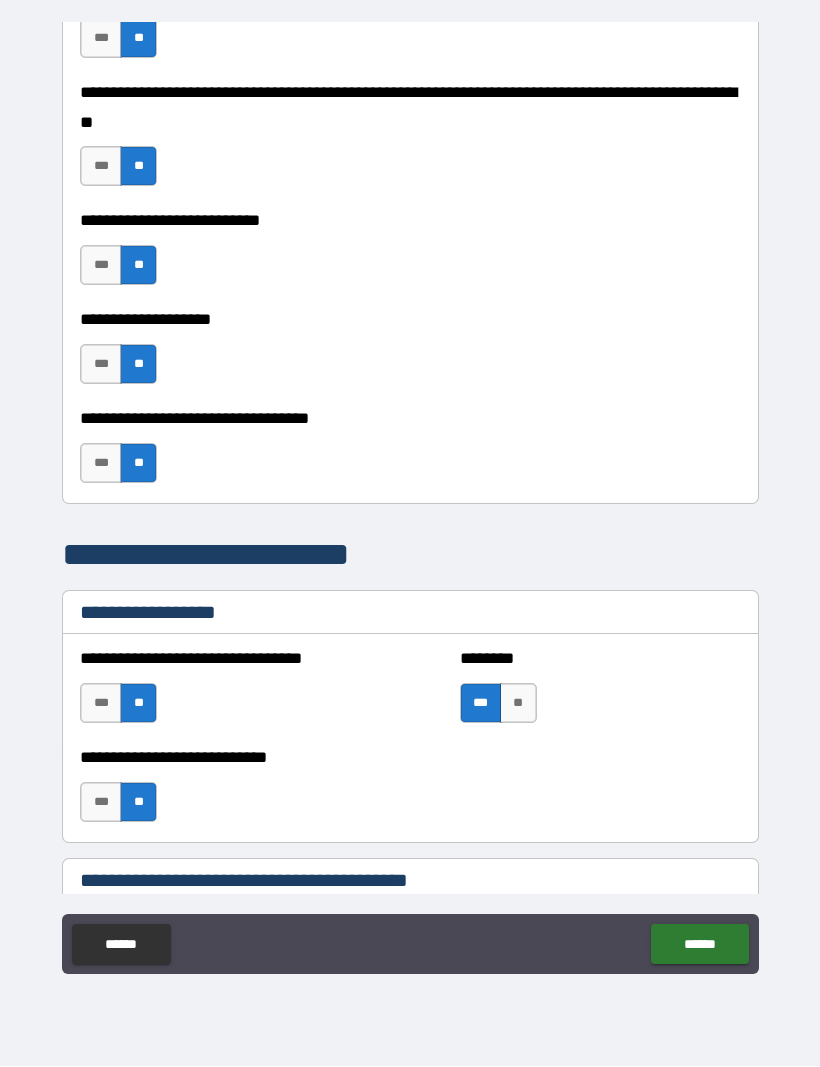 click on "**" at bounding box center [518, 704] 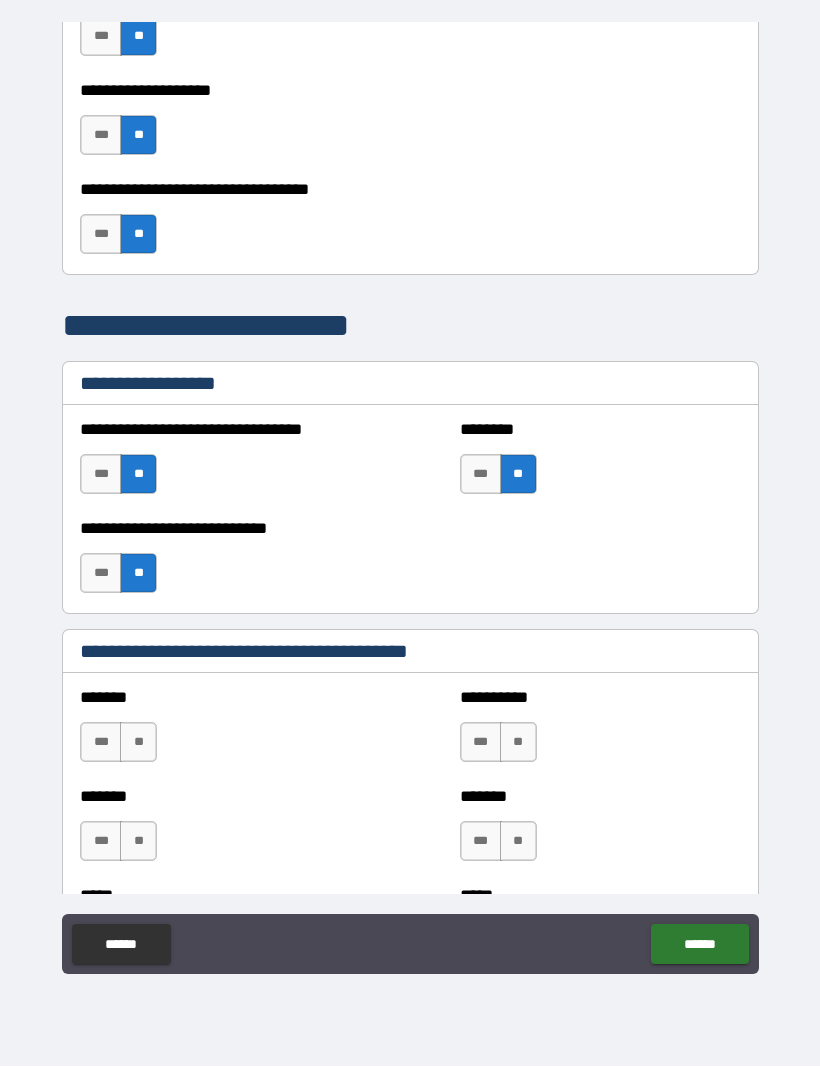 scroll, scrollTop: 1162, scrollLeft: 0, axis: vertical 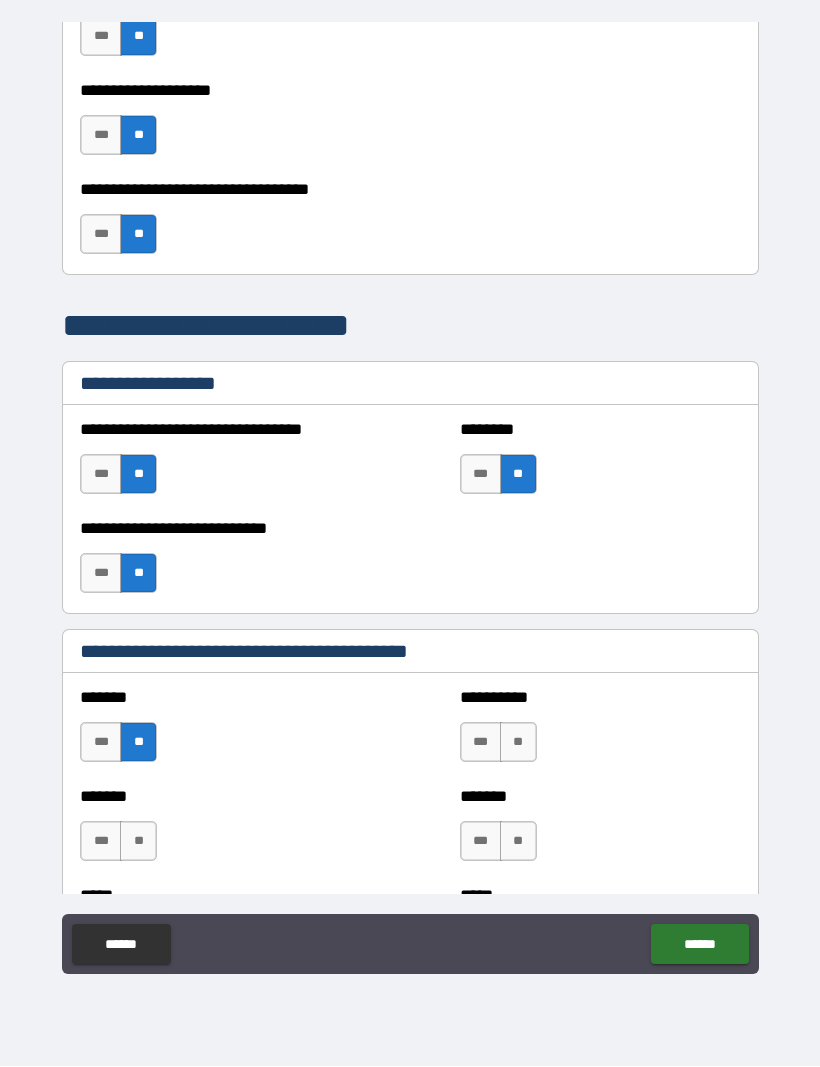 click on "**" at bounding box center (518, 743) 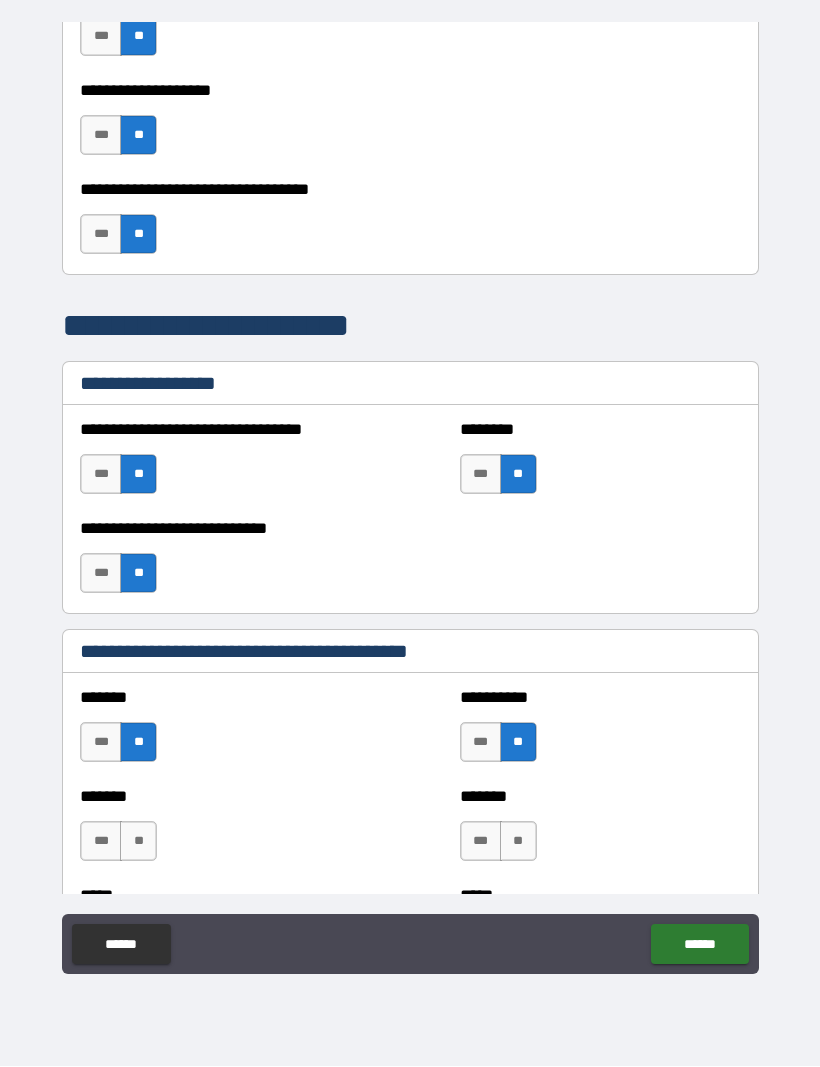 click on "**" at bounding box center (138, 842) 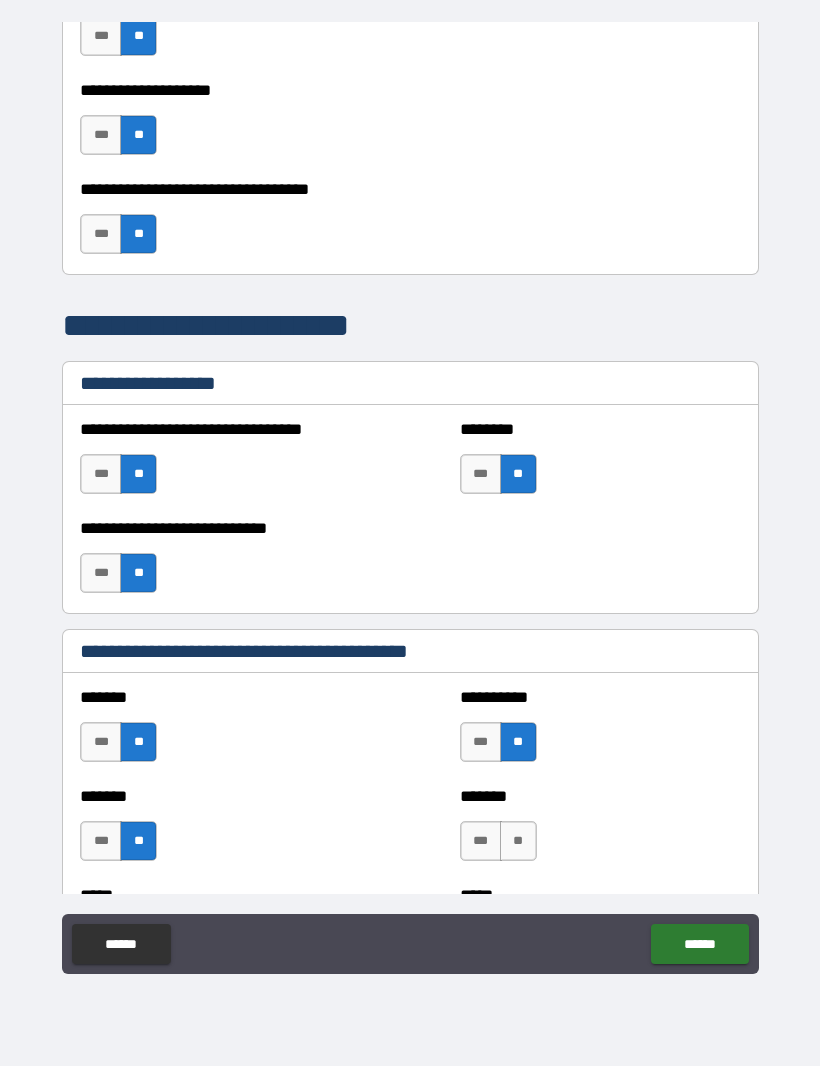 click on "**" at bounding box center (518, 842) 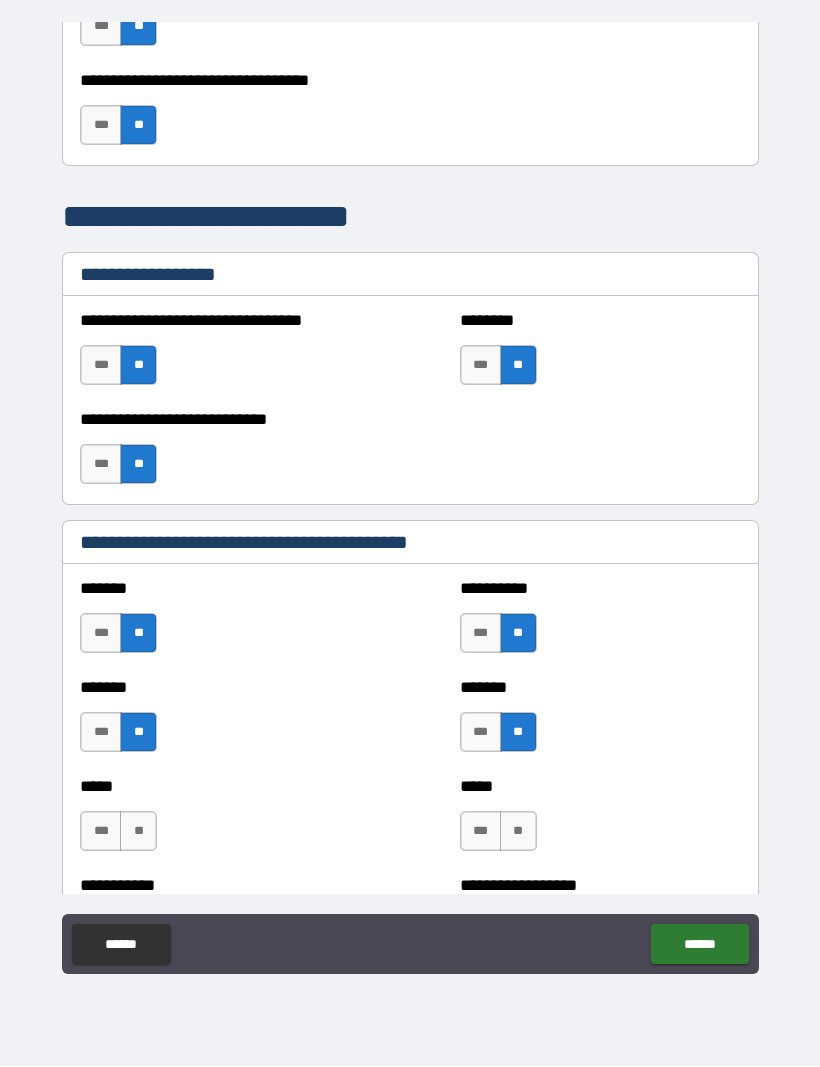 scroll, scrollTop: 1362, scrollLeft: 0, axis: vertical 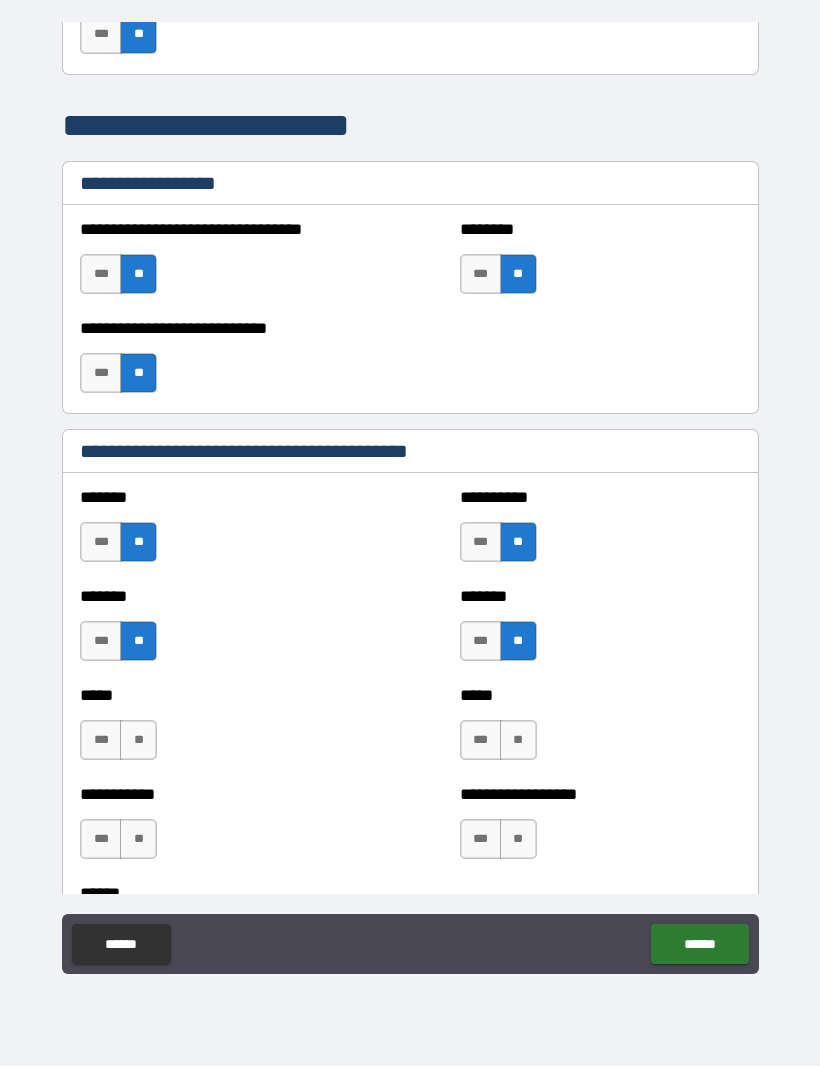 click on "**" at bounding box center (138, 741) 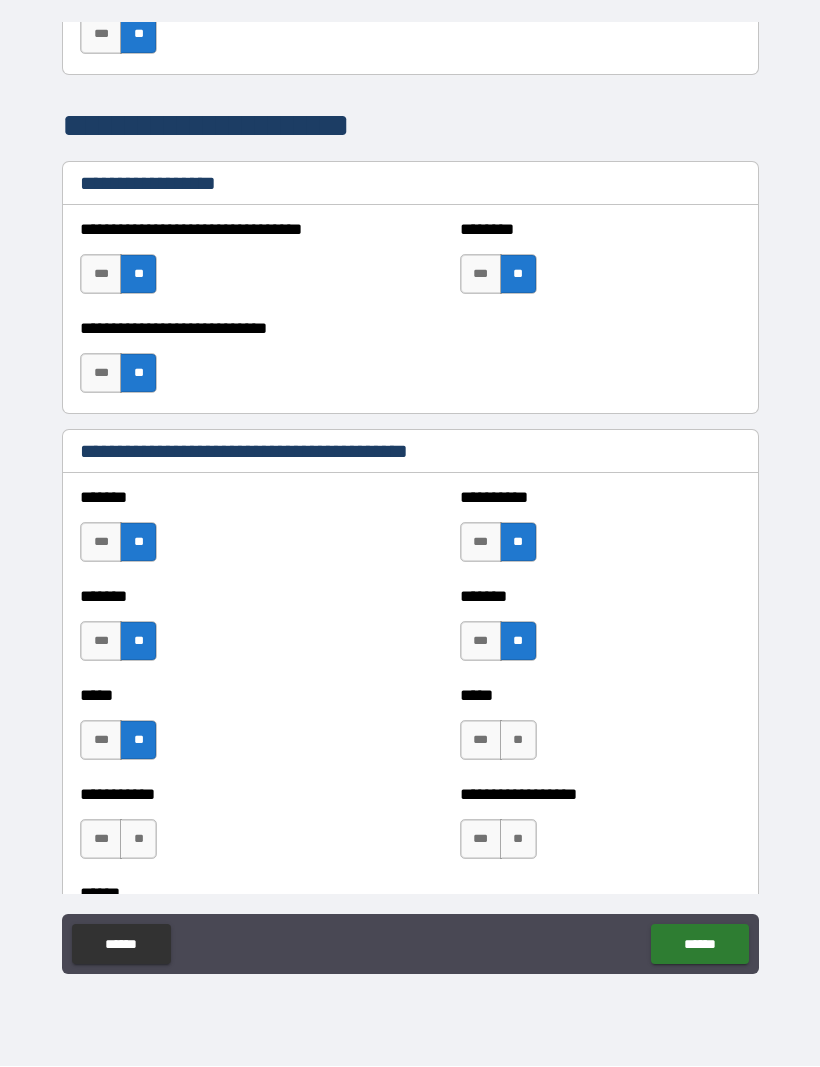 click on "**" at bounding box center [518, 741] 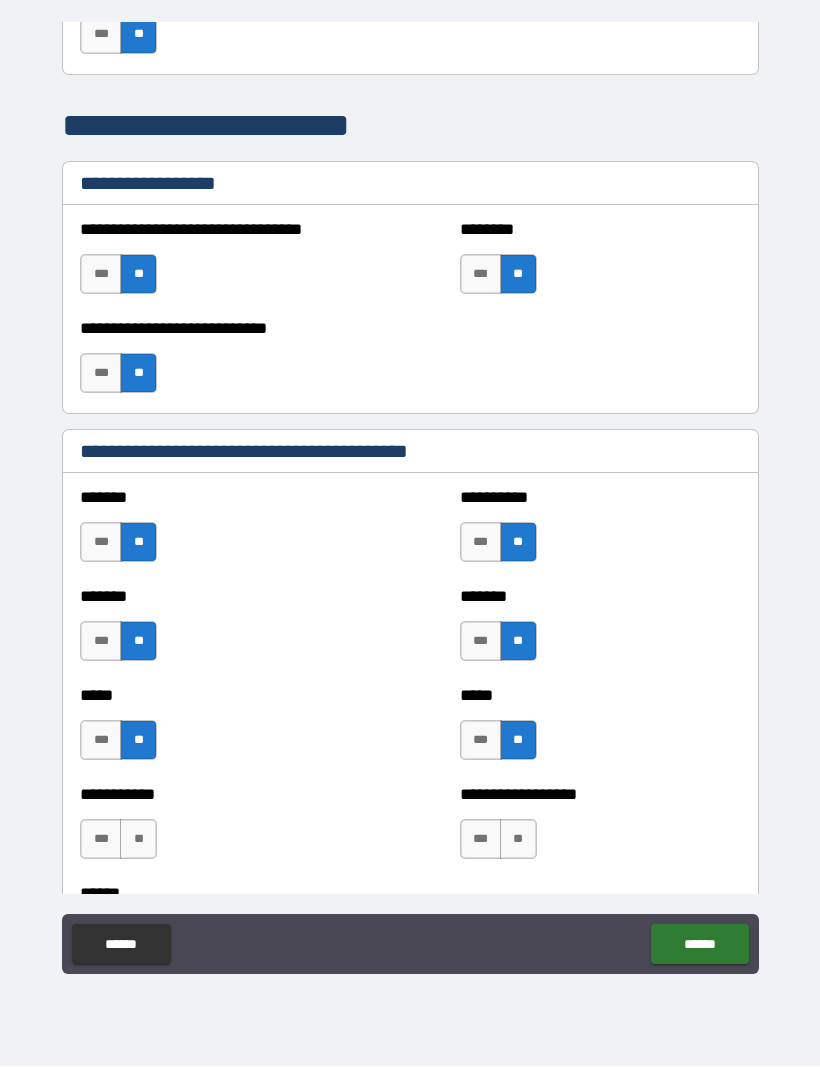 click on "**" at bounding box center (138, 840) 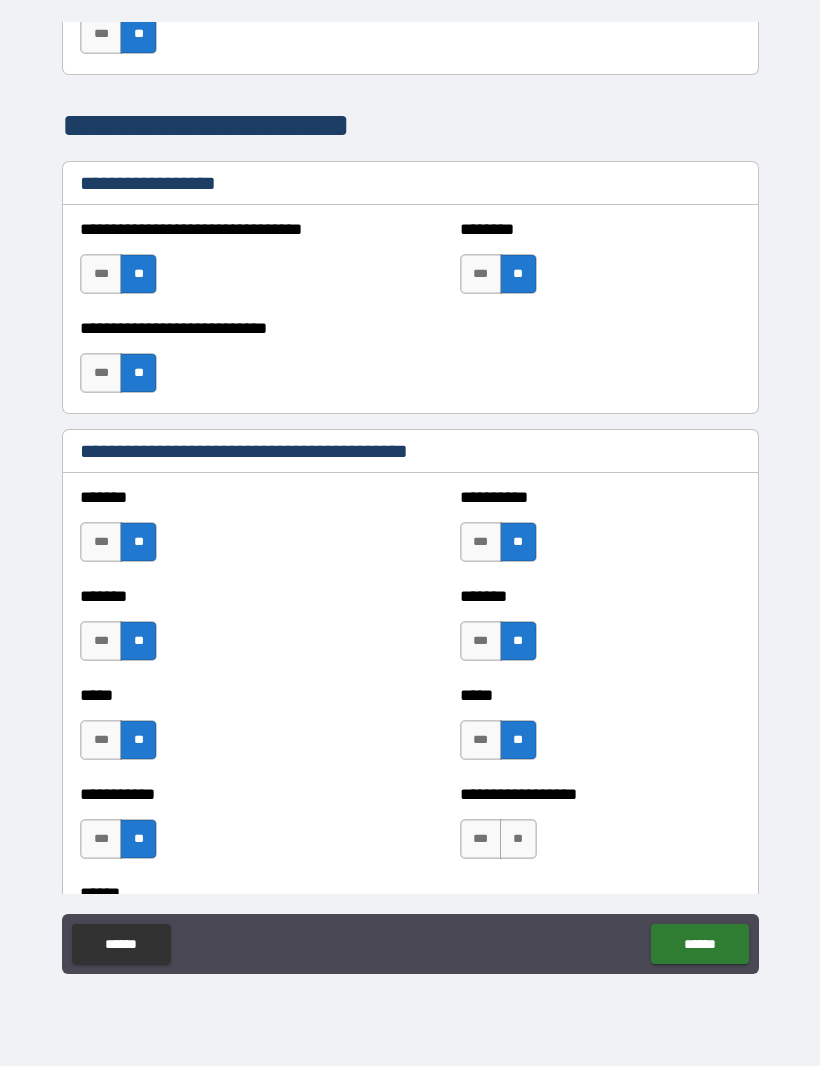 click on "**" at bounding box center [518, 840] 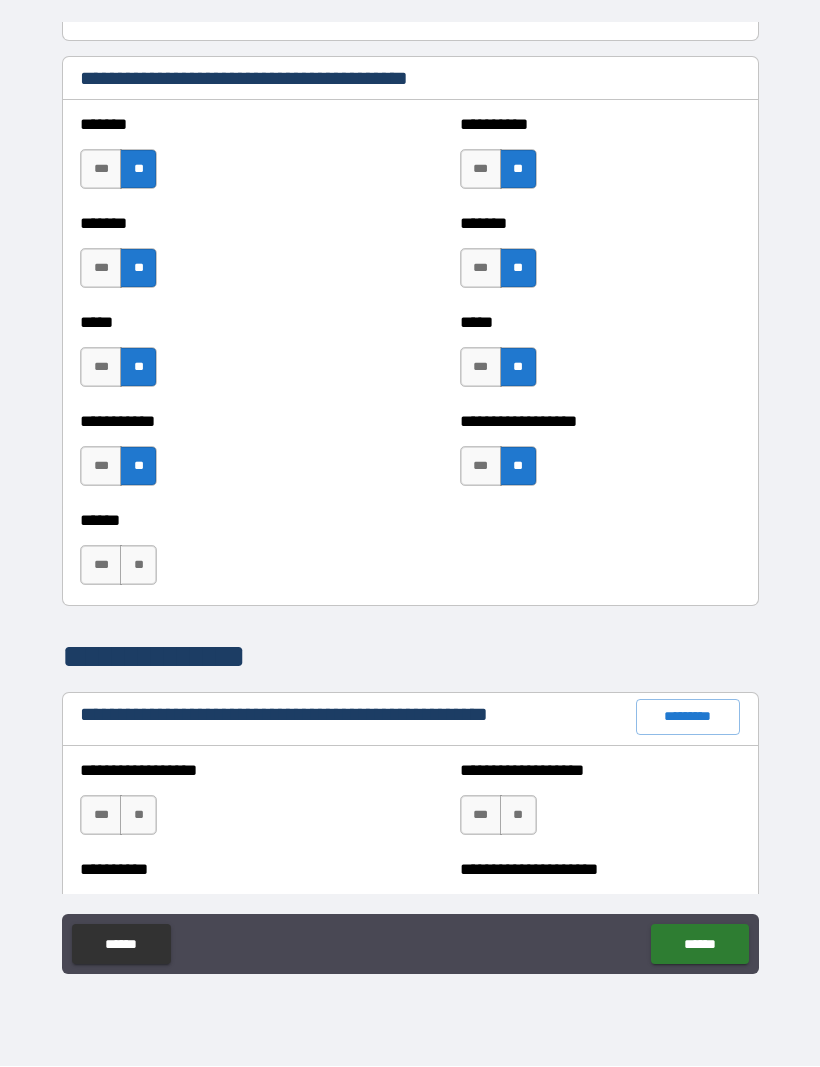 scroll, scrollTop: 1746, scrollLeft: 0, axis: vertical 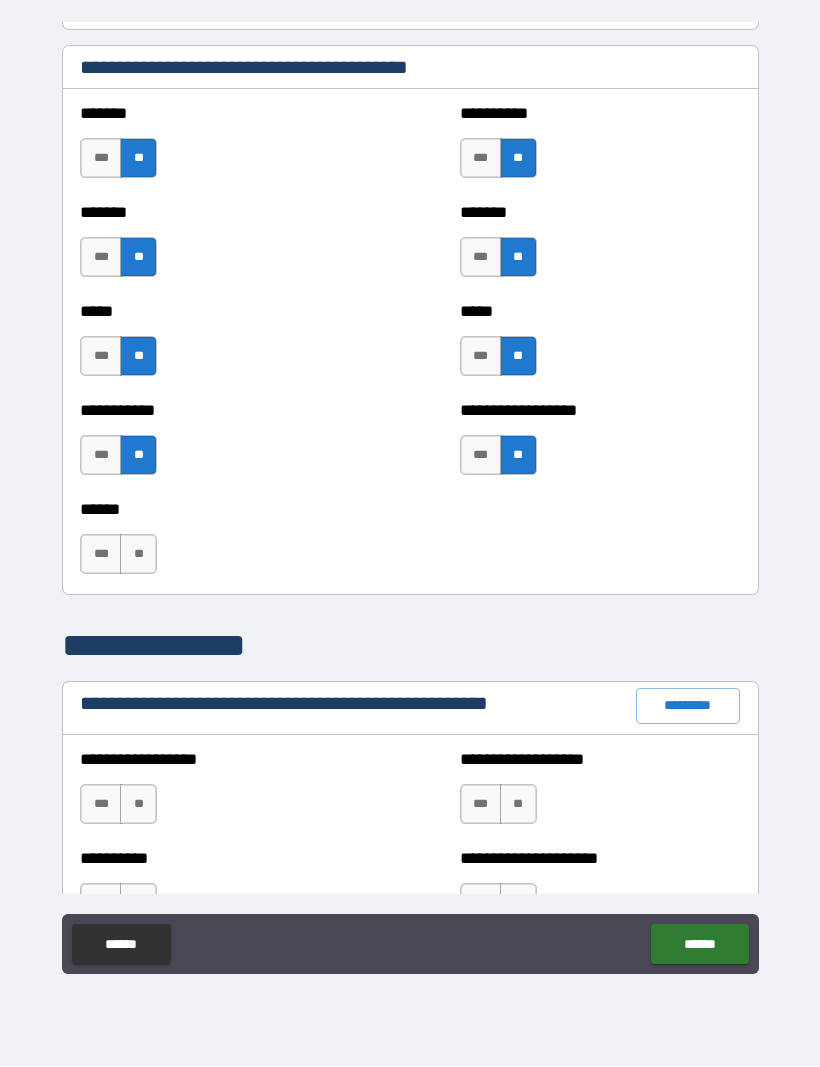 click on "**" at bounding box center [138, 805] 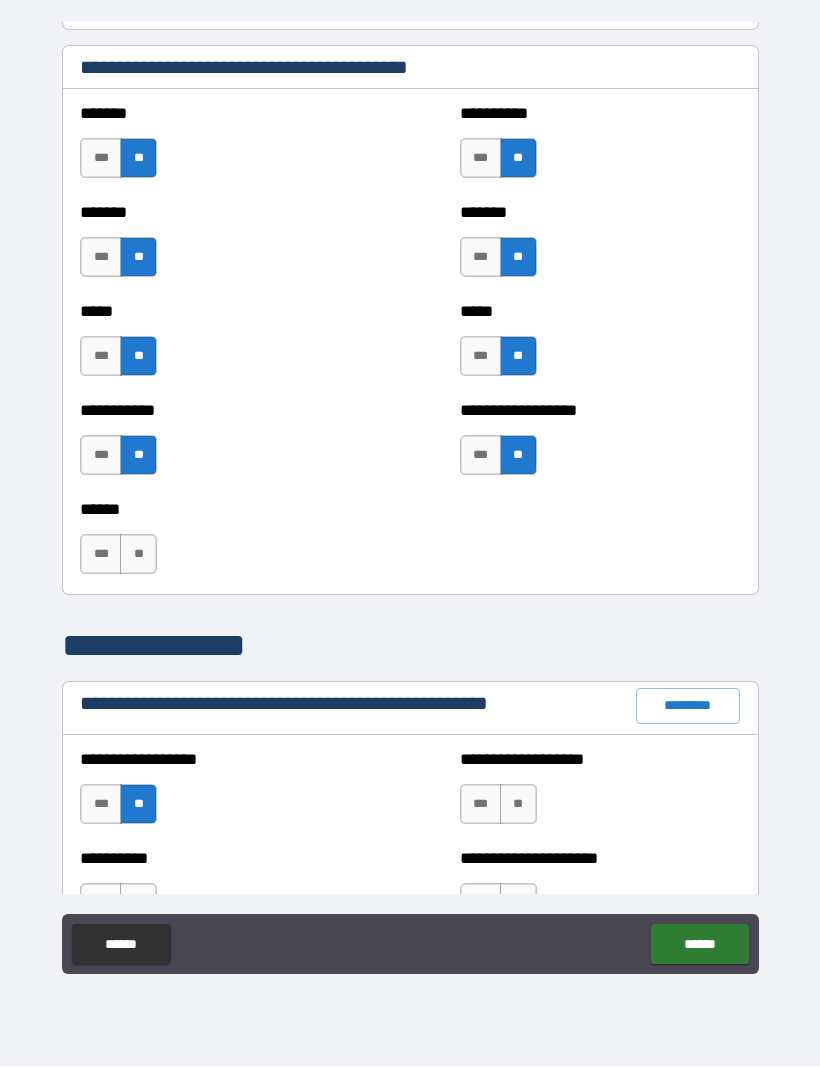 click on "**" at bounding box center (518, 805) 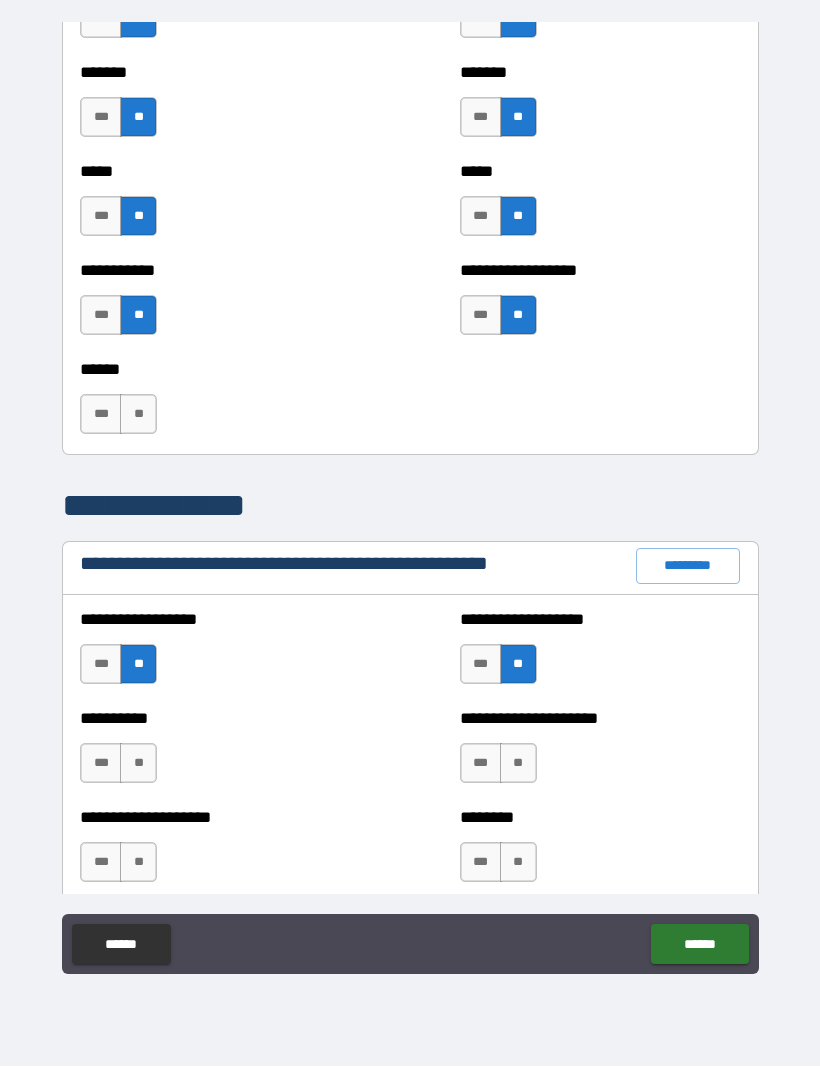 scroll, scrollTop: 1885, scrollLeft: 0, axis: vertical 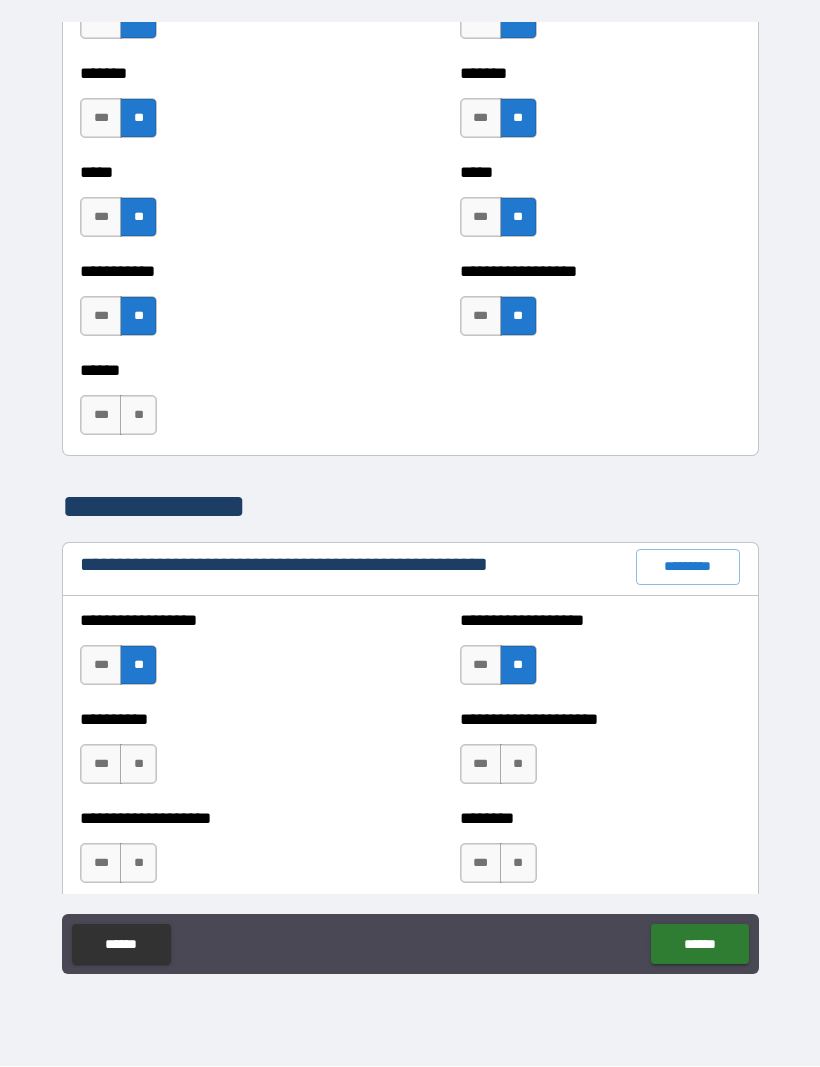 click on "**" at bounding box center (518, 765) 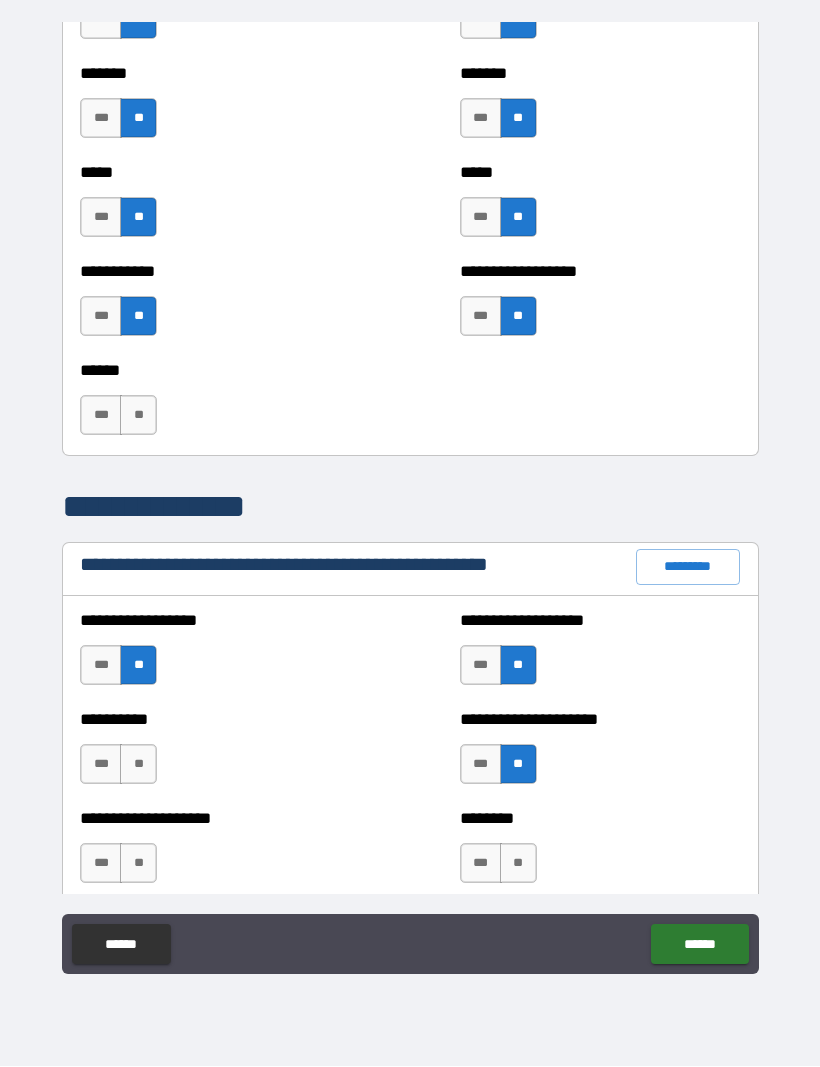 click on "**" at bounding box center (138, 765) 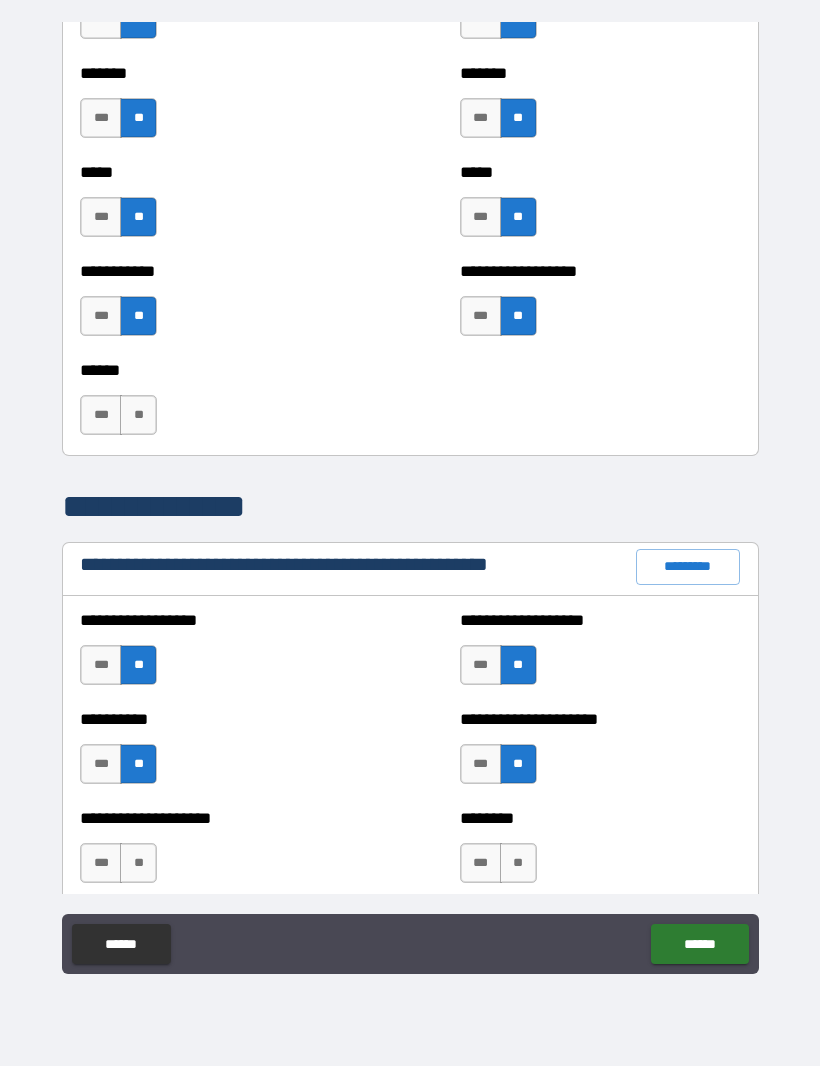 click on "**" at bounding box center [138, 864] 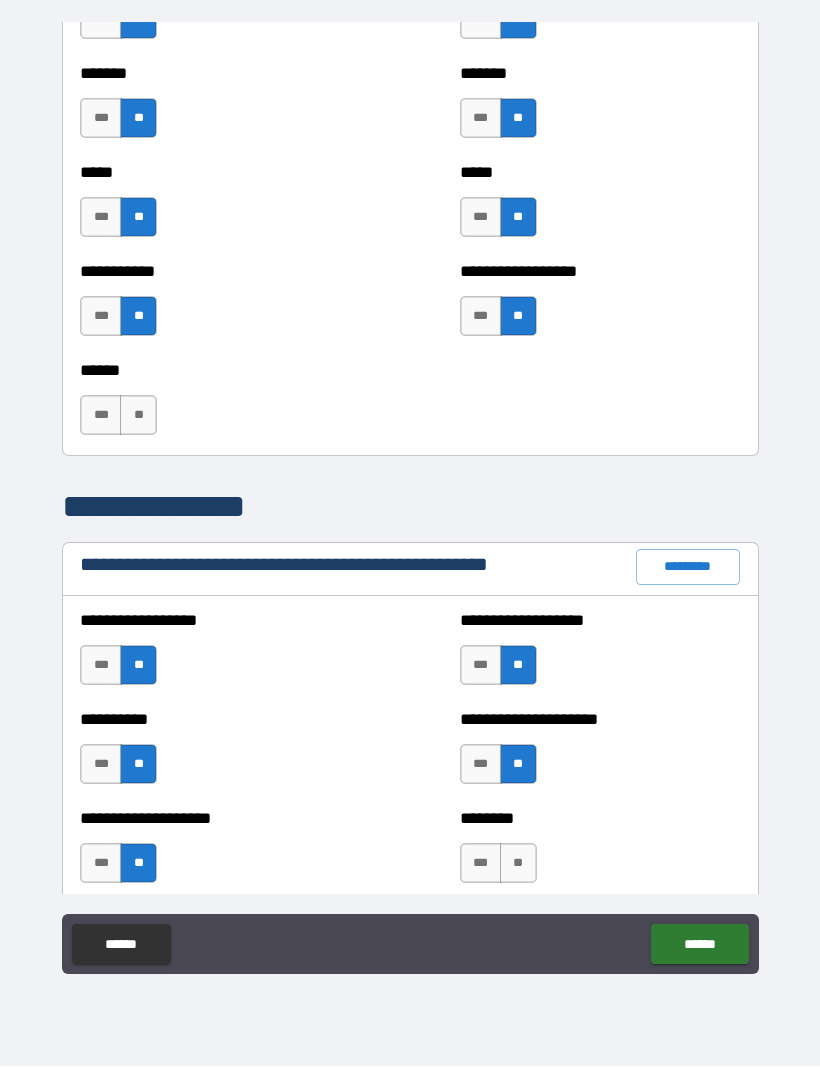 click on "**" at bounding box center (518, 864) 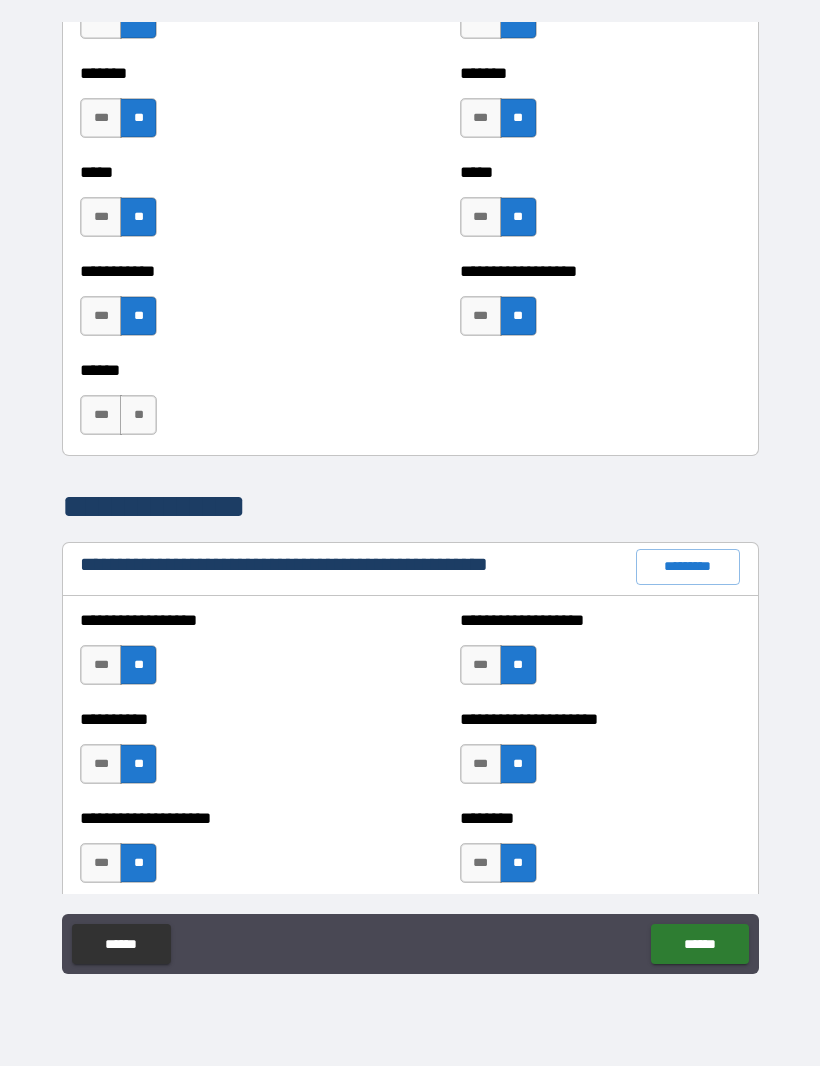 scroll, scrollTop: 2086, scrollLeft: 0, axis: vertical 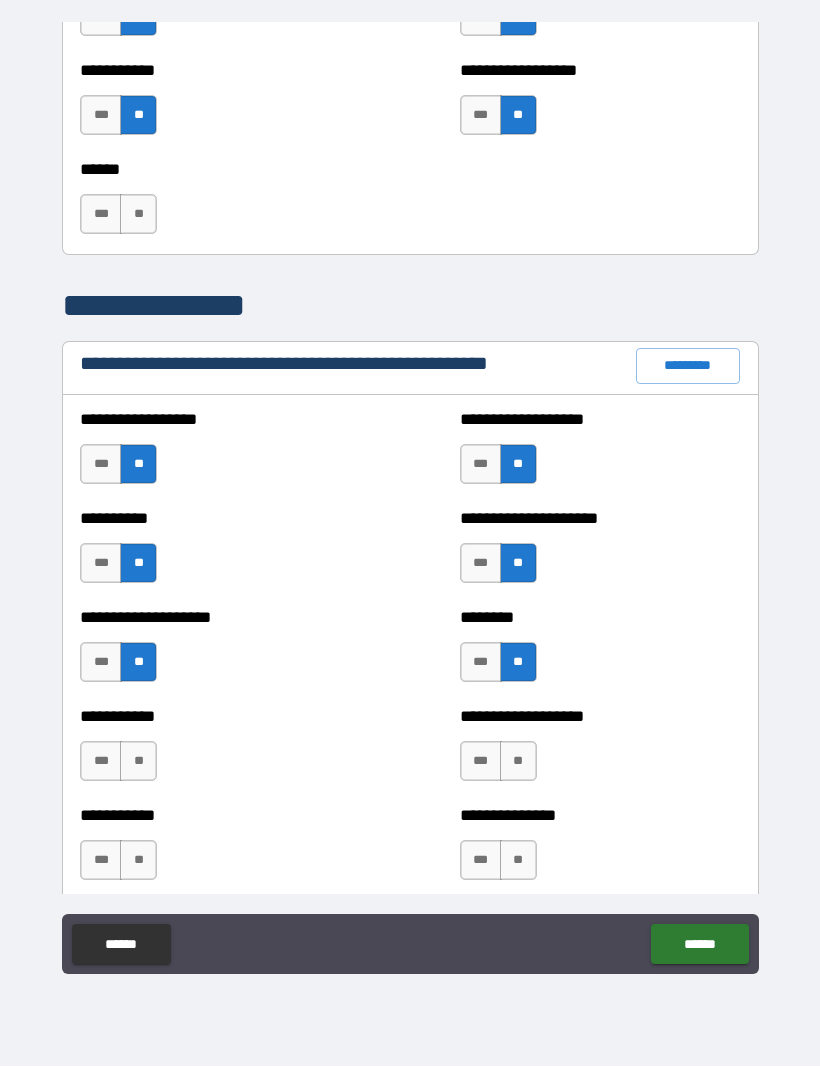 click on "**" at bounding box center [138, 762] 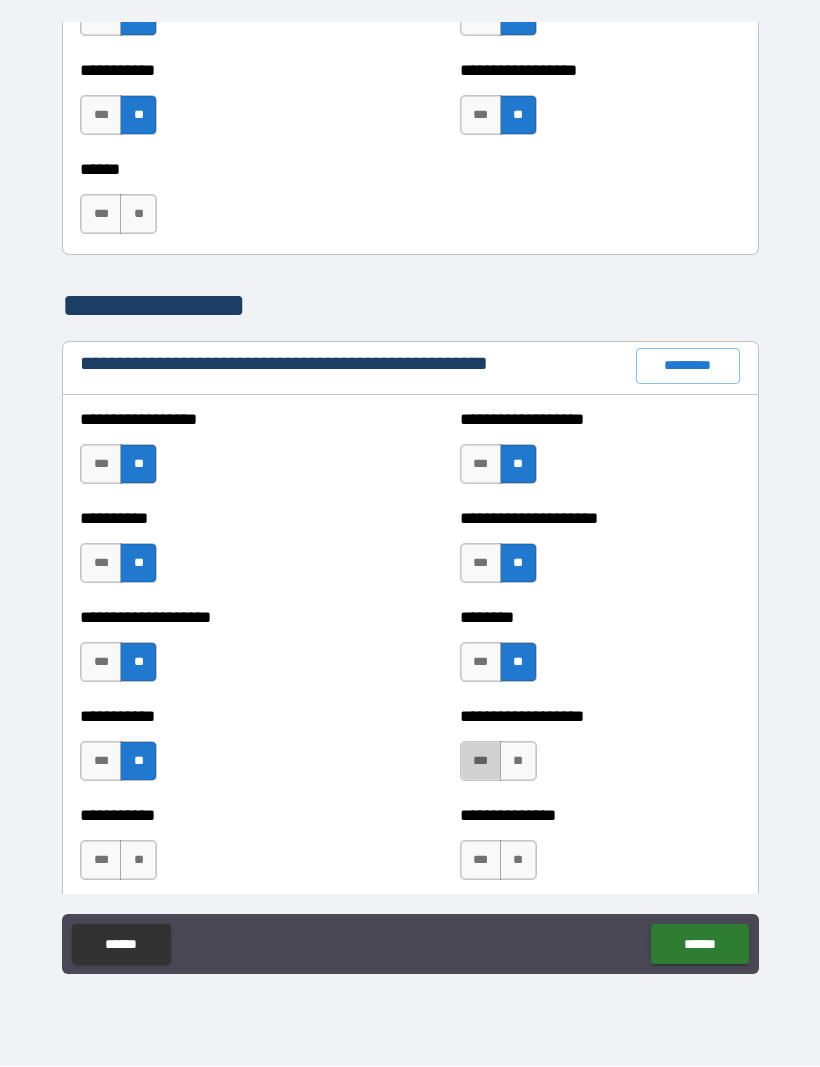 click on "***" at bounding box center (481, 762) 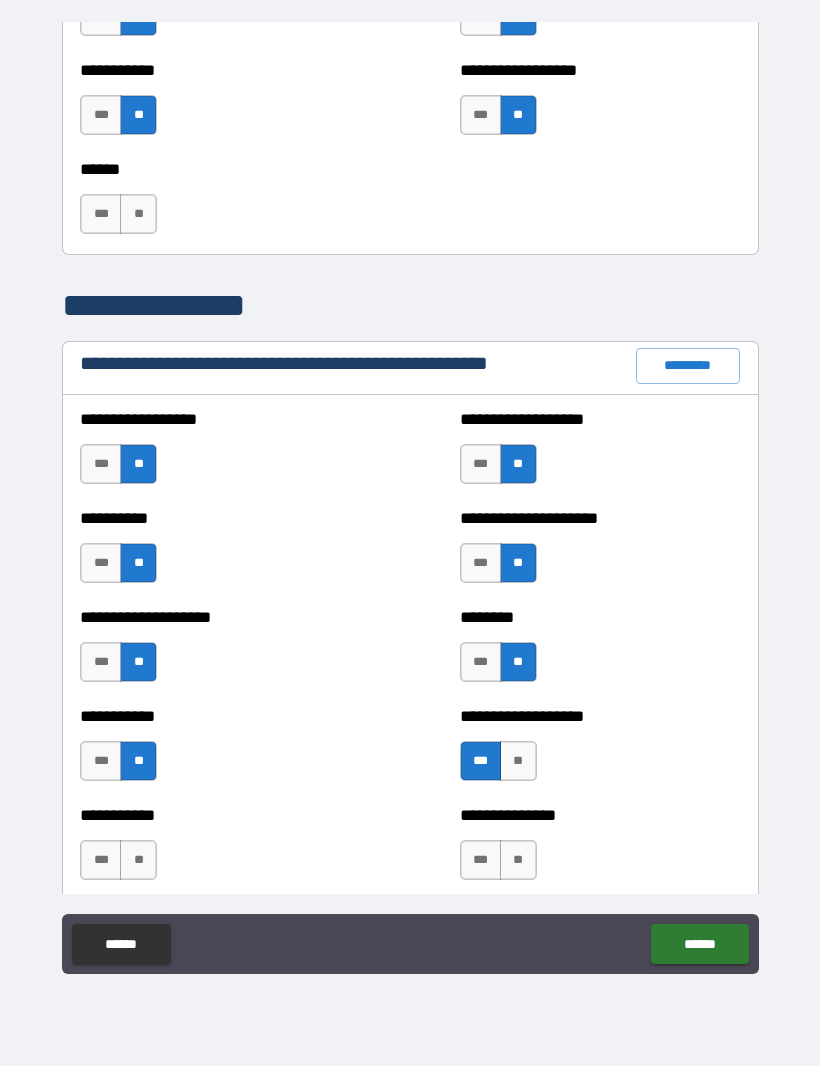 click on "**" at bounding box center (518, 861) 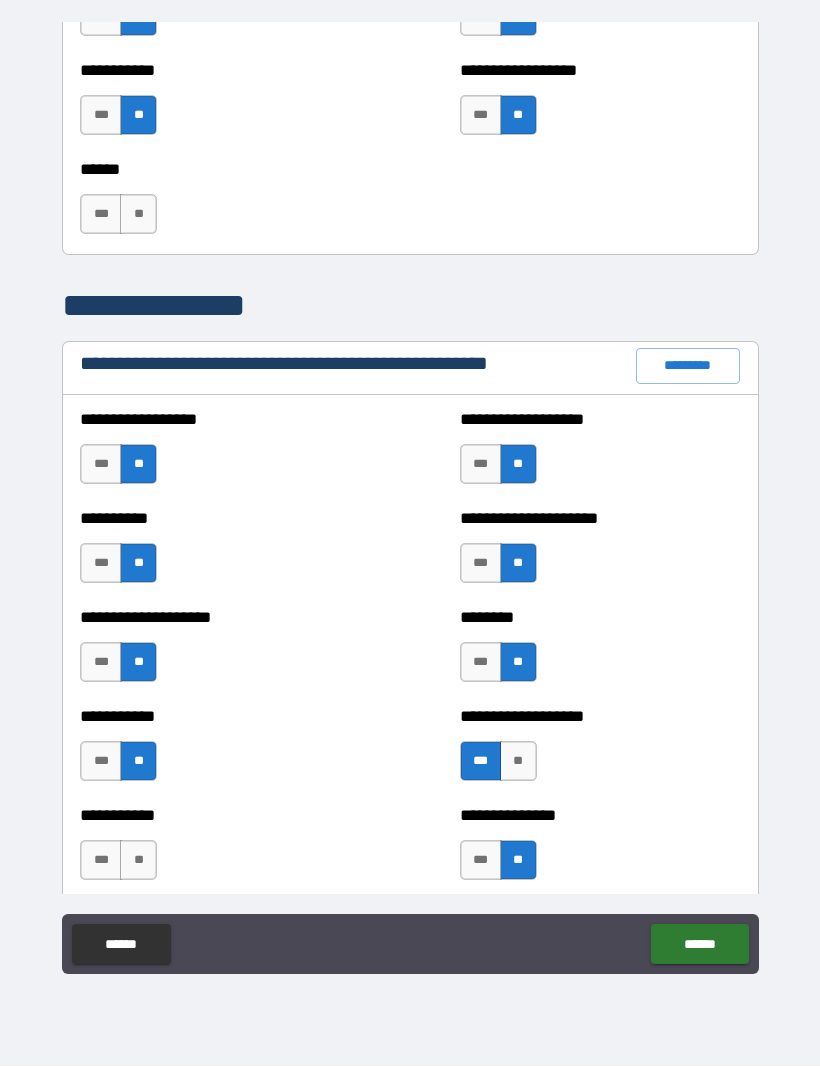click on "**" at bounding box center [138, 861] 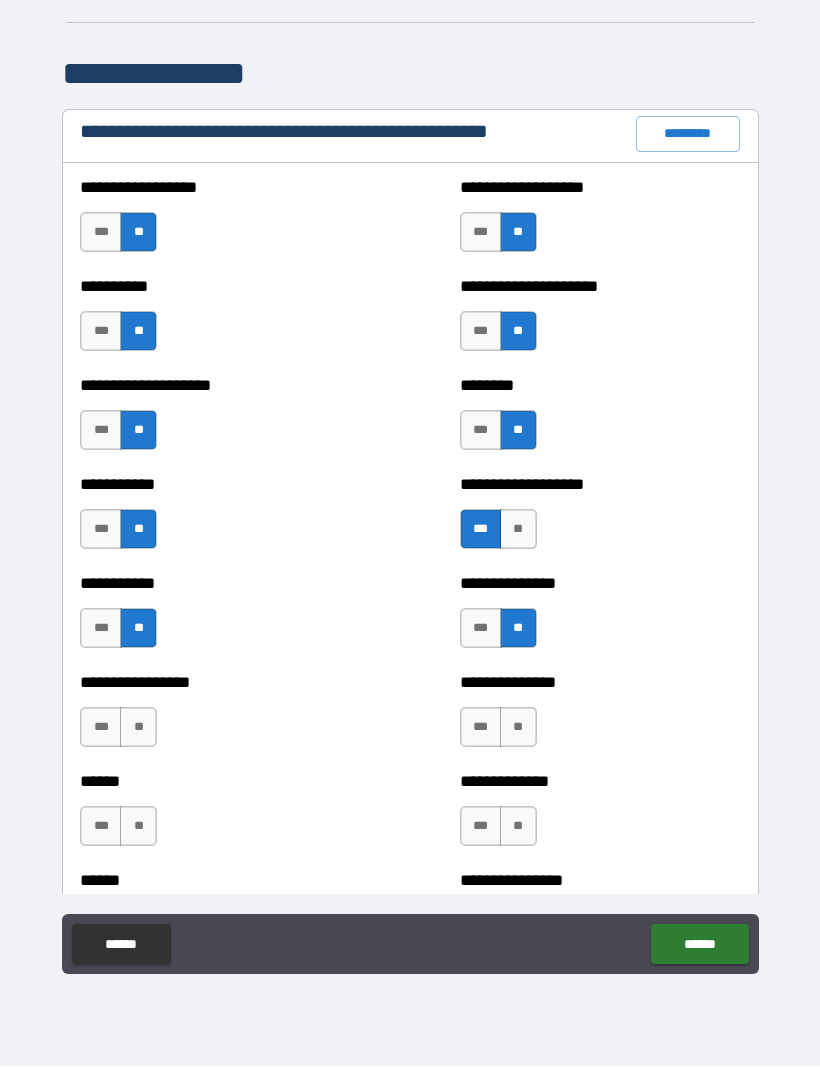 scroll, scrollTop: 2317, scrollLeft: 0, axis: vertical 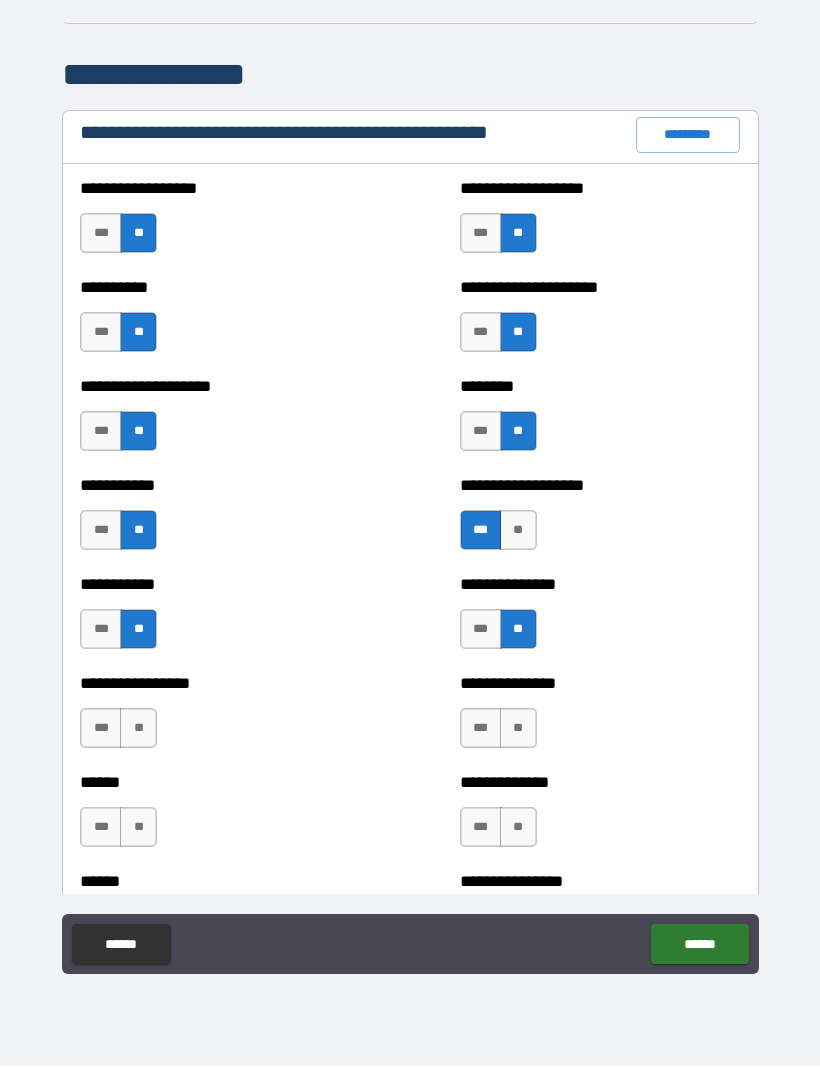 click on "**" at bounding box center (138, 729) 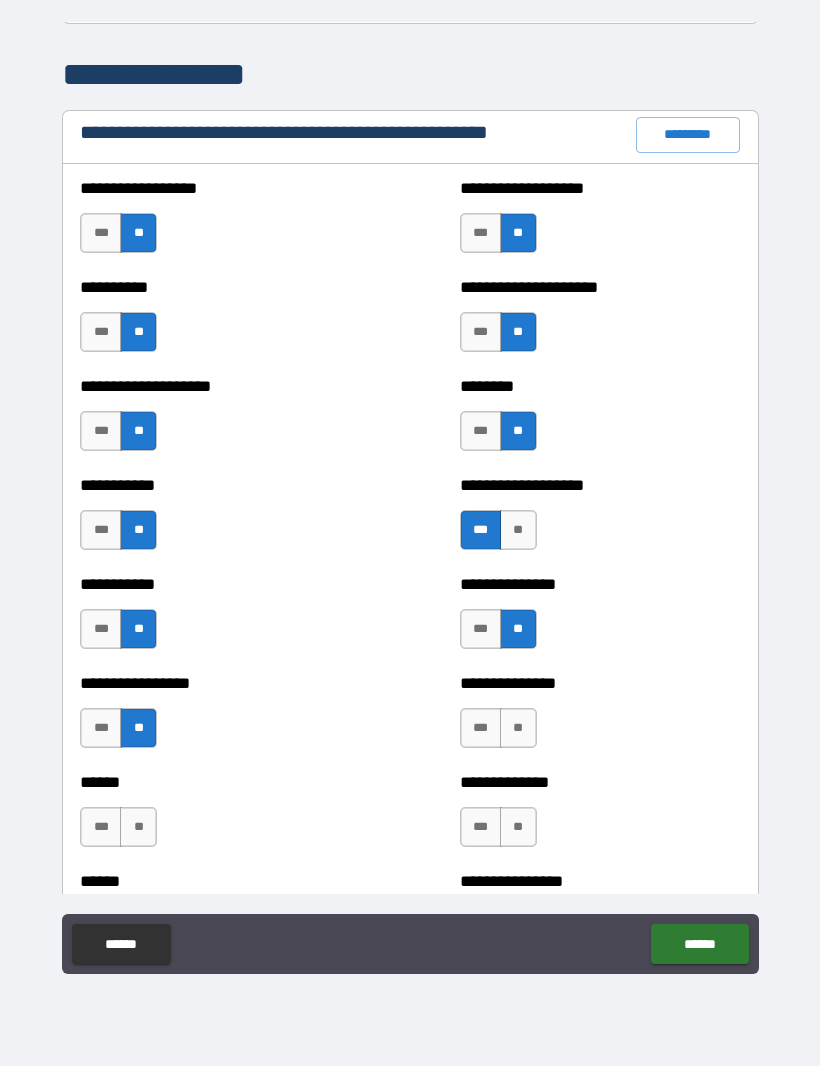 click on "**" at bounding box center (518, 729) 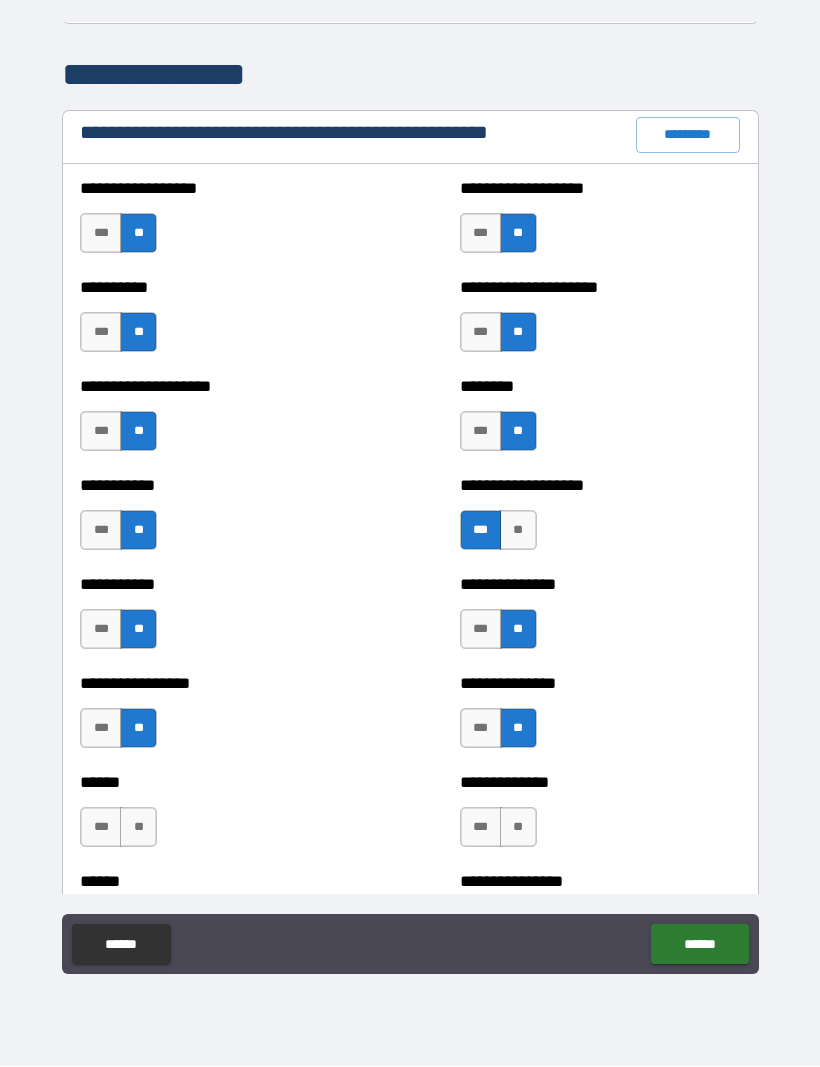 click on "**" at bounding box center [138, 828] 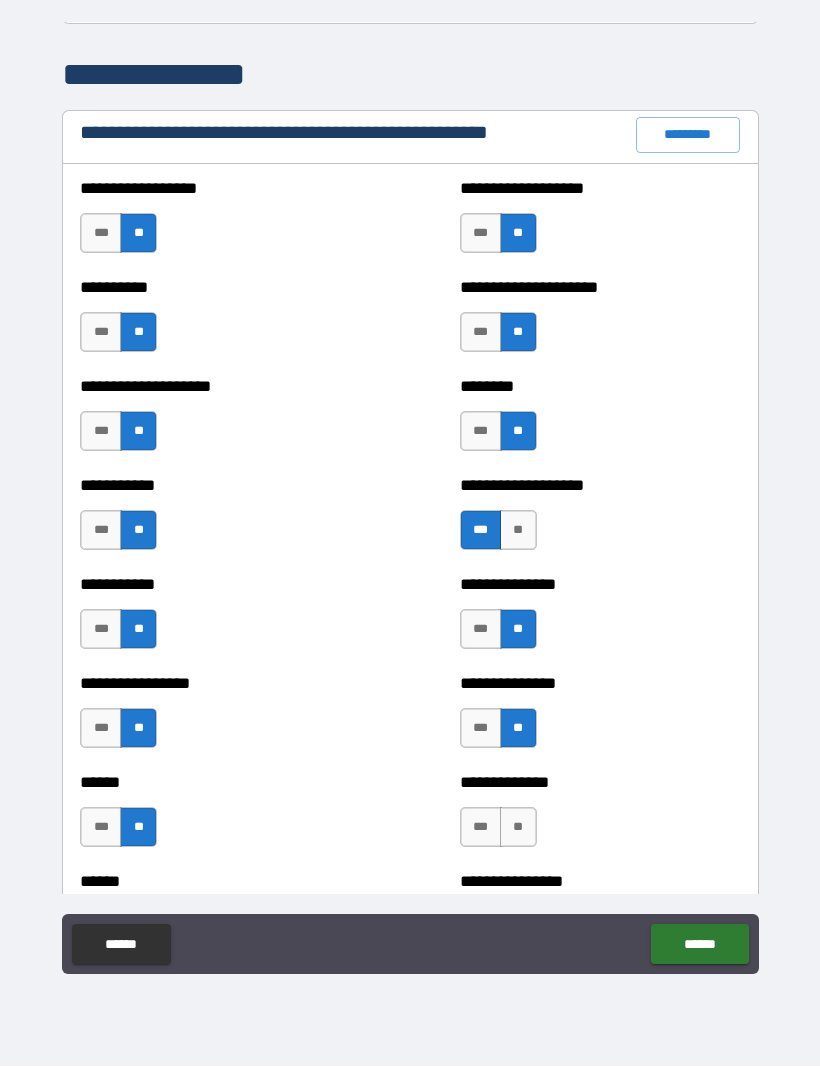 click on "**" at bounding box center [518, 828] 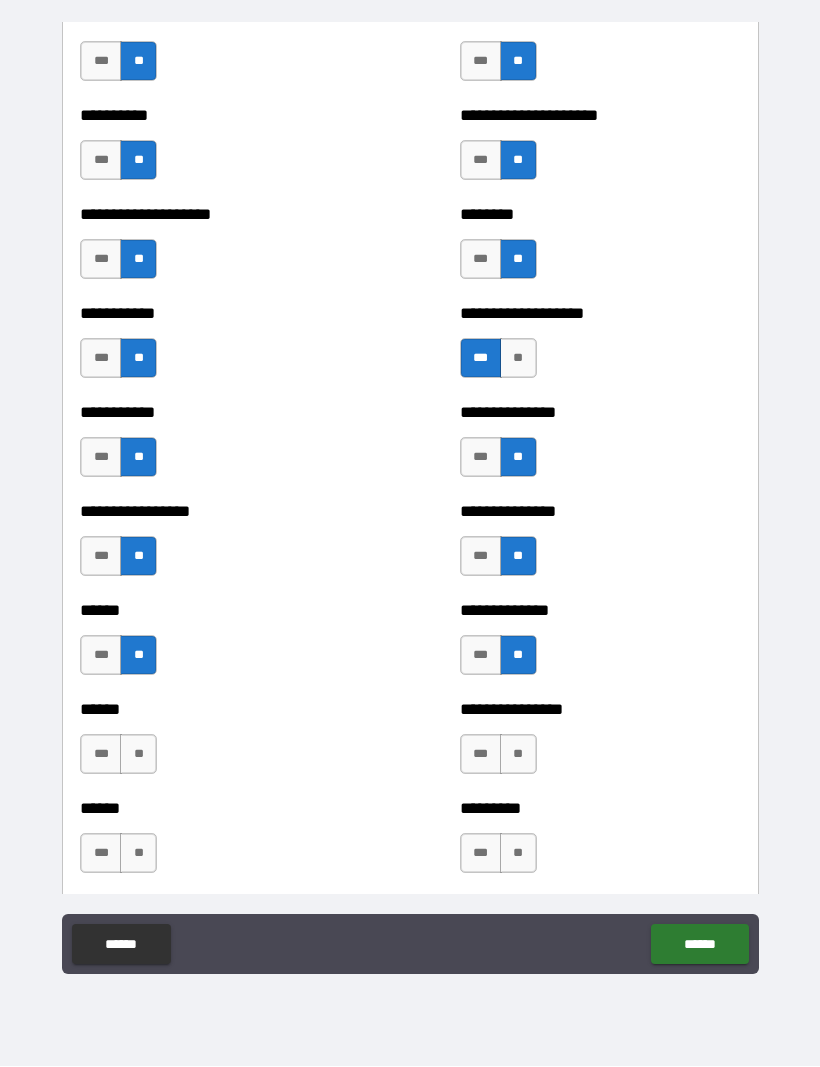 scroll, scrollTop: 2487, scrollLeft: 0, axis: vertical 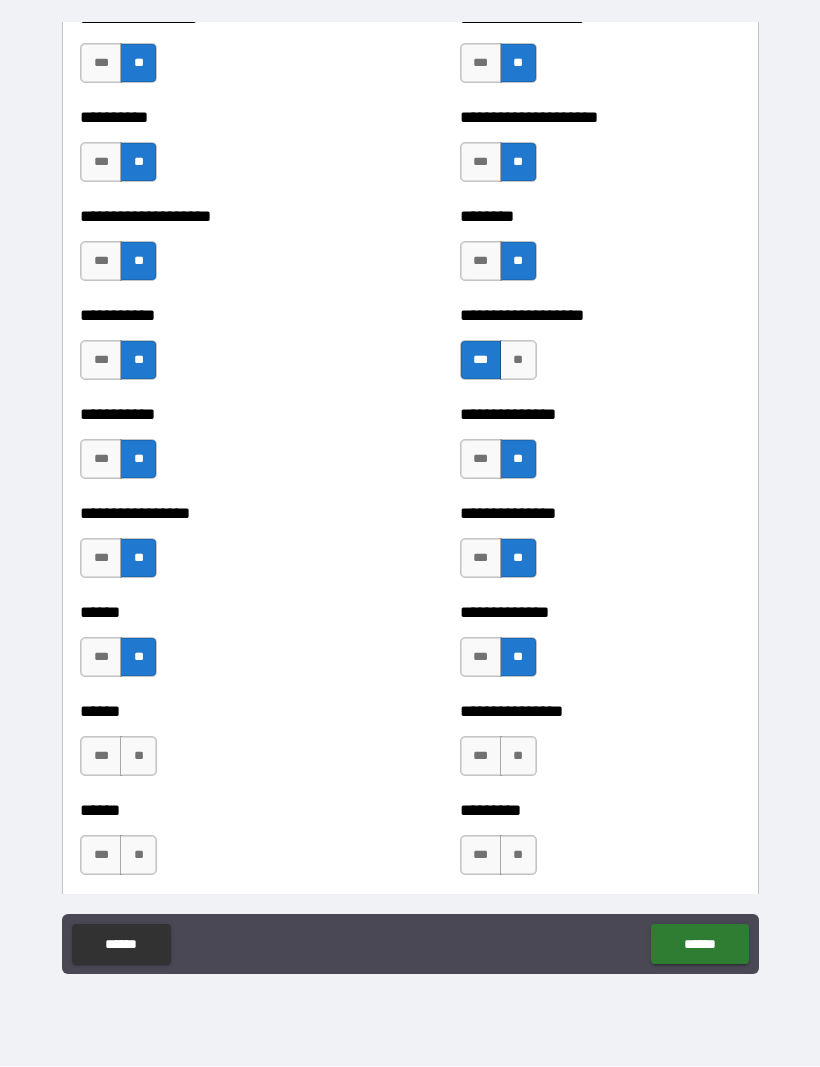 click on "**" at bounding box center [138, 757] 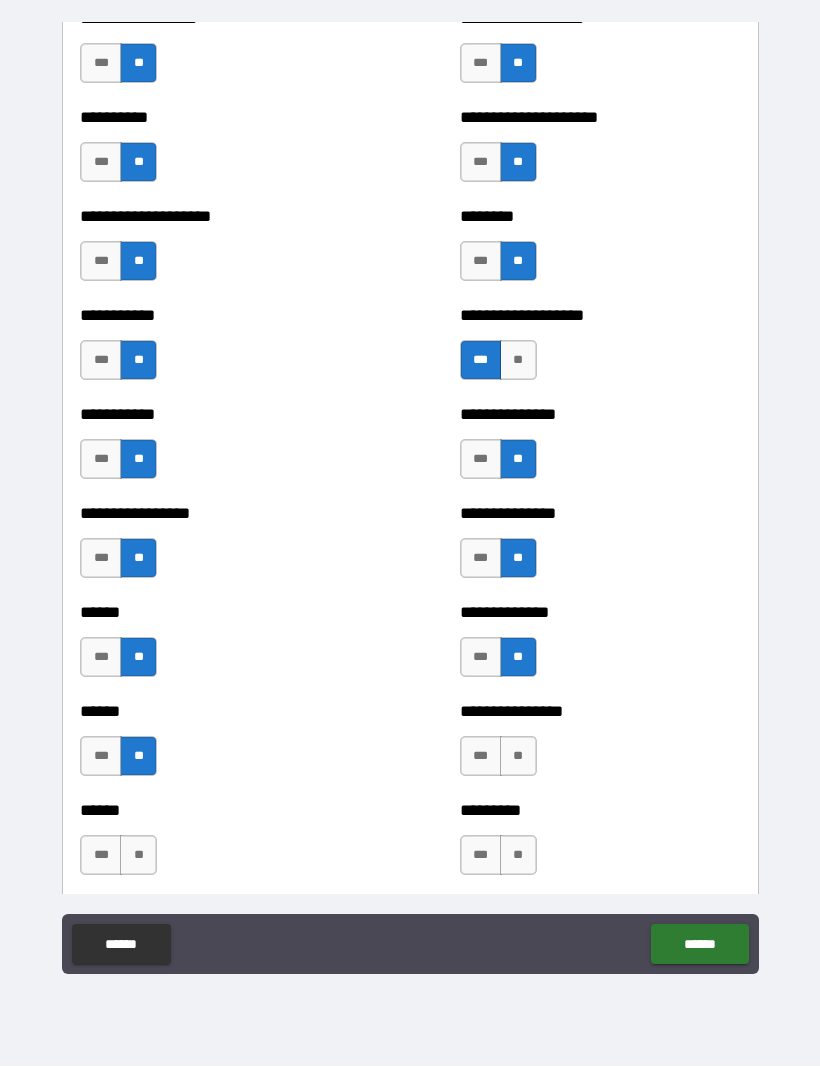click on "**" at bounding box center [518, 757] 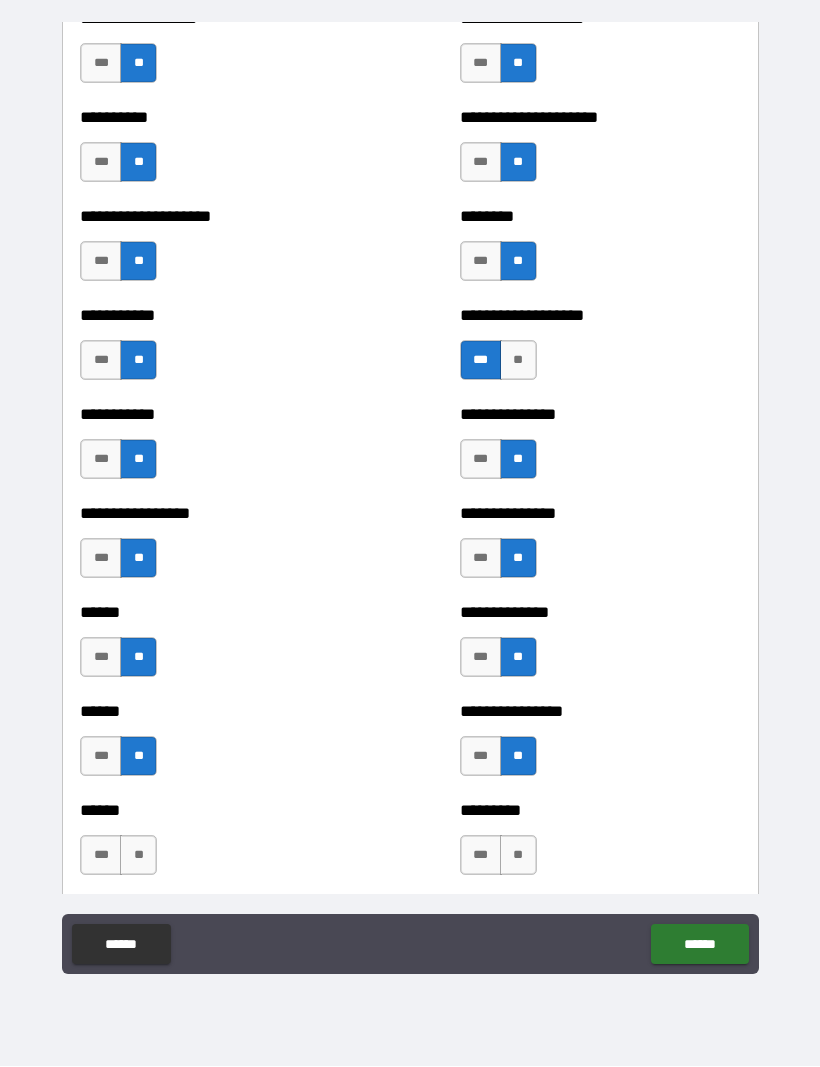 click on "**" at bounding box center [138, 856] 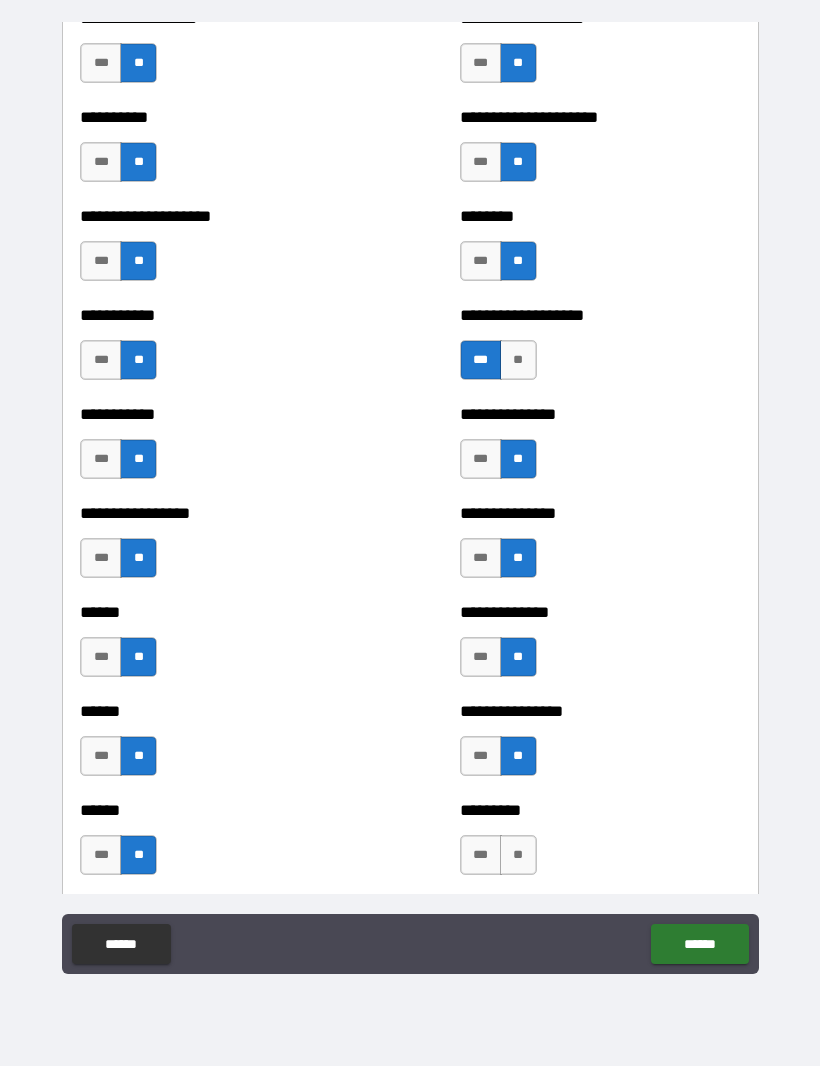 click on "**" at bounding box center (518, 856) 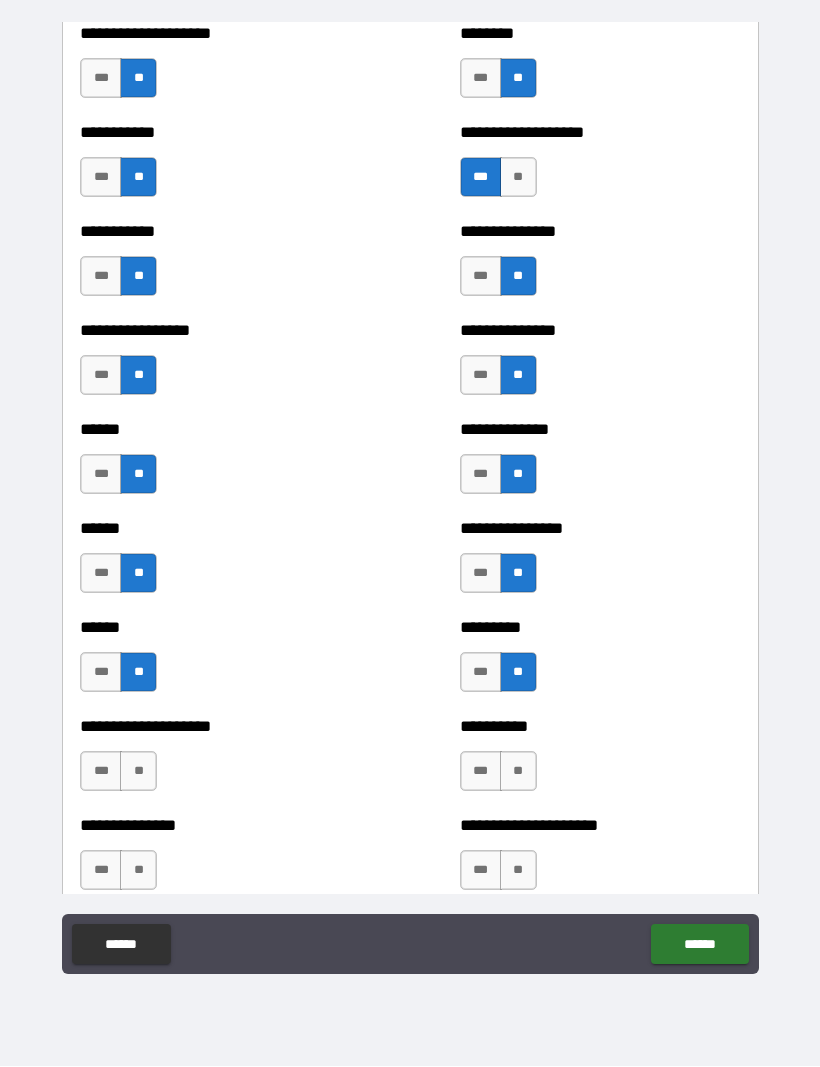 scroll, scrollTop: 2669, scrollLeft: 0, axis: vertical 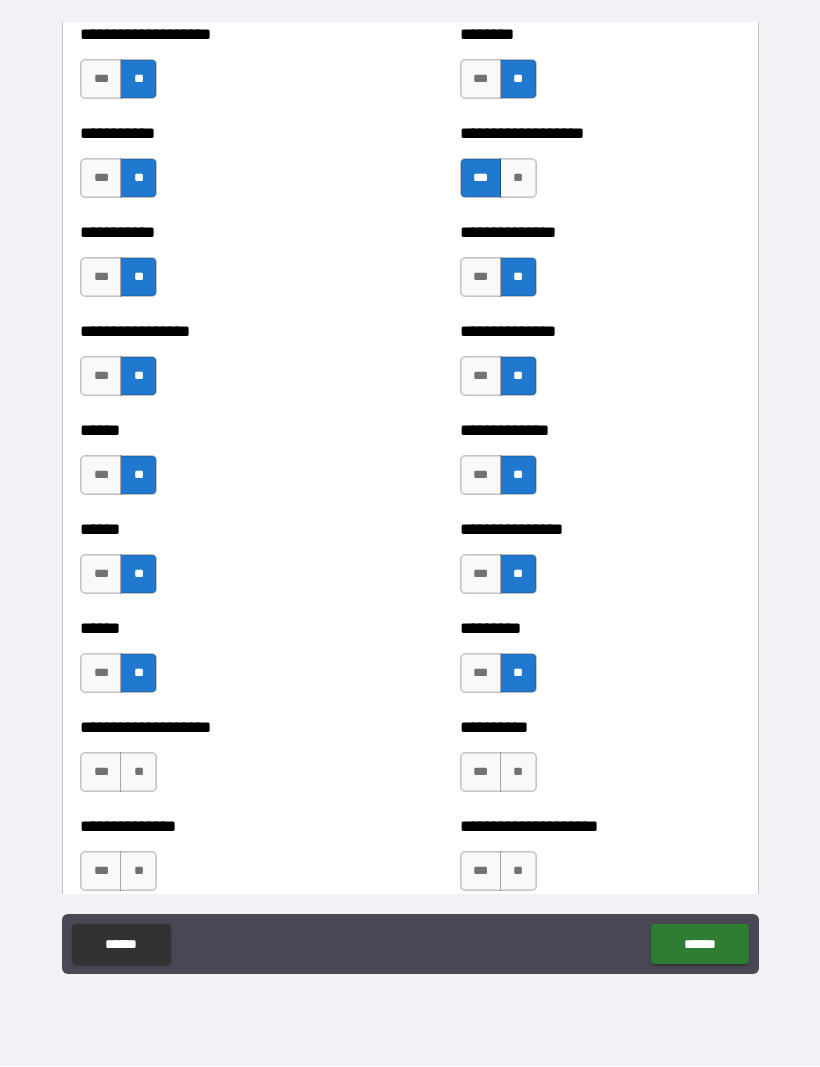 click on "**" at bounding box center (138, 773) 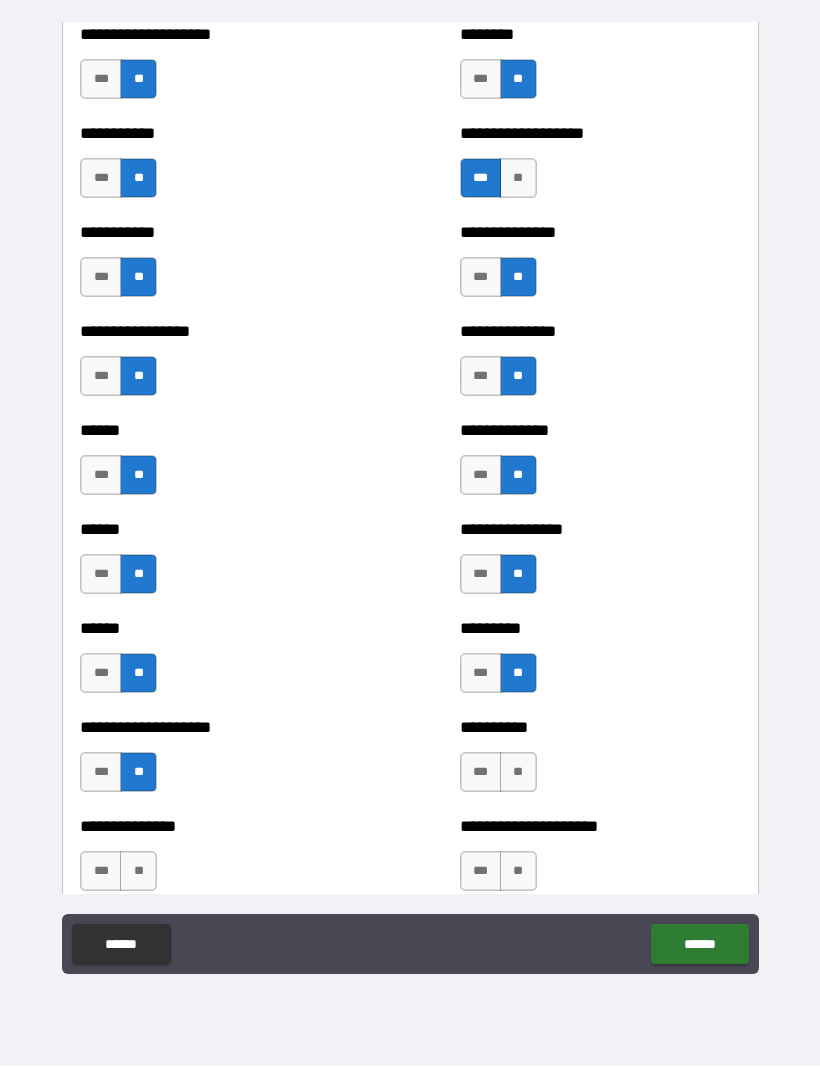 click on "**" at bounding box center (518, 773) 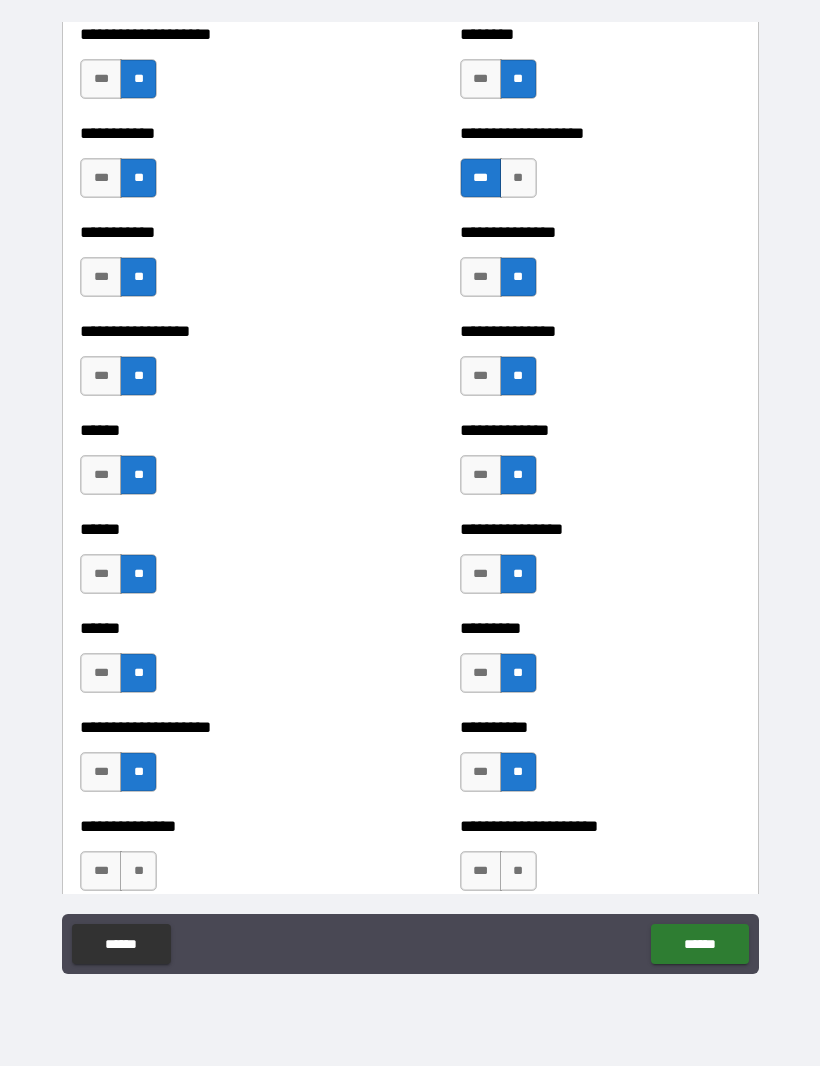 click on "**" at bounding box center (138, 872) 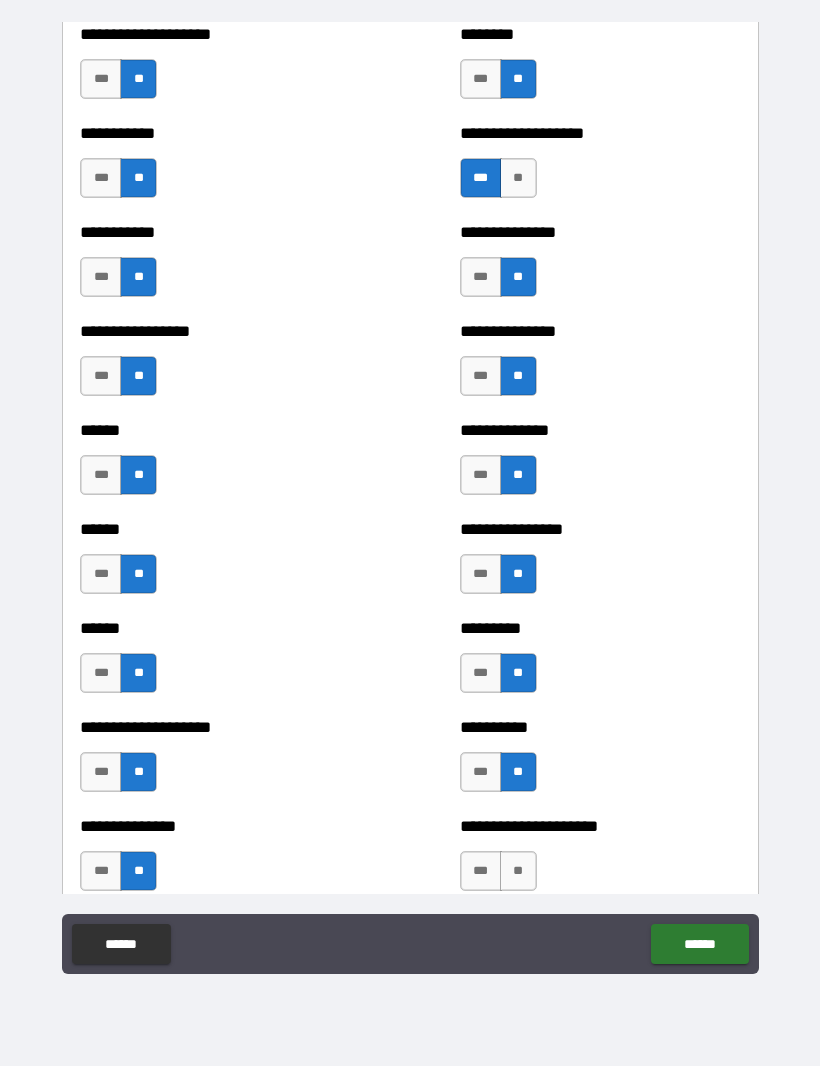 click on "**" at bounding box center [518, 872] 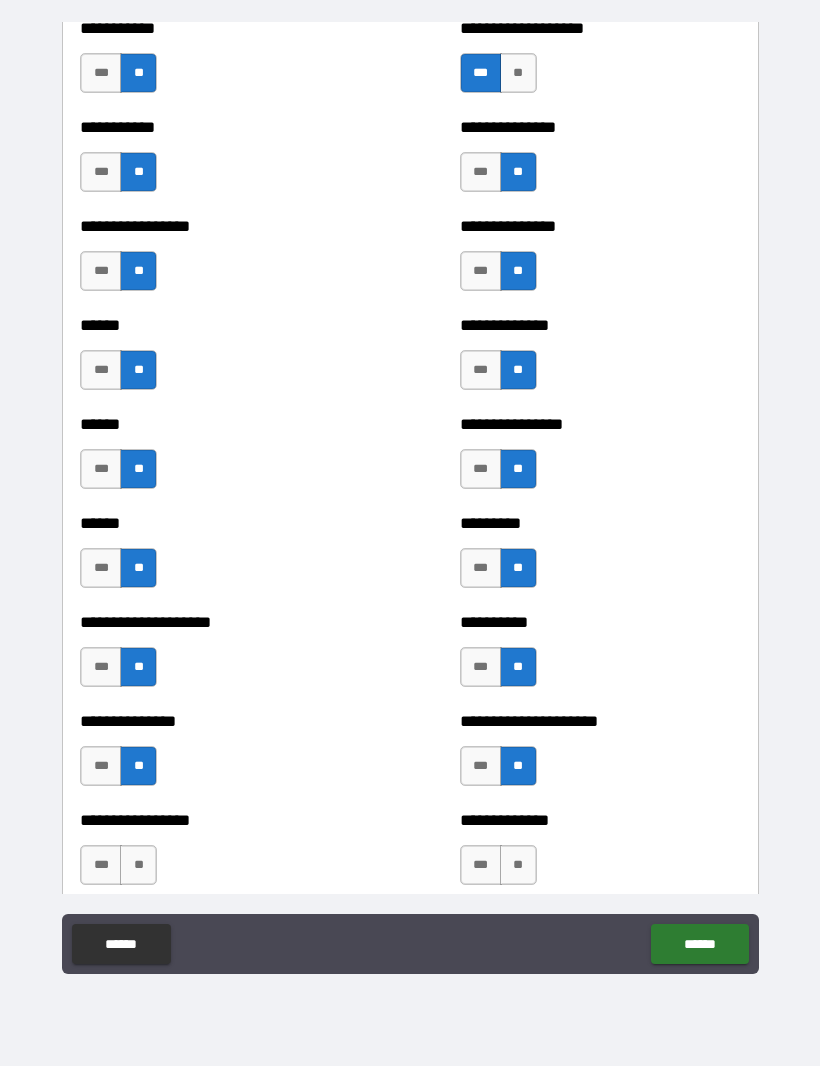 scroll, scrollTop: 2778, scrollLeft: 0, axis: vertical 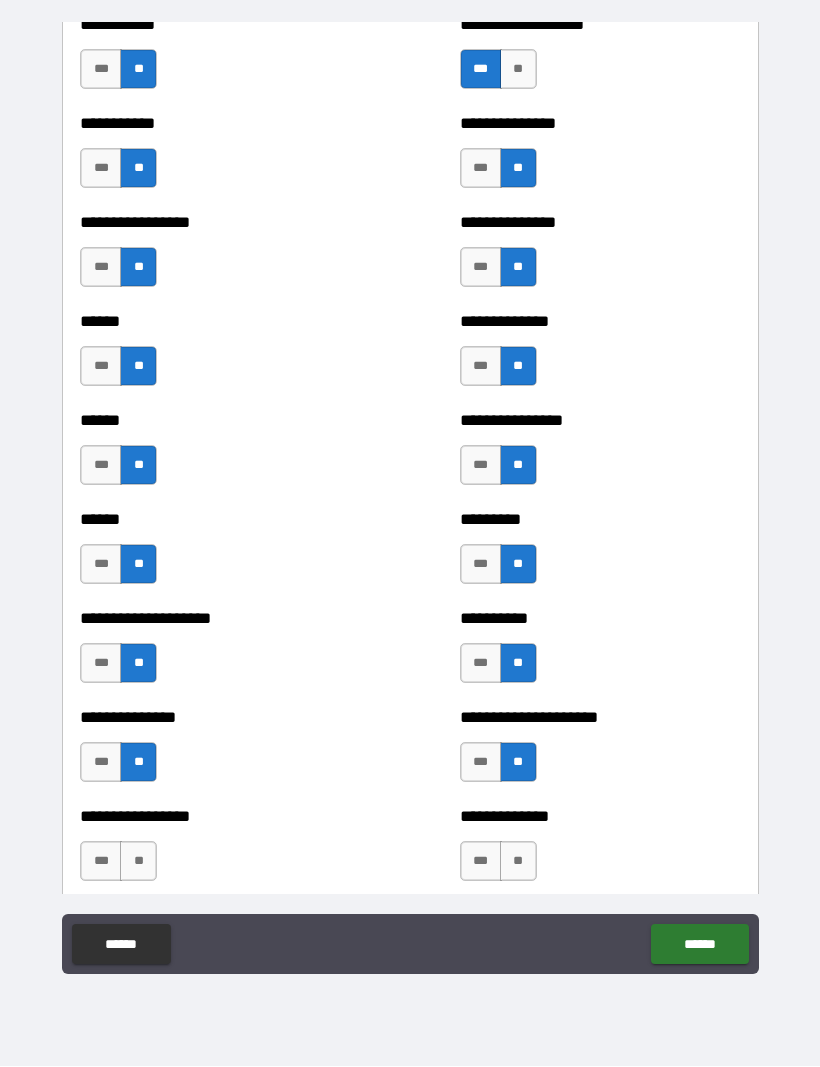 click on "**" at bounding box center (138, 862) 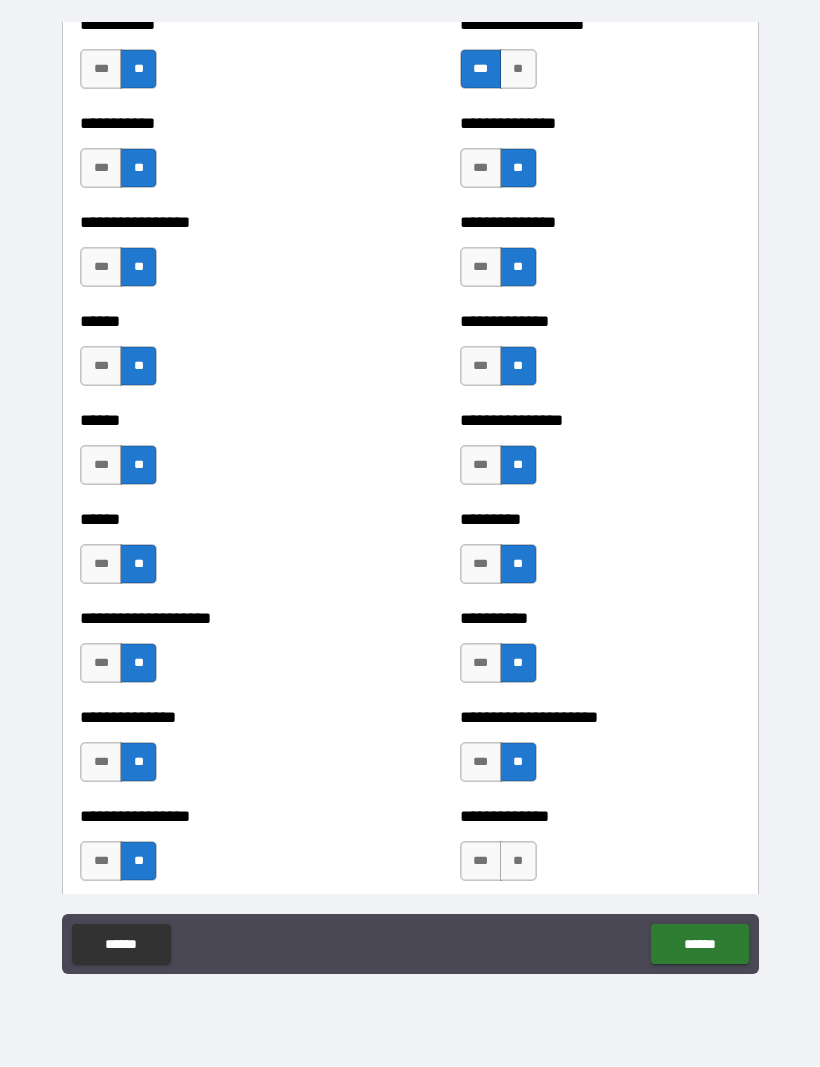 click on "**" at bounding box center [518, 862] 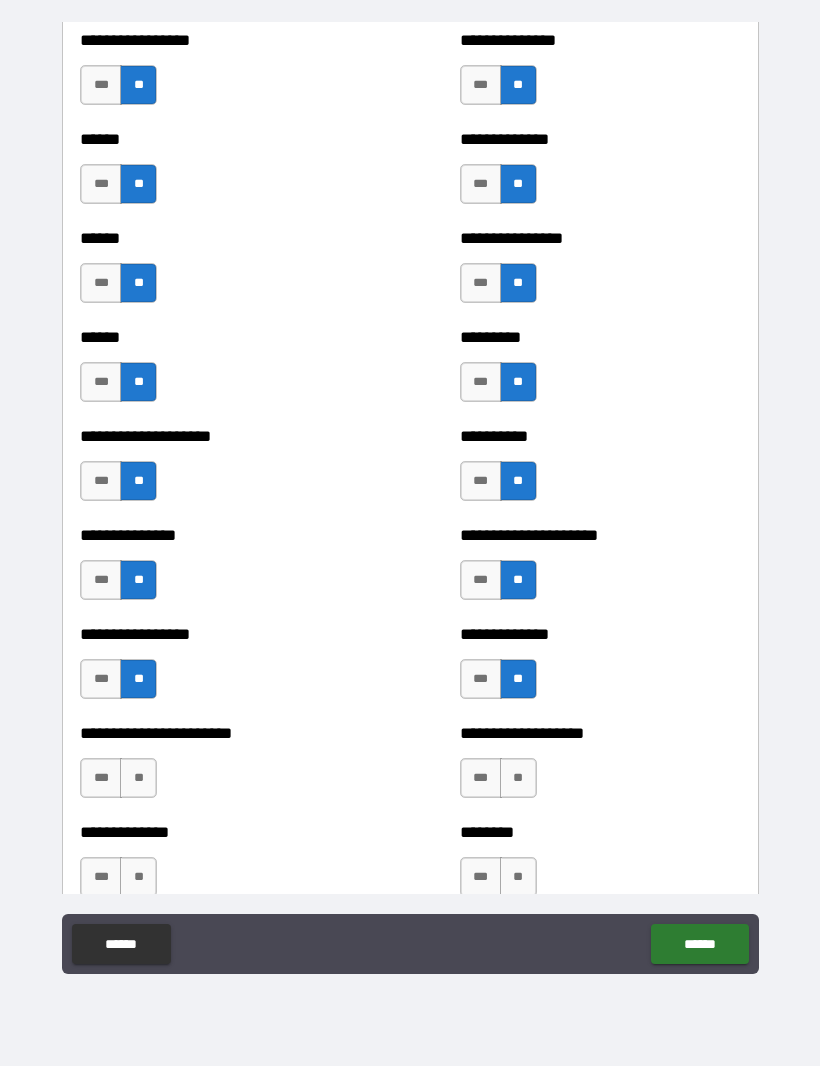 scroll, scrollTop: 2959, scrollLeft: 0, axis: vertical 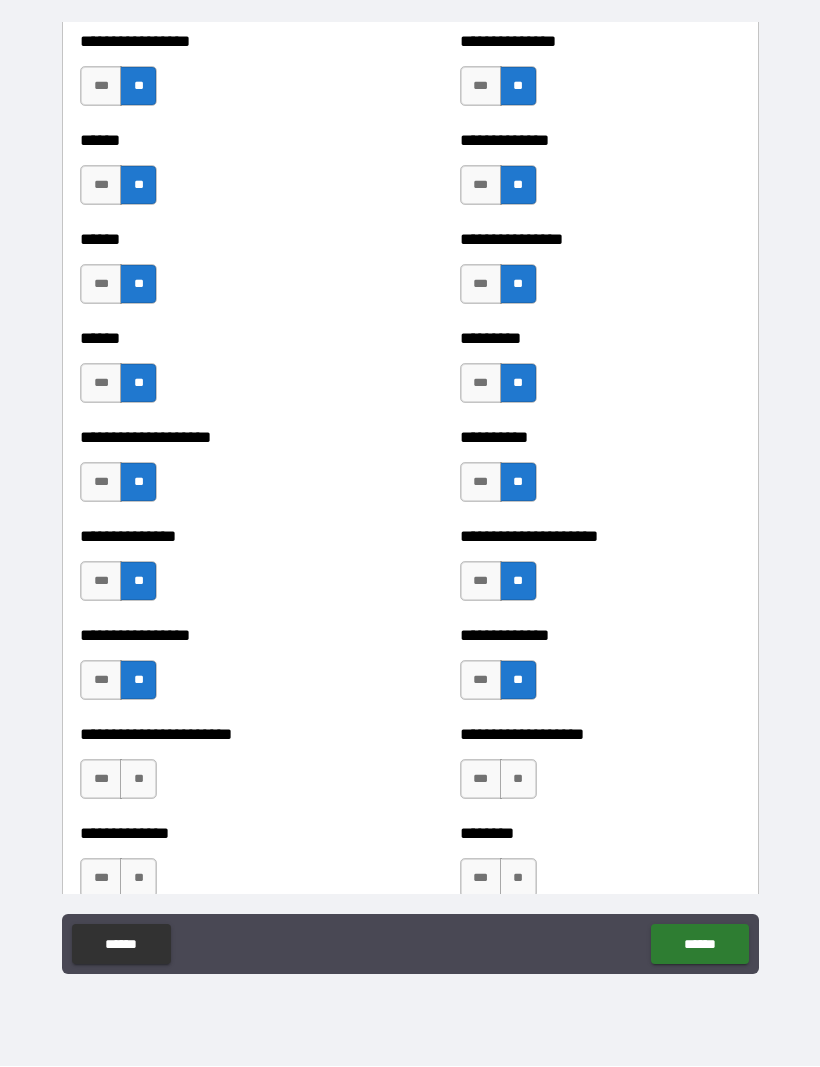 click on "**" at bounding box center (138, 780) 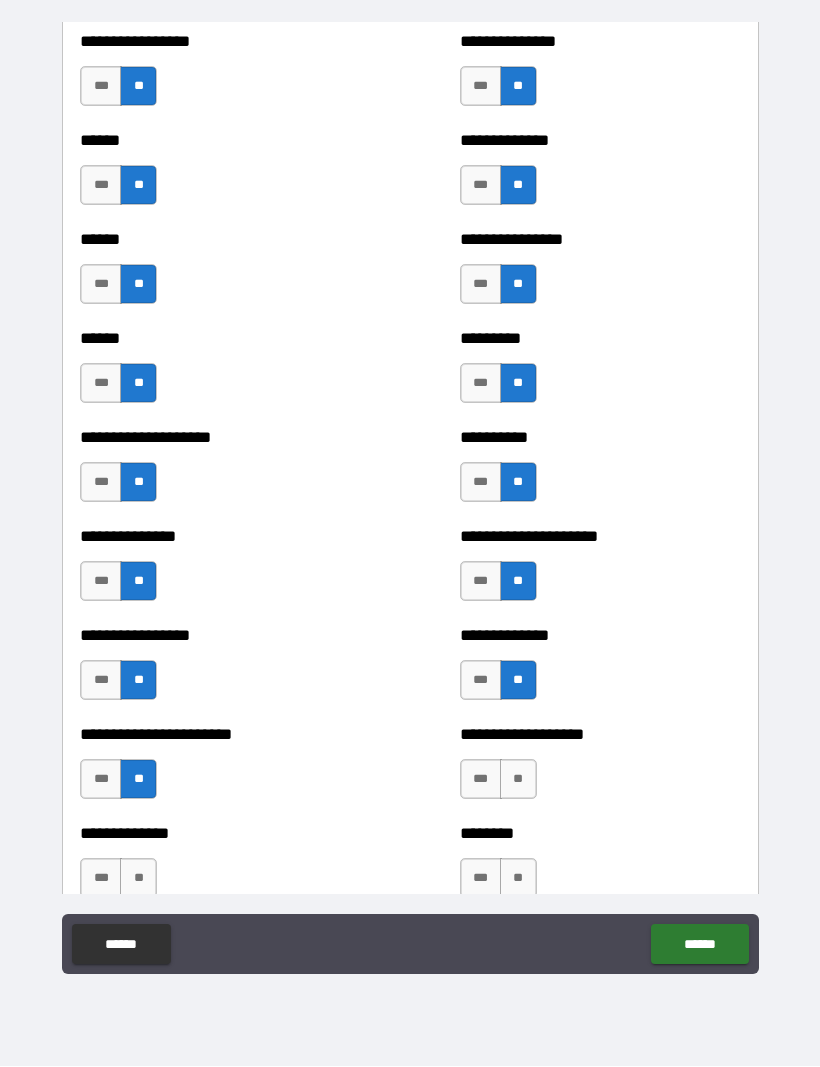 click on "**" at bounding box center (518, 780) 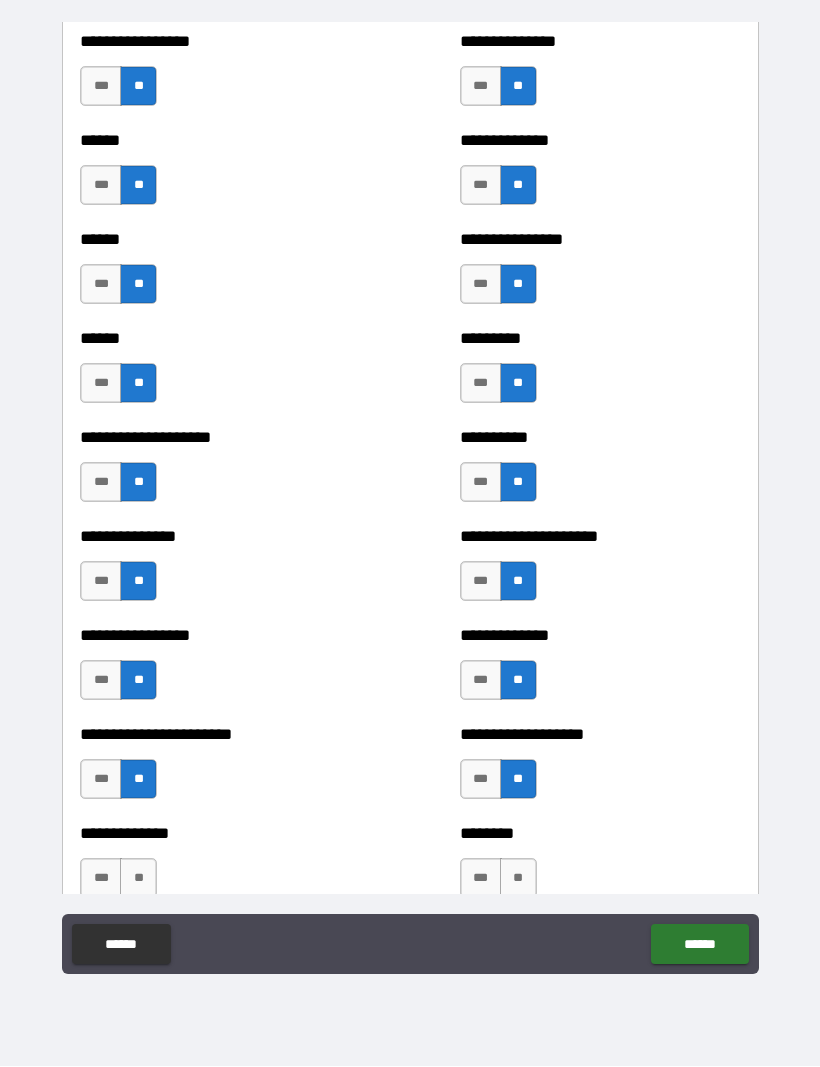 click on "**" at bounding box center [138, 879] 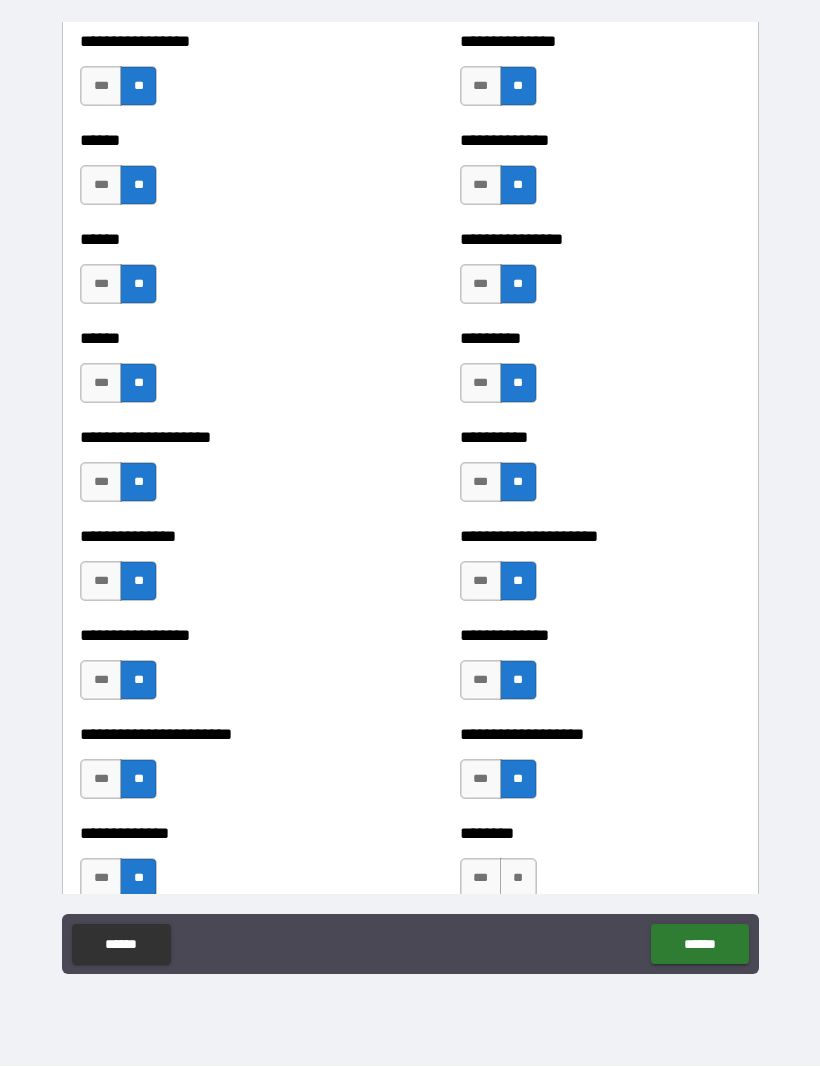 click on "**" at bounding box center (518, 879) 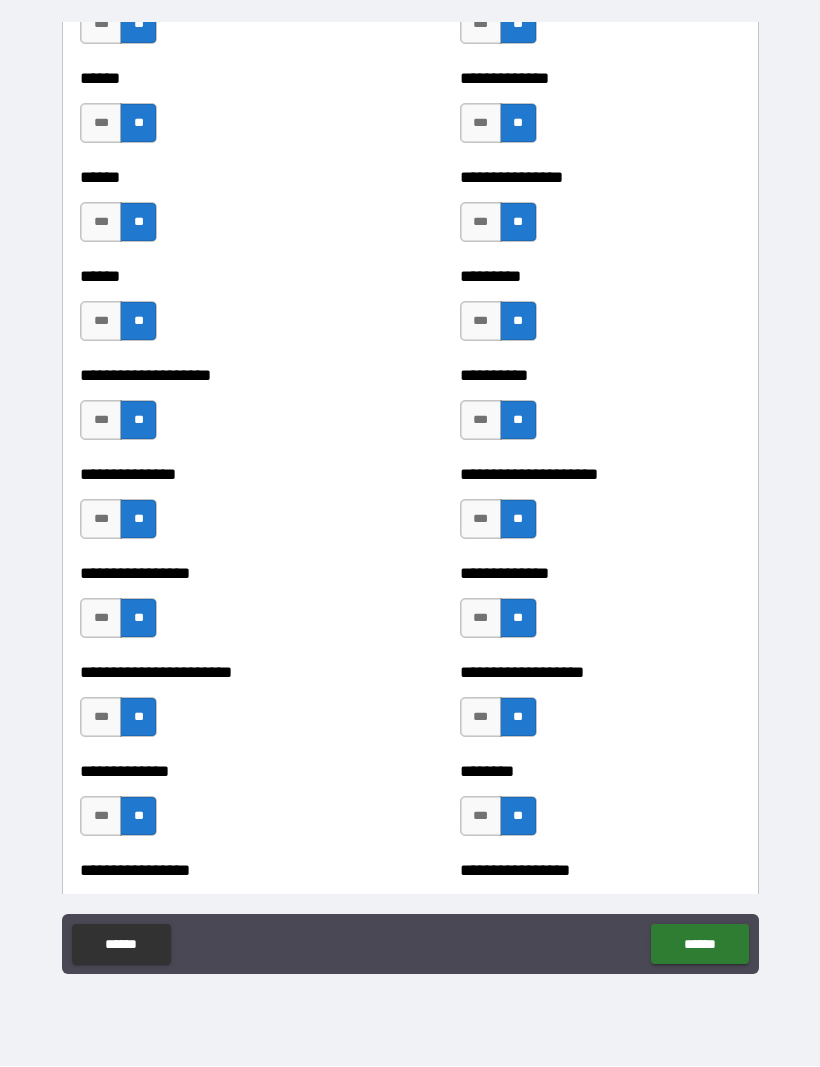 scroll, scrollTop: 3045, scrollLeft: 0, axis: vertical 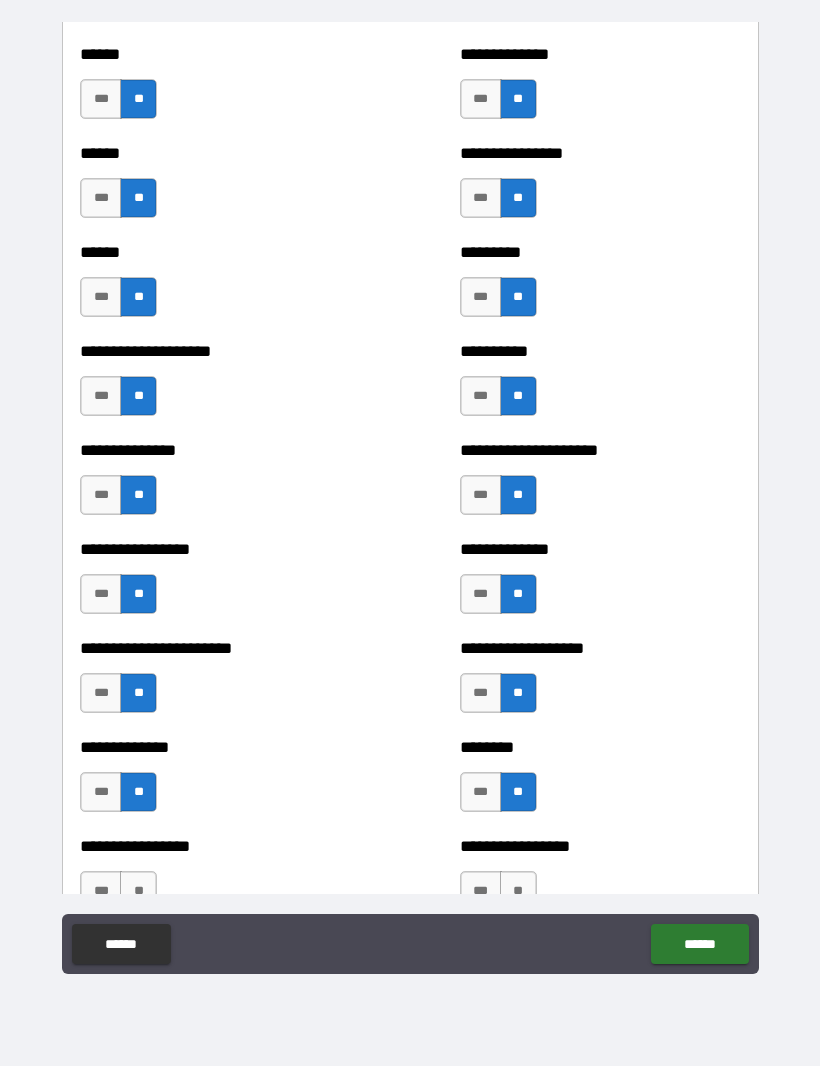 click on "**" at bounding box center [518, 793] 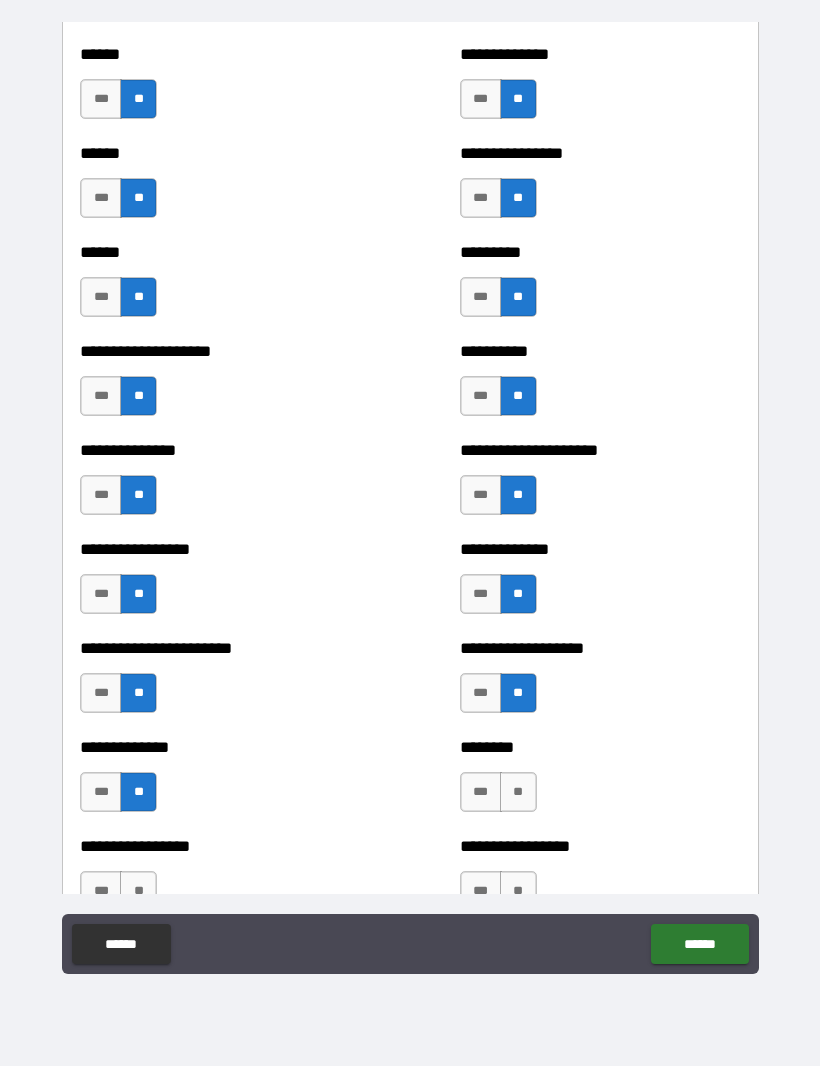 click on "***" at bounding box center (481, 793) 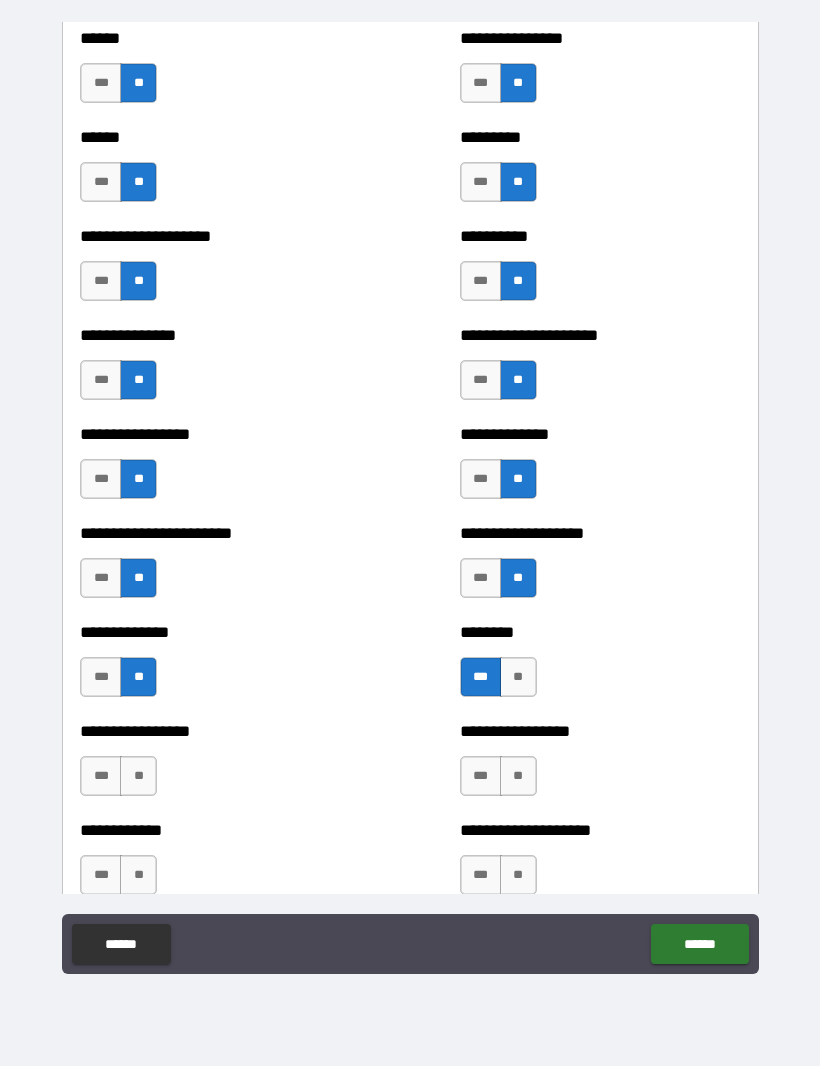 scroll, scrollTop: 3193, scrollLeft: 0, axis: vertical 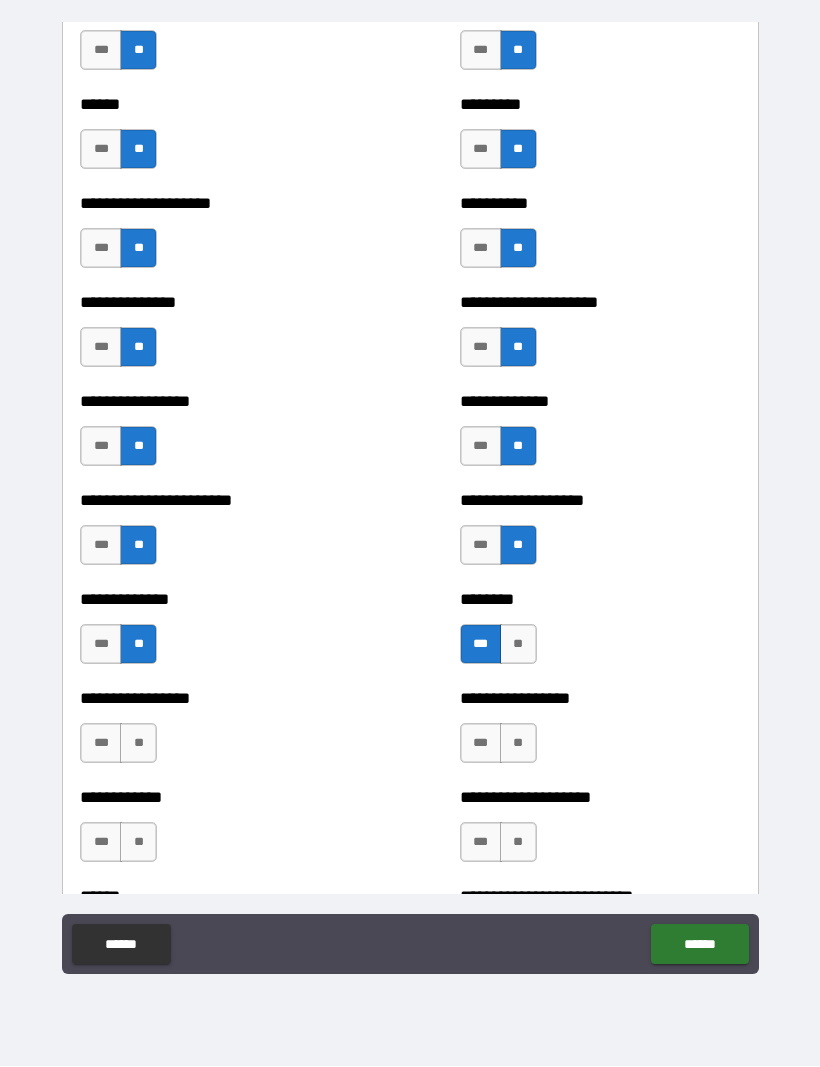 click on "**" at bounding box center [138, 744] 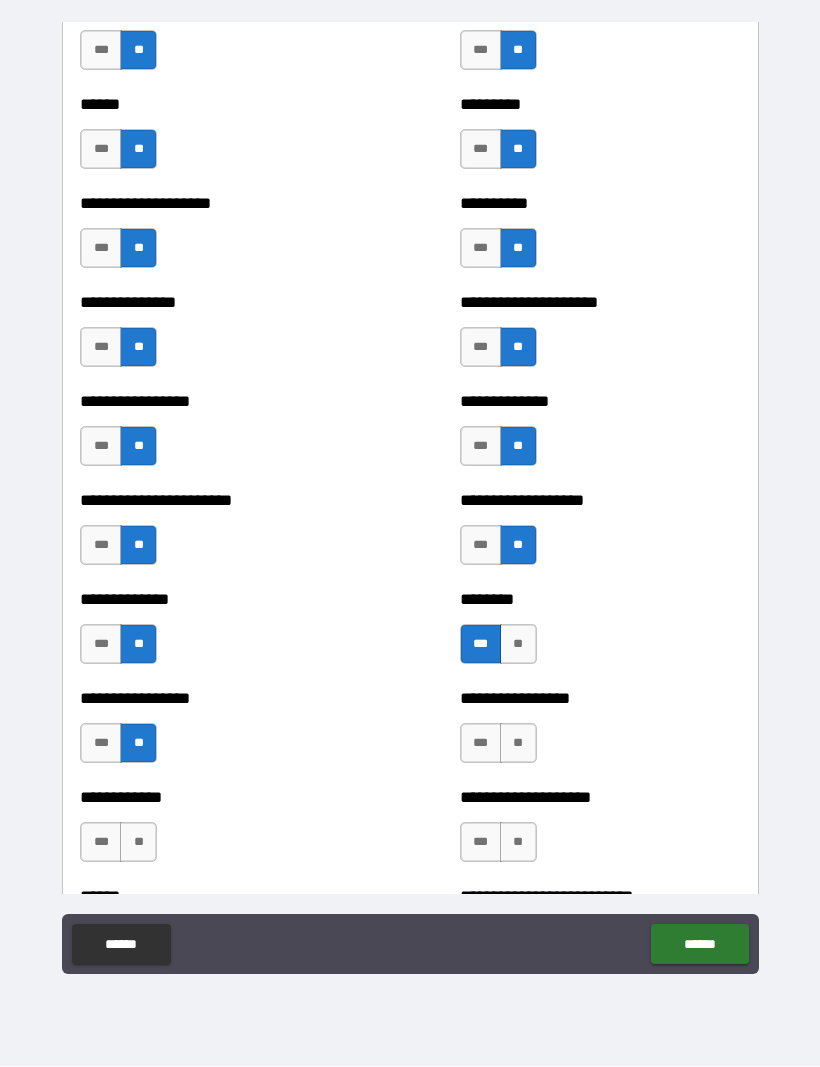 click on "**" at bounding box center [518, 744] 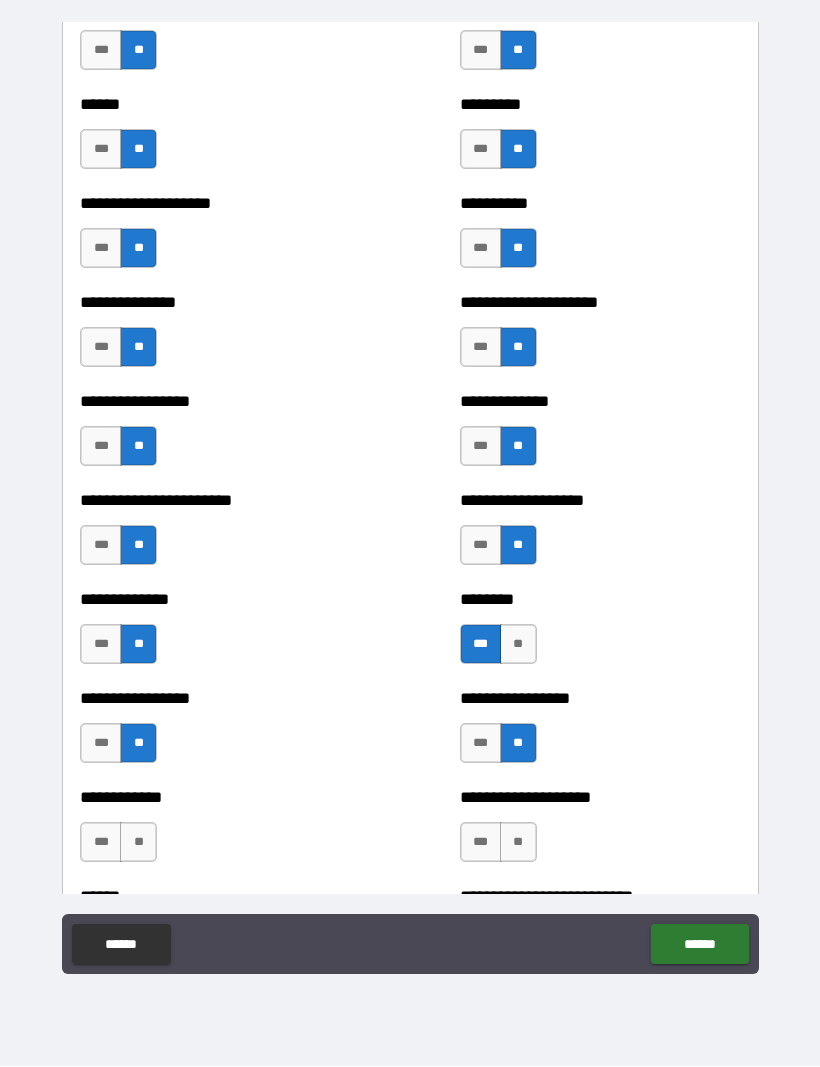 click on "**" at bounding box center (138, 843) 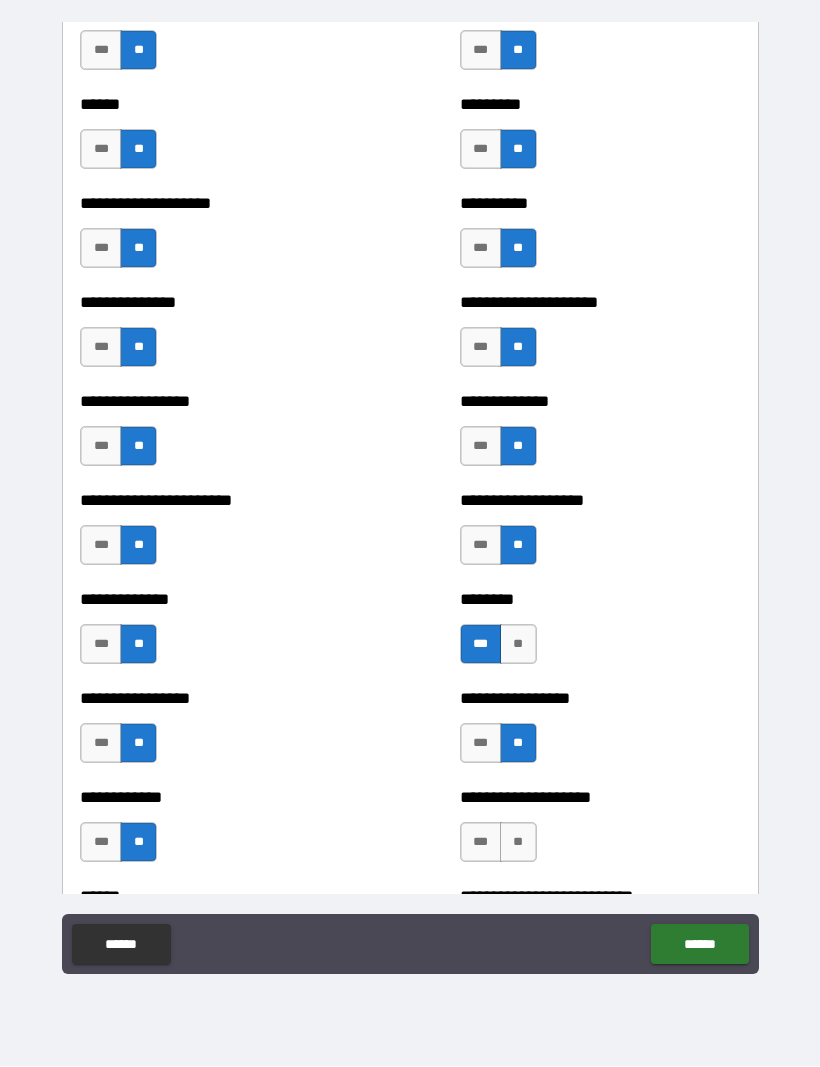 click on "**" at bounding box center [518, 843] 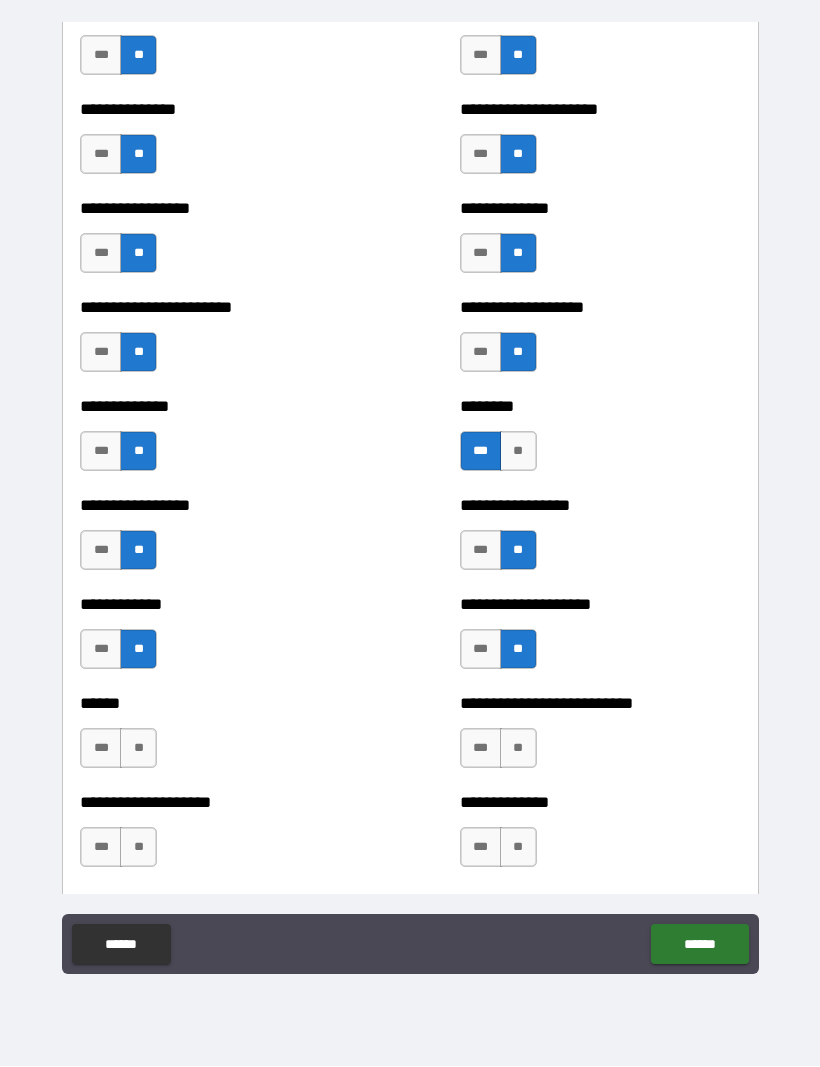 scroll, scrollTop: 3384, scrollLeft: 0, axis: vertical 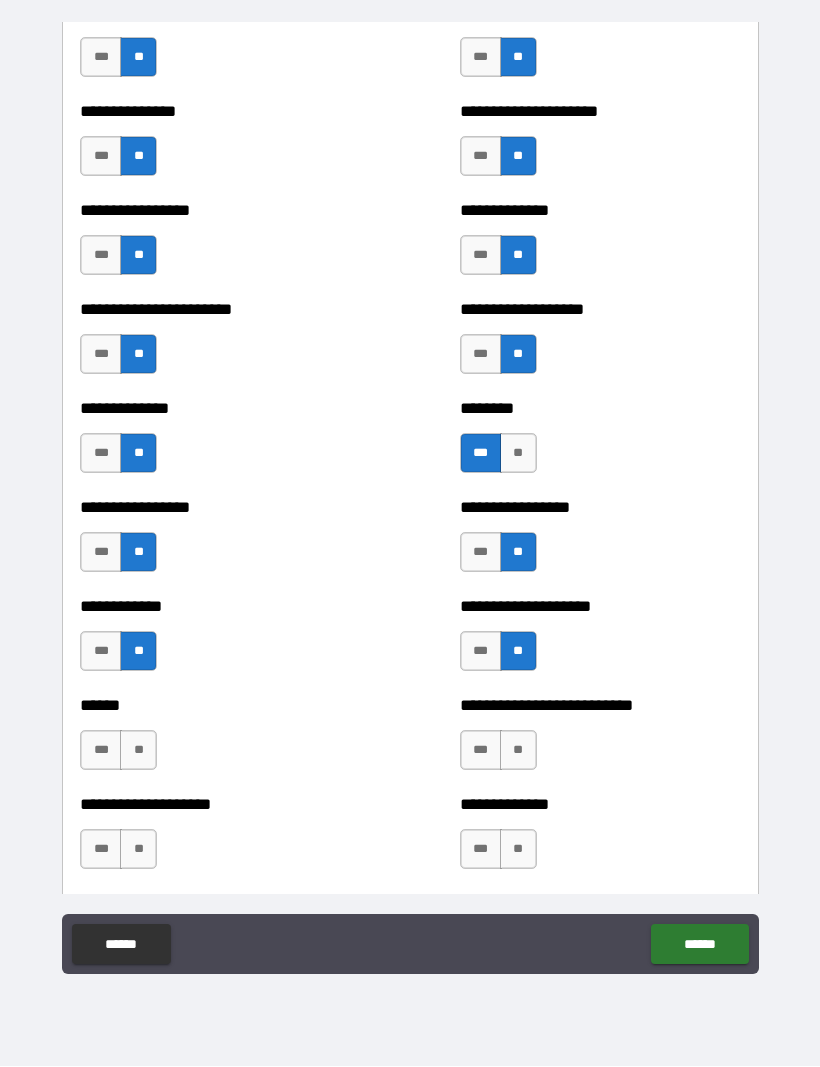 click on "**" at bounding box center [138, 751] 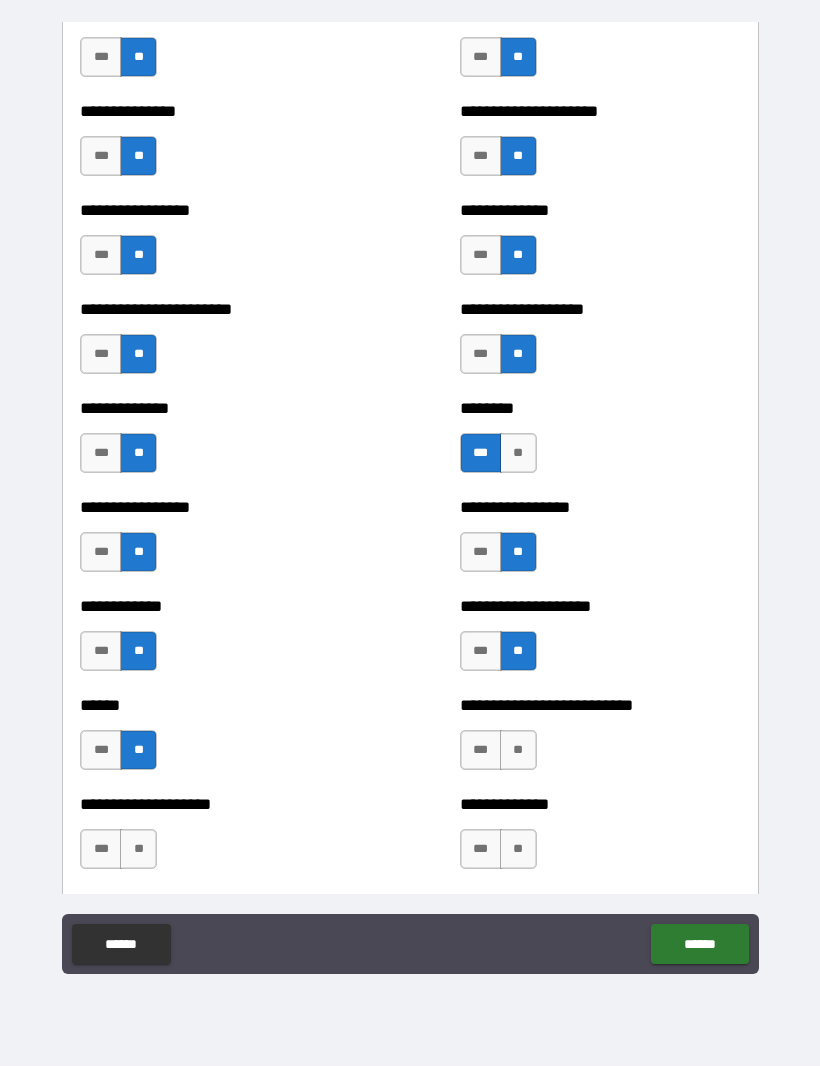click on "***" at bounding box center (101, 751) 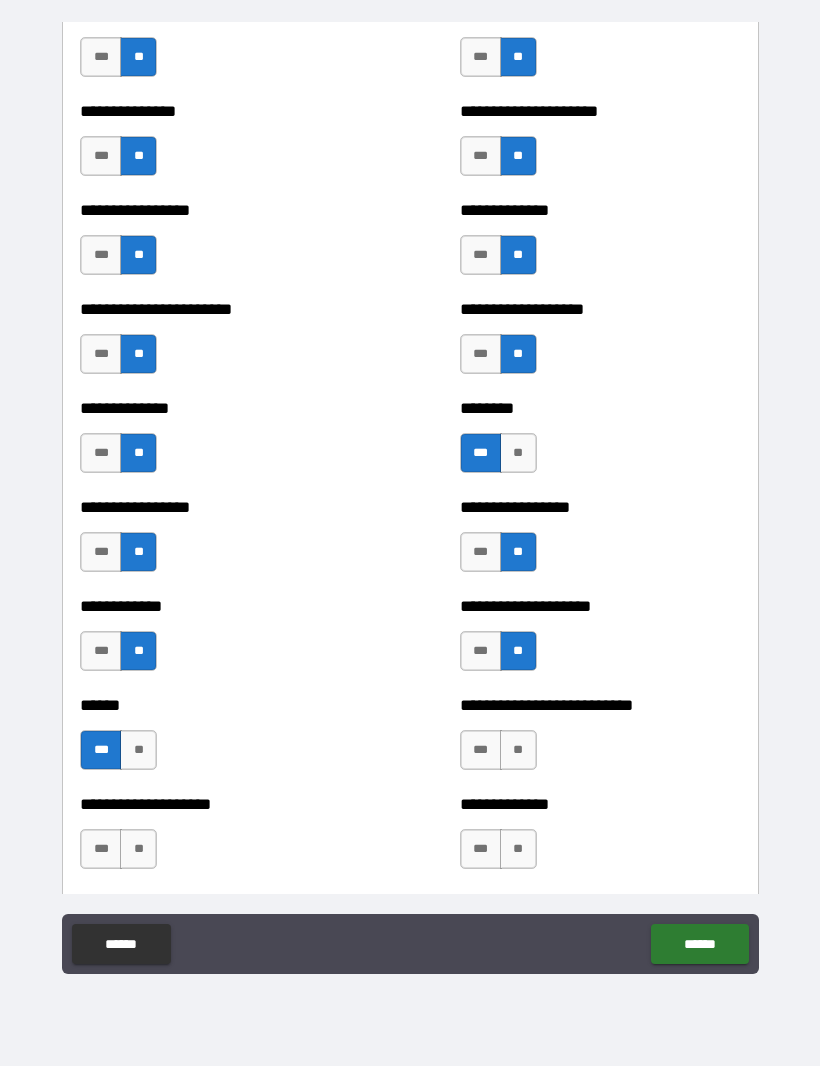 click on "**" at bounding box center (518, 751) 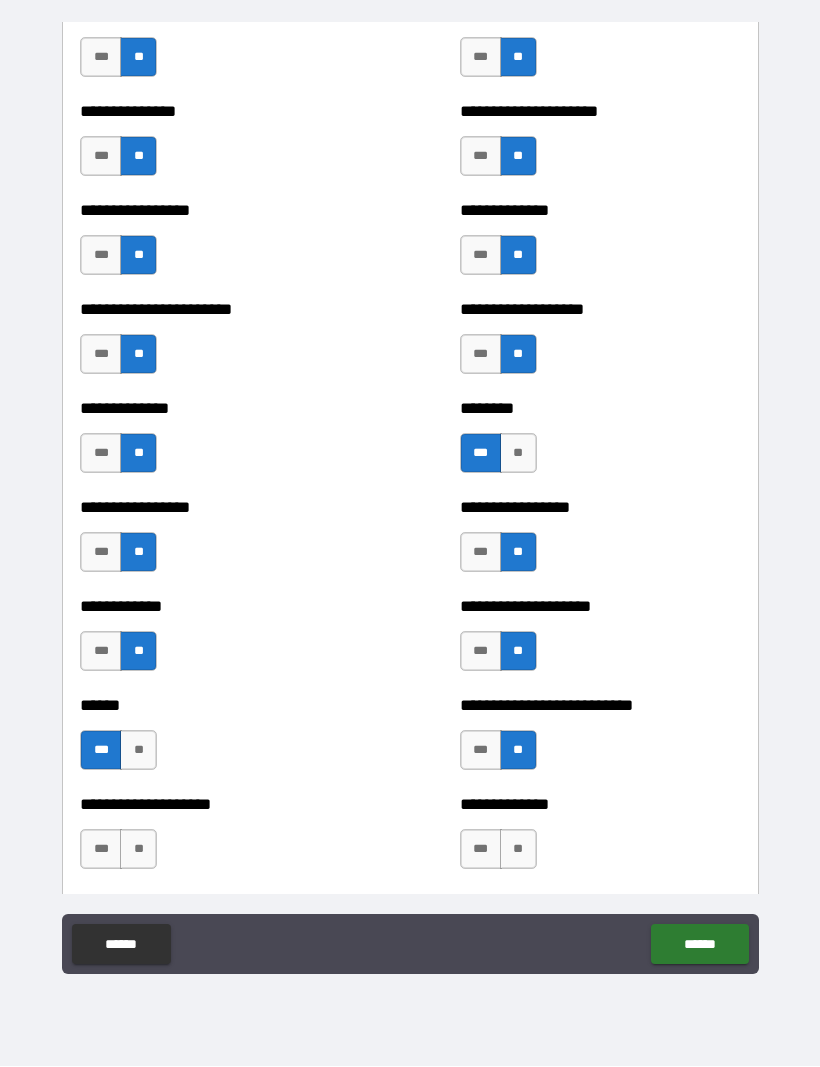 click on "**" at bounding box center (518, 850) 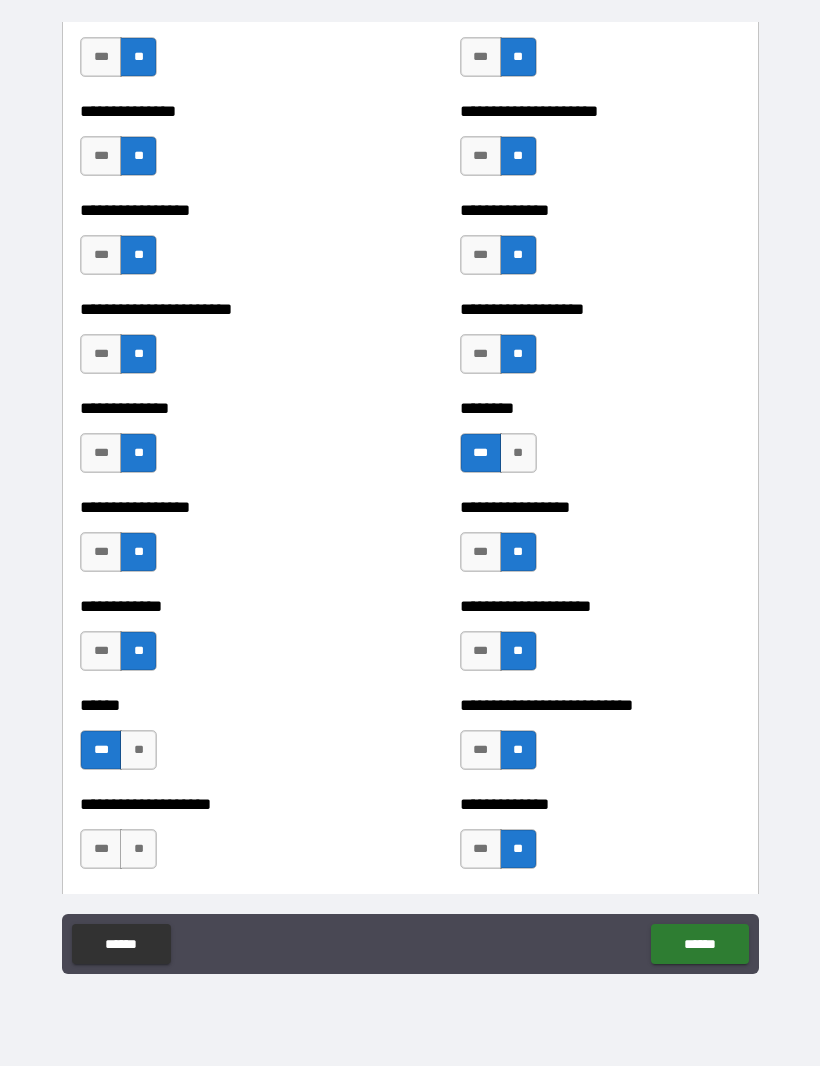 click on "**" at bounding box center [138, 850] 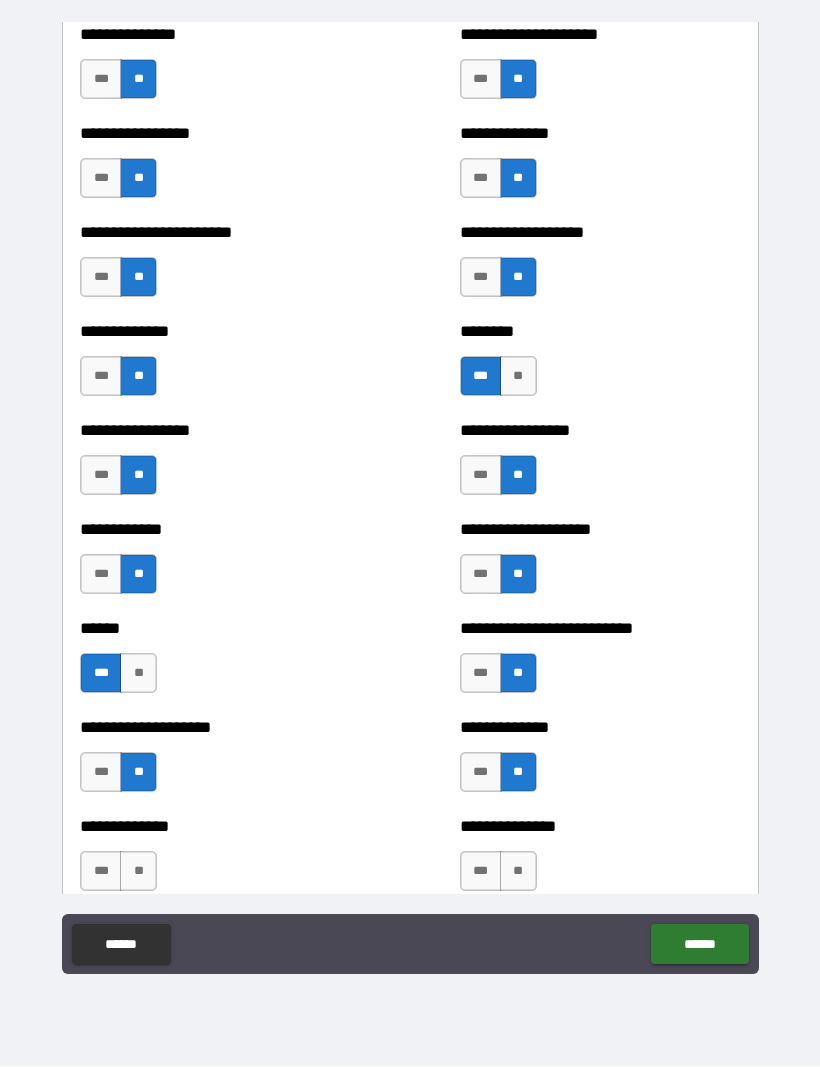 scroll, scrollTop: 3551, scrollLeft: 0, axis: vertical 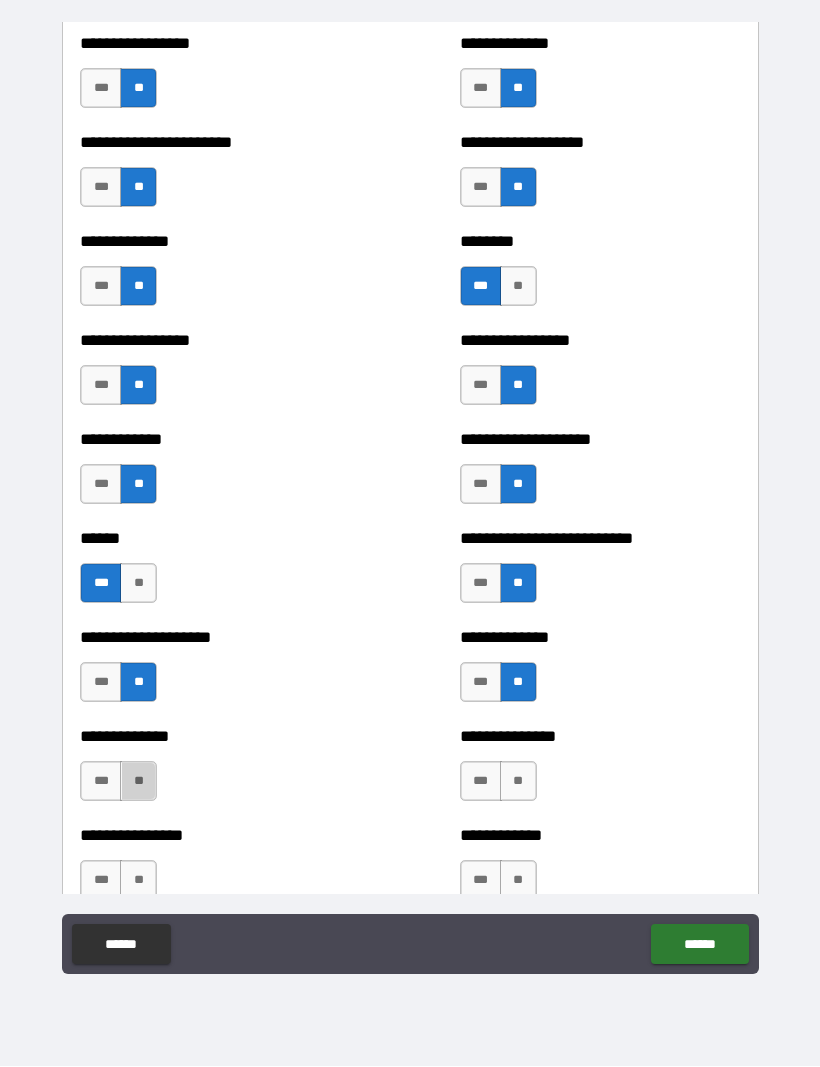 click on "**" at bounding box center (138, 782) 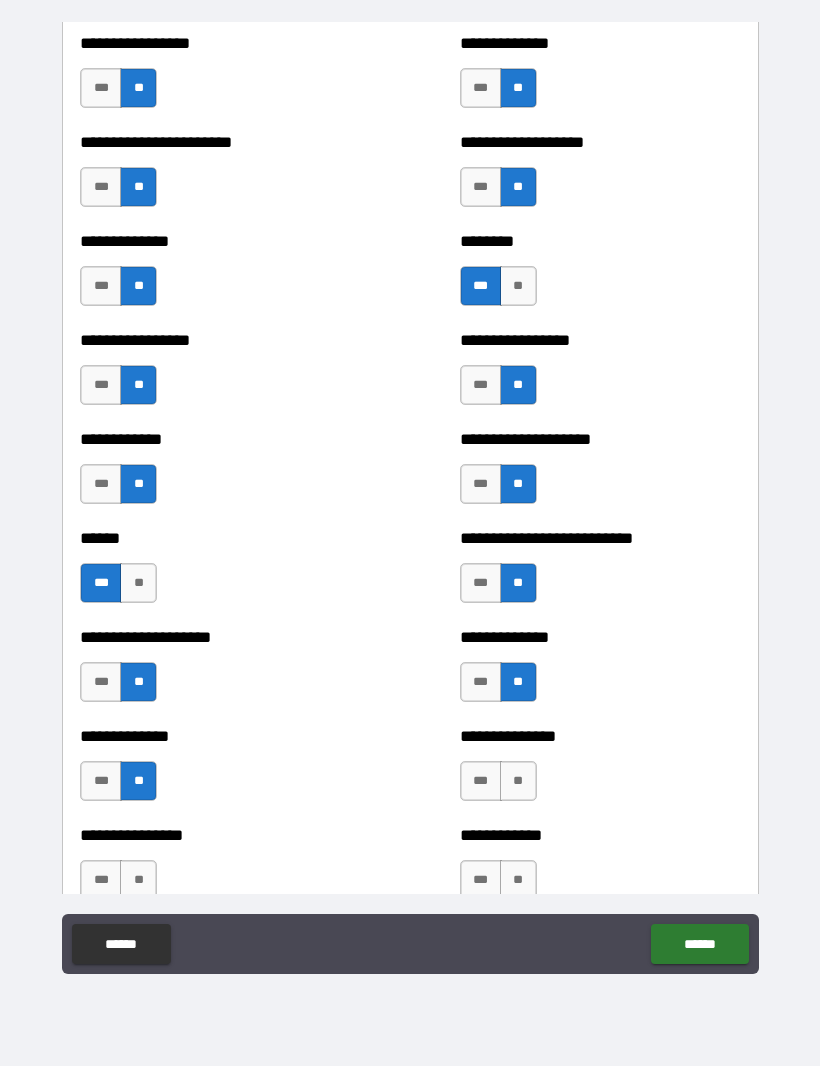 click on "**" at bounding box center [518, 782] 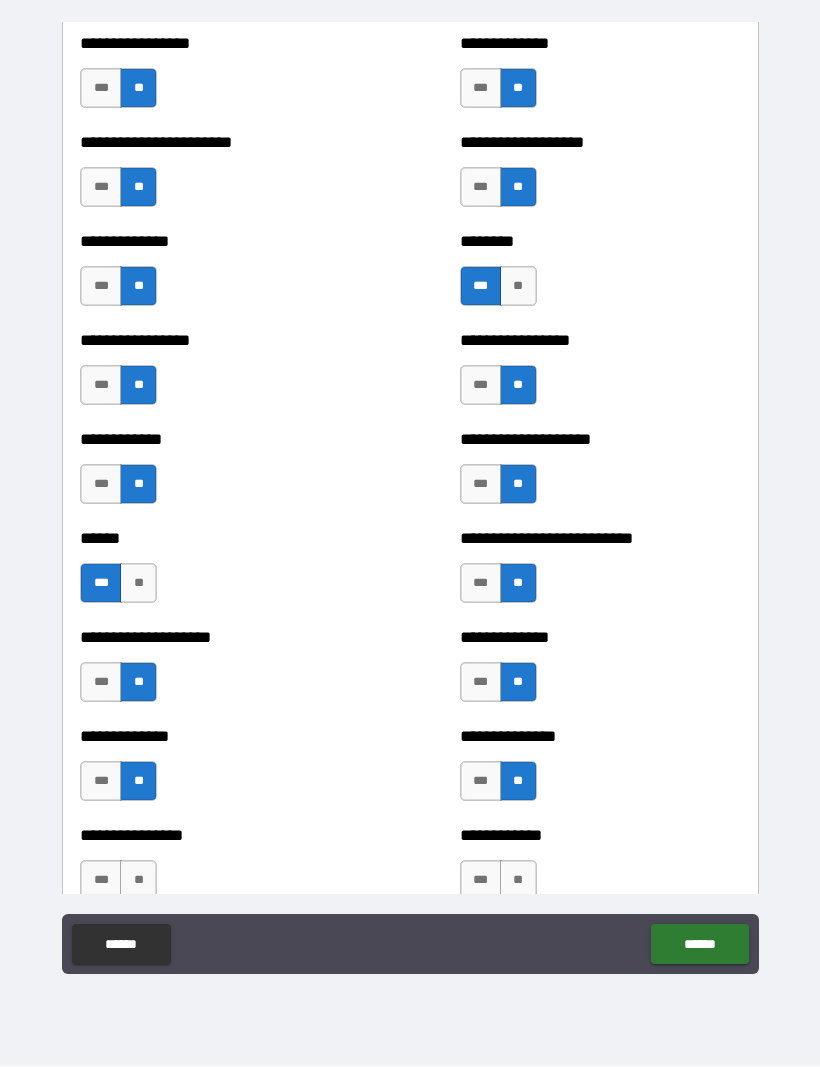 click on "***" at bounding box center [101, 683] 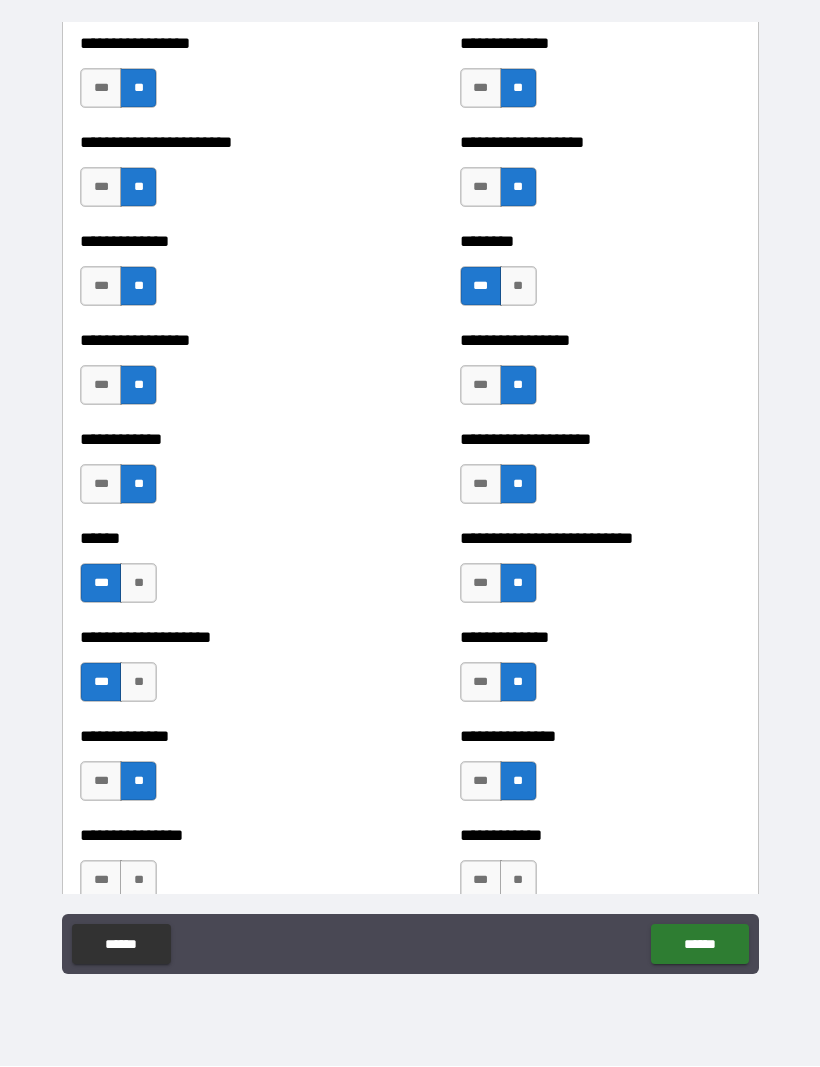 click on "***" at bounding box center (101, 683) 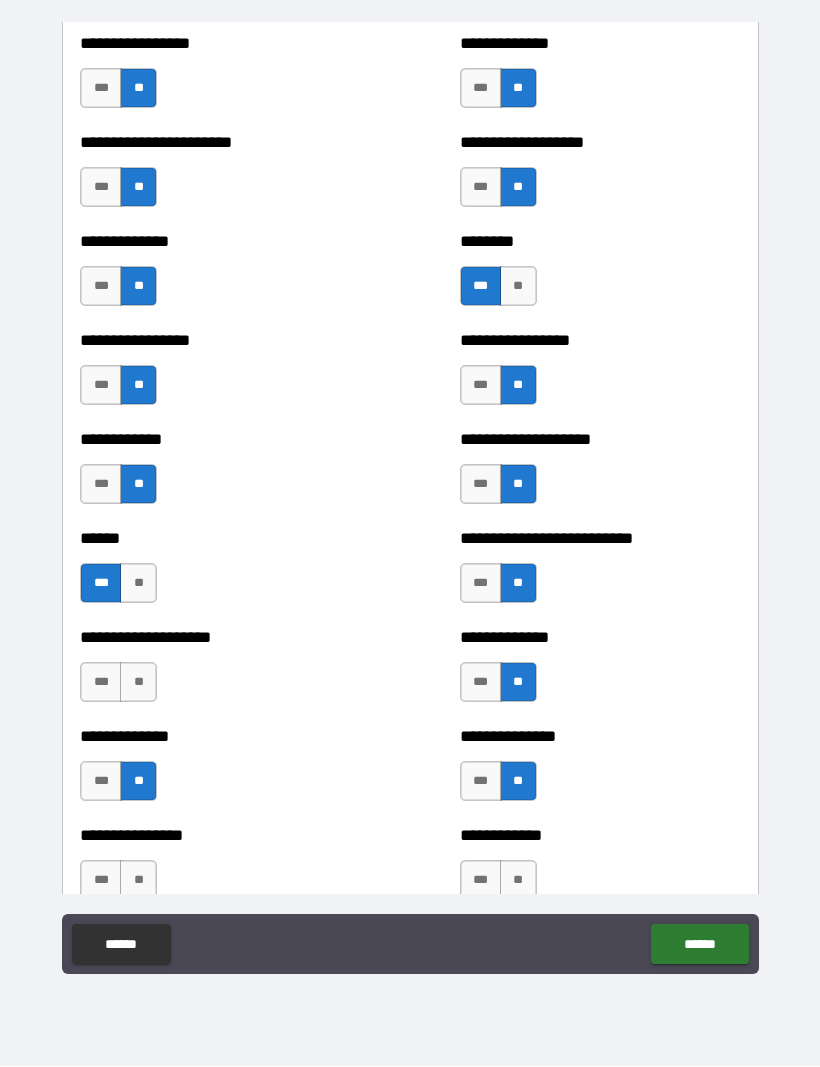 click on "**" at bounding box center [138, 683] 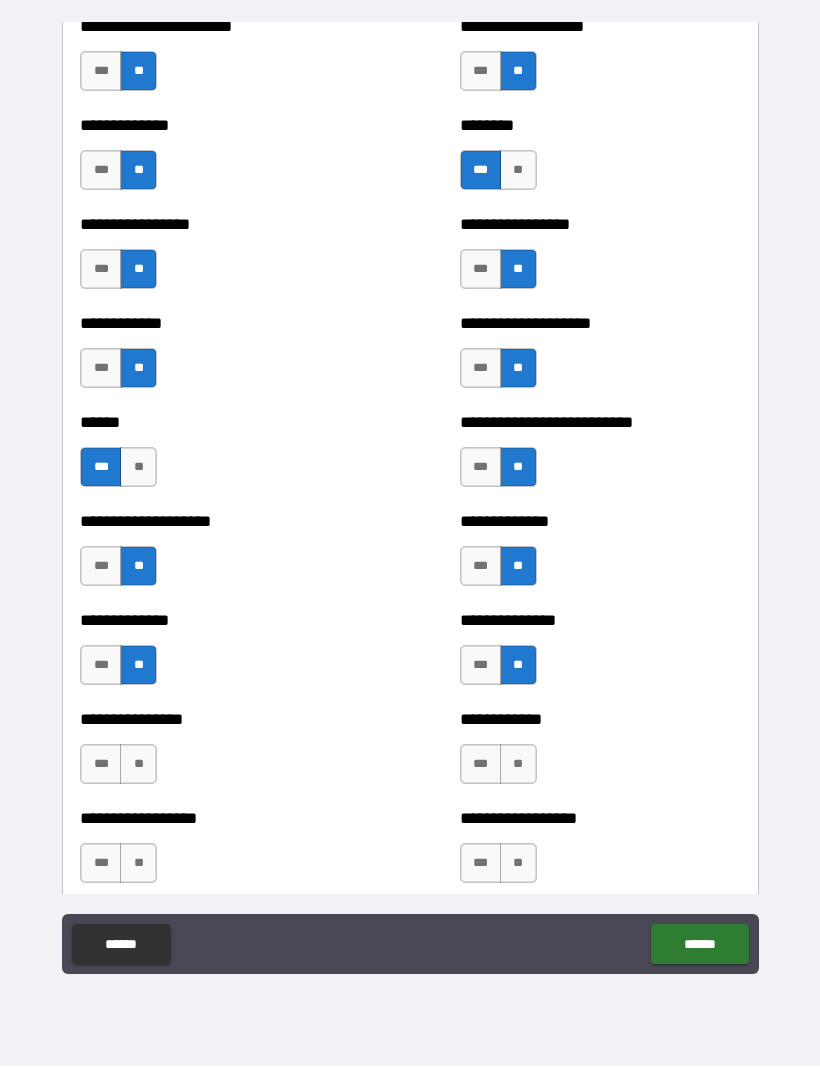 scroll, scrollTop: 3681, scrollLeft: 0, axis: vertical 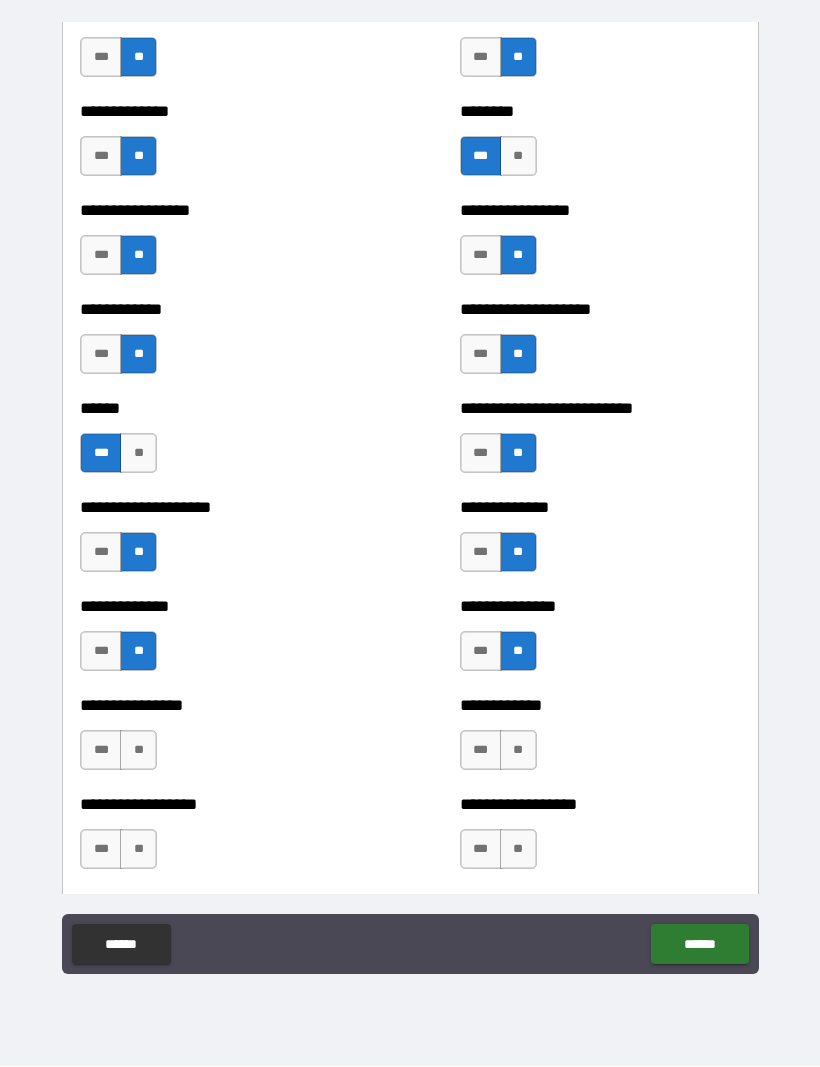click on "**" at bounding box center (518, 751) 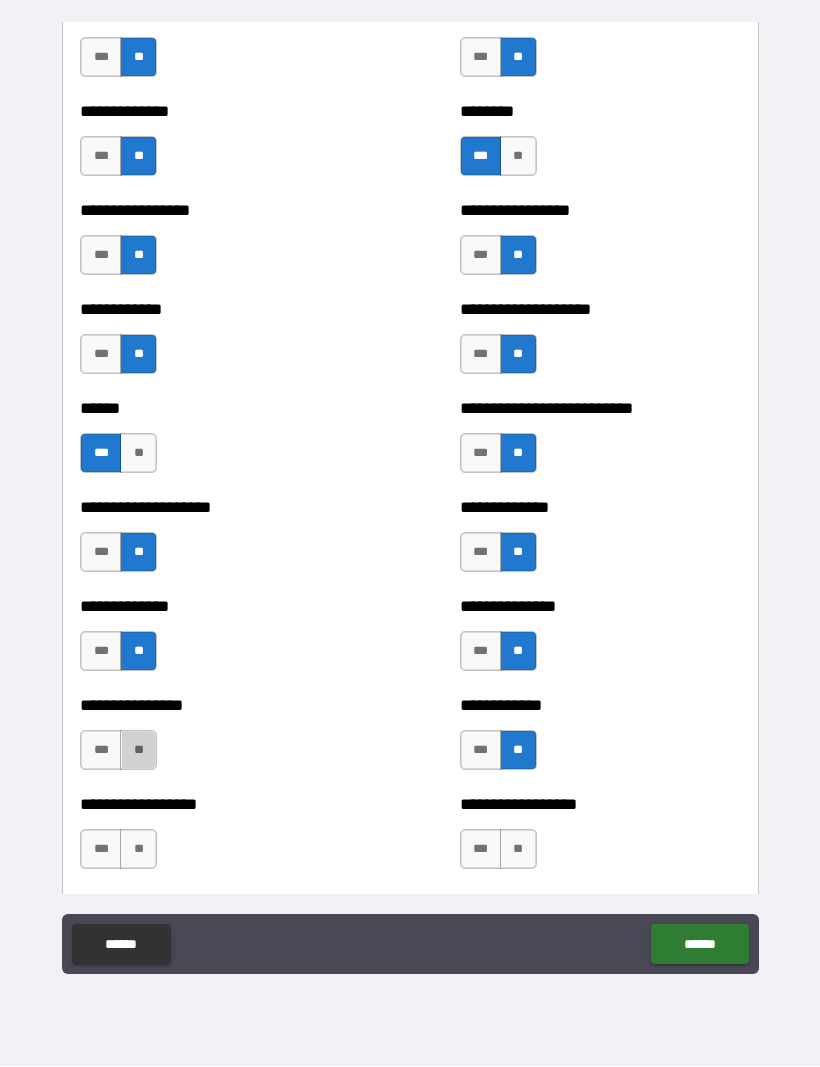 click on "**" at bounding box center [138, 751] 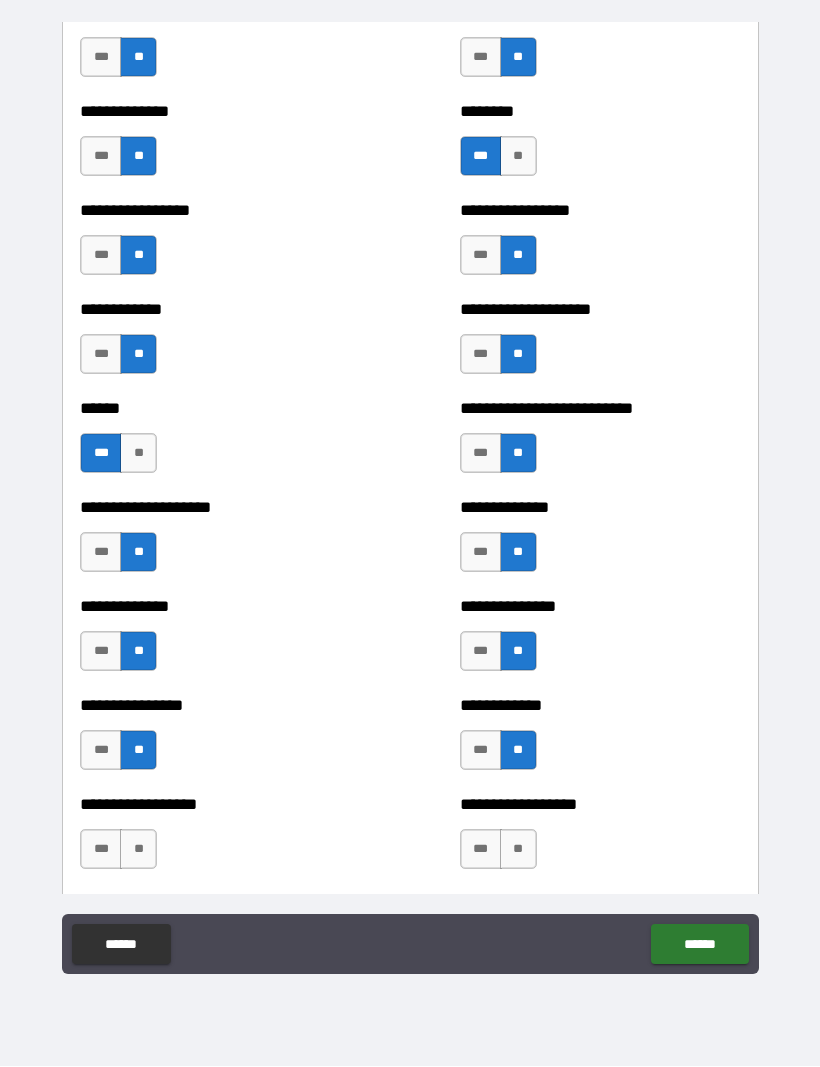 click on "**" at bounding box center (138, 850) 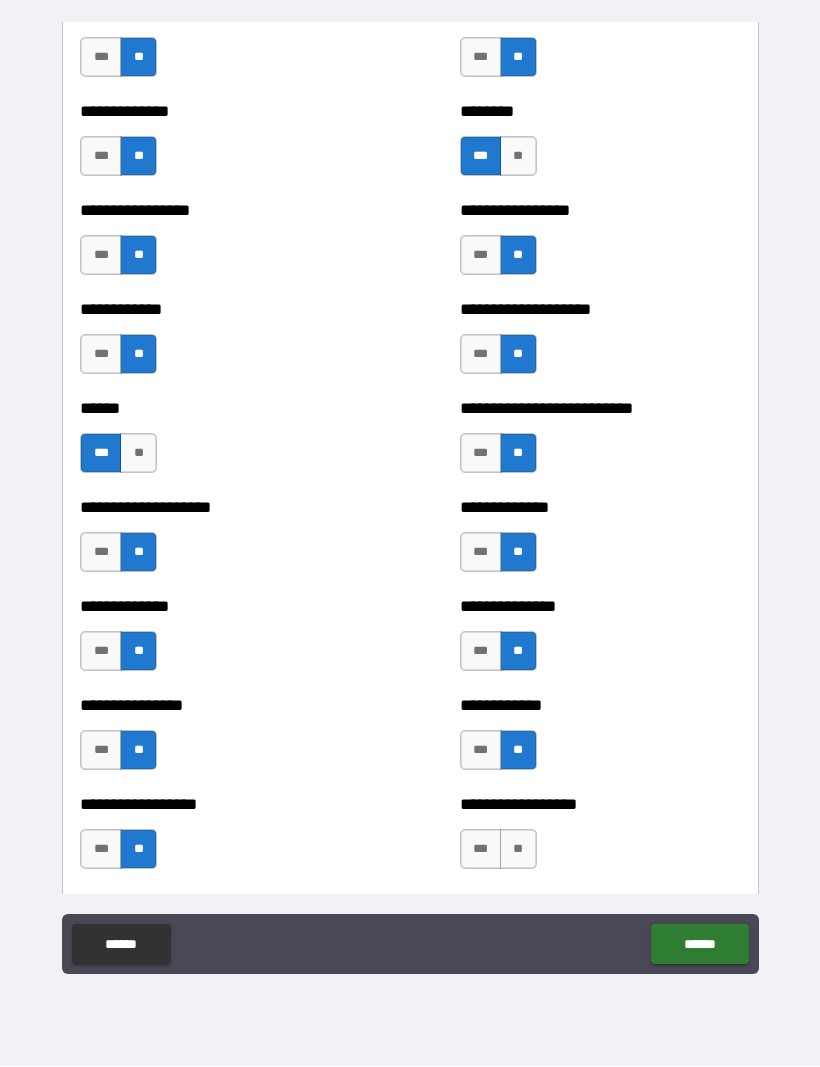 click on "**" at bounding box center (518, 850) 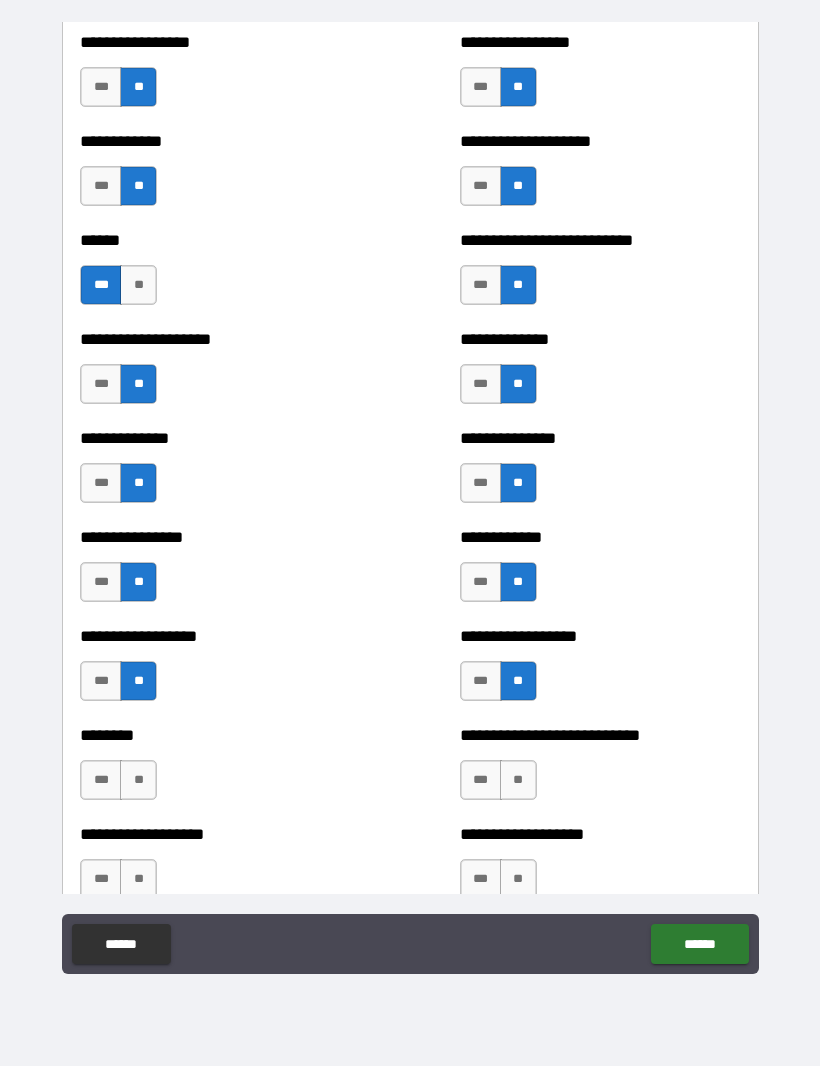 scroll, scrollTop: 3850, scrollLeft: 0, axis: vertical 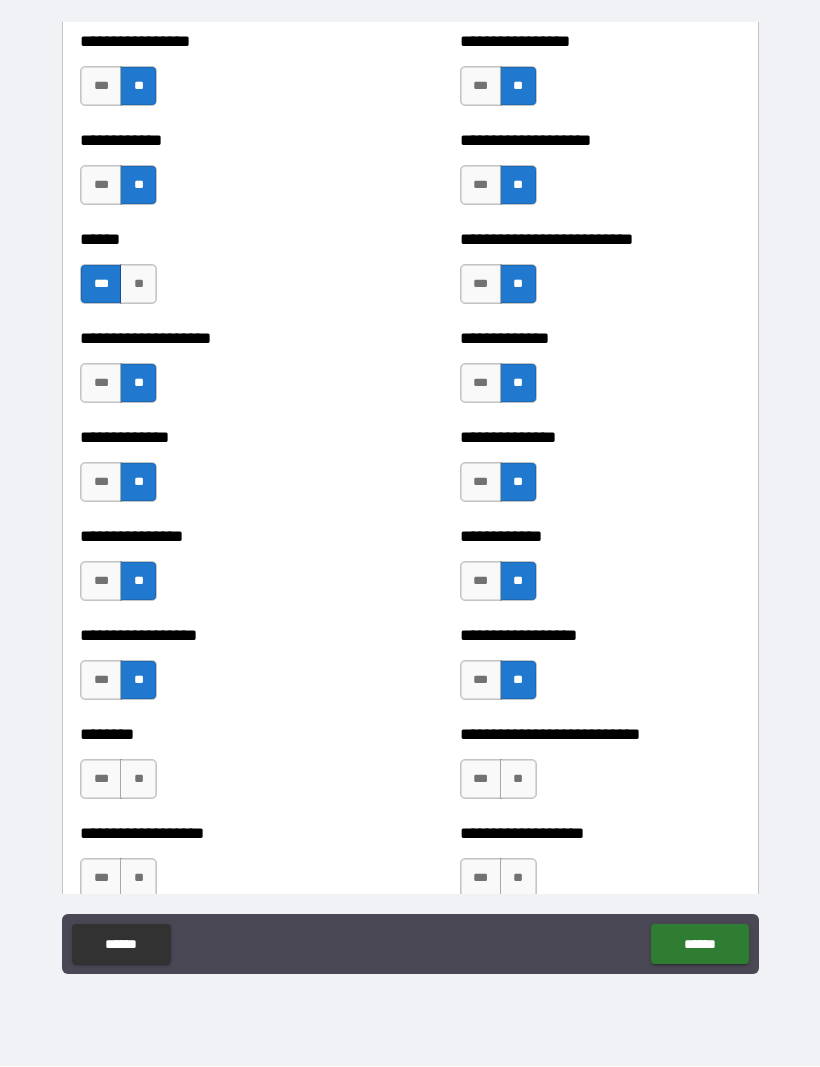 click on "**" at bounding box center (138, 780) 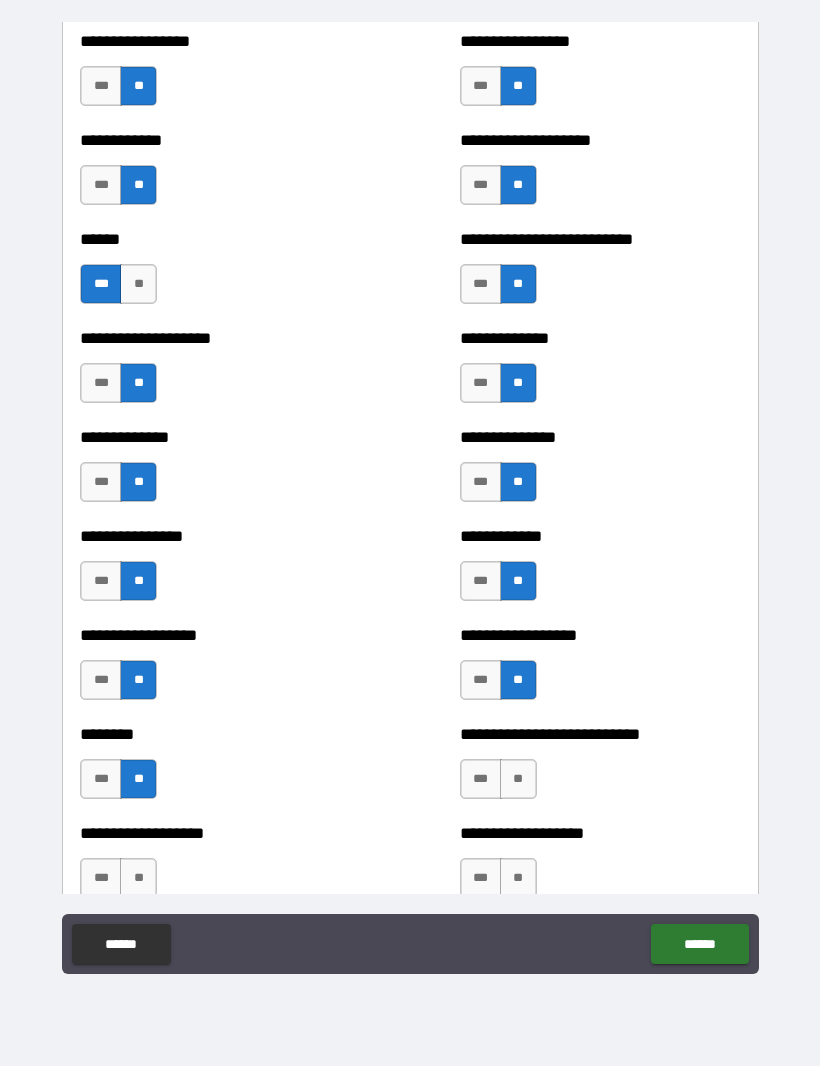 click on "**" at bounding box center [518, 780] 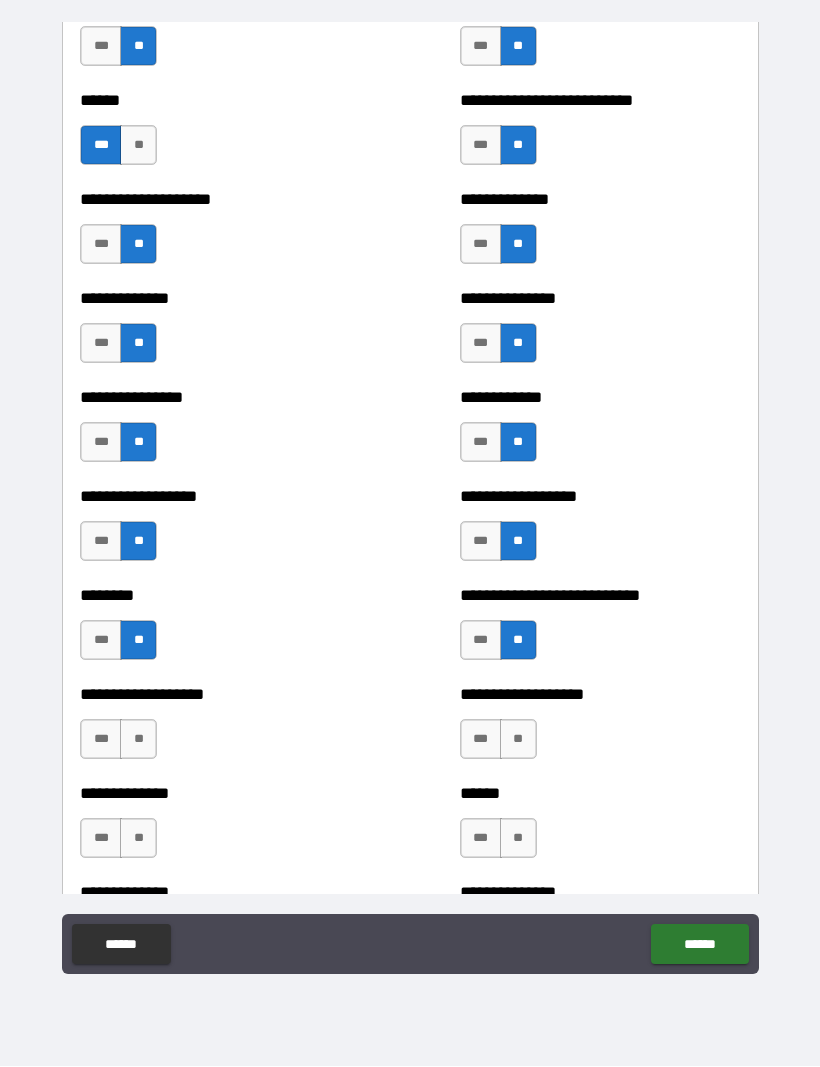 scroll, scrollTop: 4003, scrollLeft: 0, axis: vertical 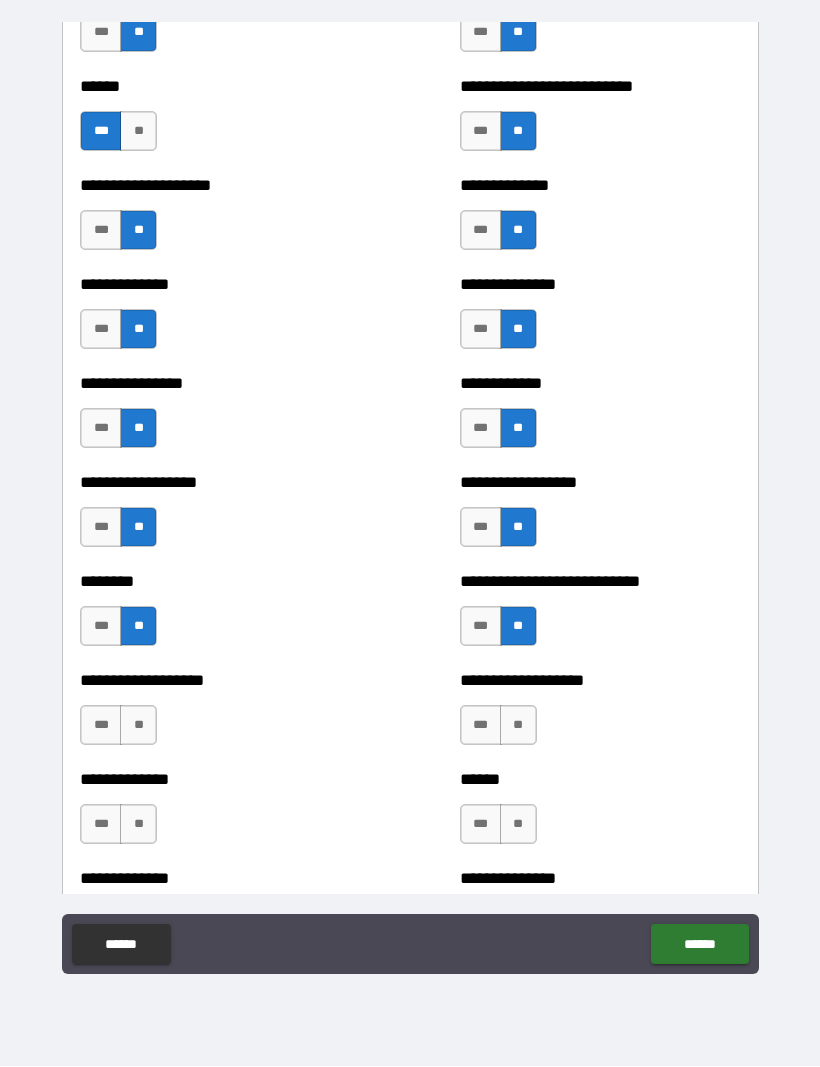 click on "**" at bounding box center (138, 726) 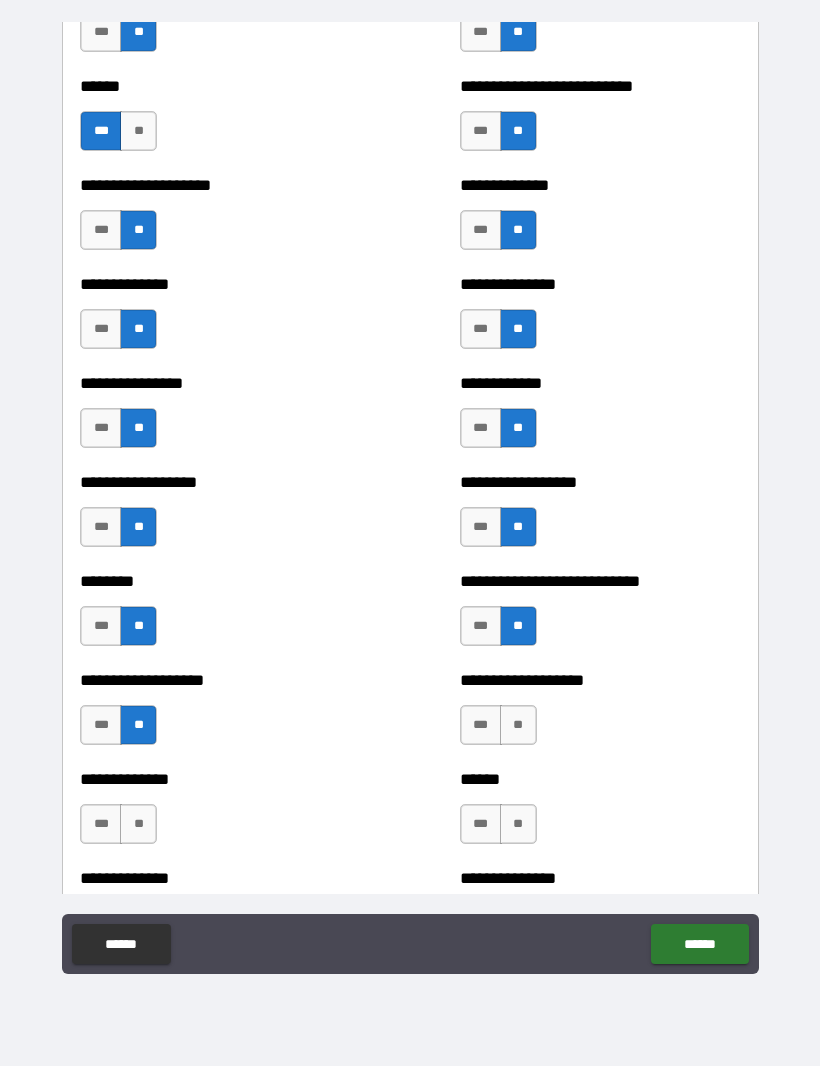 click on "**" at bounding box center [518, 726] 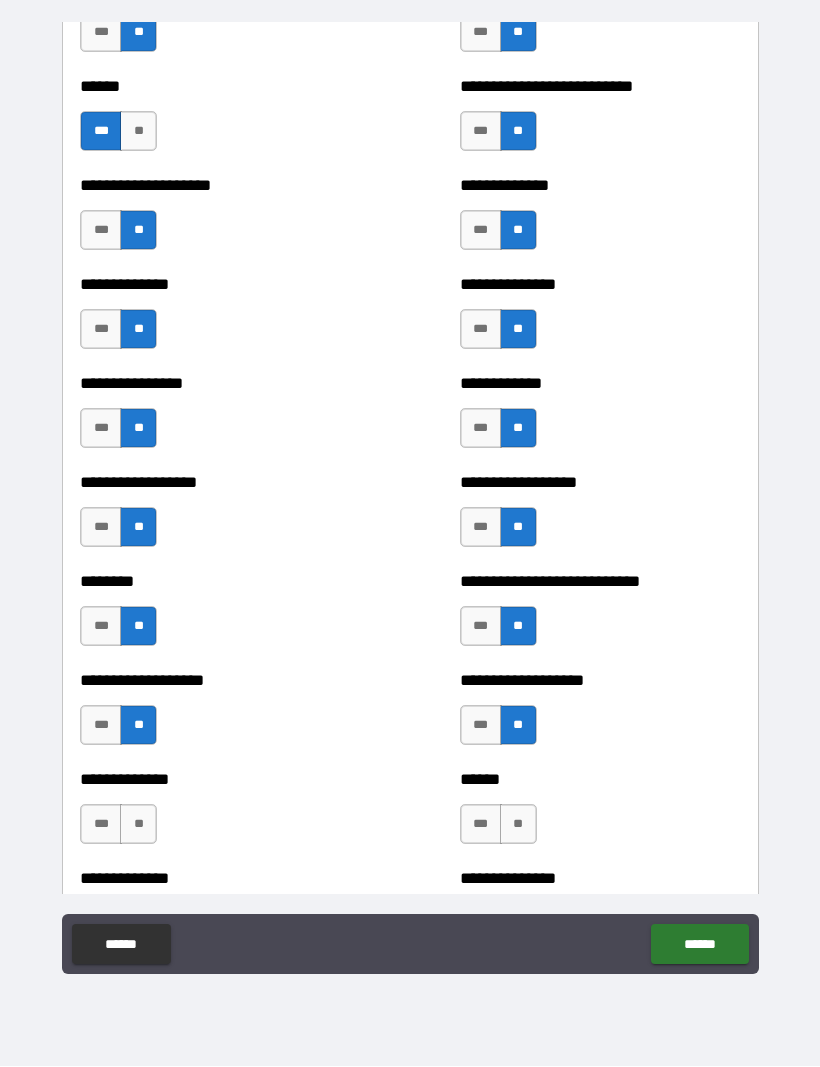 click on "**" at bounding box center (138, 825) 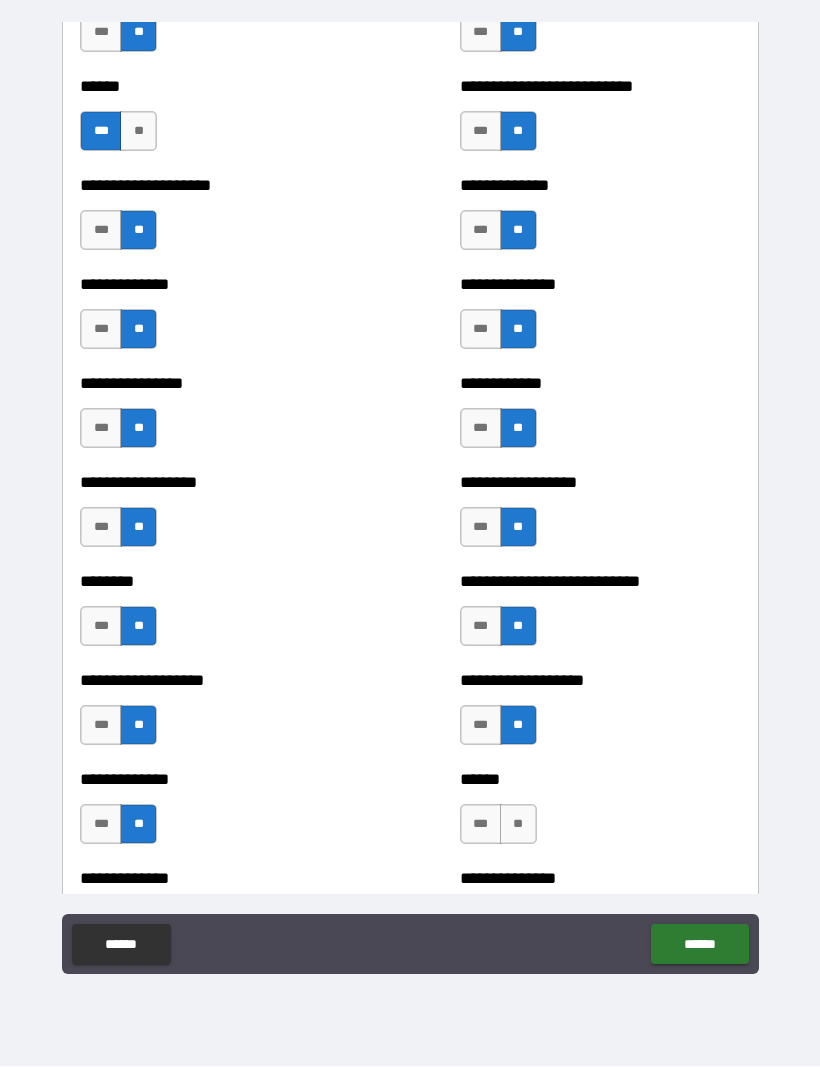 click on "**" at bounding box center [518, 825] 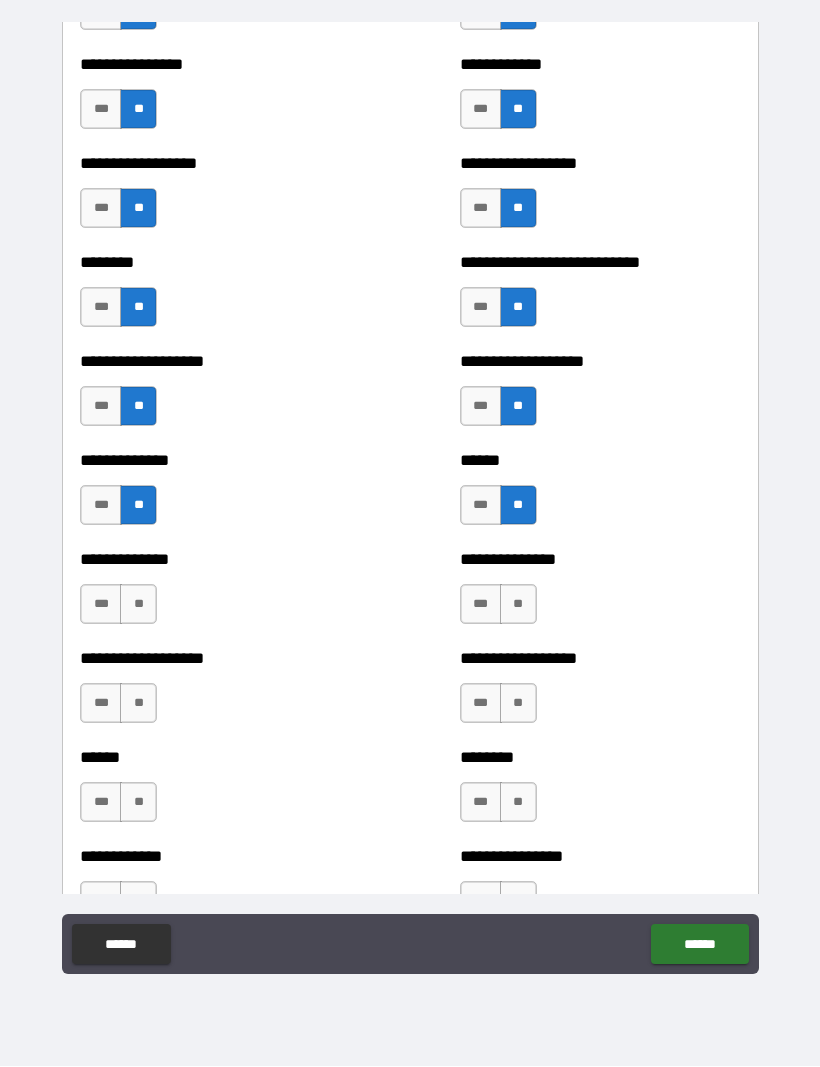 scroll, scrollTop: 4324, scrollLeft: 0, axis: vertical 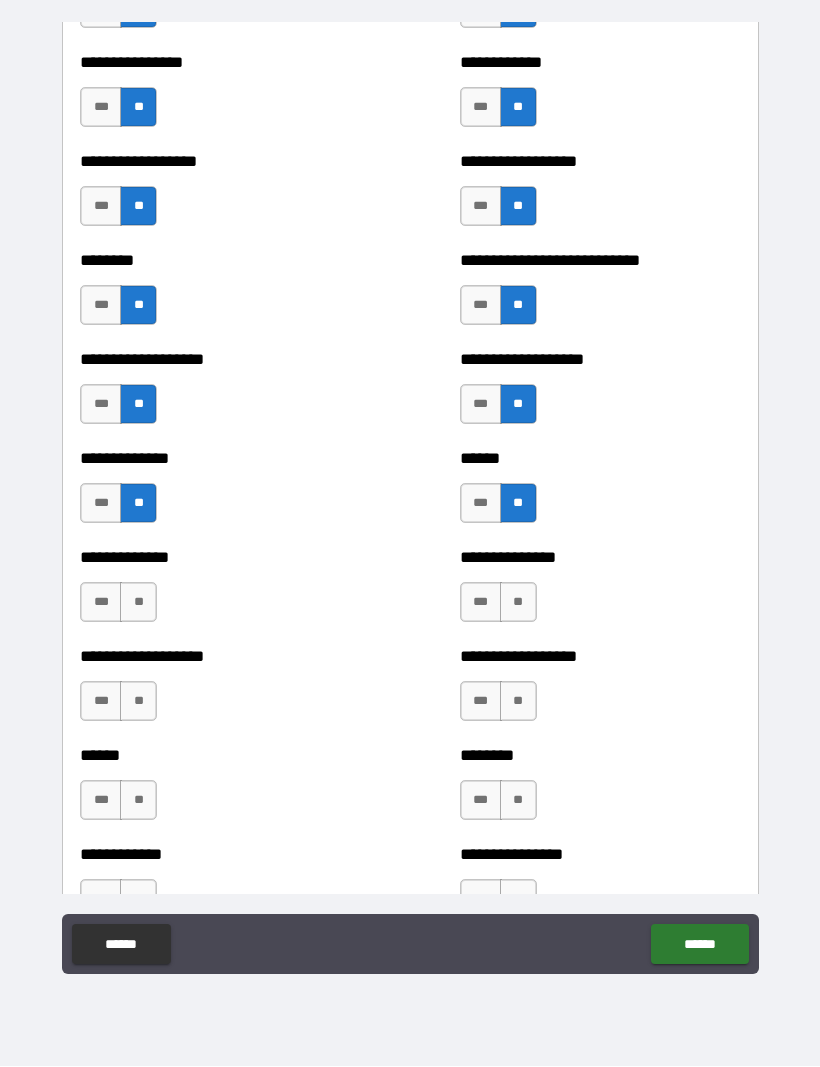click on "**" at bounding box center [138, 603] 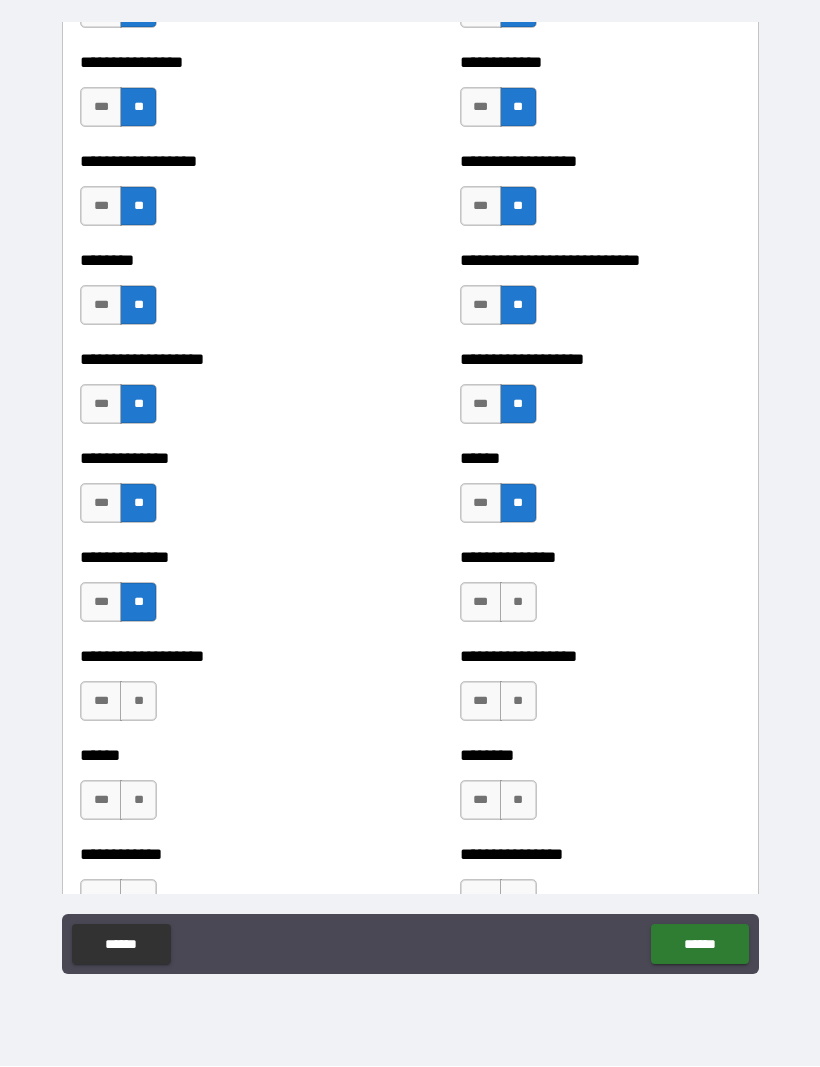 click on "**" at bounding box center (518, 603) 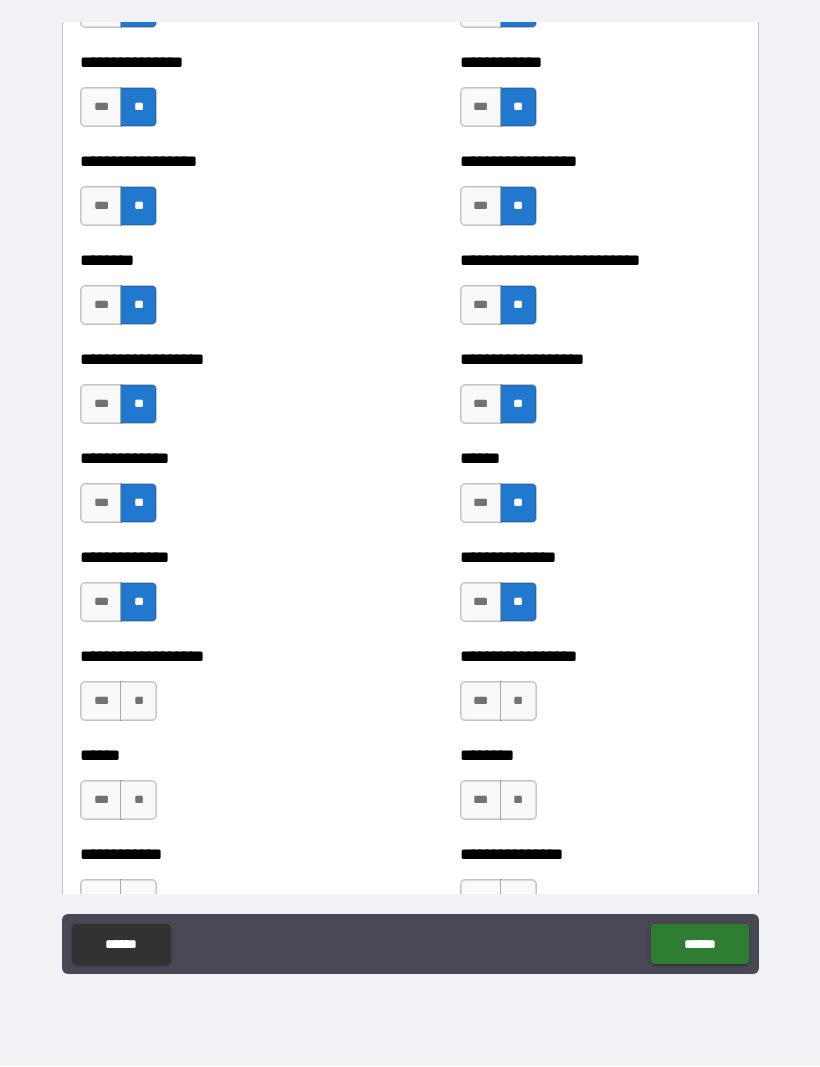 click on "**" at bounding box center (138, 702) 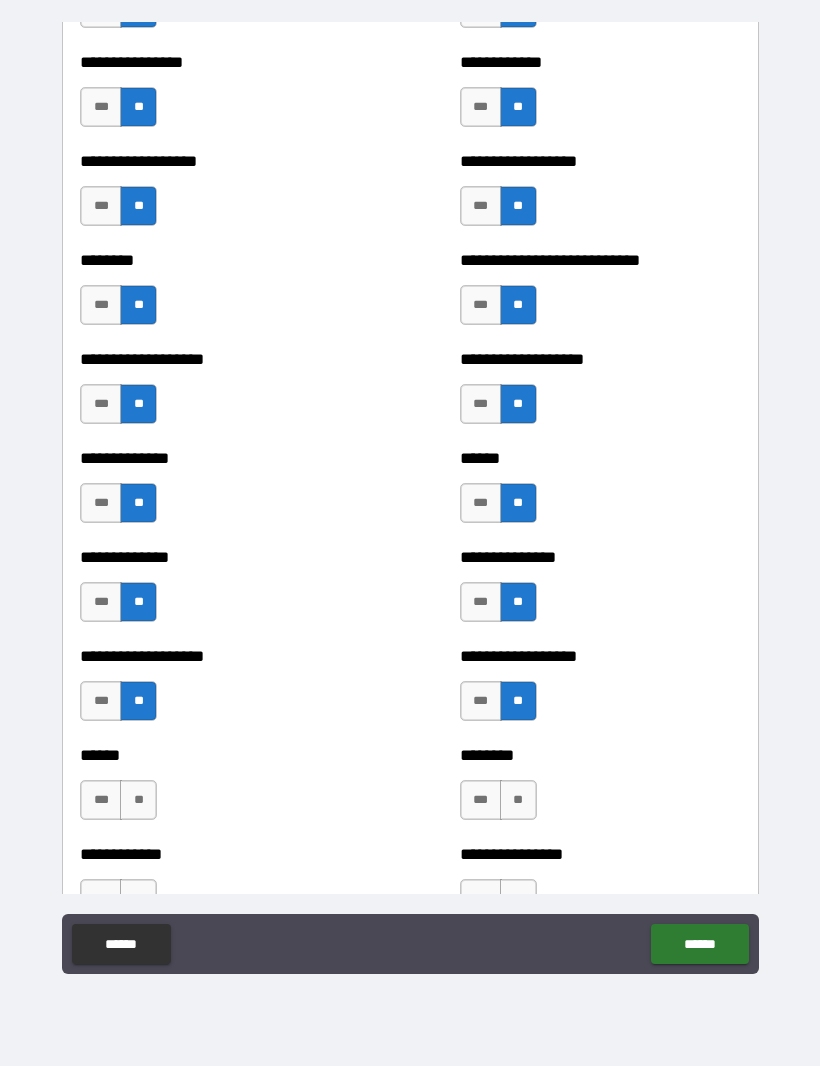 click on "**" at bounding box center [138, 801] 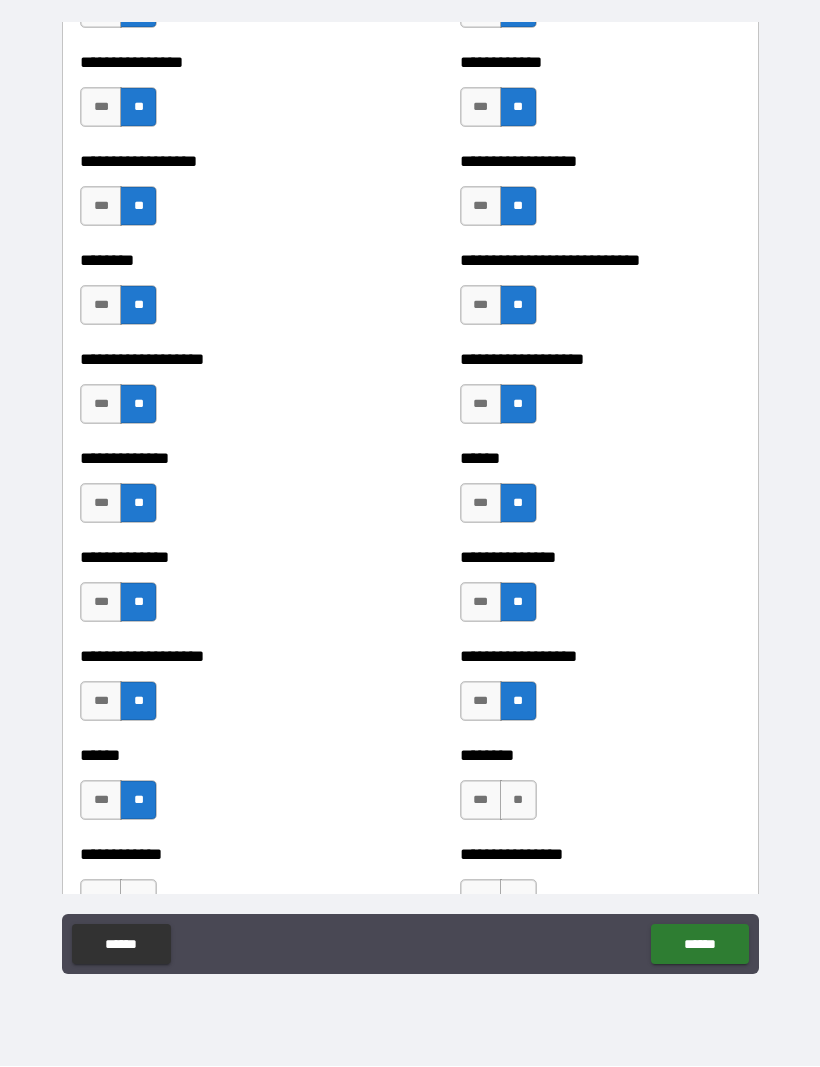 click on "**" at bounding box center [518, 801] 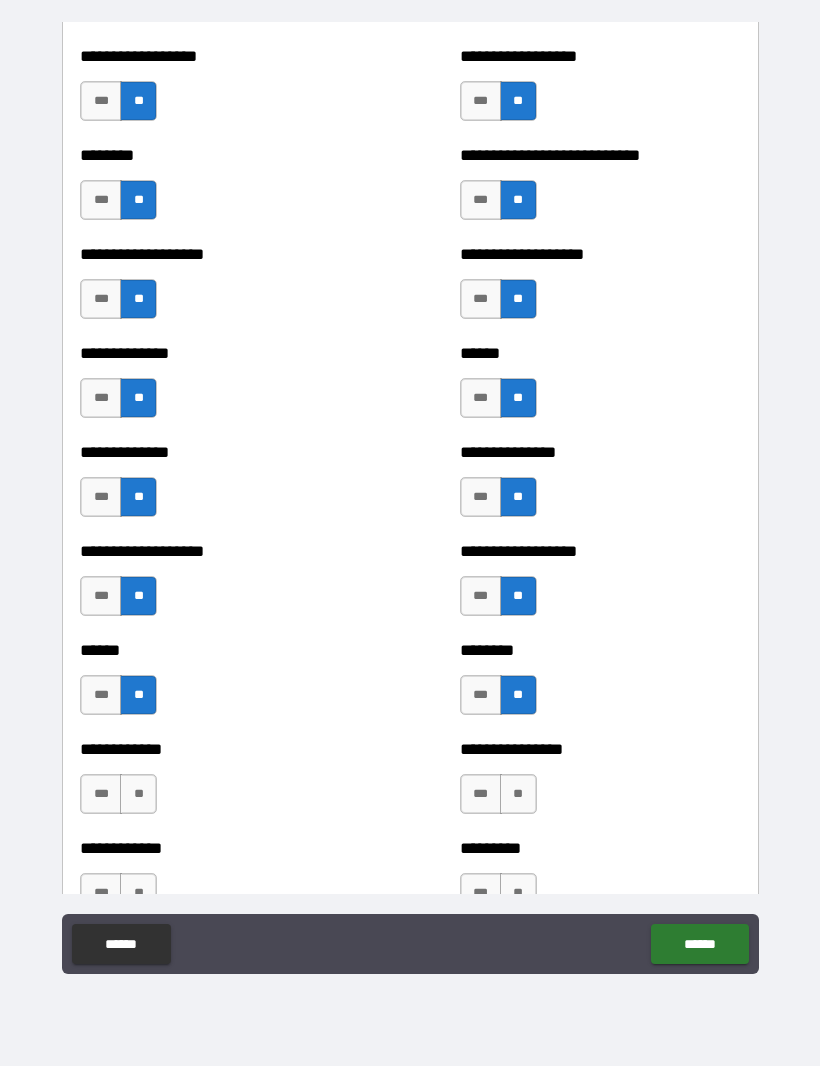 scroll, scrollTop: 4432, scrollLeft: 0, axis: vertical 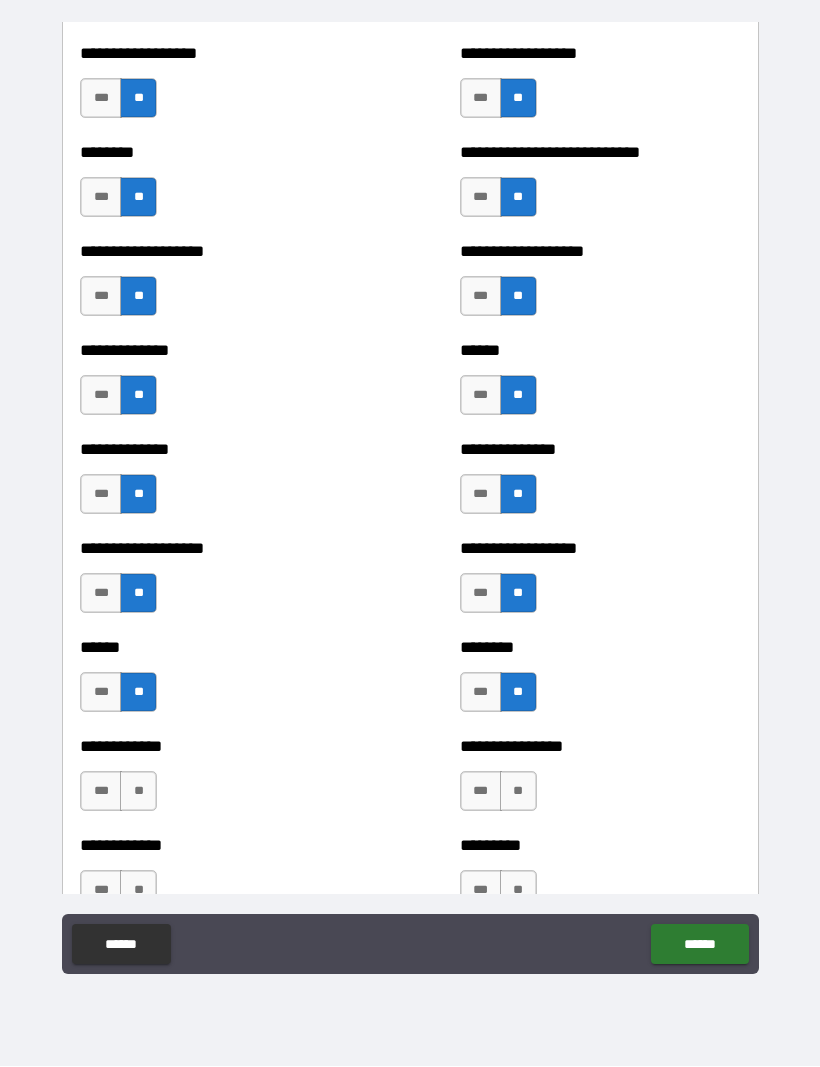 click on "**********" at bounding box center (220, 782) 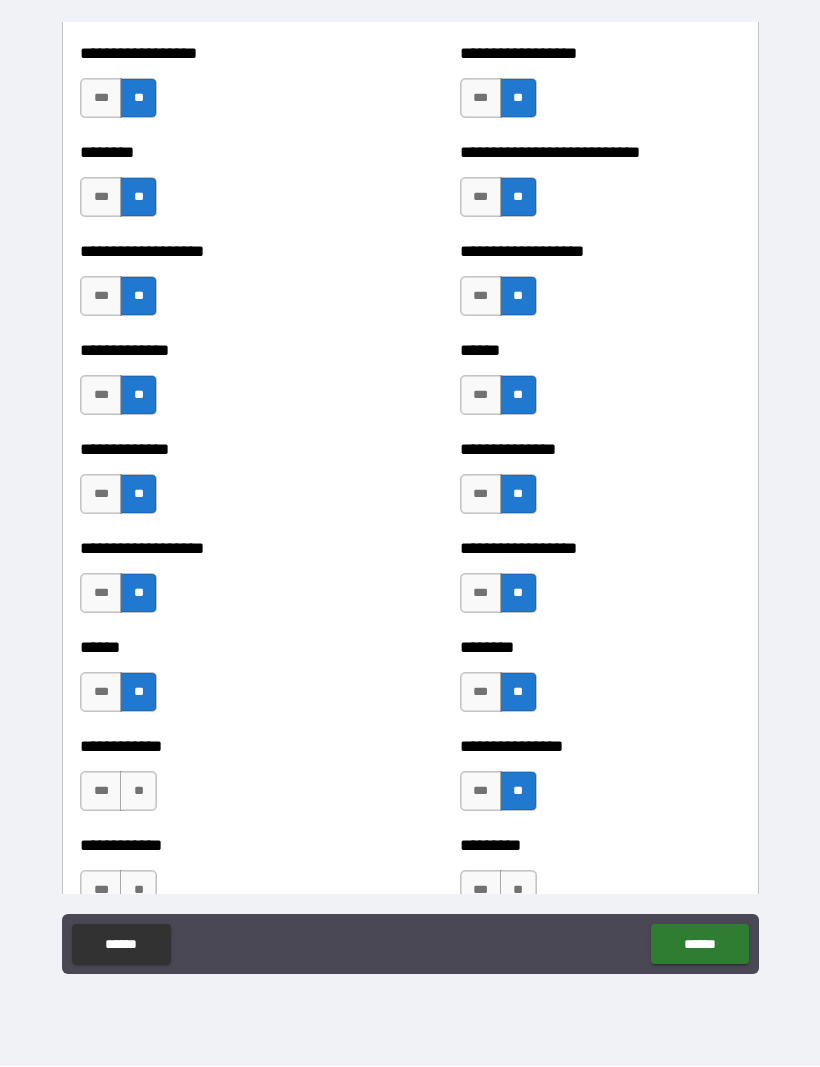 click on "**" at bounding box center (138, 792) 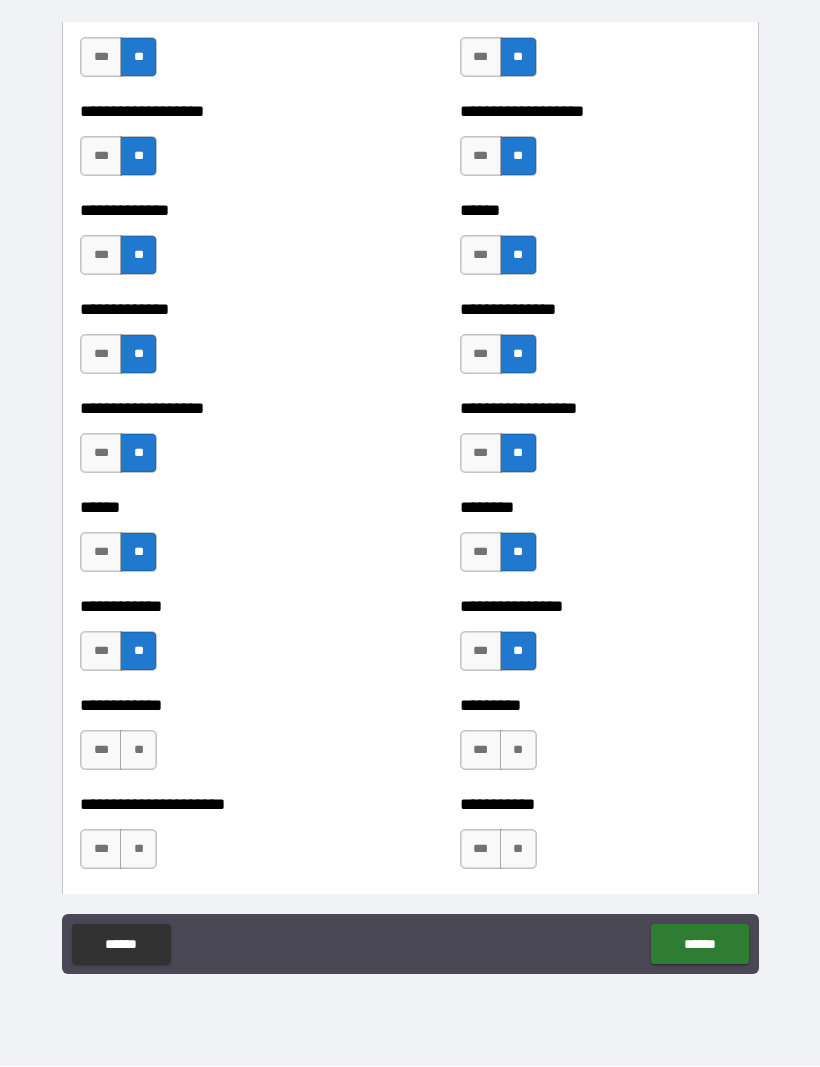 scroll, scrollTop: 4571, scrollLeft: 0, axis: vertical 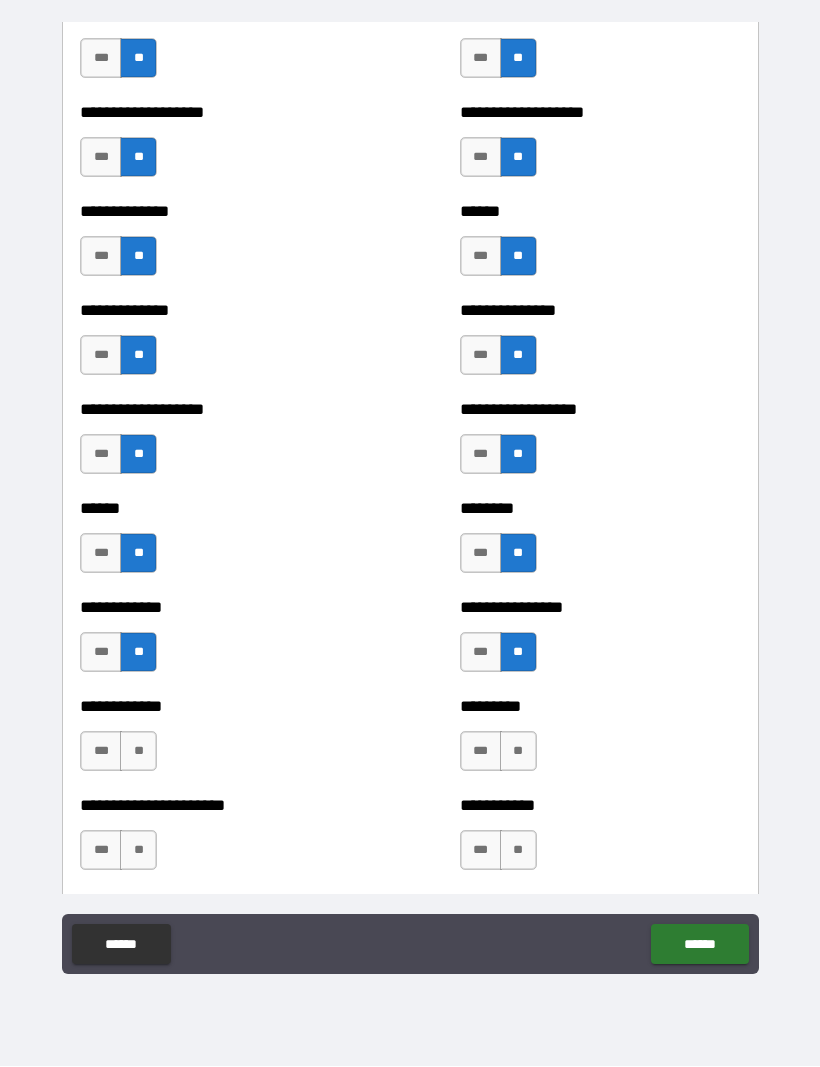 click on "**" at bounding box center (138, 752) 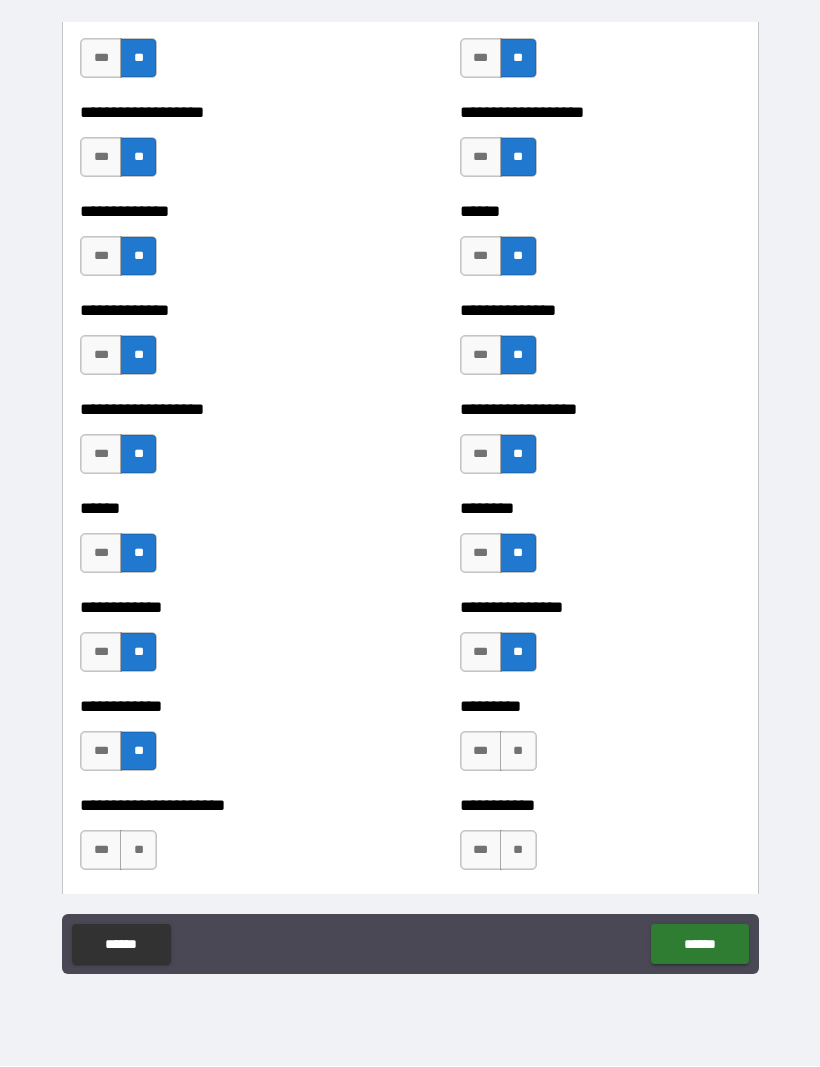 click on "**" at bounding box center (518, 752) 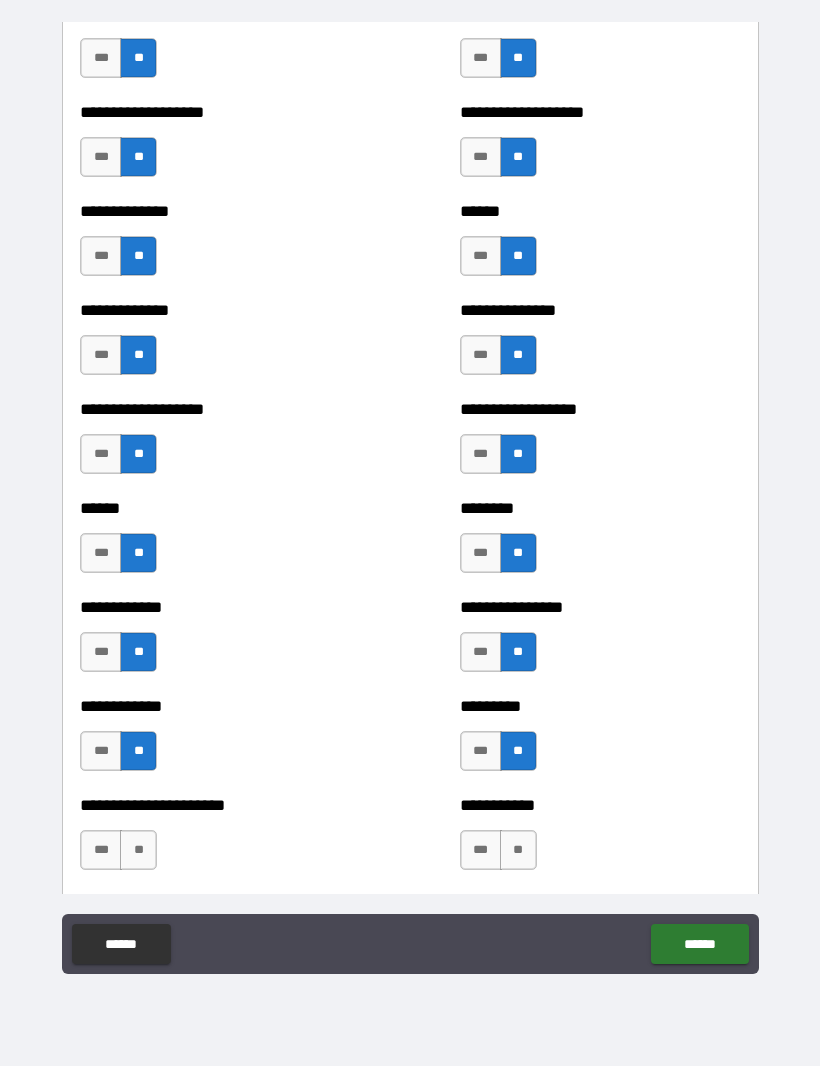 click on "**" at bounding box center (138, 851) 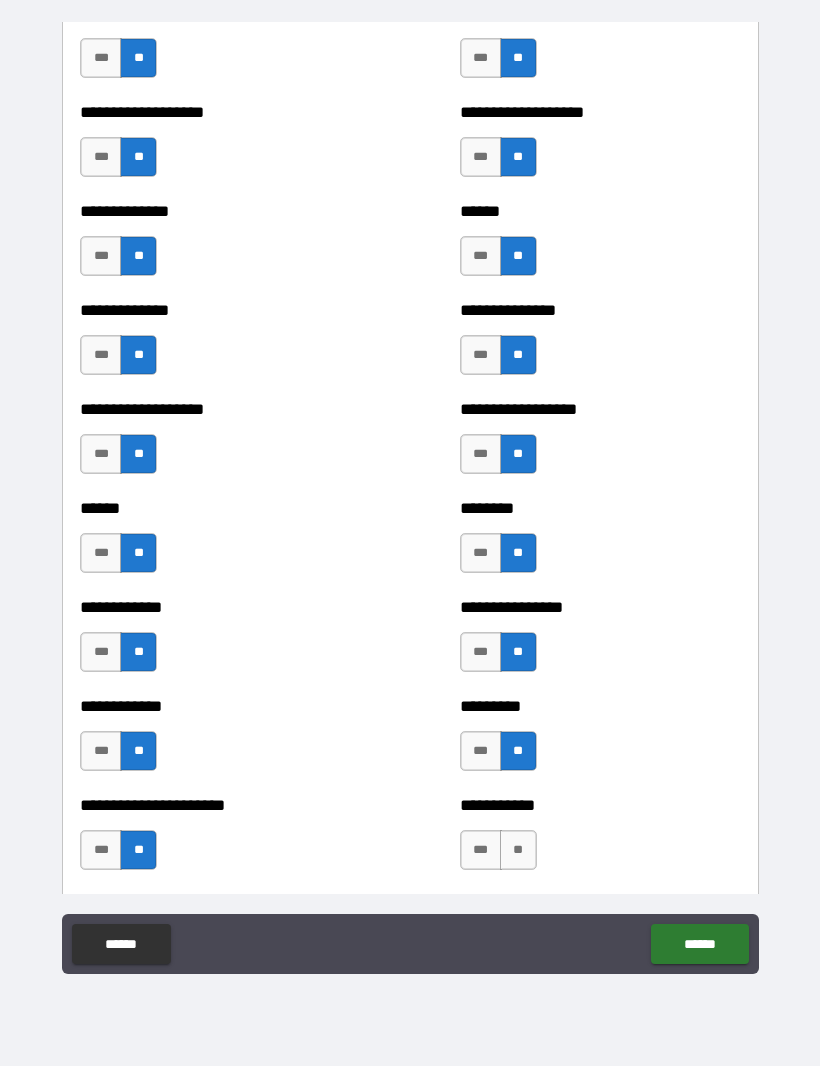 click on "**" at bounding box center [518, 851] 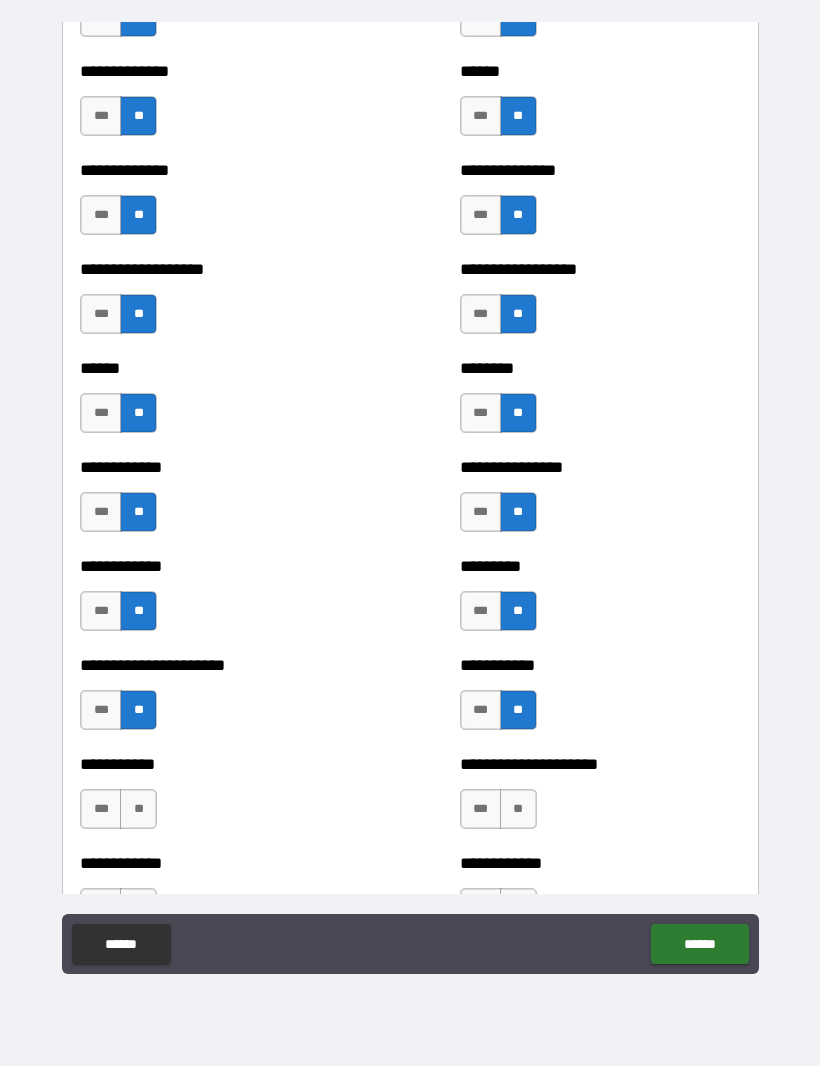 scroll, scrollTop: 4710, scrollLeft: 0, axis: vertical 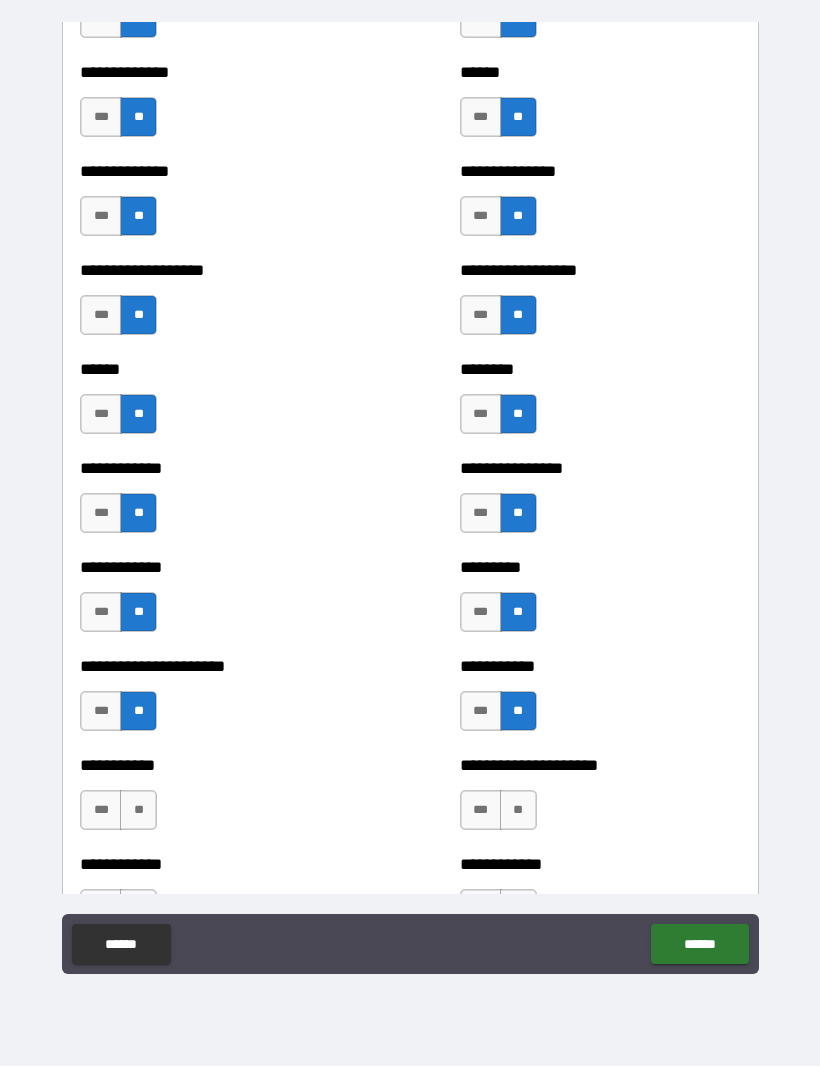 click on "**" at bounding box center (138, 811) 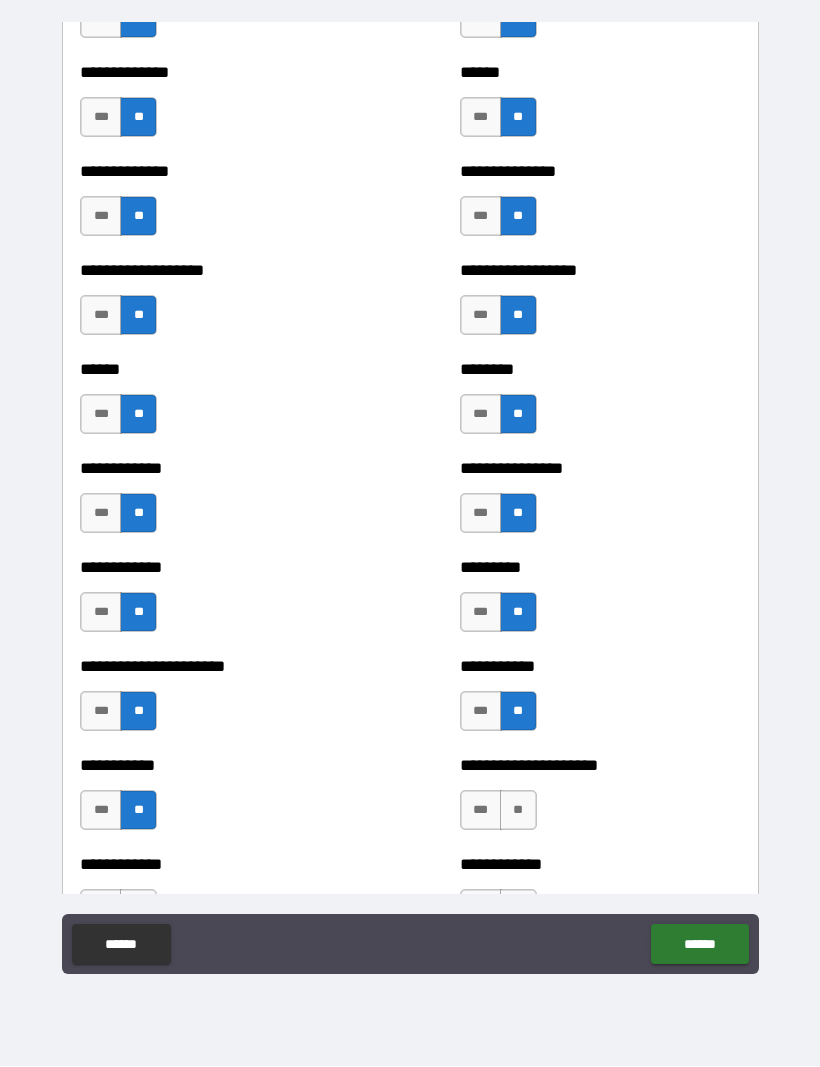 click on "**" at bounding box center [518, 811] 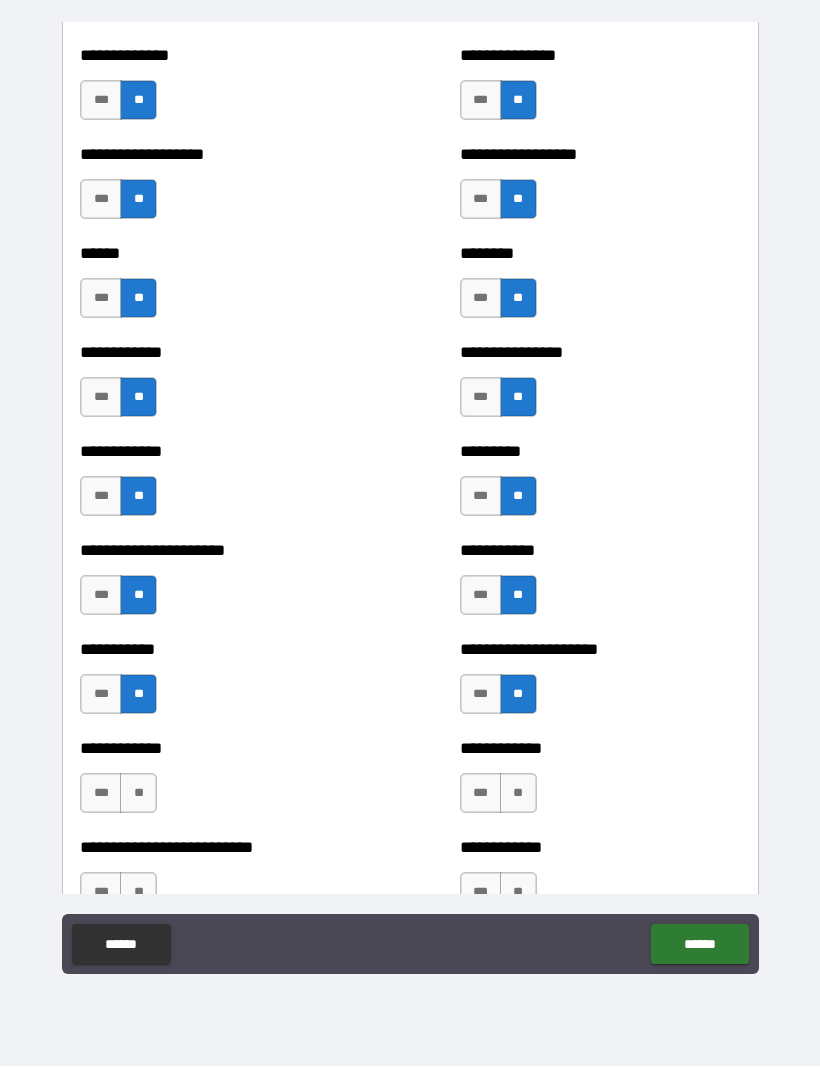 scroll, scrollTop: 4825, scrollLeft: 0, axis: vertical 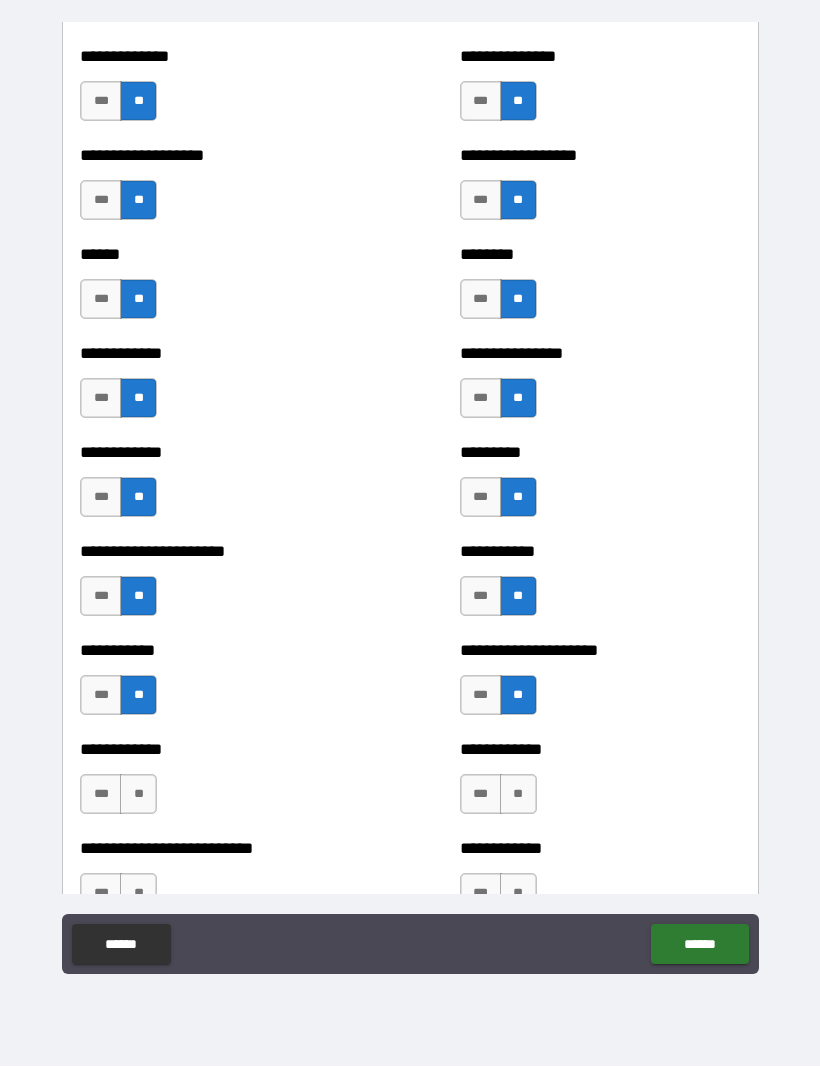 click on "**" at bounding box center (518, 795) 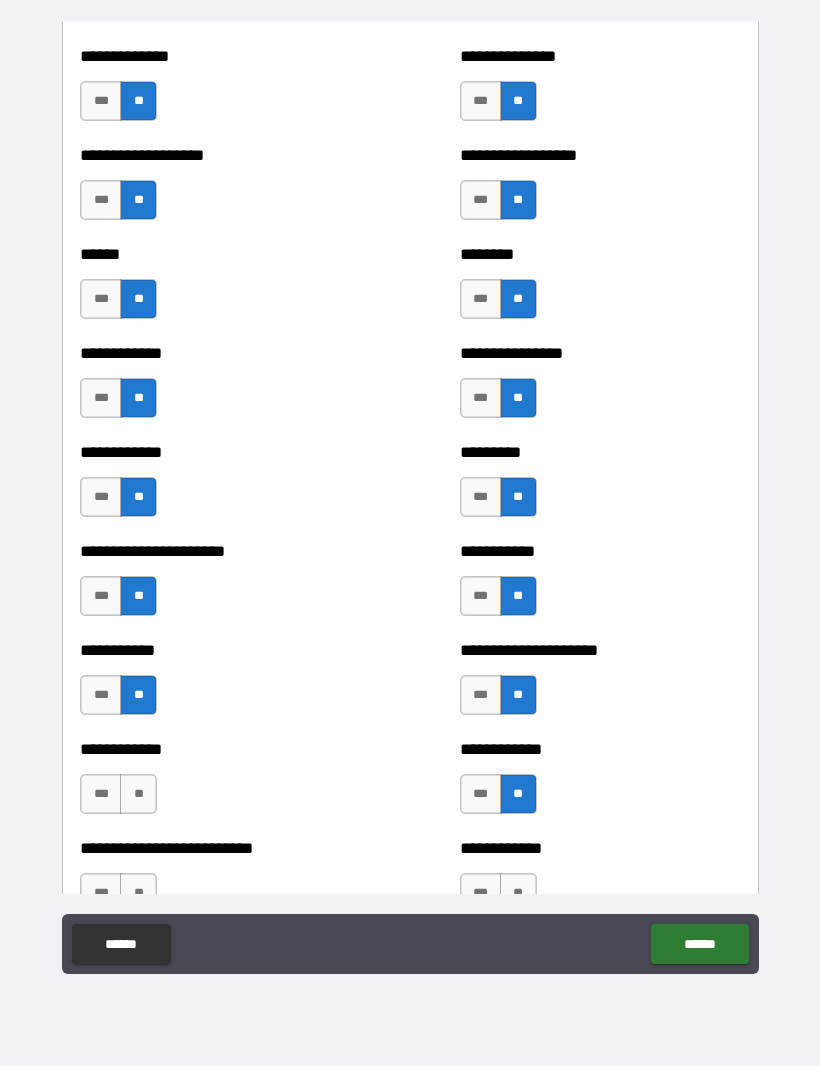 click on "**" at bounding box center (138, 795) 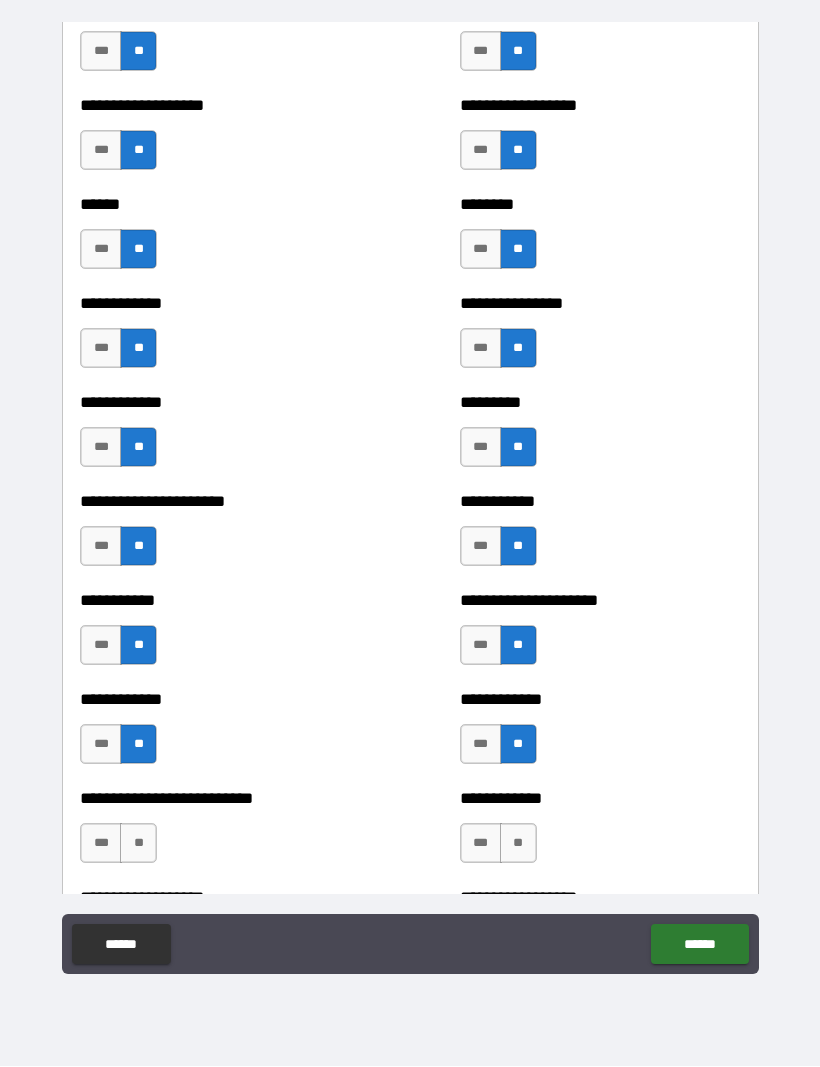 scroll, scrollTop: 4901, scrollLeft: 0, axis: vertical 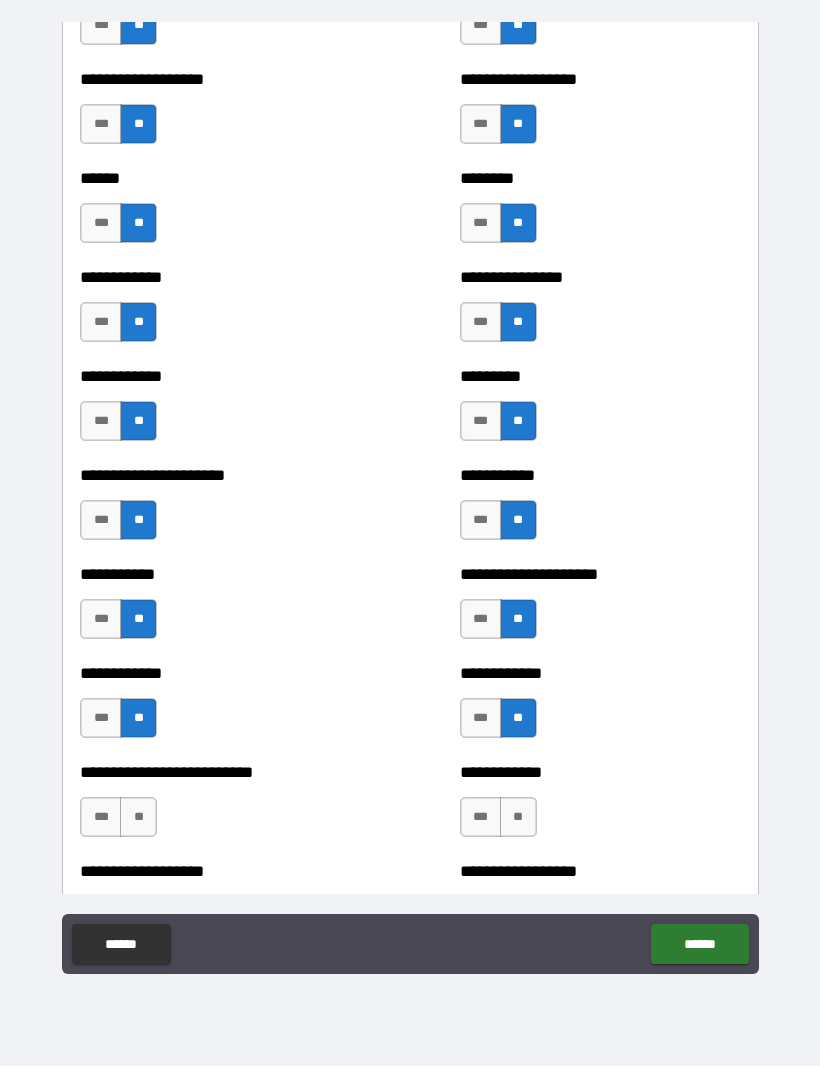 click on "**" at bounding box center [138, 818] 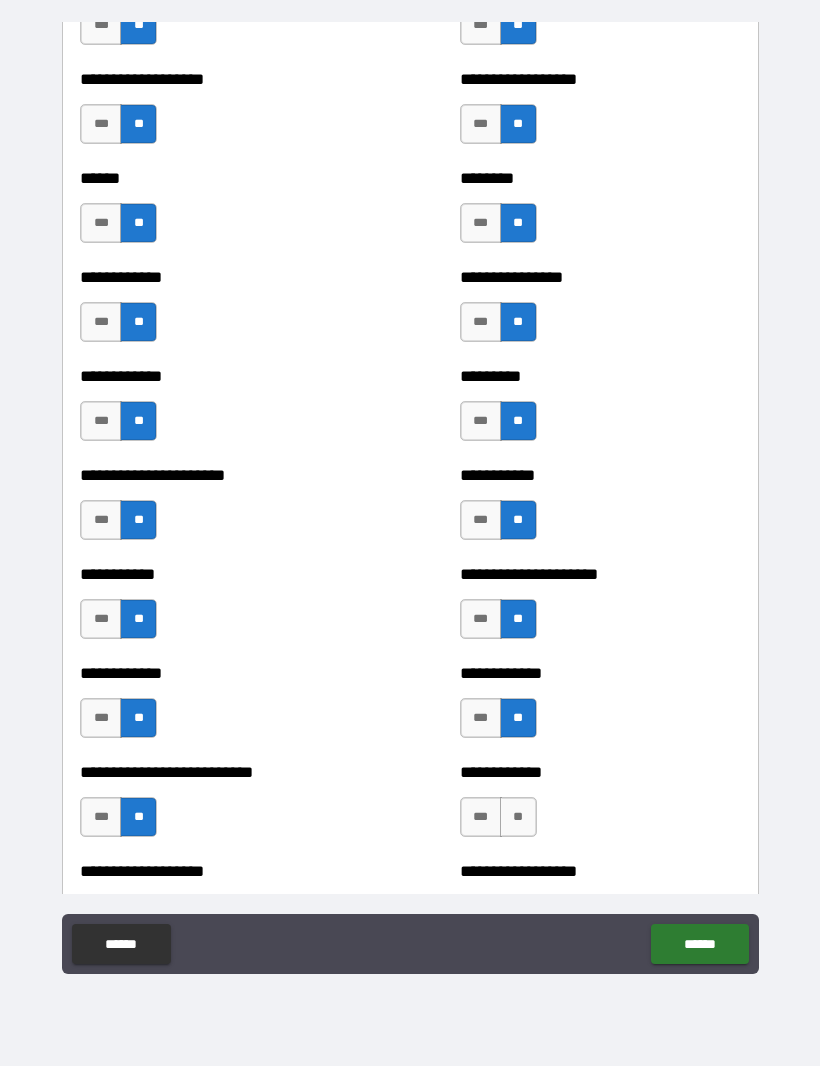 click on "**" at bounding box center [518, 818] 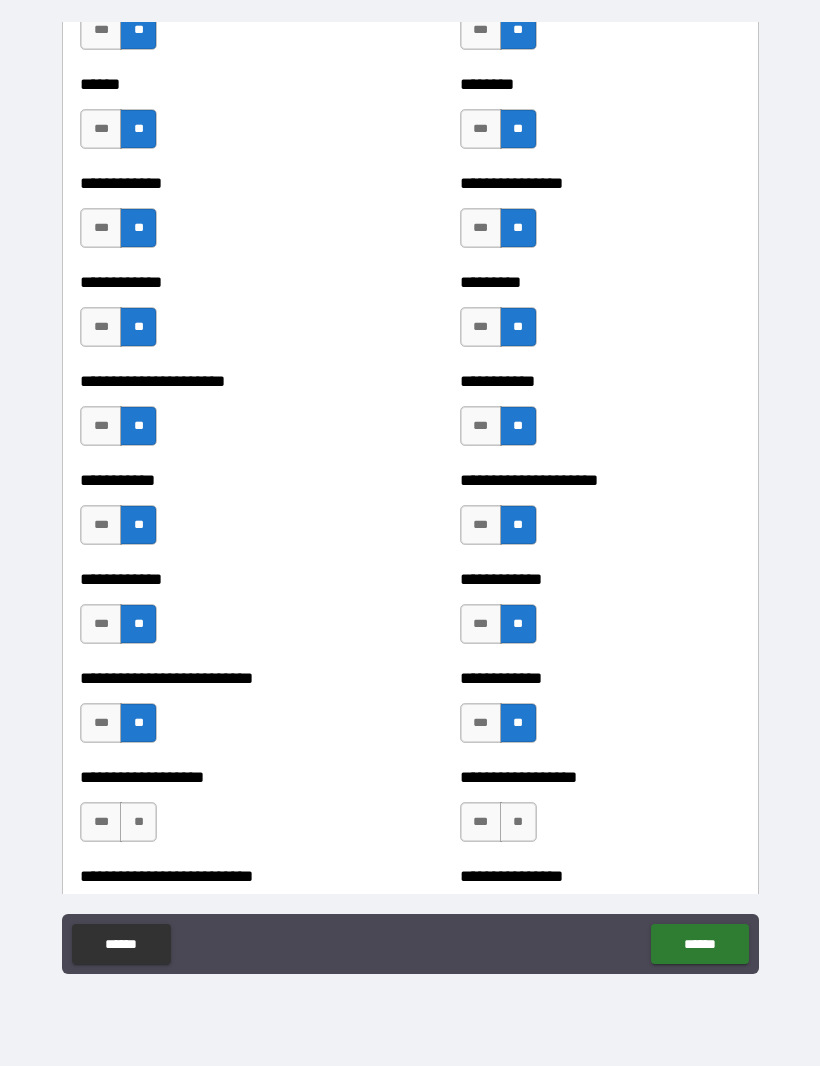 scroll, scrollTop: 5021, scrollLeft: 0, axis: vertical 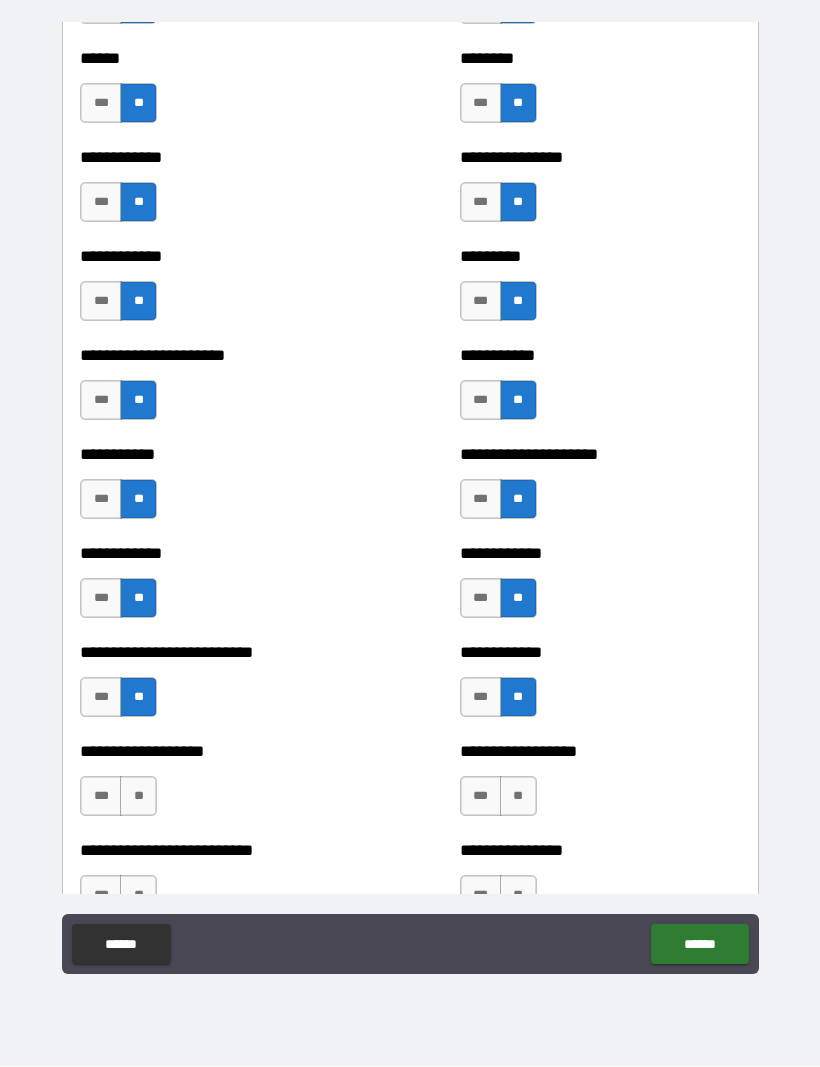 click on "***" at bounding box center [481, 698] 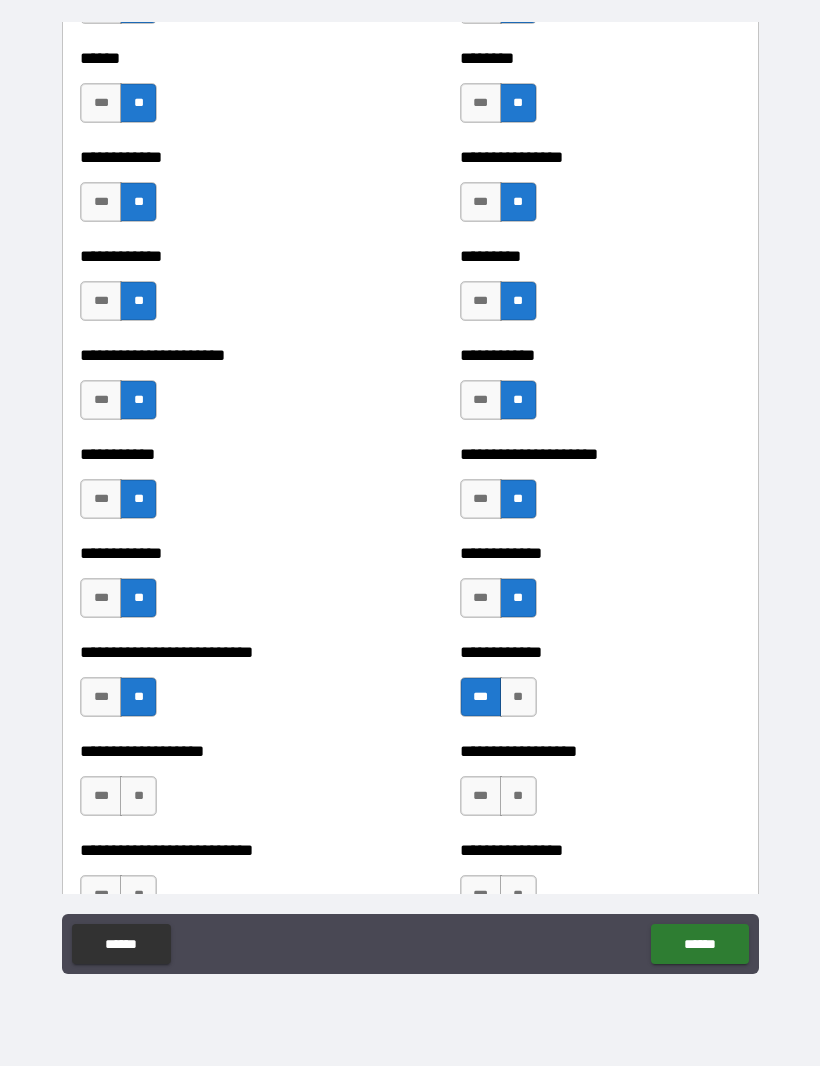 click on "**" at bounding box center [138, 797] 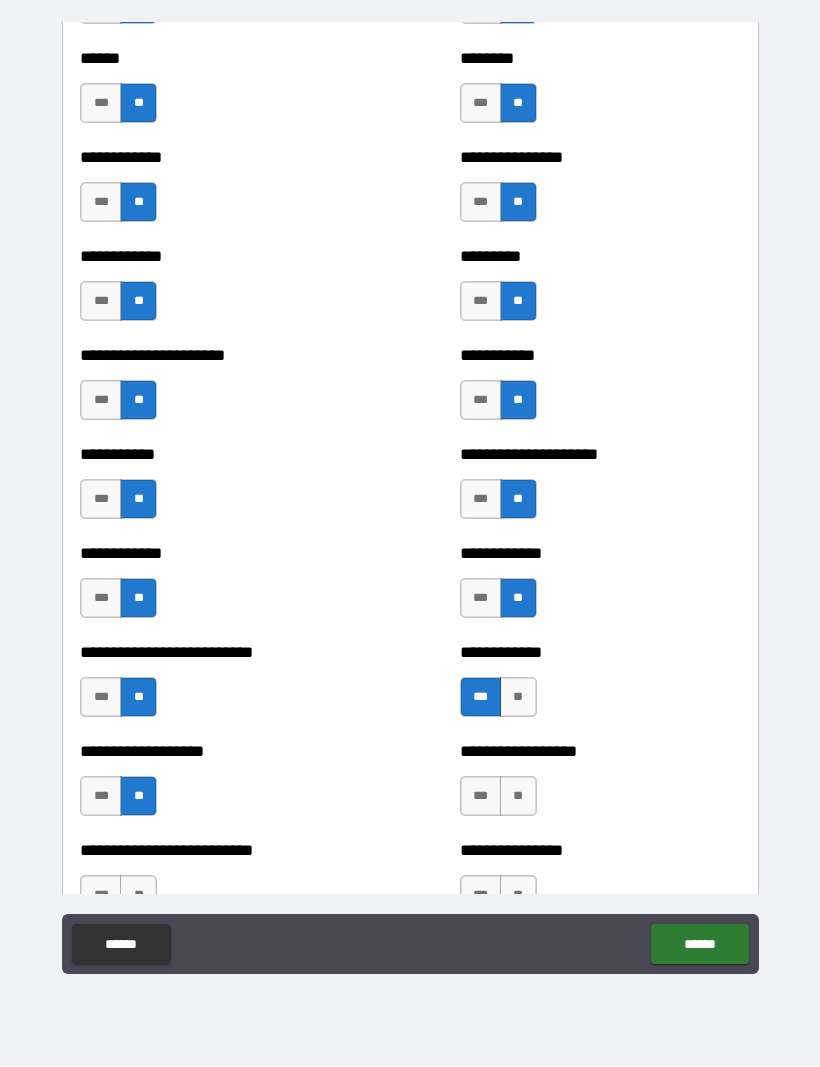 click on "**" at bounding box center [518, 797] 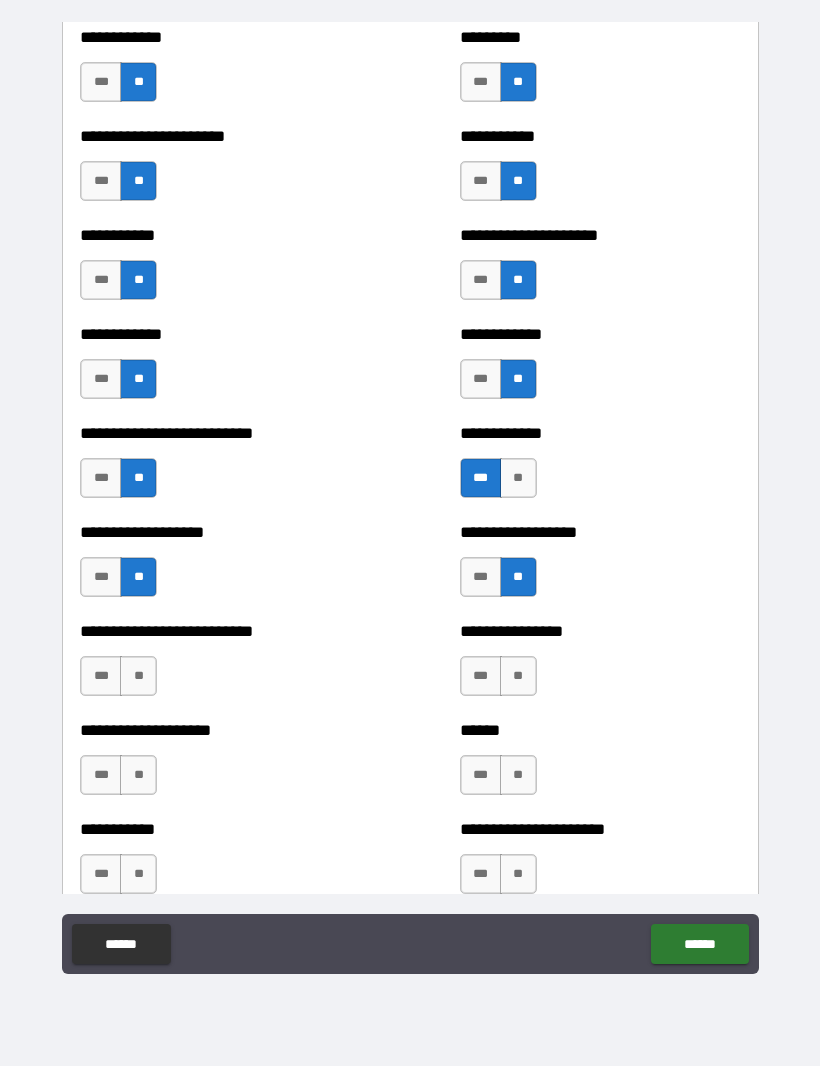 scroll, scrollTop: 5244, scrollLeft: 0, axis: vertical 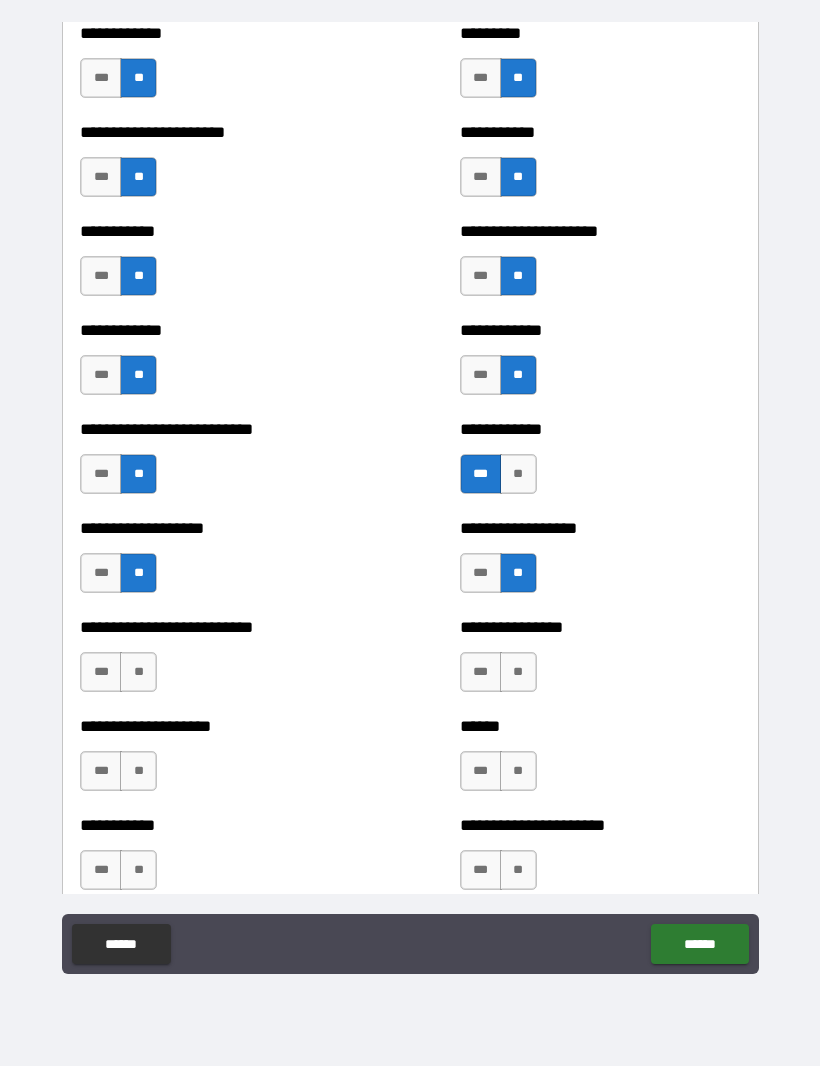 click on "**" at bounding box center (138, 673) 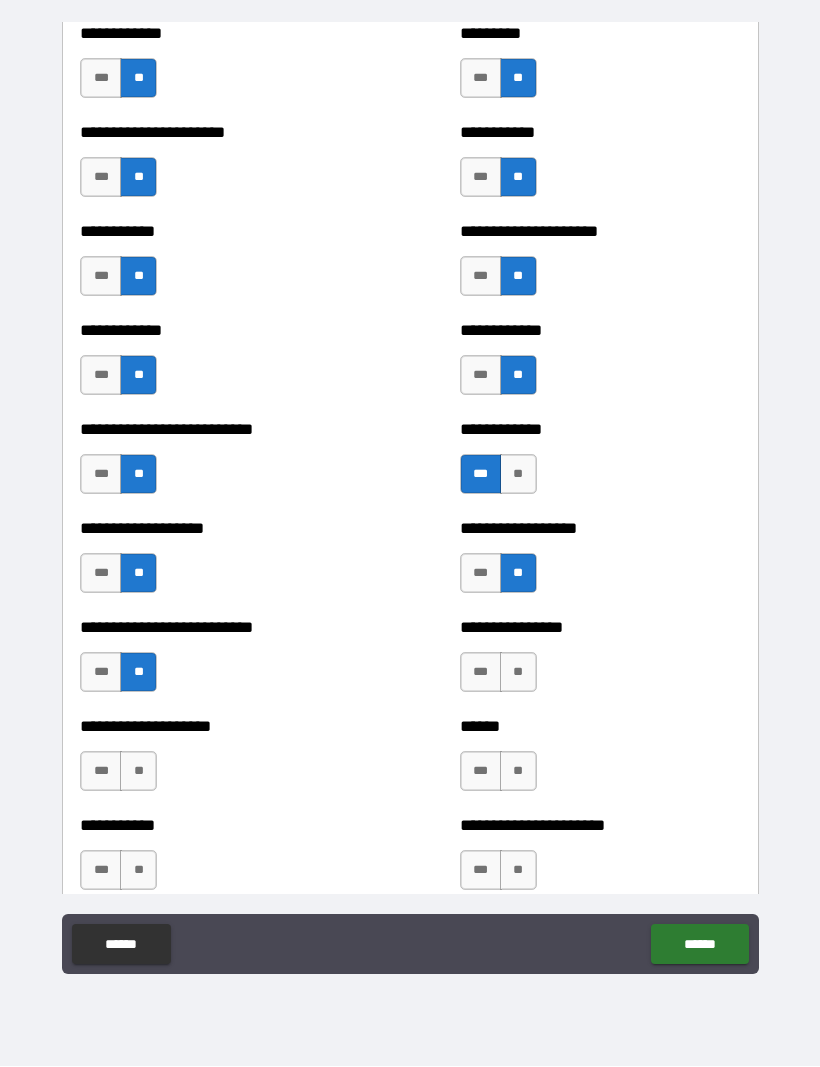 click on "**" at bounding box center (518, 673) 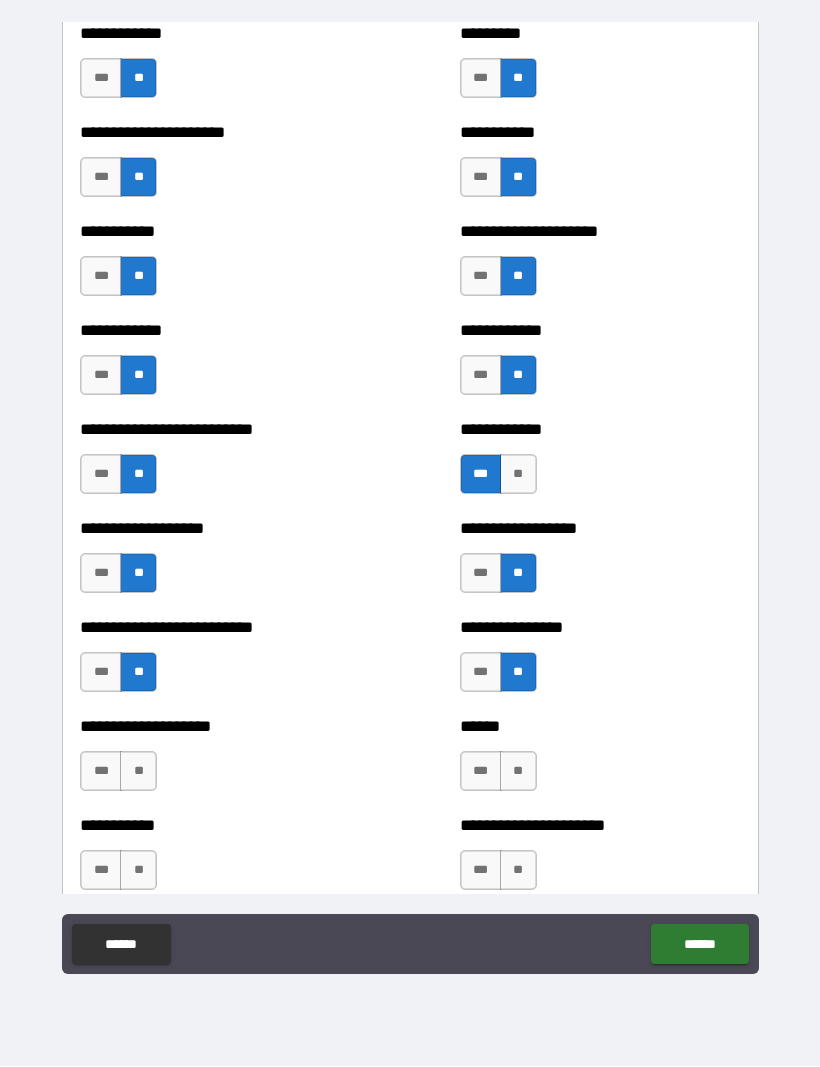click on "**" at bounding box center [138, 772] 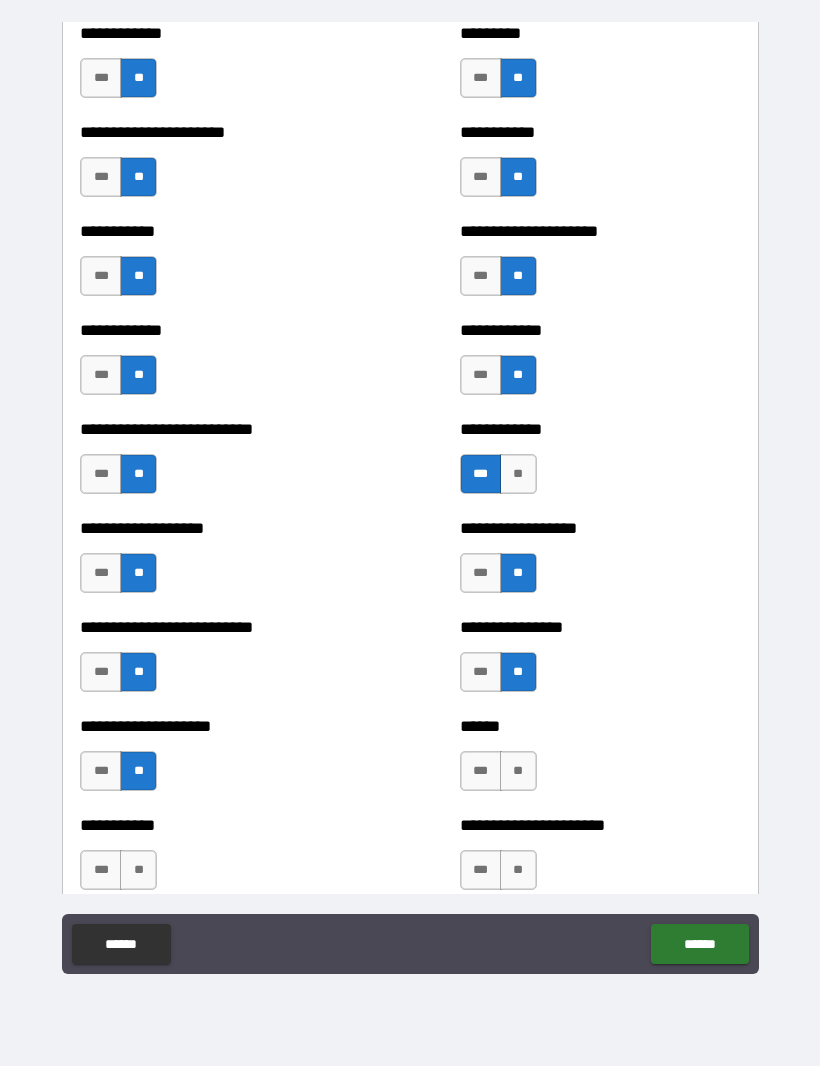 click on "**" at bounding box center (518, 772) 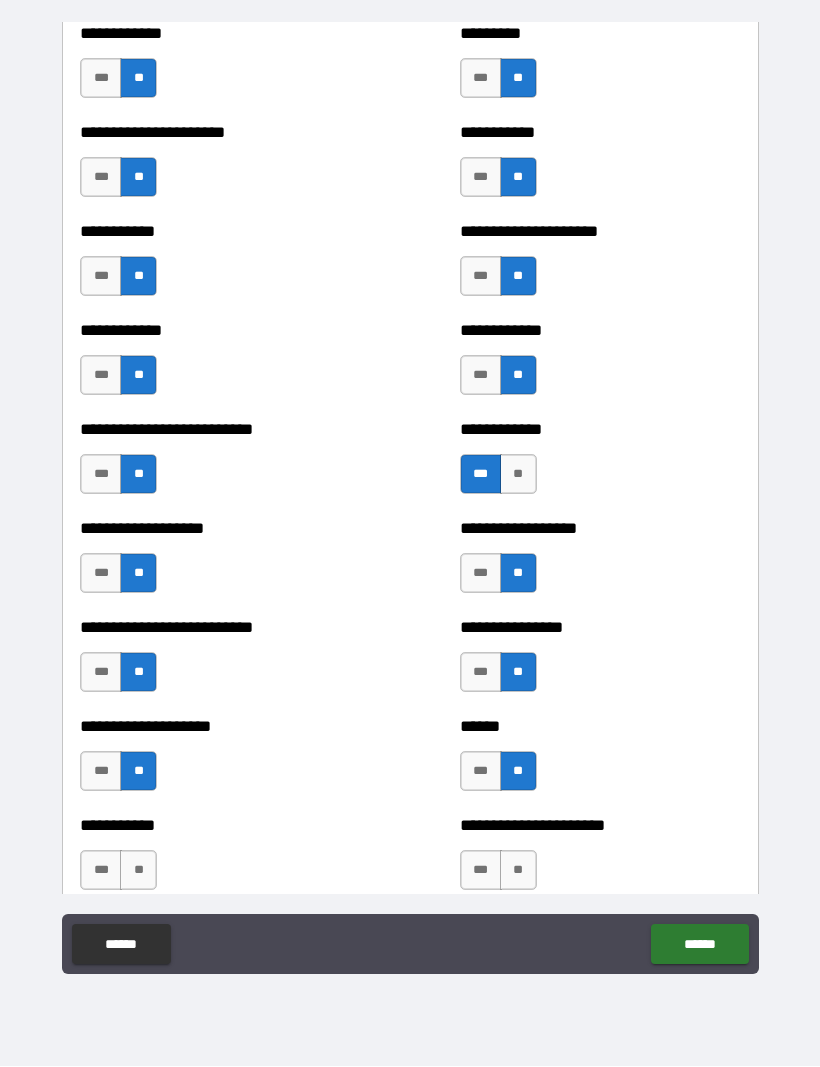 click on "**" at bounding box center (138, 871) 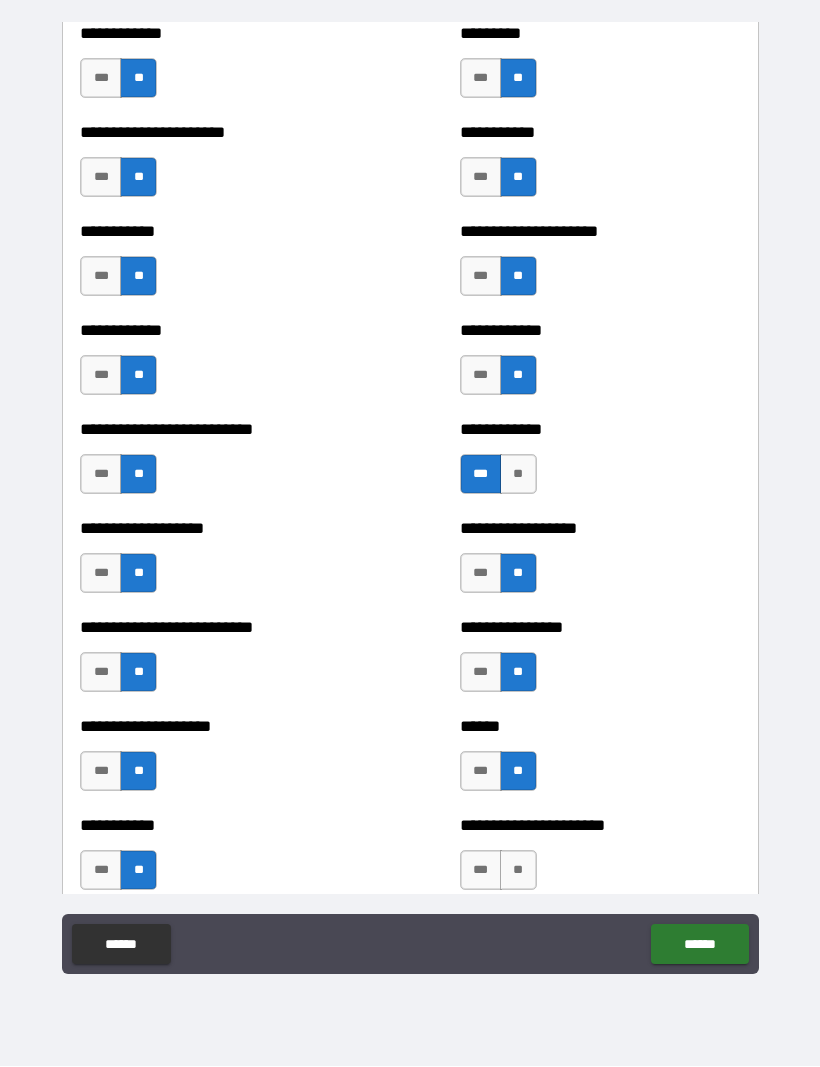 click on "**" at bounding box center [518, 871] 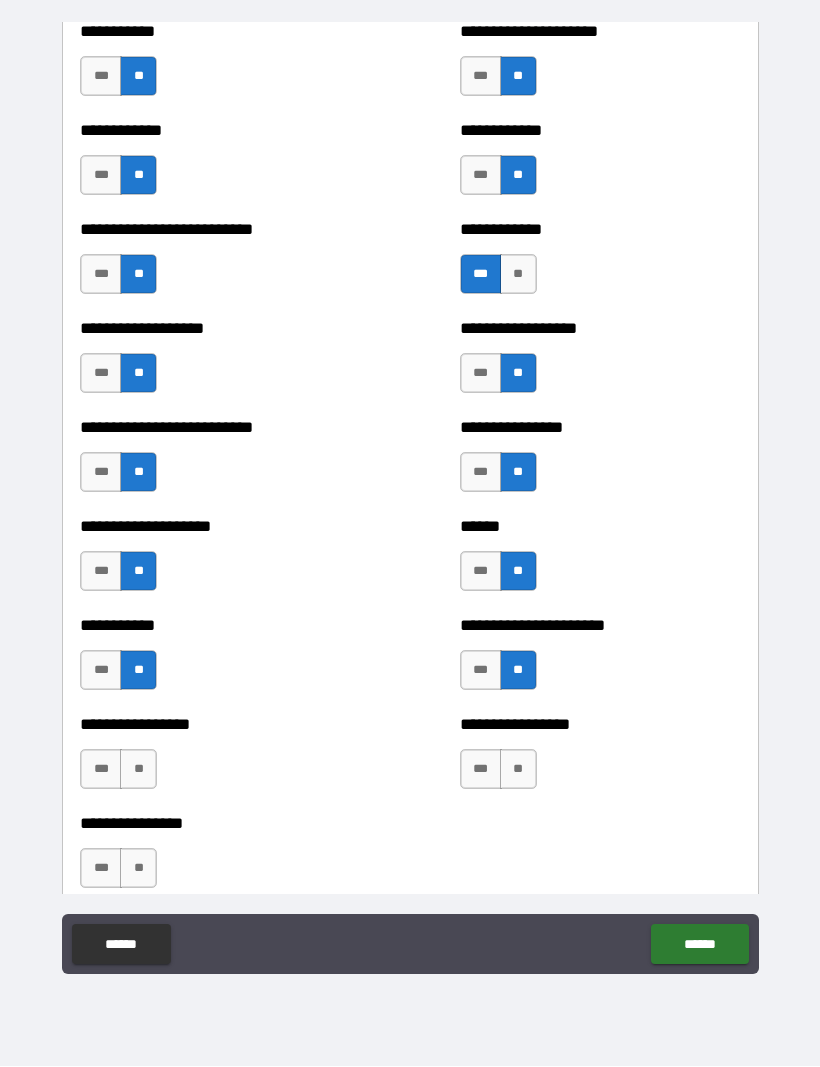 scroll, scrollTop: 5448, scrollLeft: 0, axis: vertical 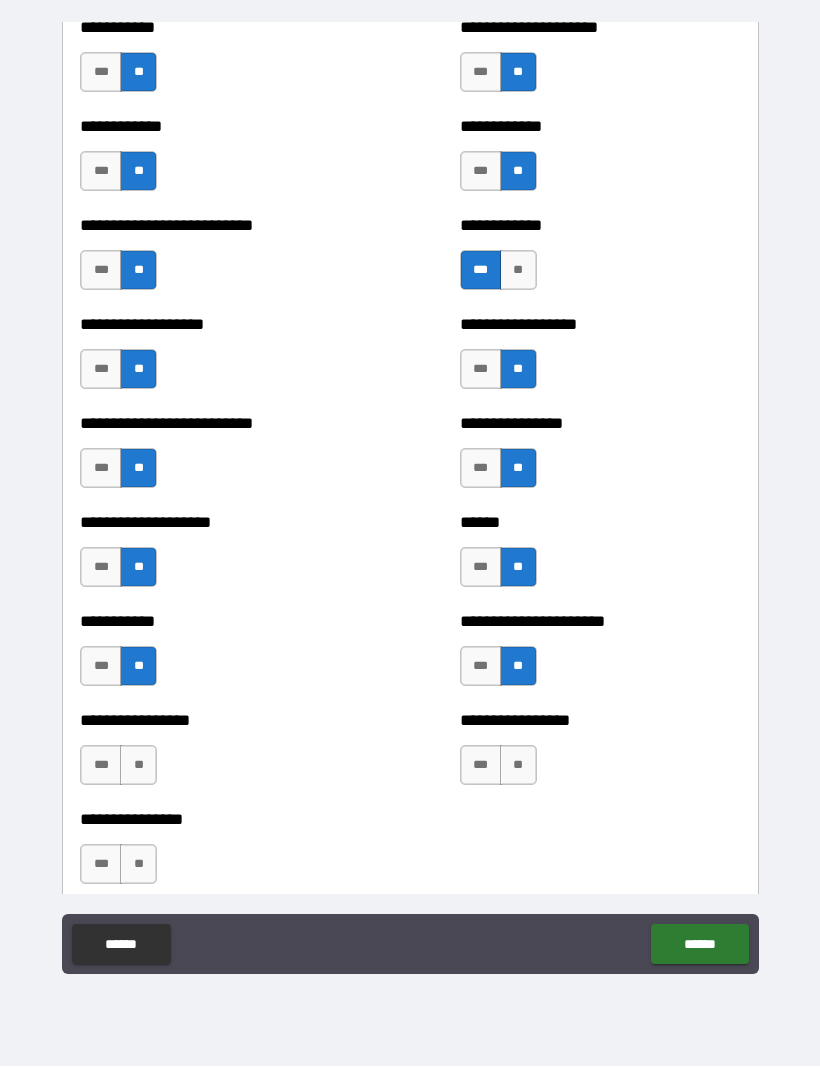 click on "**" at bounding box center [138, 766] 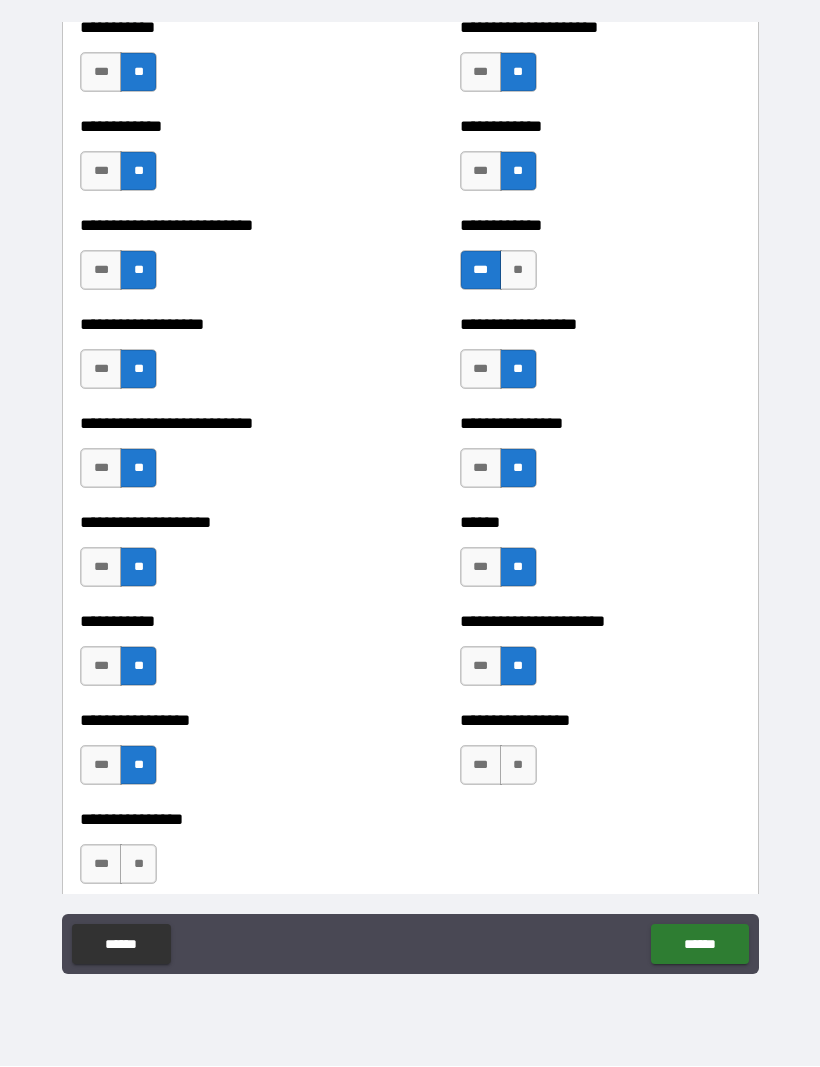 click on "**" at bounding box center [518, 766] 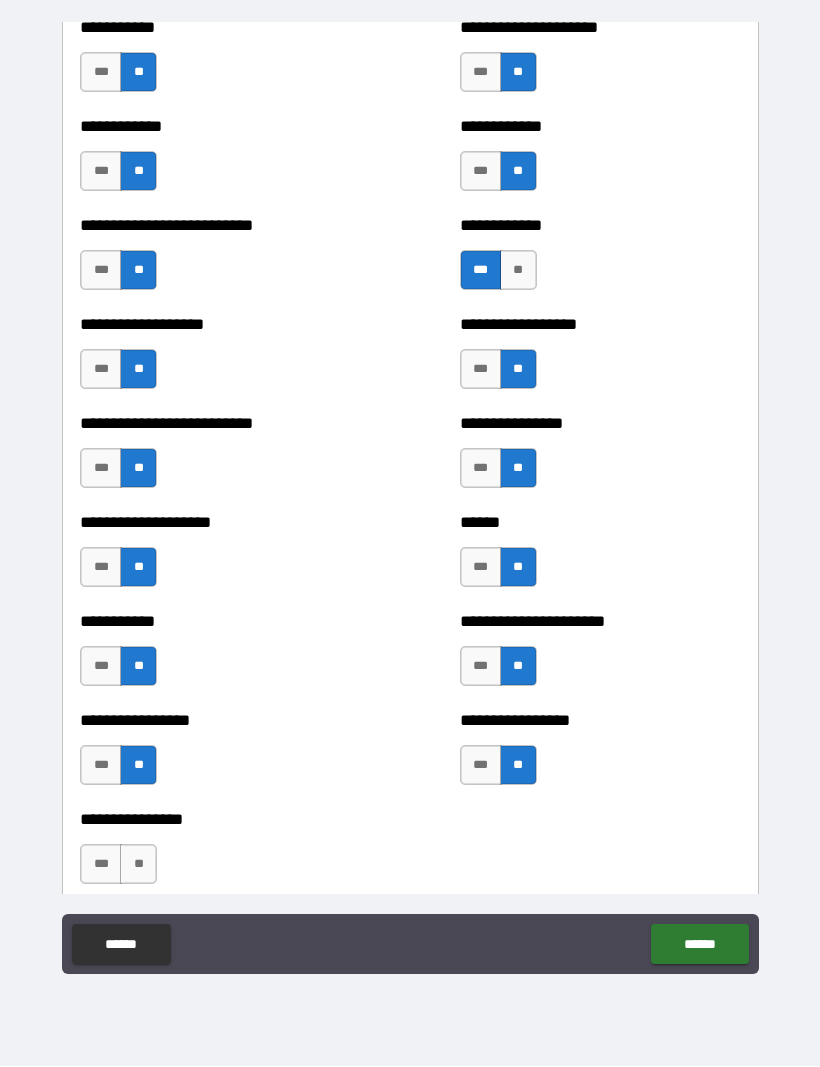 click on "**" at bounding box center [138, 865] 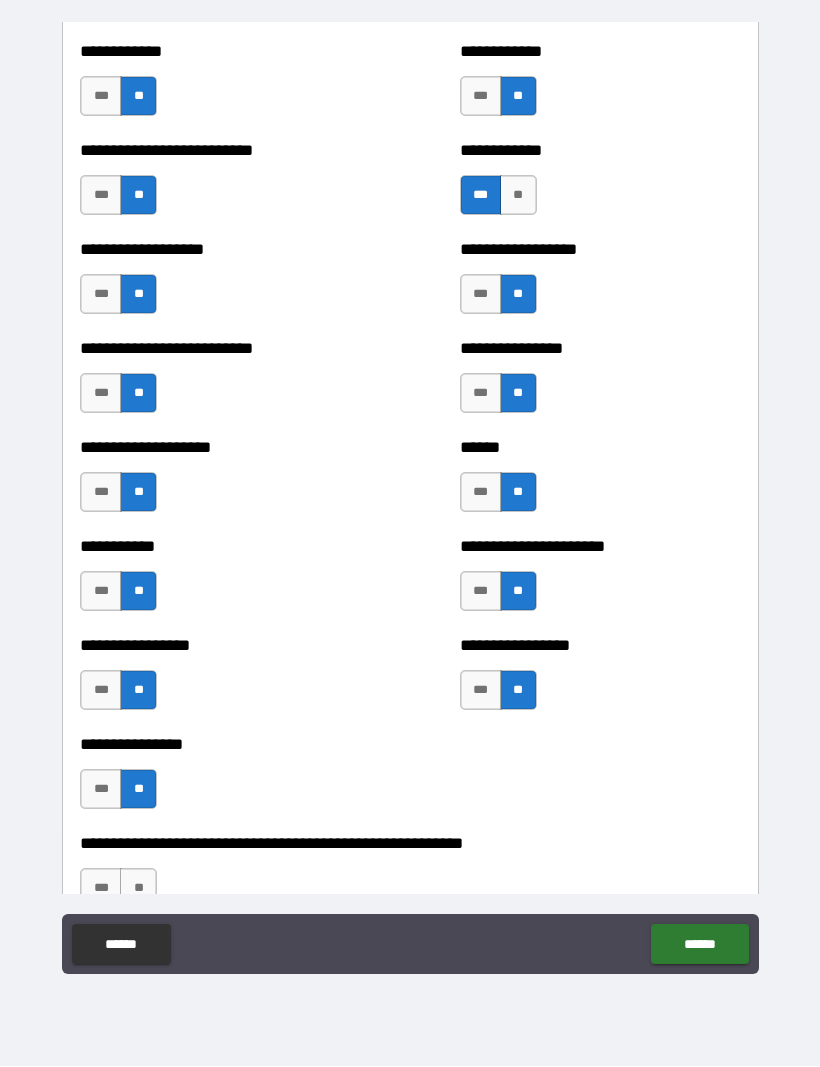scroll, scrollTop: 5548, scrollLeft: 0, axis: vertical 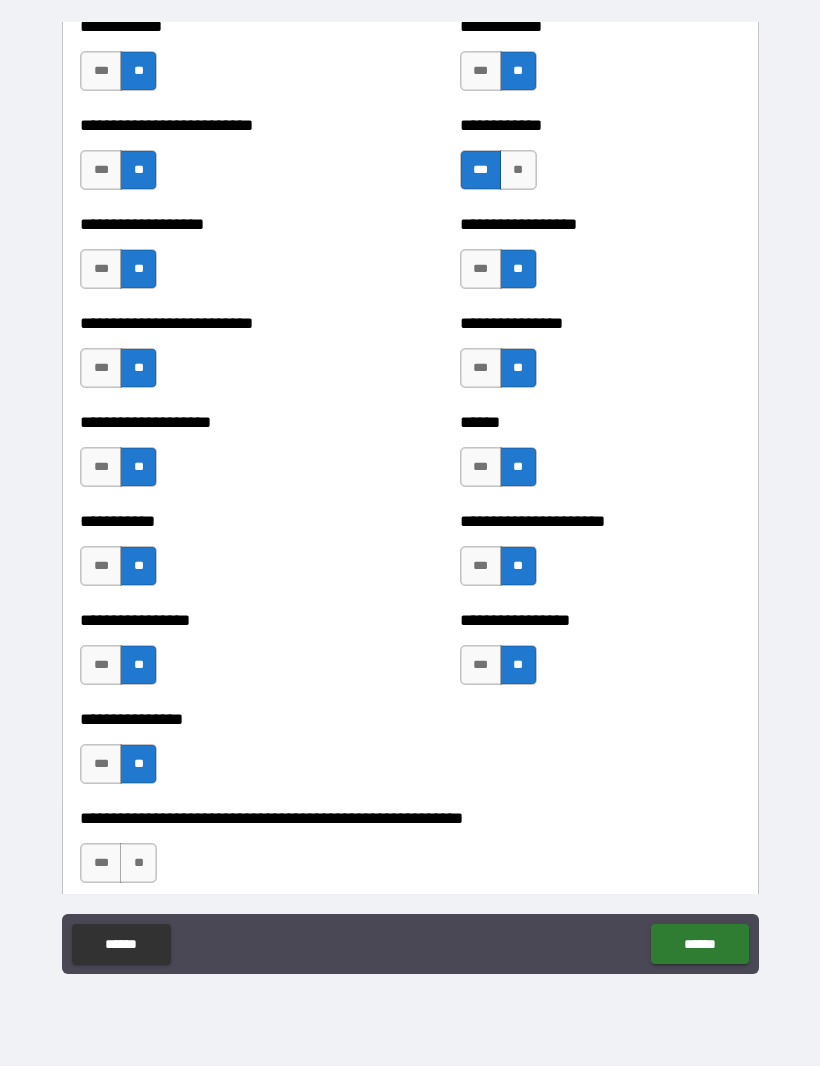 click on "**" at bounding box center (138, 864) 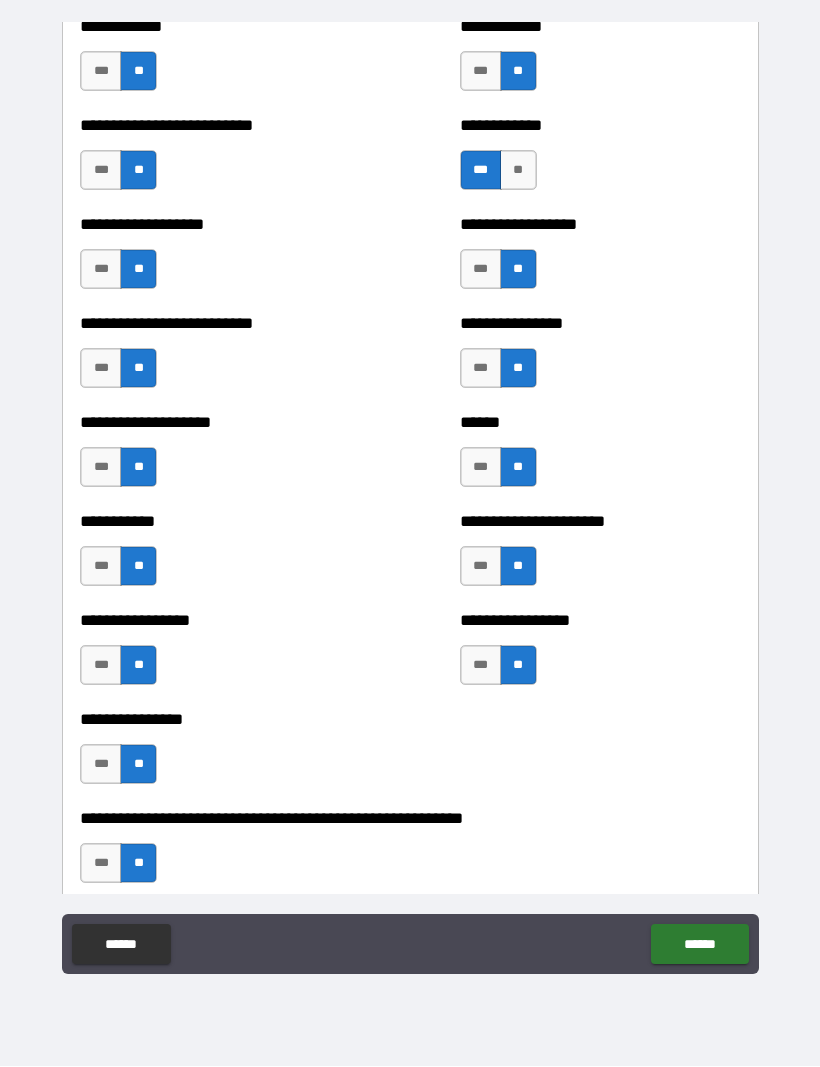 click on "******" at bounding box center [699, 945] 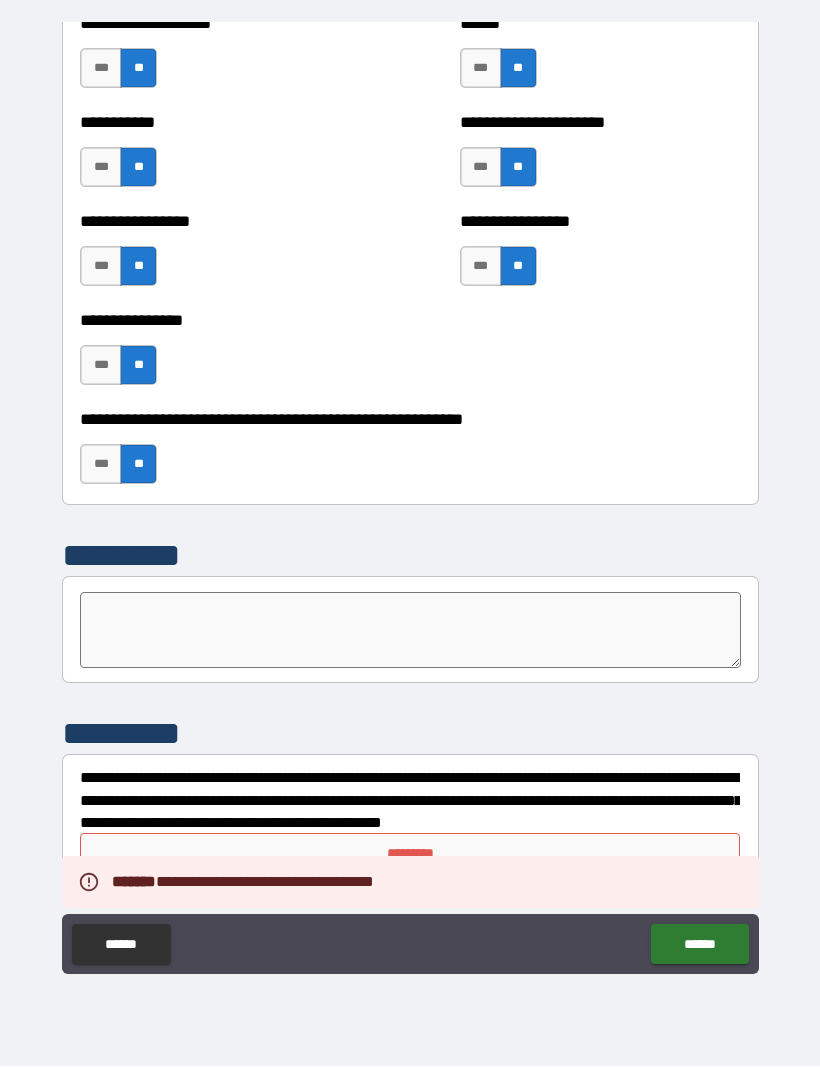 scroll, scrollTop: 5947, scrollLeft: 0, axis: vertical 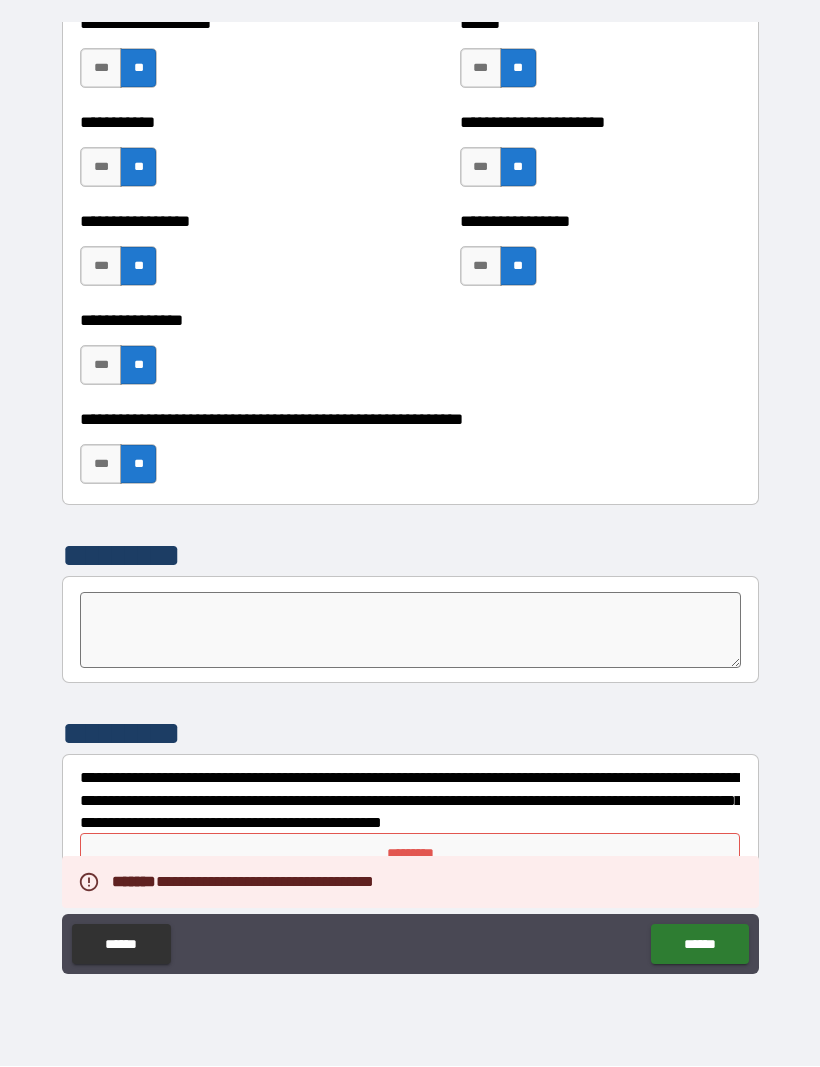 click on "*********" at bounding box center (410, 854) 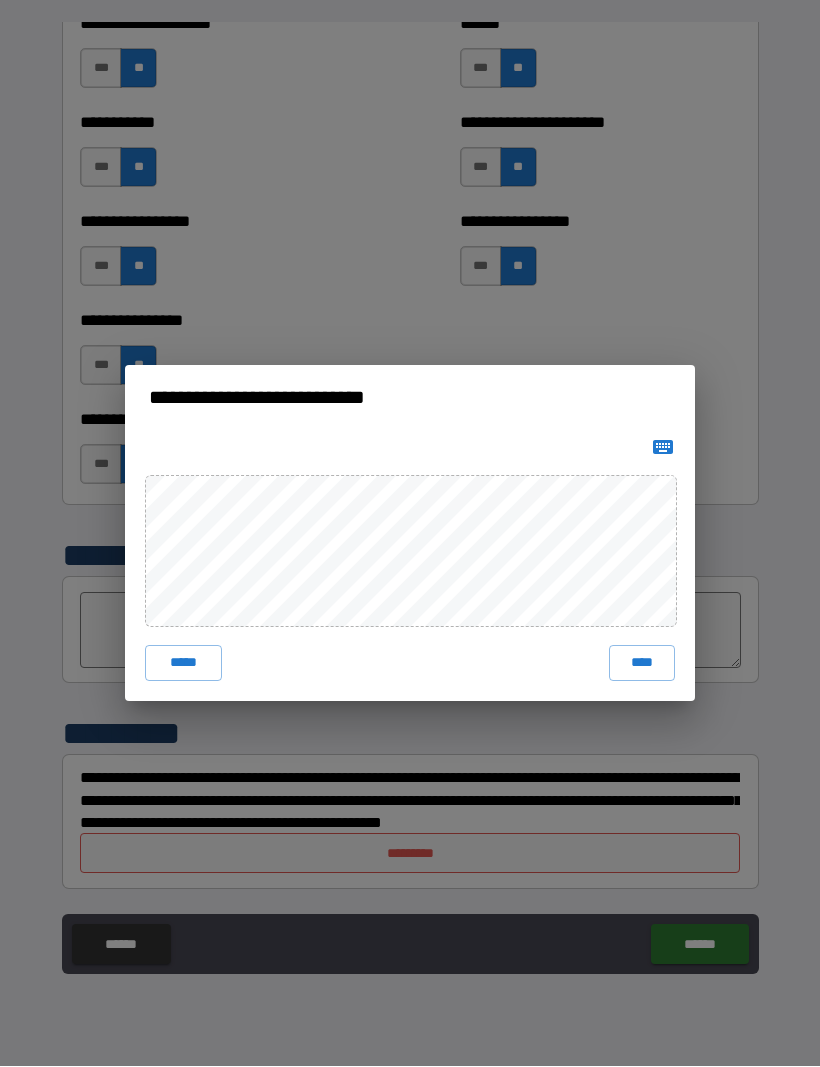 click on "****" at bounding box center [642, 664] 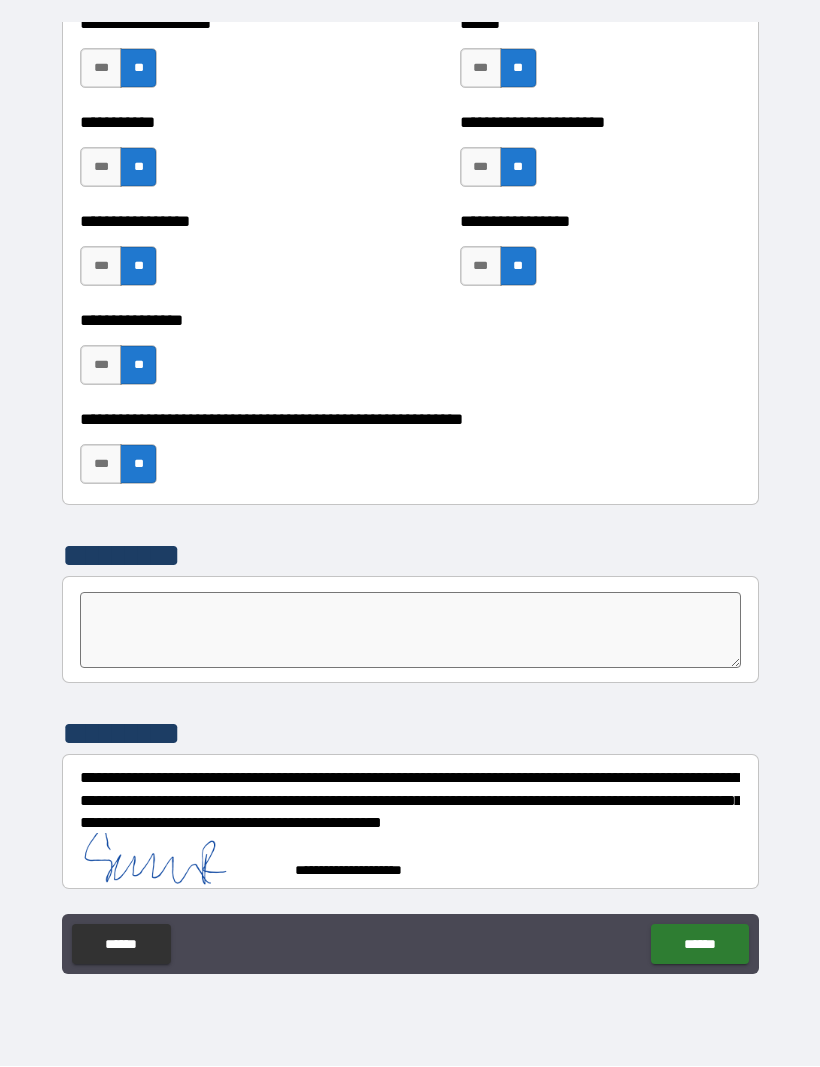 scroll, scrollTop: 5937, scrollLeft: 0, axis: vertical 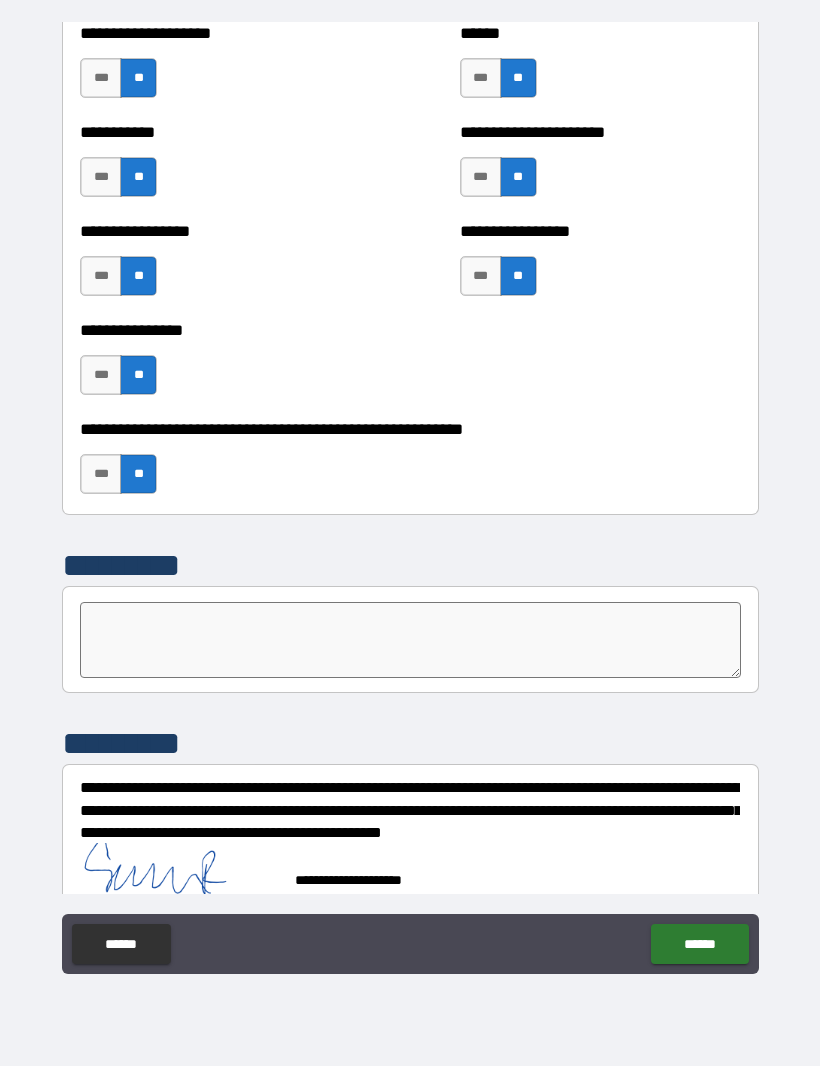 click on "******" at bounding box center [699, 945] 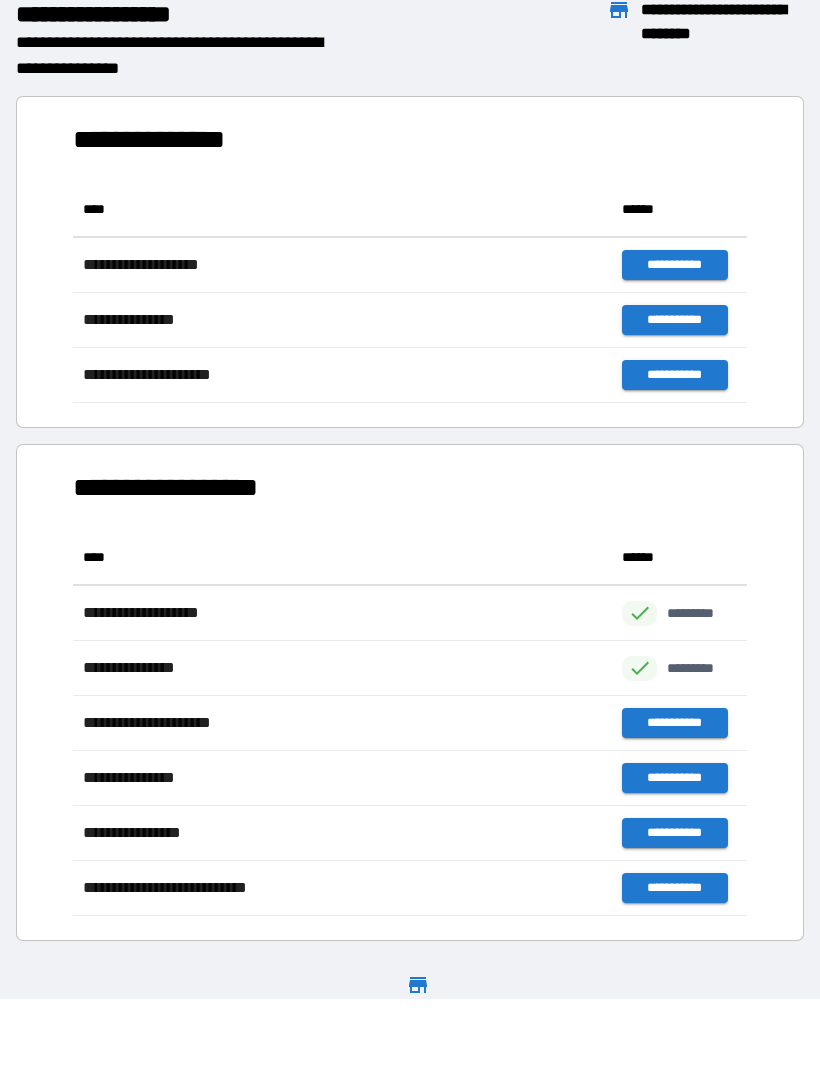 scroll, scrollTop: 221, scrollLeft: 674, axis: both 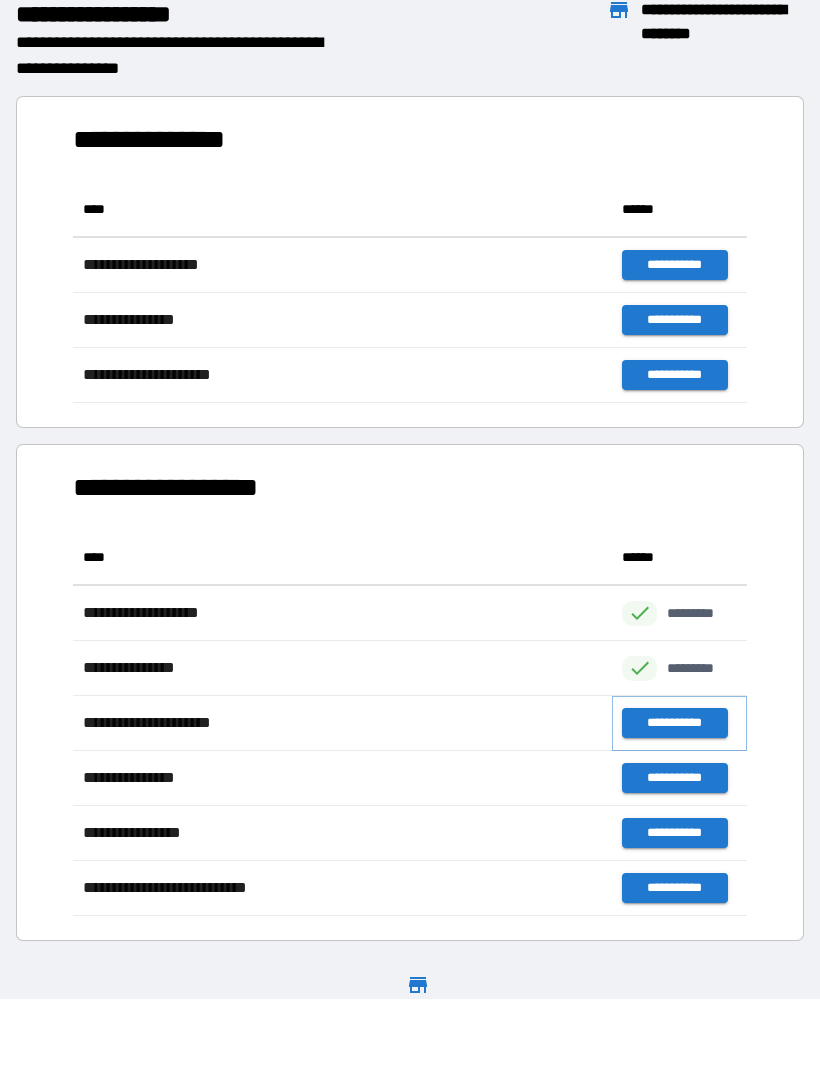 click on "**********" at bounding box center [674, 724] 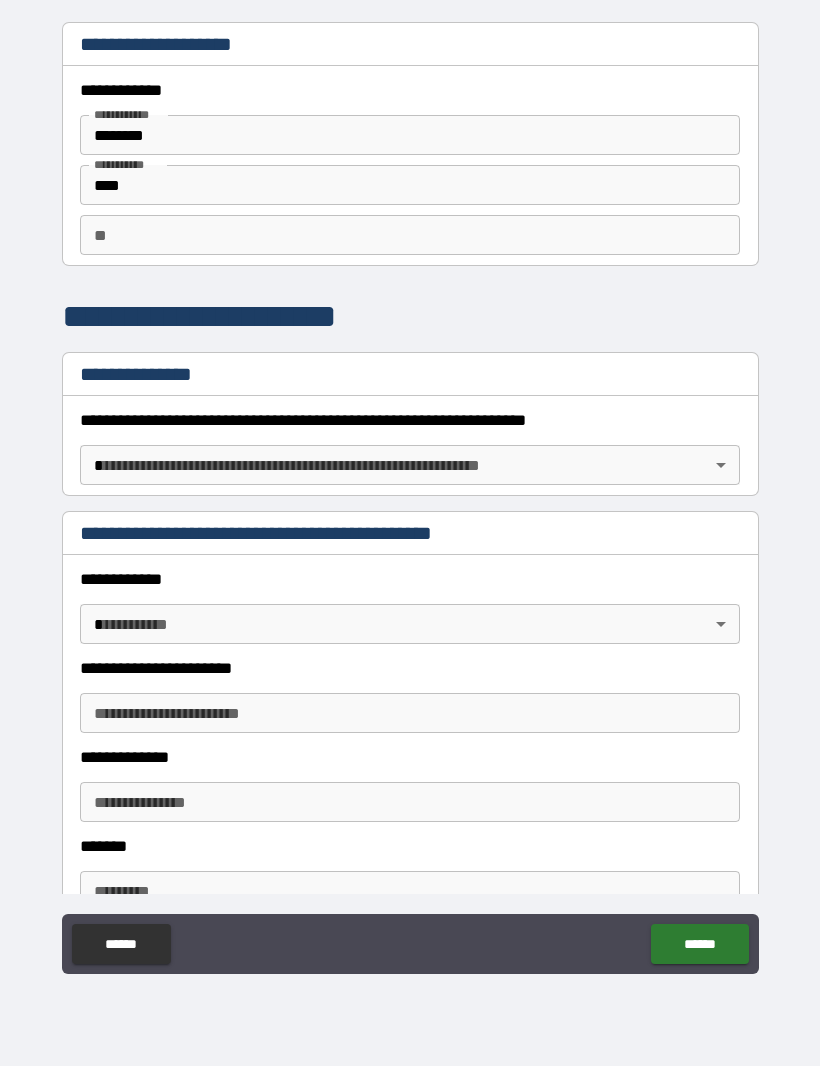 click on "**********" at bounding box center [410, 500] 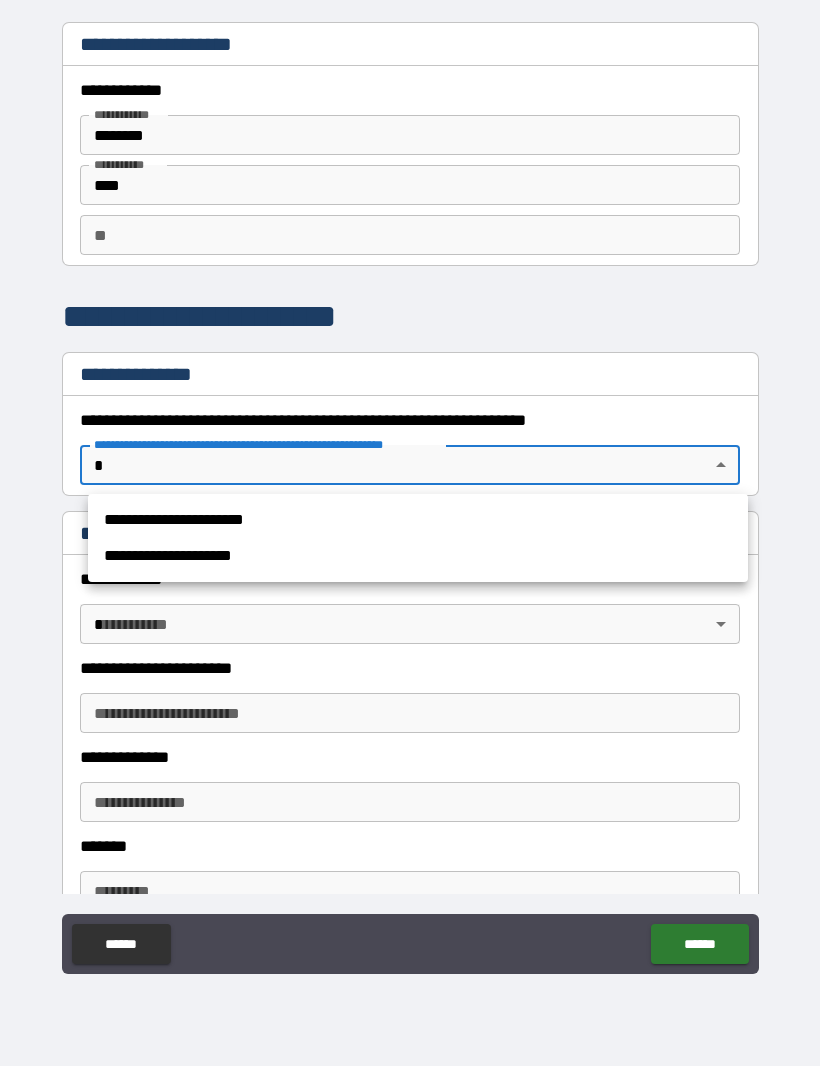 click on "**********" at bounding box center [418, 521] 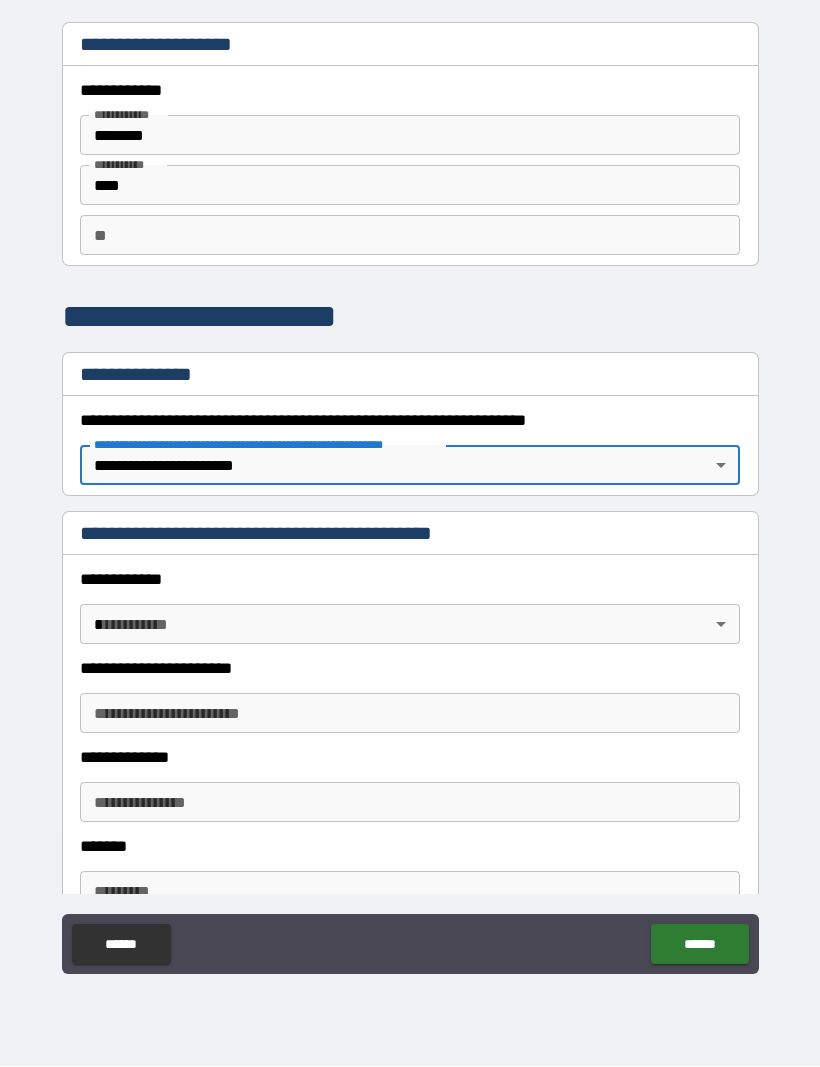 type on "*" 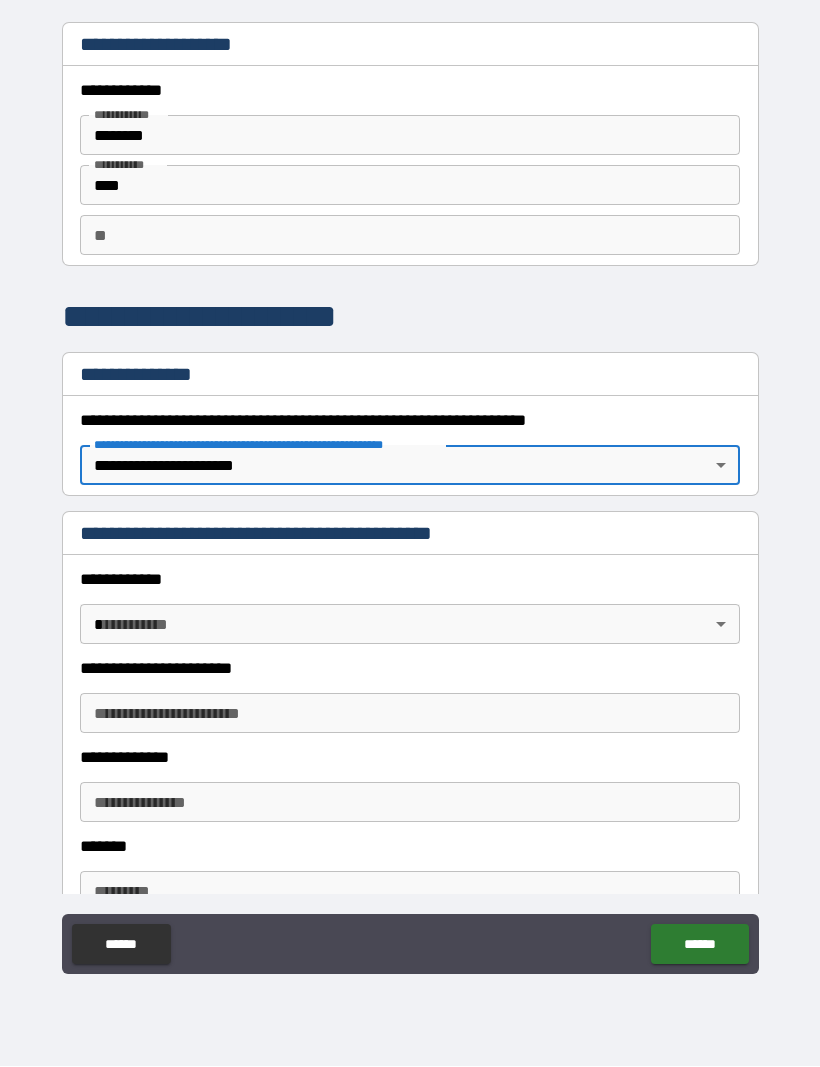 click on "**********" at bounding box center (410, 500) 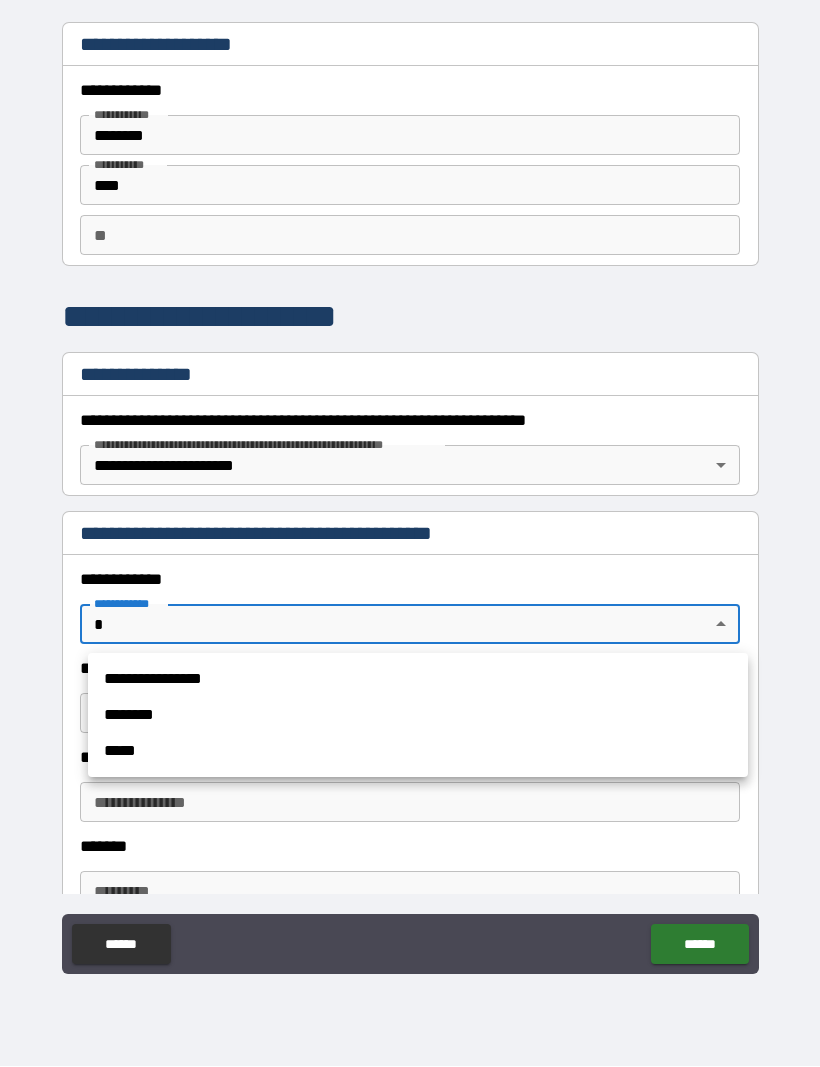 click on "**********" at bounding box center [418, 680] 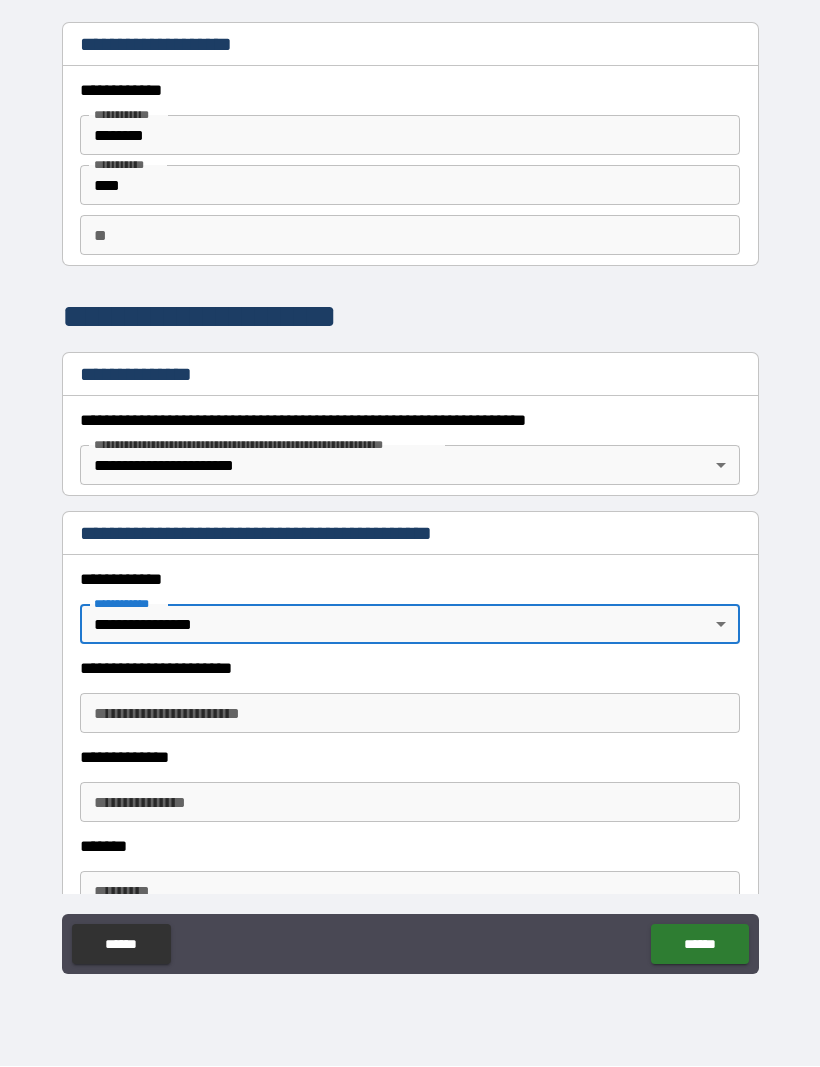 click on "**********" at bounding box center [410, 714] 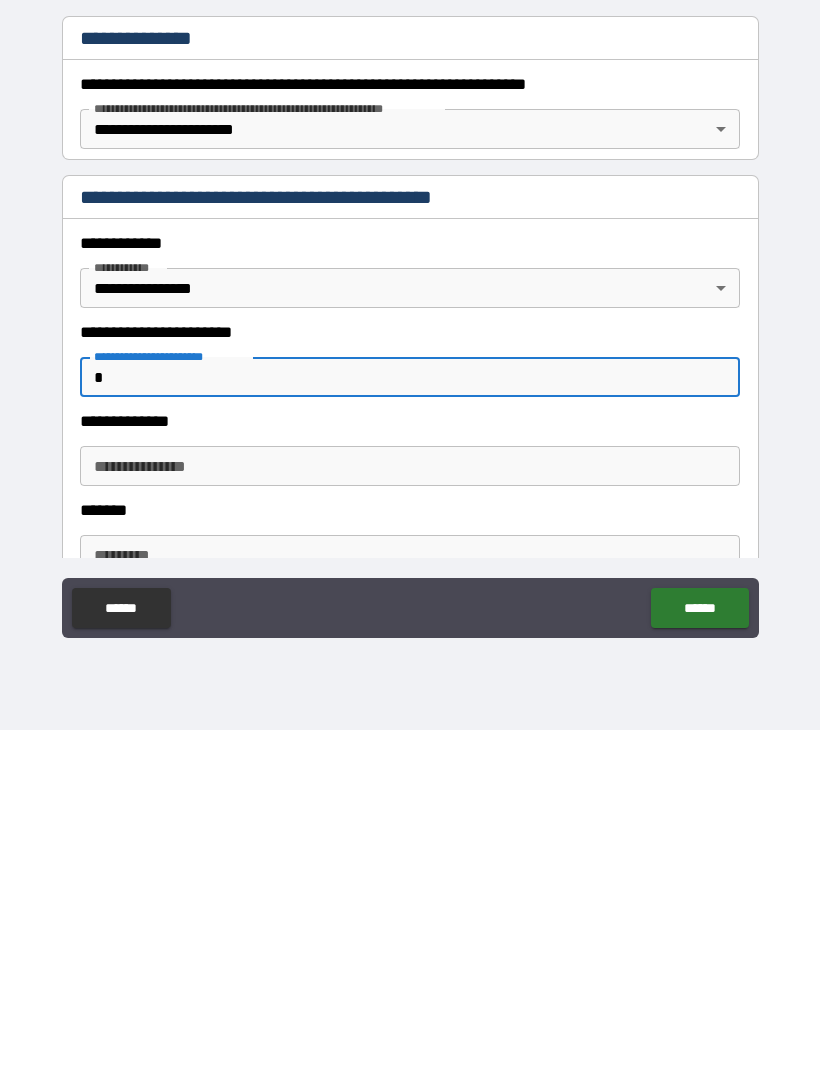 scroll, scrollTop: 67, scrollLeft: 0, axis: vertical 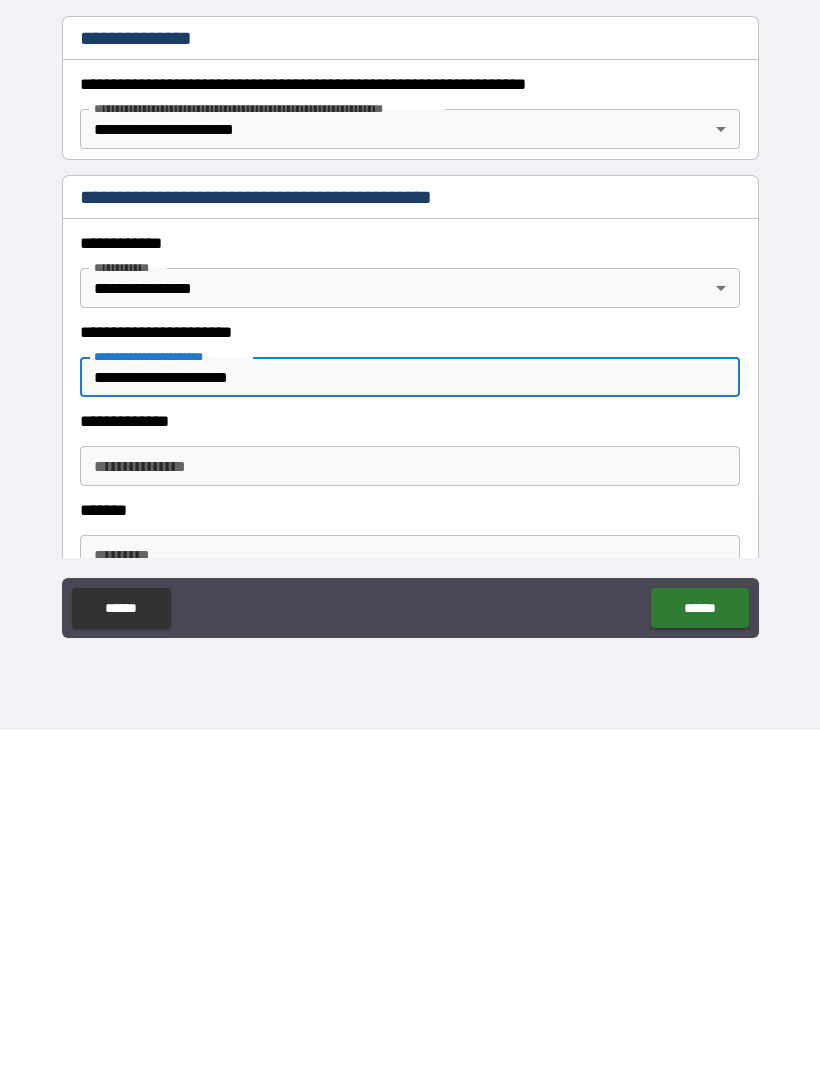 type on "**********" 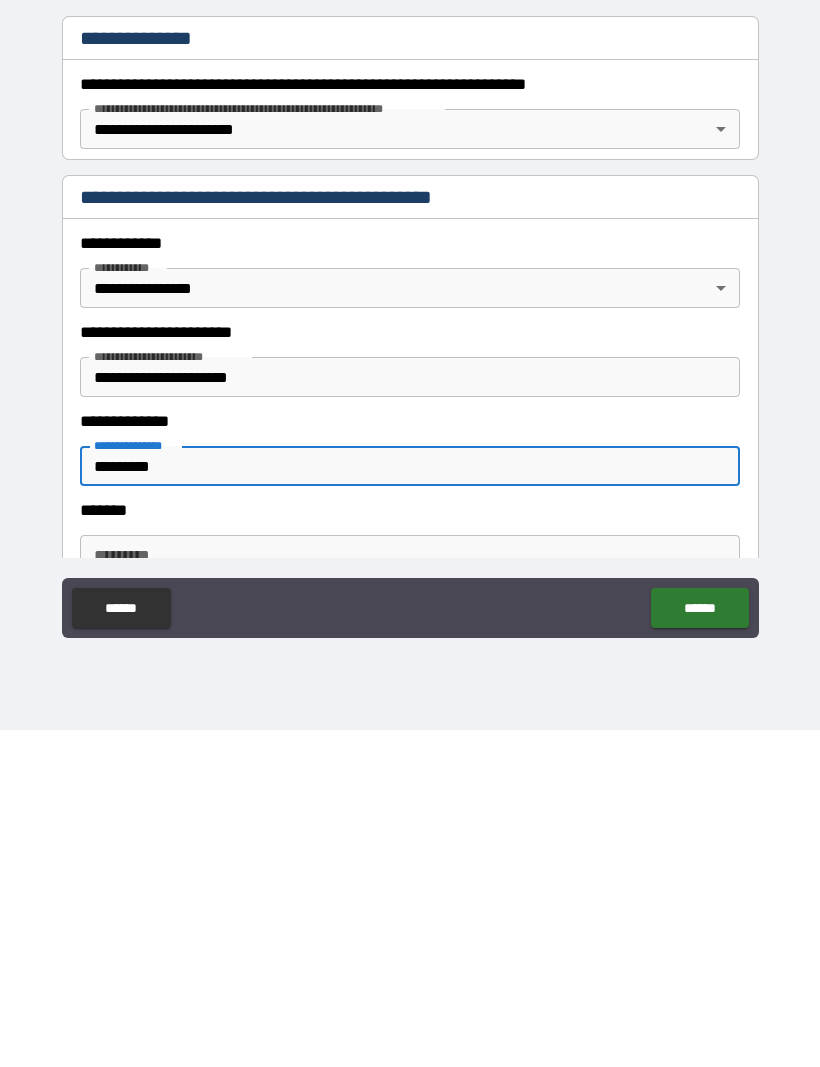 type on "*********" 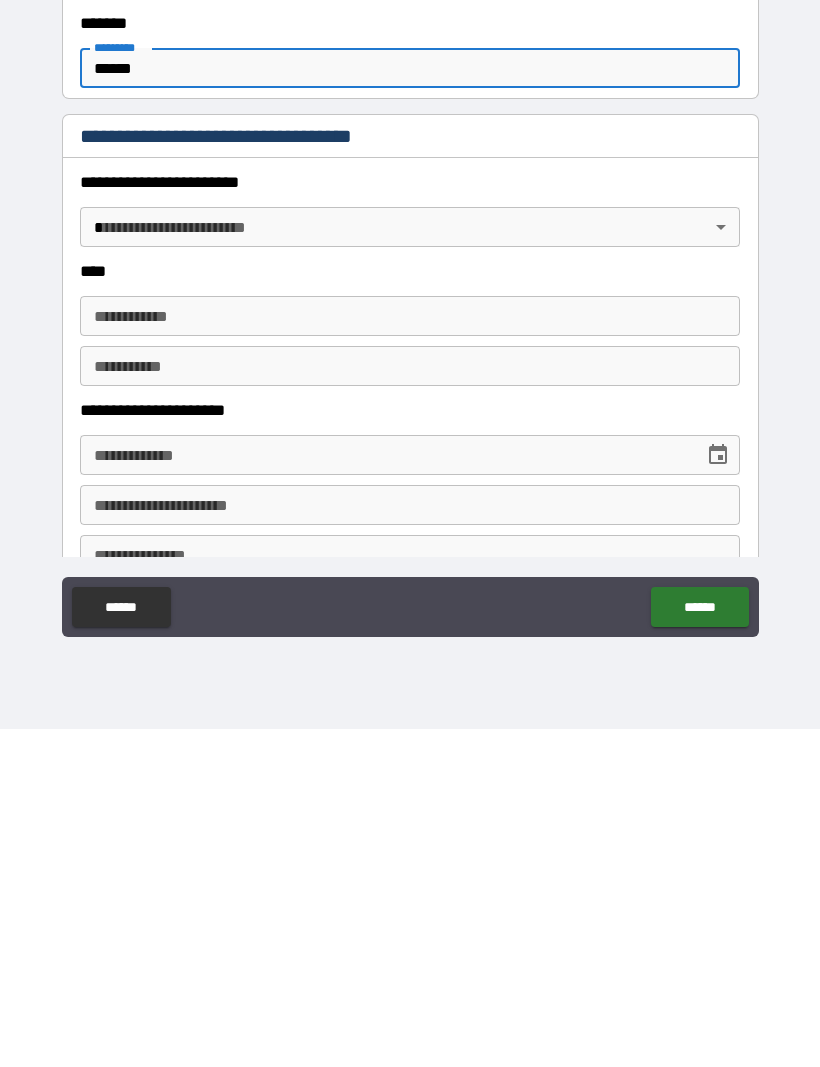 scroll, scrollTop: 617, scrollLeft: 0, axis: vertical 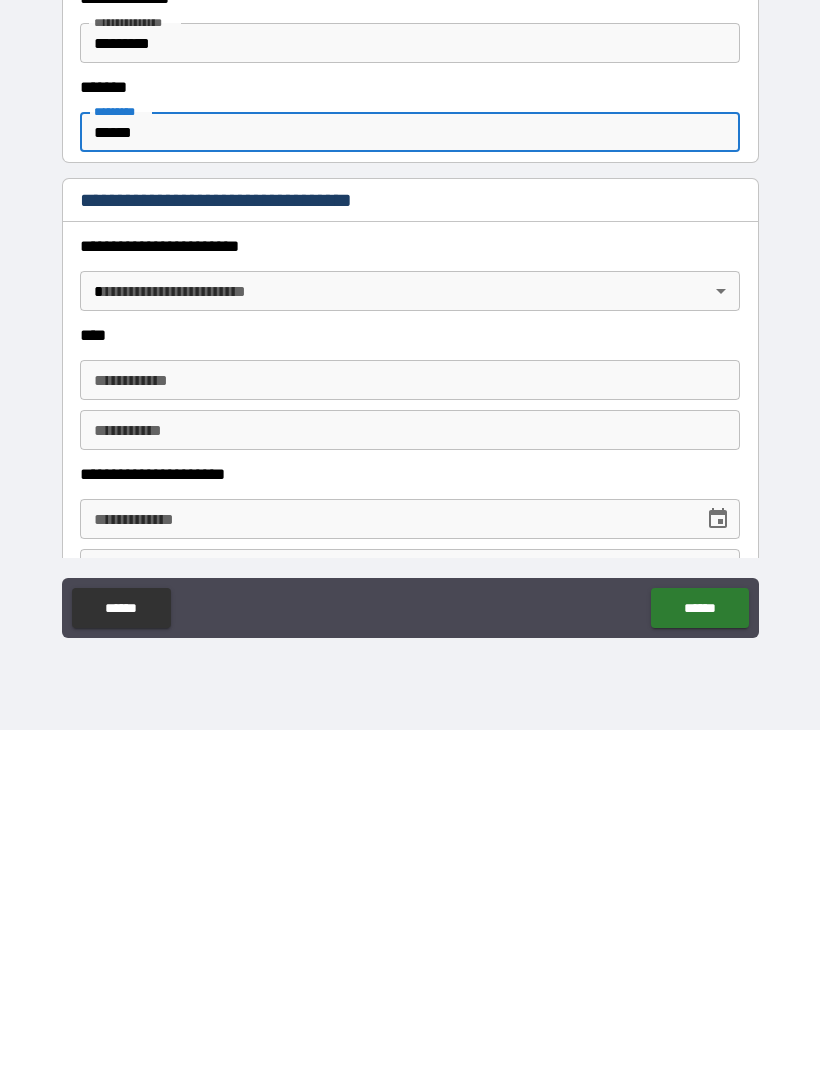 type on "******" 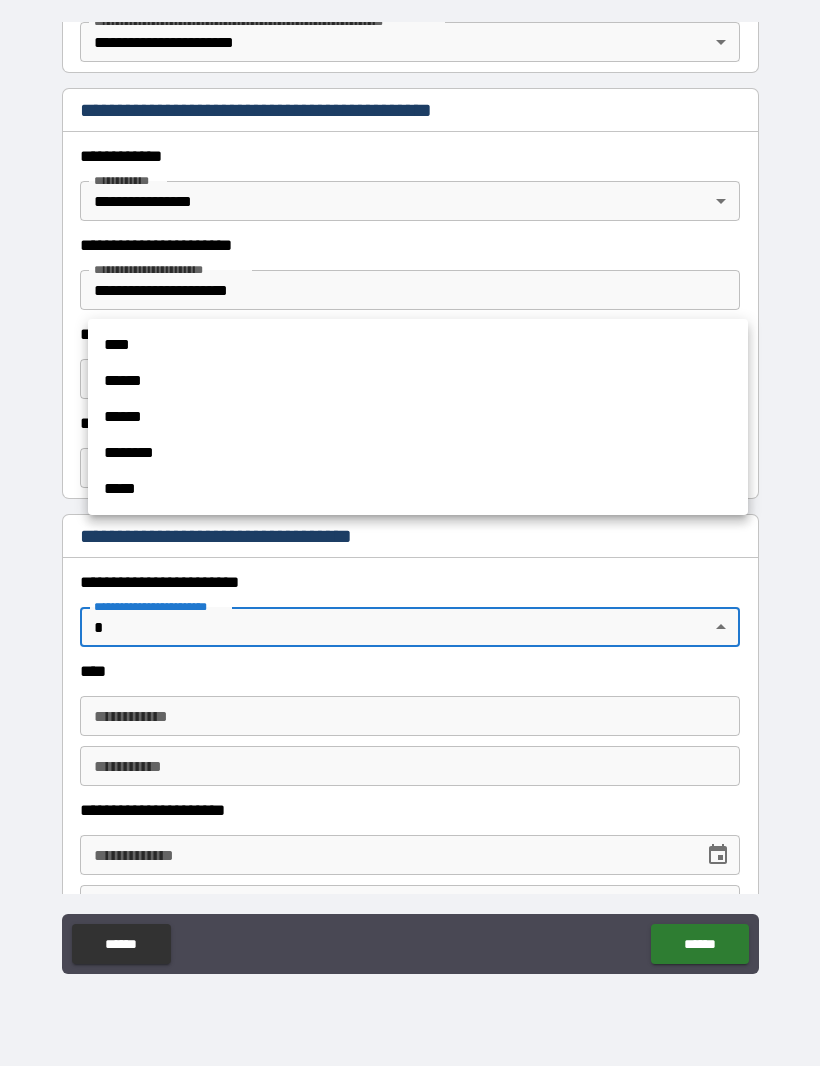 click at bounding box center (410, 533) 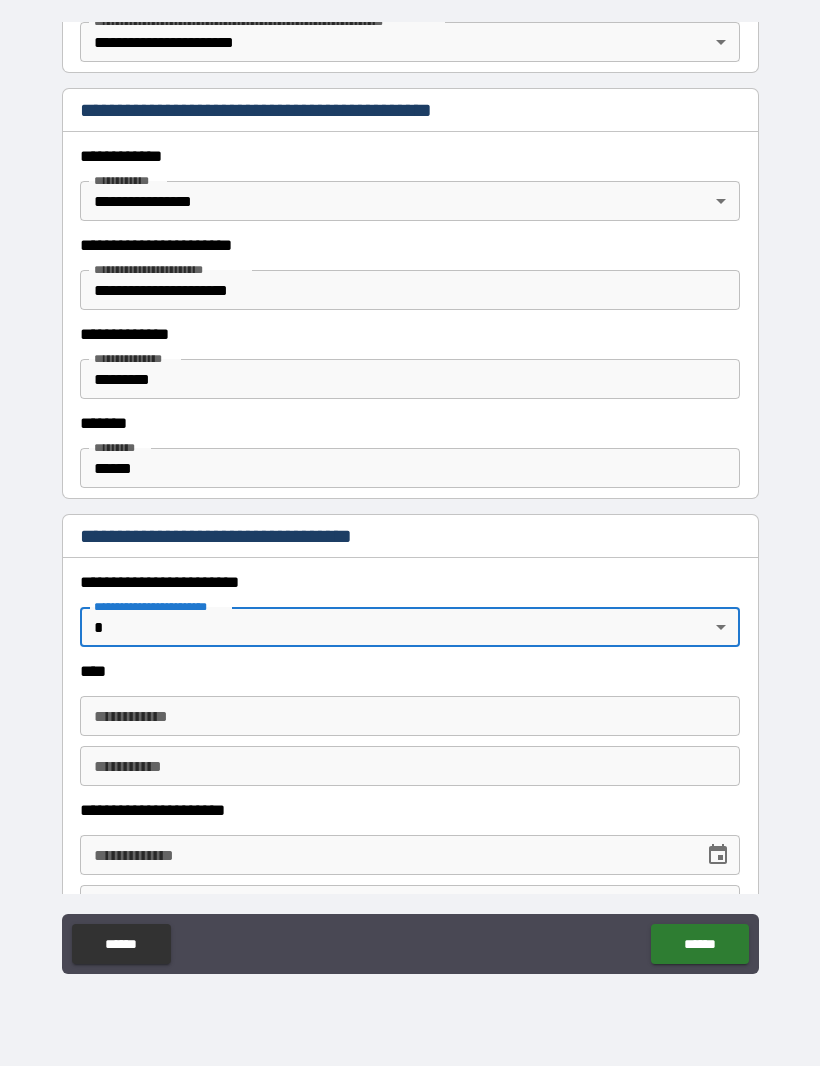 click on "**********" at bounding box center (410, 500) 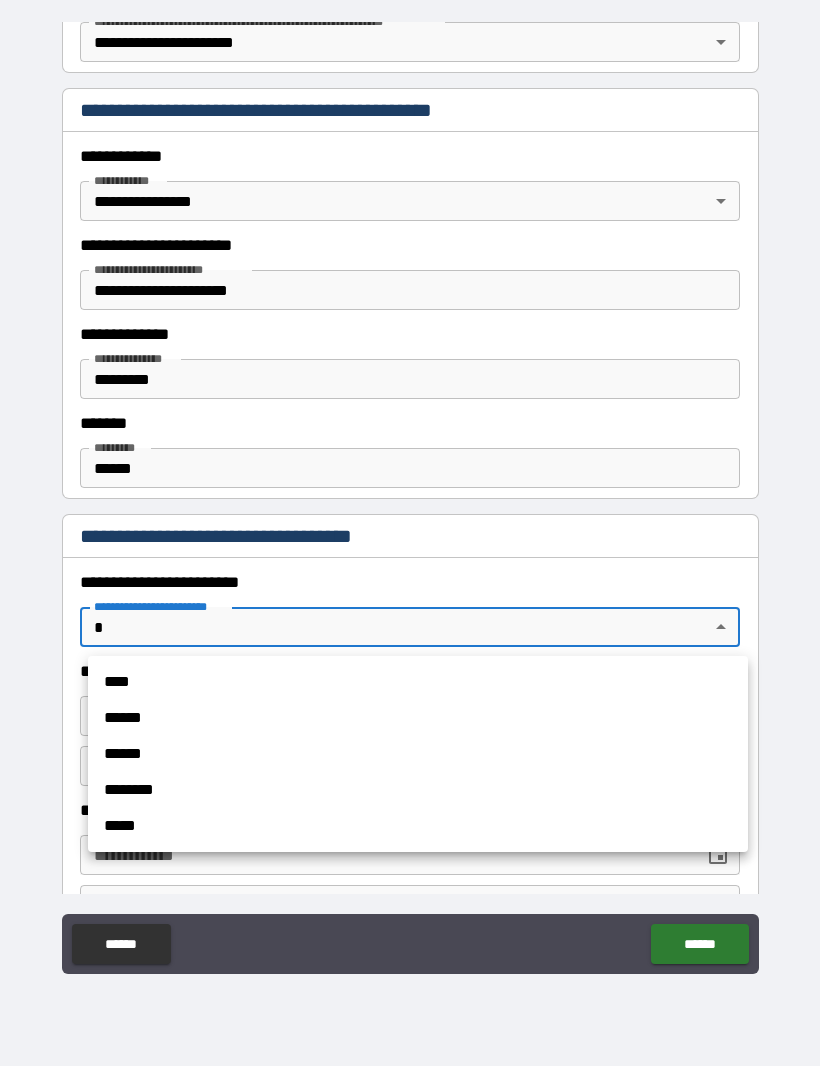click on "****" at bounding box center (418, 683) 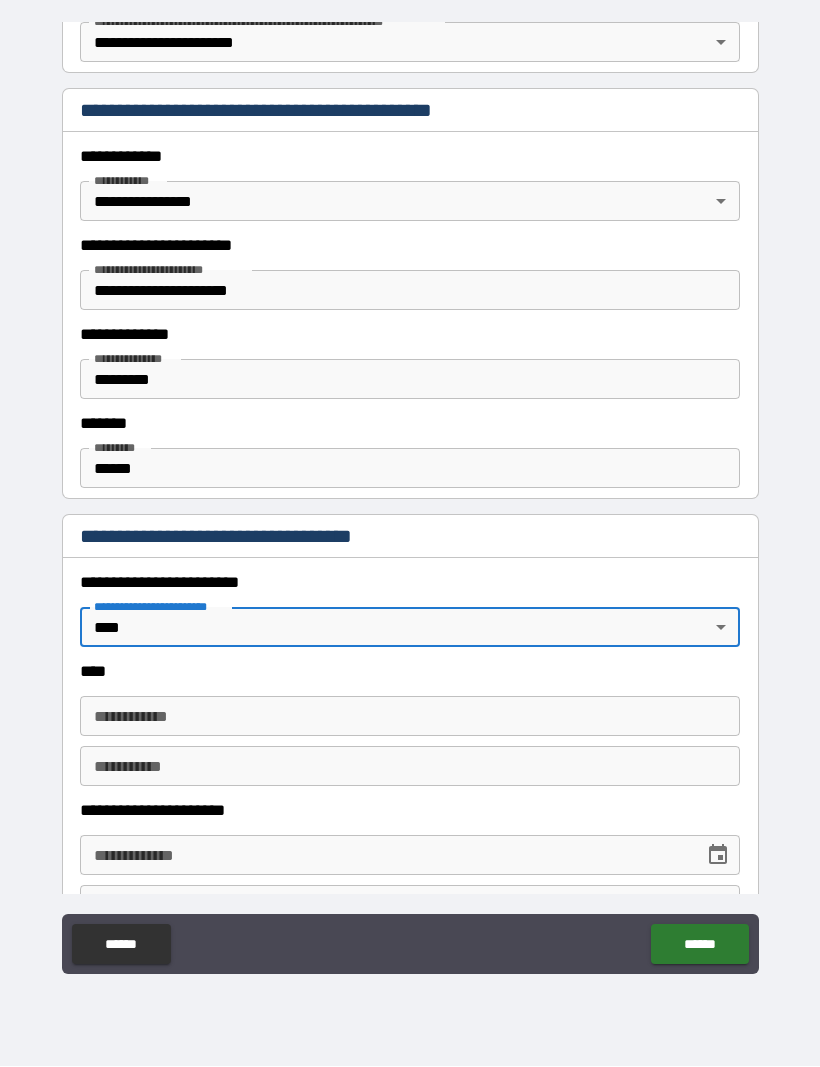 click on "**********" at bounding box center [410, 717] 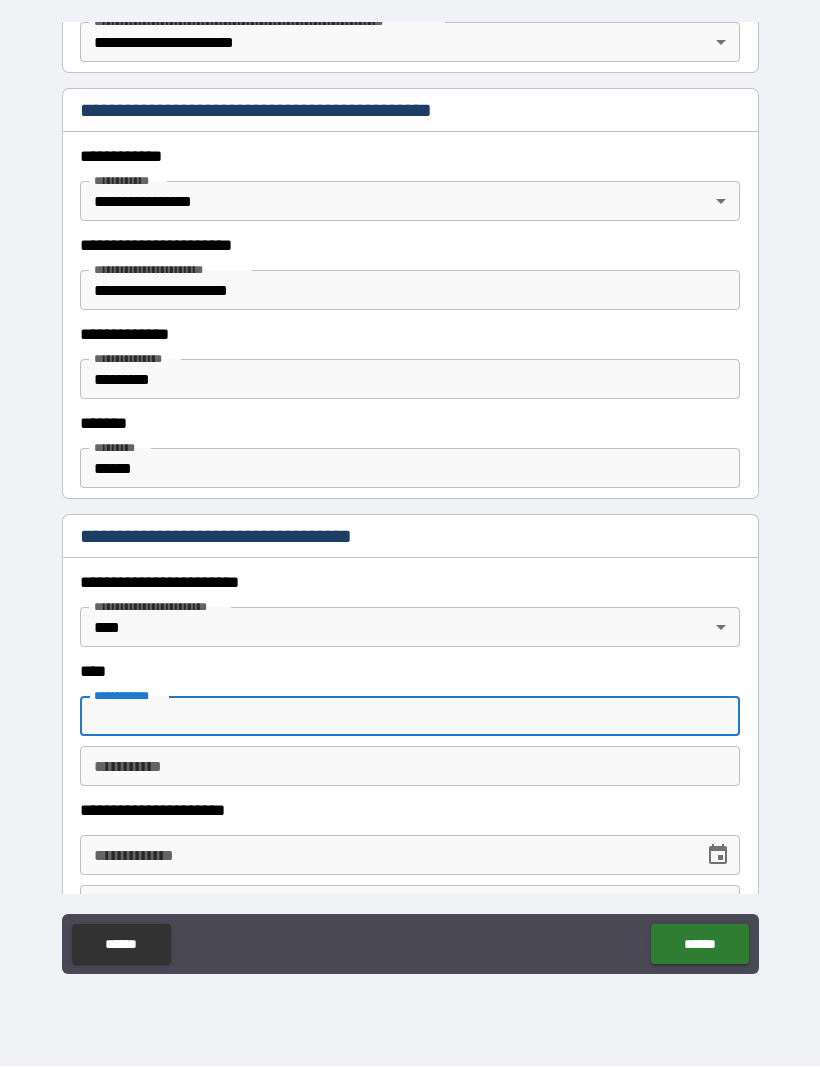 scroll, scrollTop: 68, scrollLeft: 0, axis: vertical 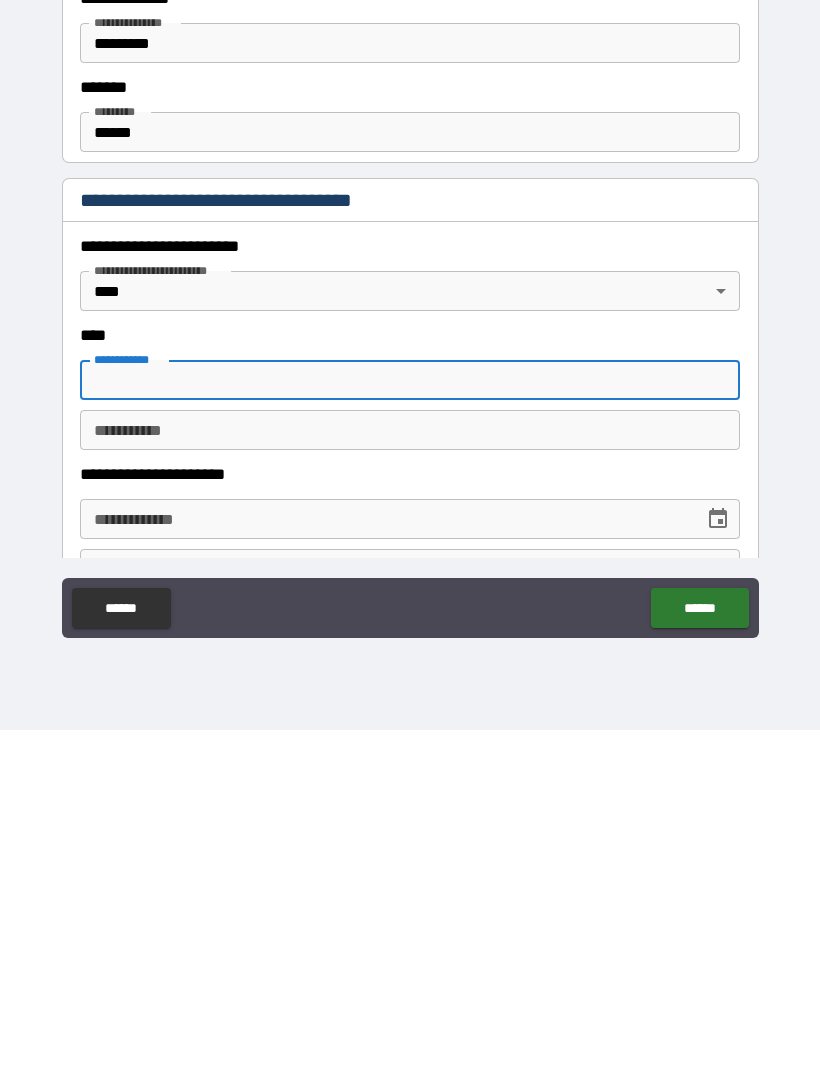 type on "*" 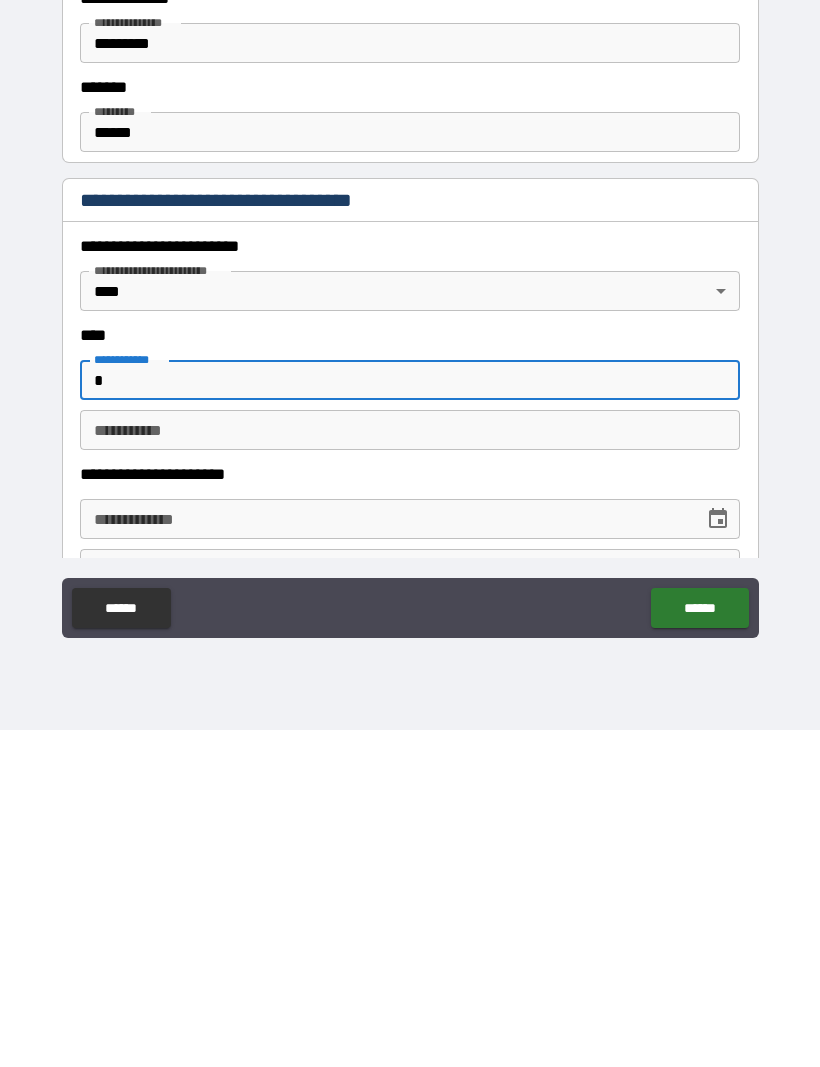 scroll, scrollTop: 67, scrollLeft: 0, axis: vertical 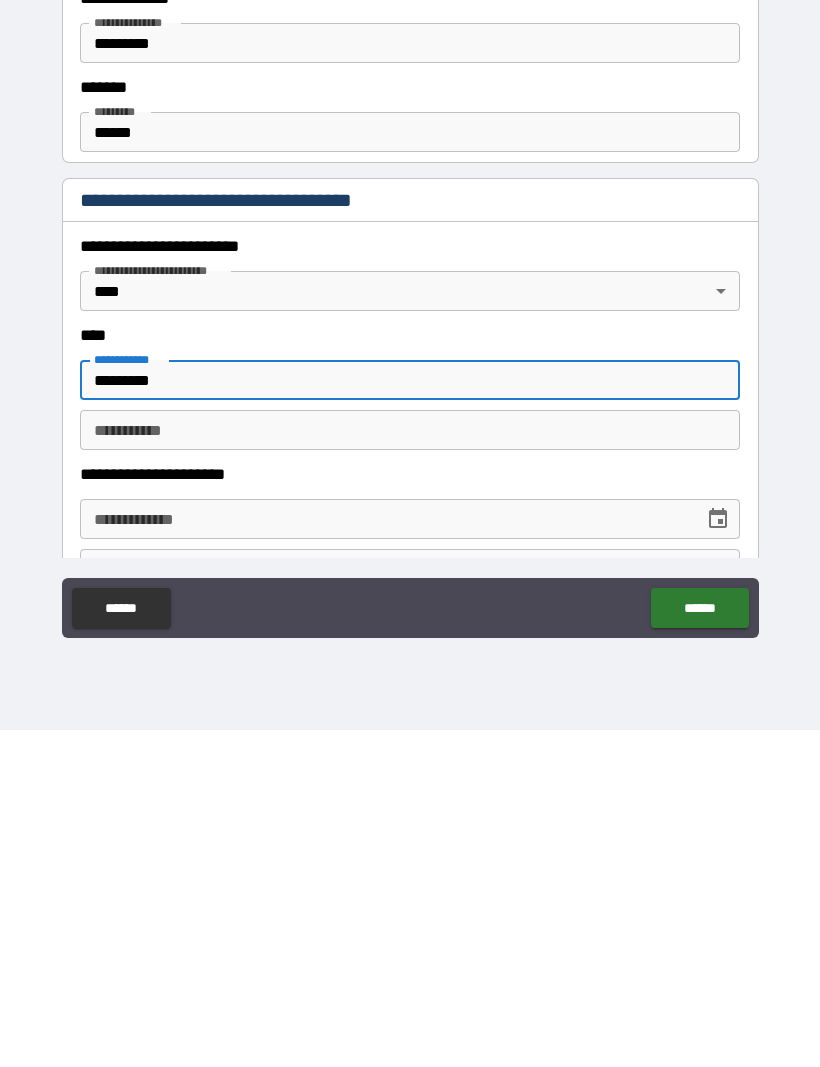 type on "********" 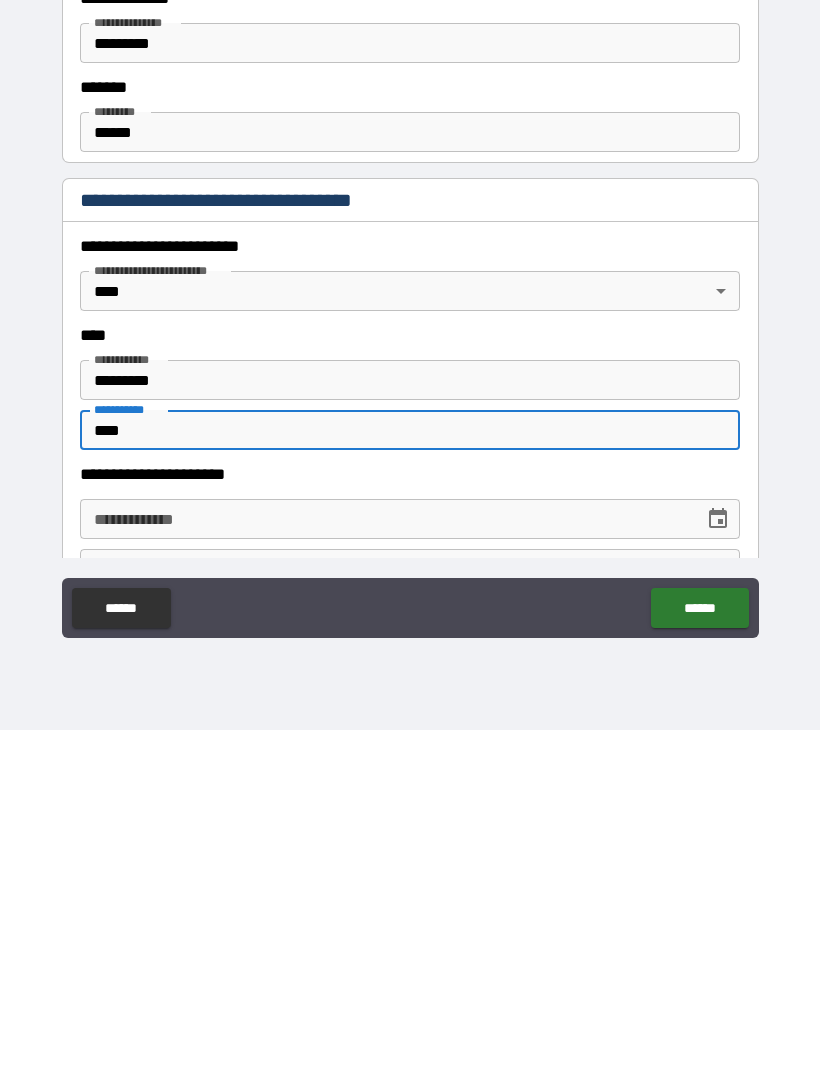 type on "****" 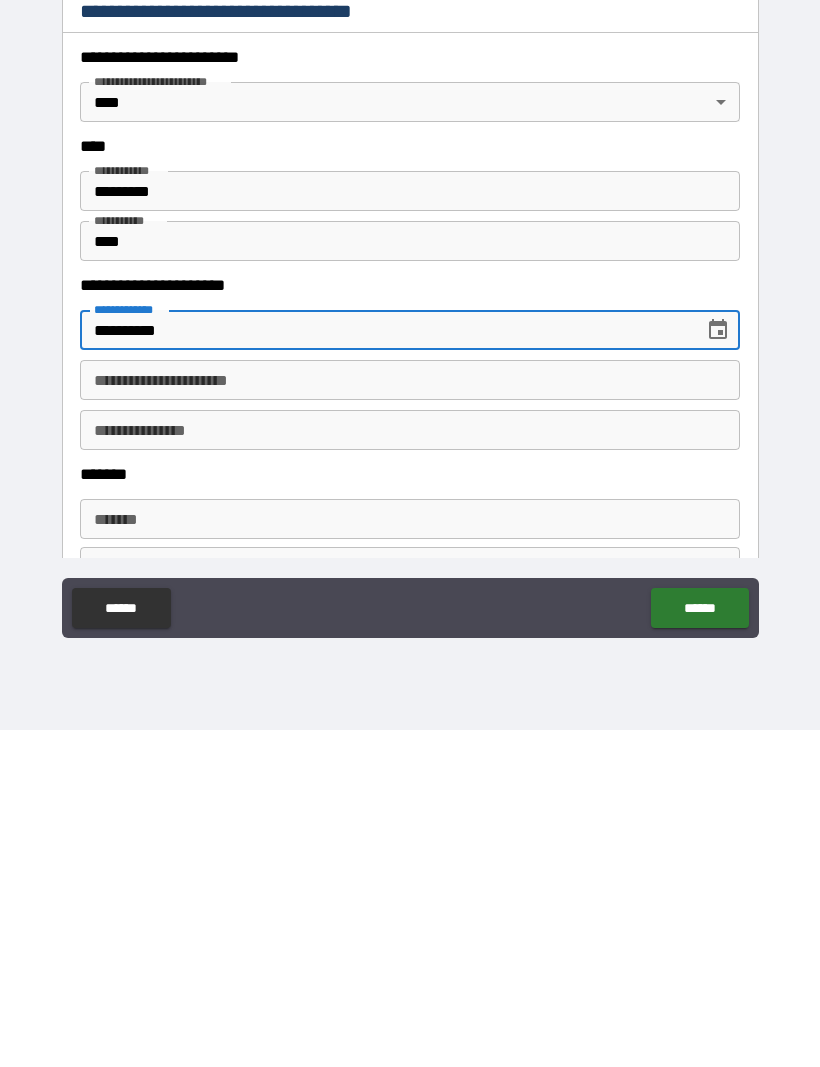 scroll, scrollTop: 639, scrollLeft: 0, axis: vertical 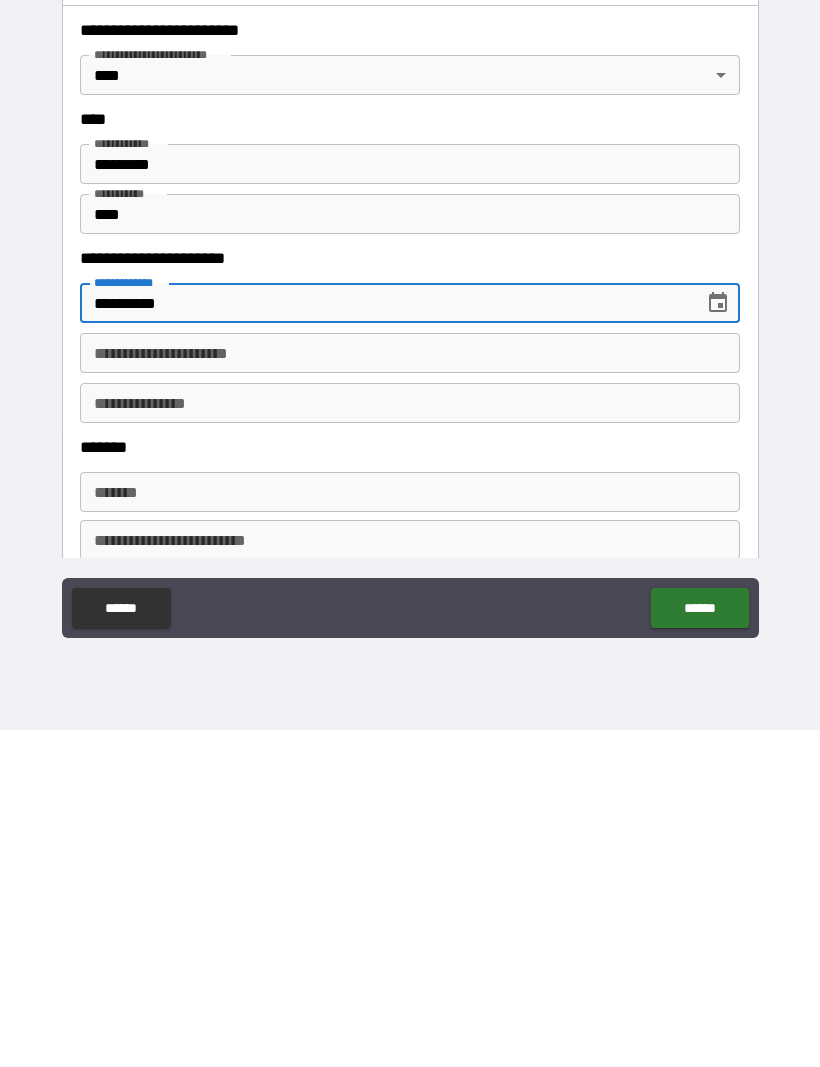 type on "**********" 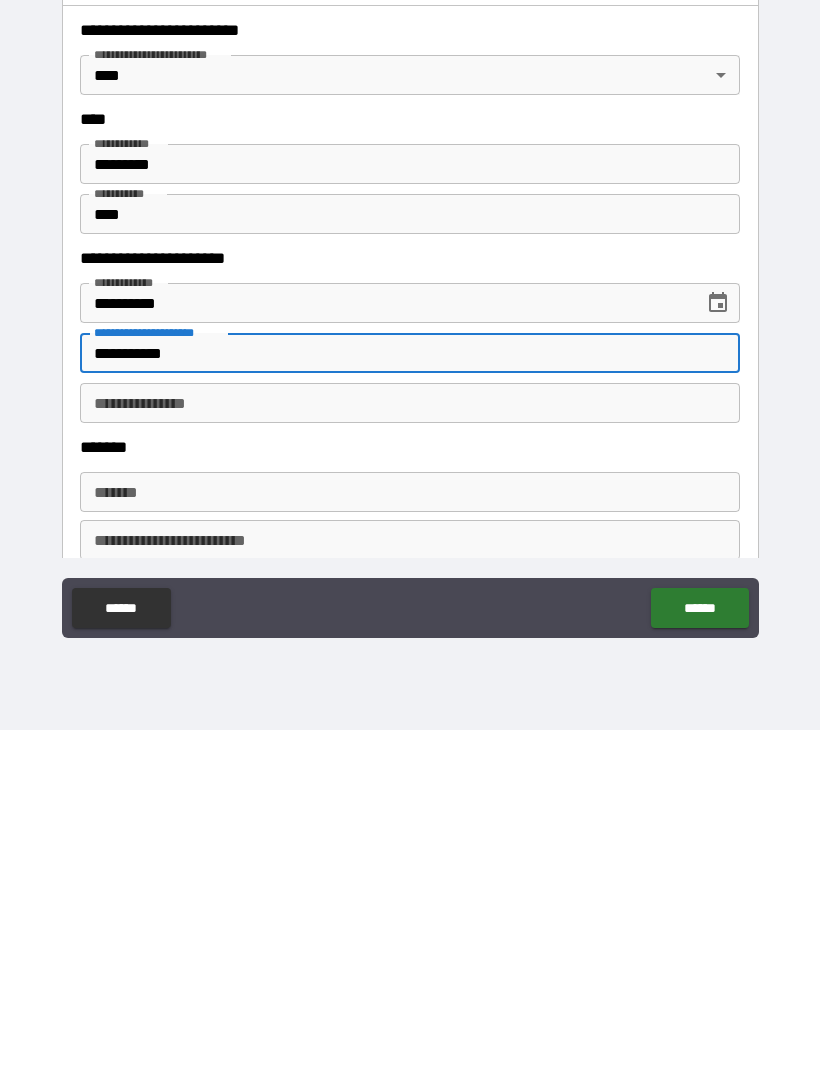 type on "**********" 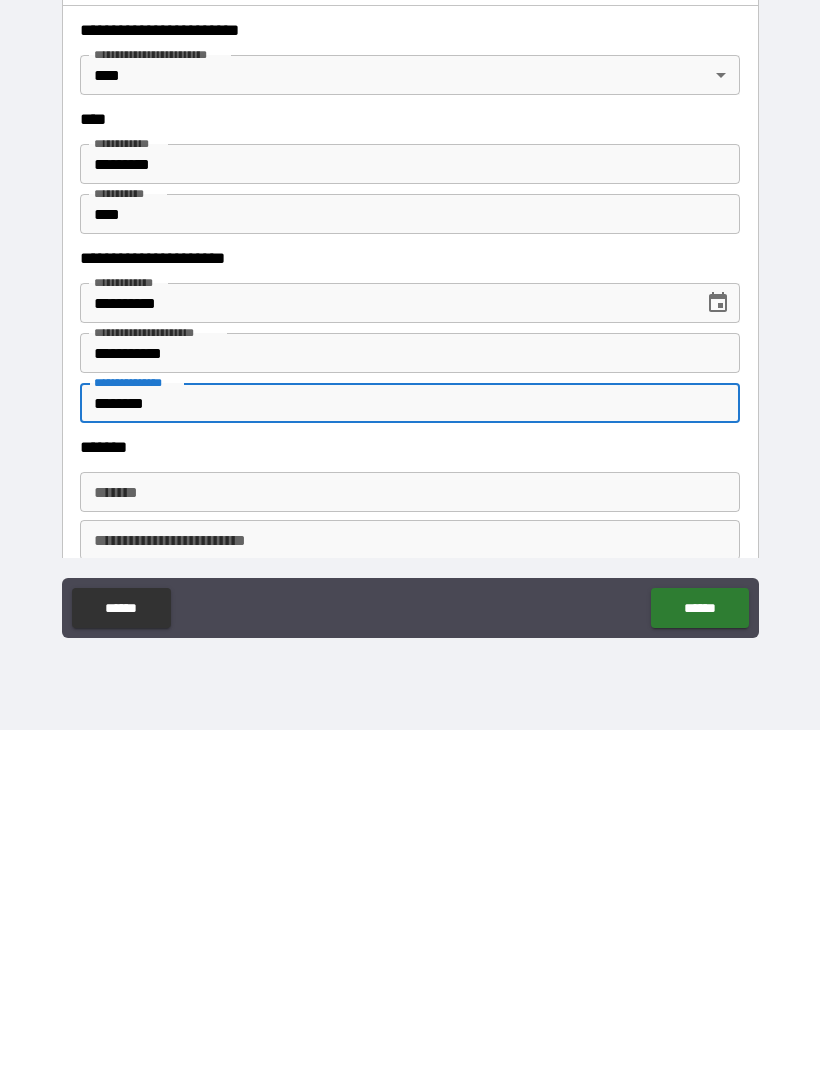 type on "********" 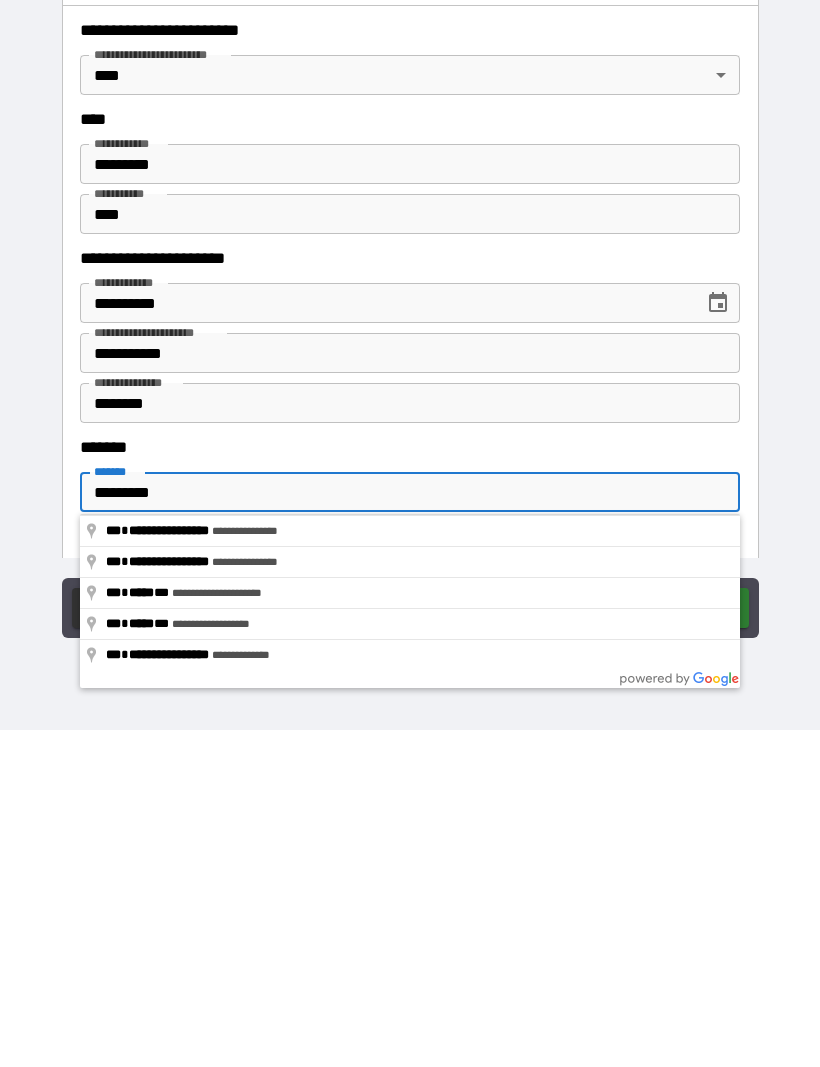 type on "**********" 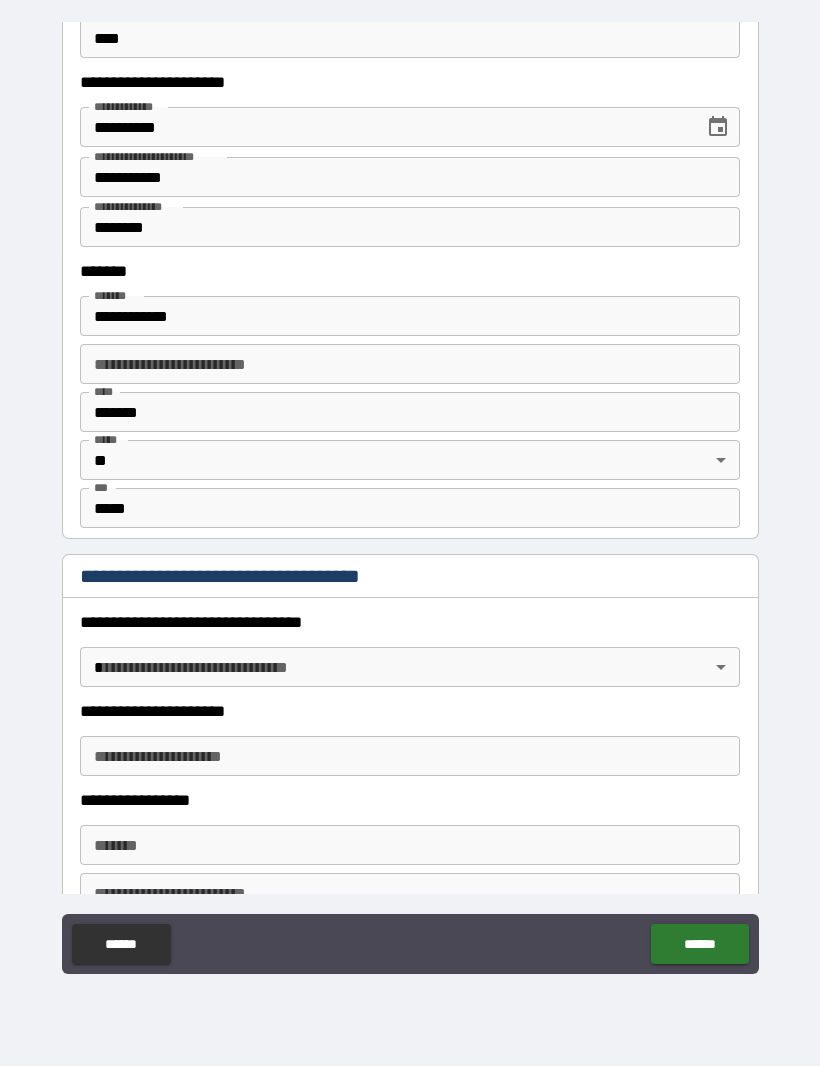 scroll, scrollTop: 1153, scrollLeft: 0, axis: vertical 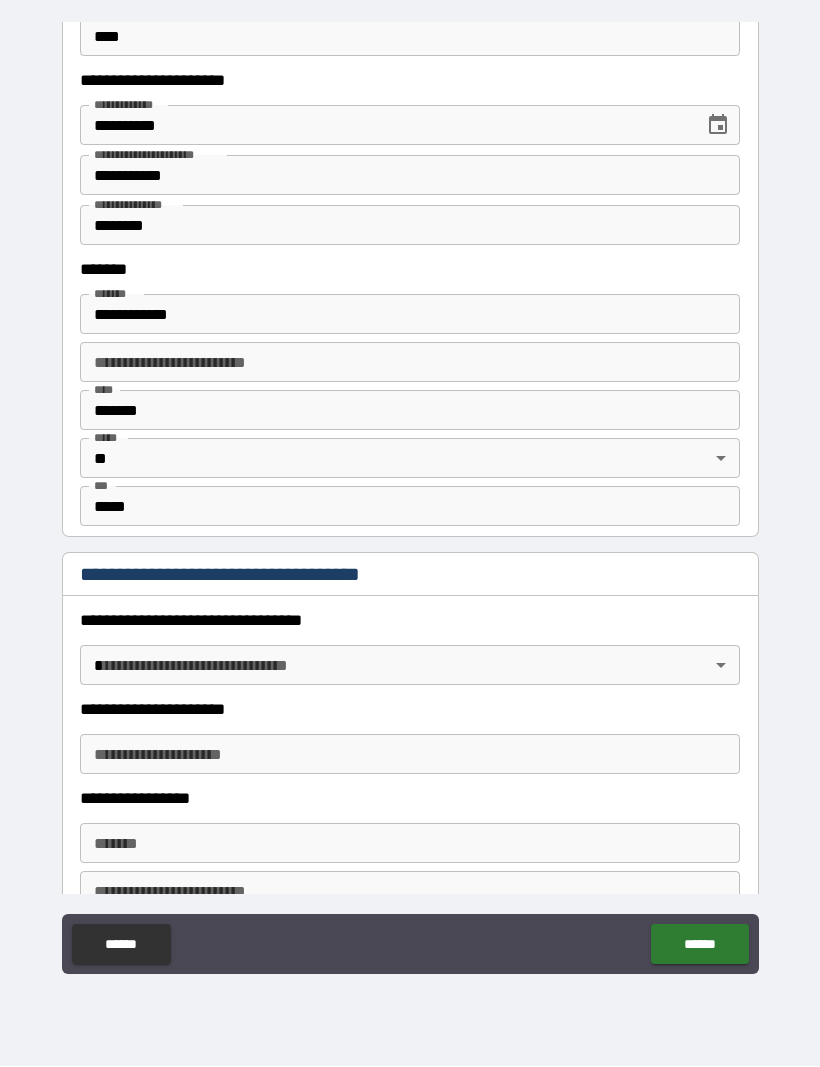 click on "**********" at bounding box center (410, 500) 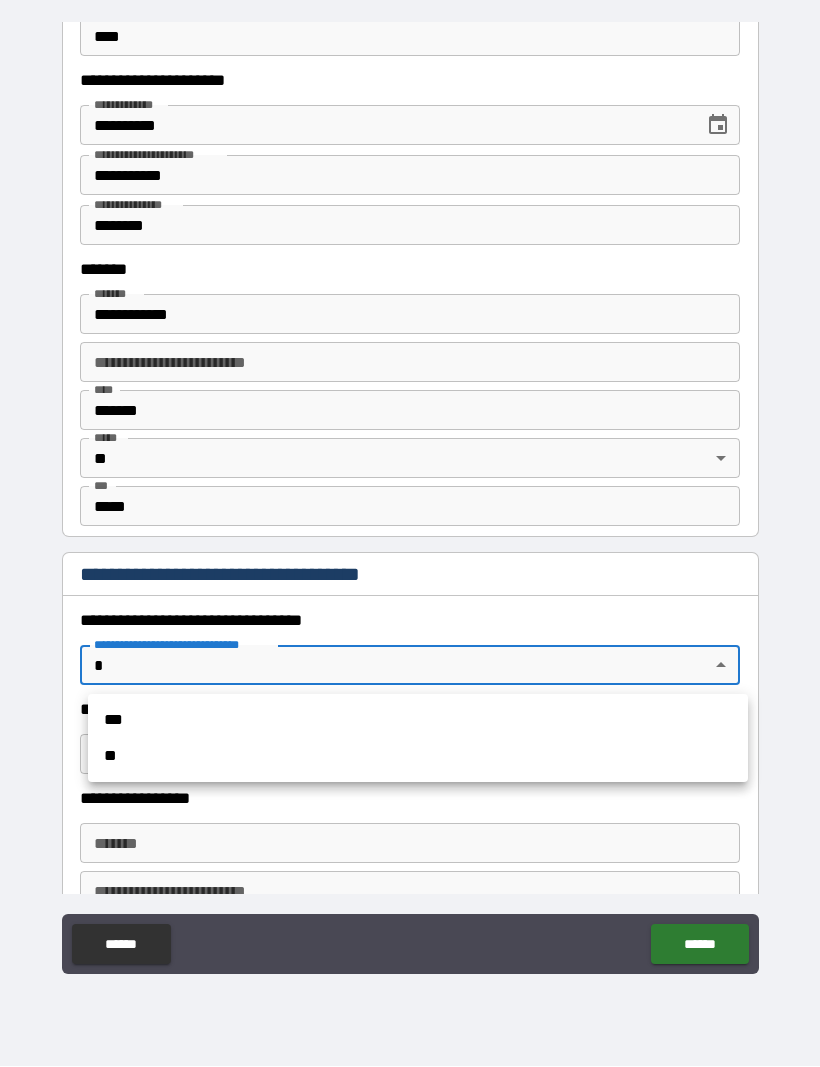 click on "***" at bounding box center [418, 721] 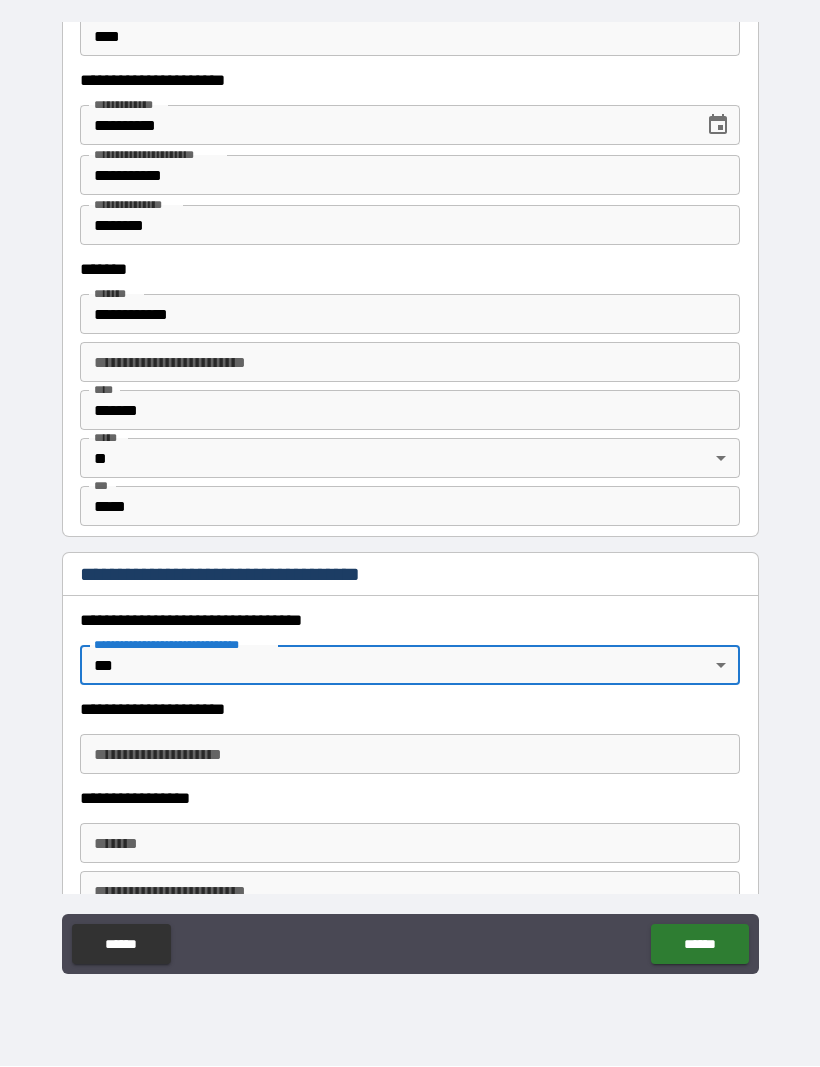 click on "**********" at bounding box center (410, 755) 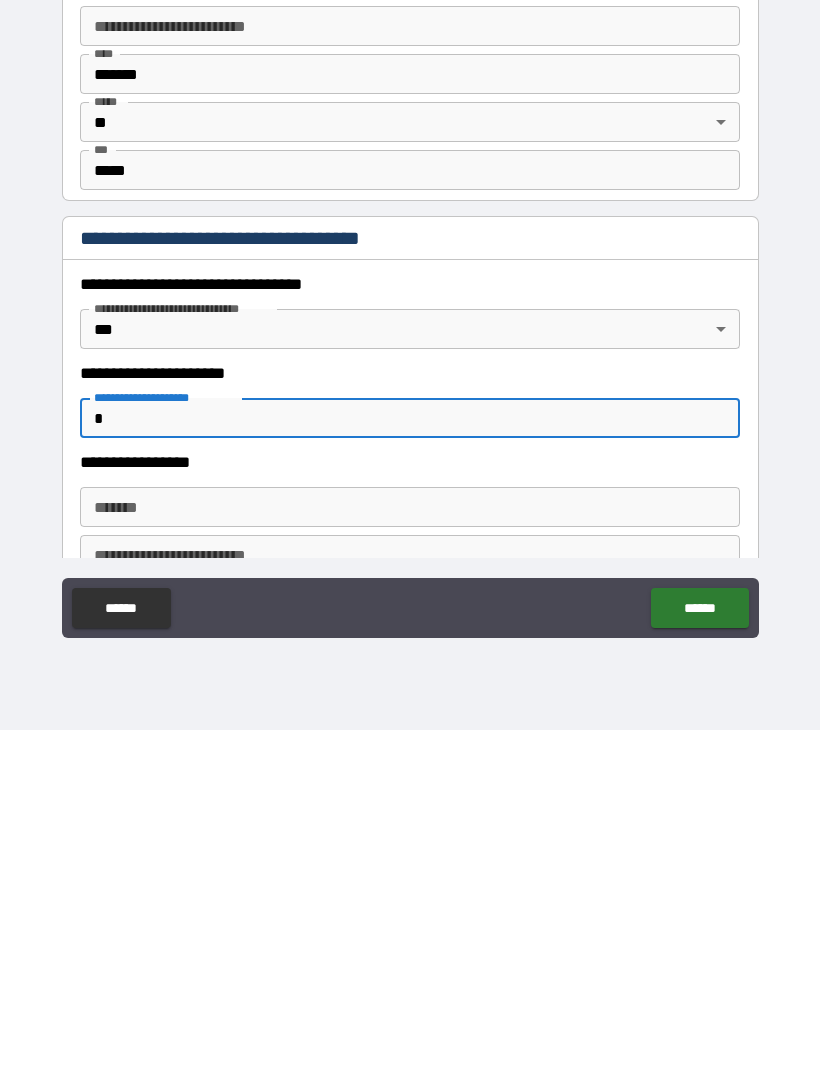 scroll, scrollTop: 67, scrollLeft: 0, axis: vertical 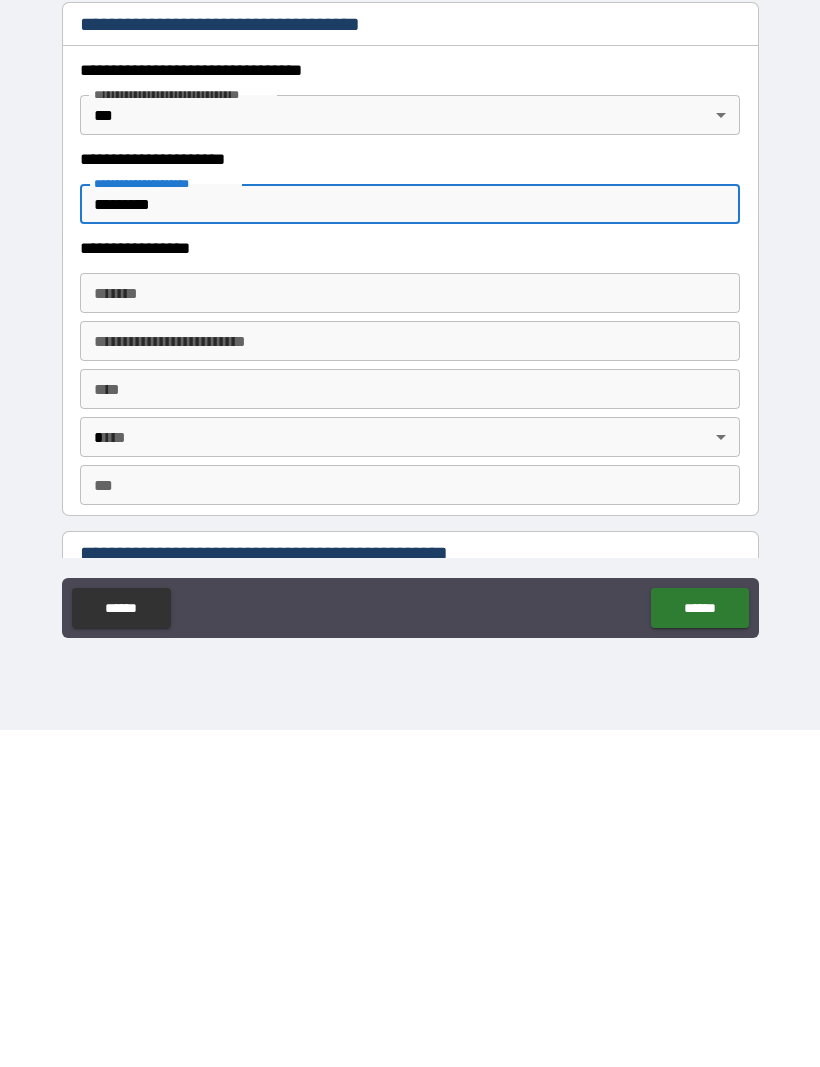 type on "*********" 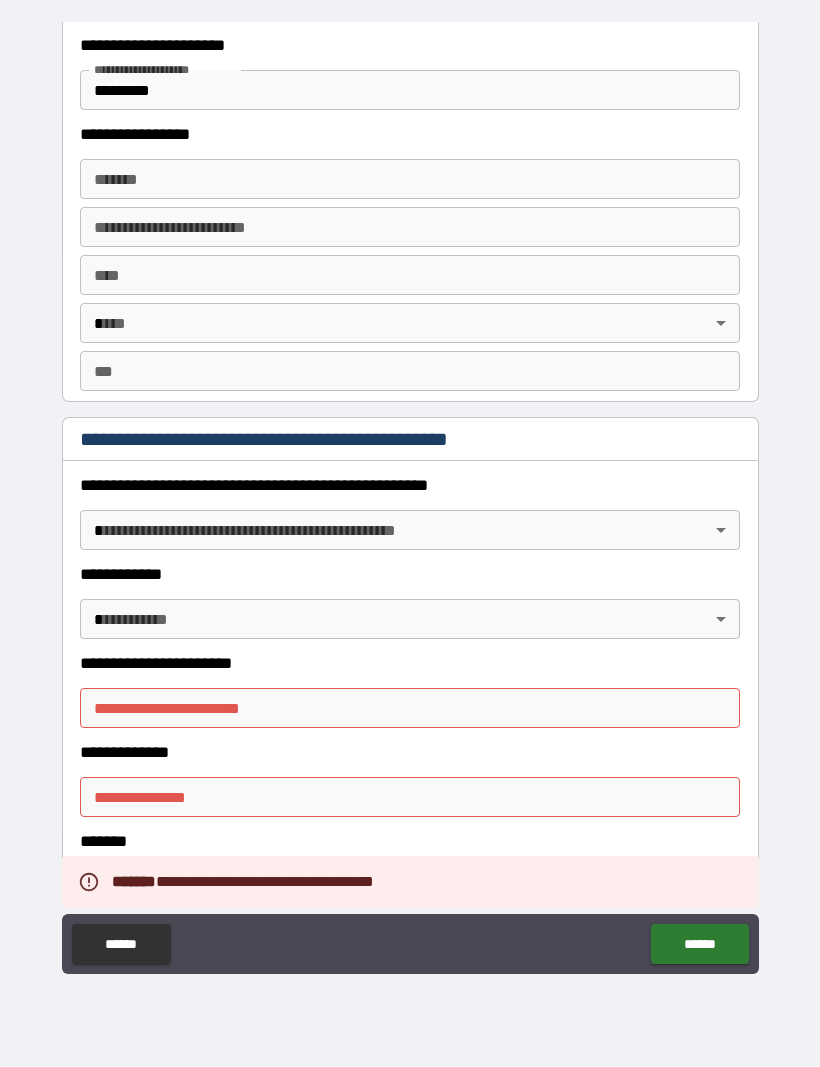 scroll, scrollTop: 1815, scrollLeft: 0, axis: vertical 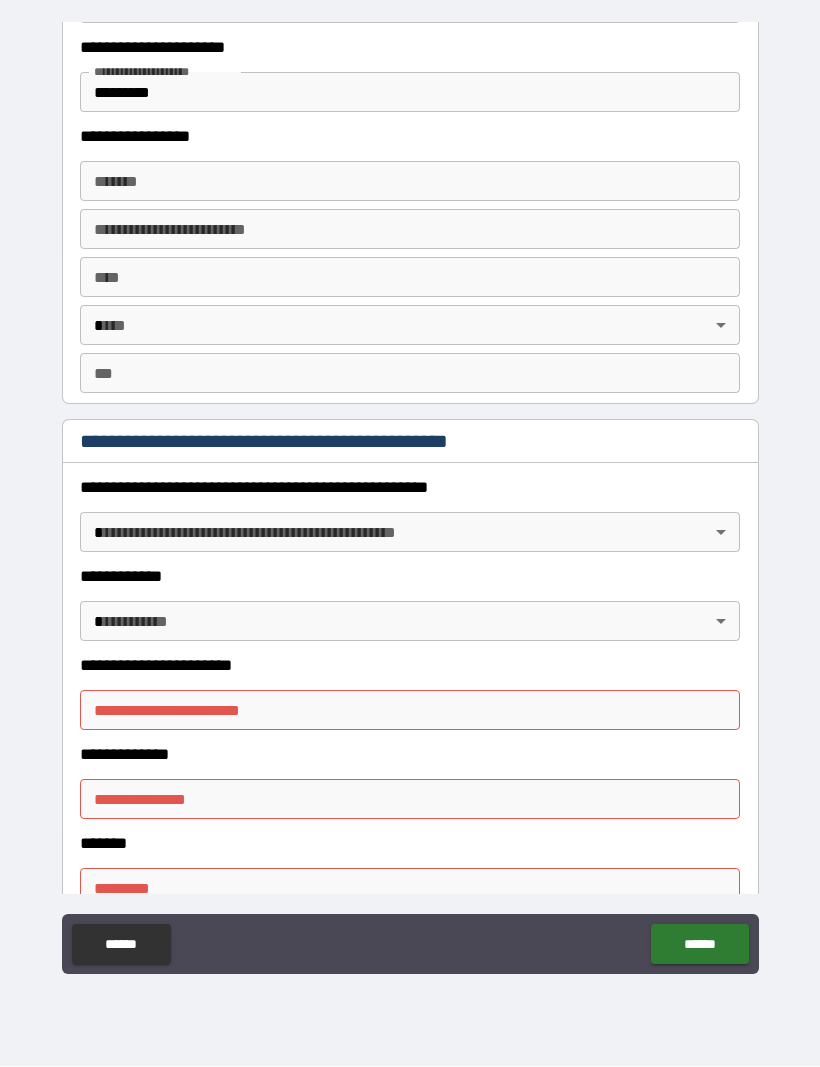 click on "**********" at bounding box center [410, 500] 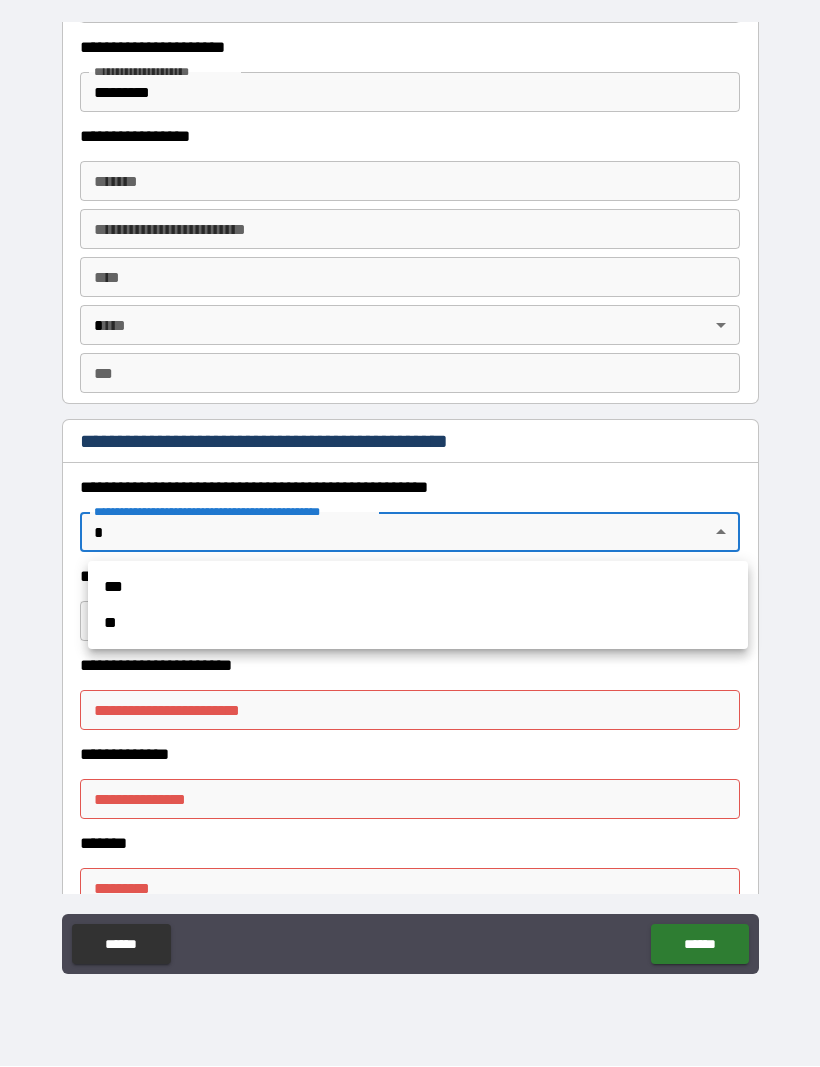 click on "**" at bounding box center (418, 624) 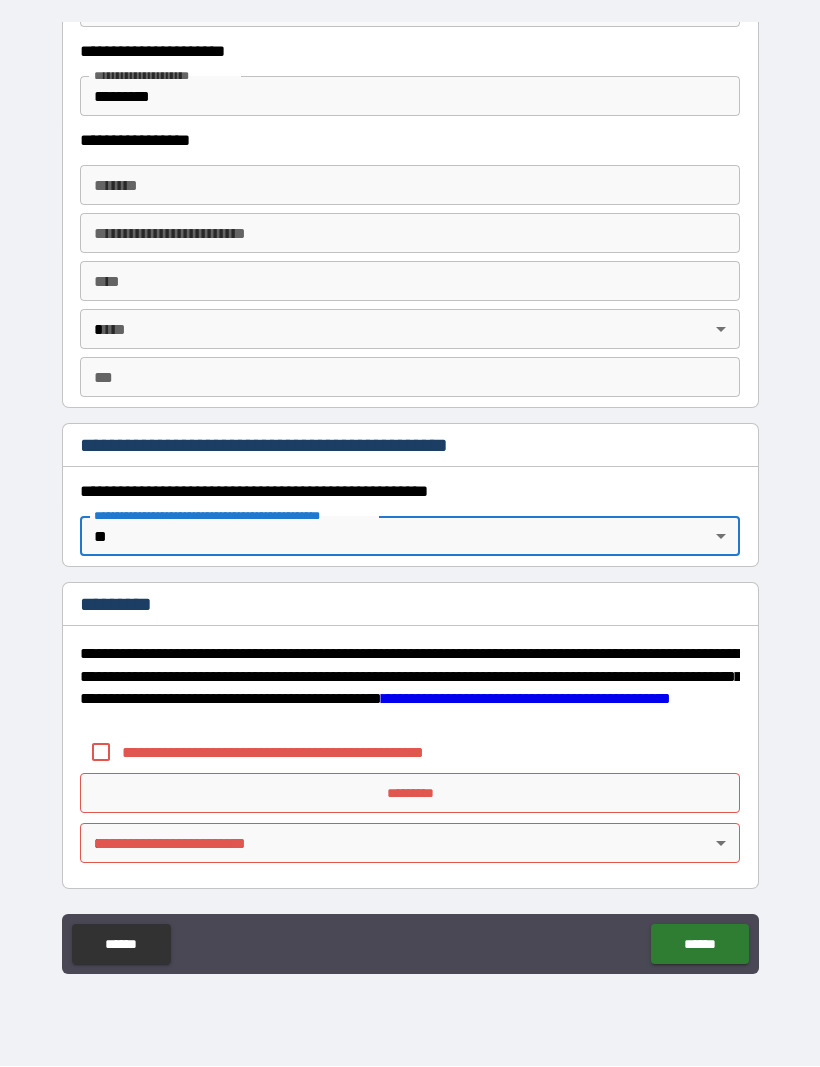 scroll, scrollTop: 1811, scrollLeft: 0, axis: vertical 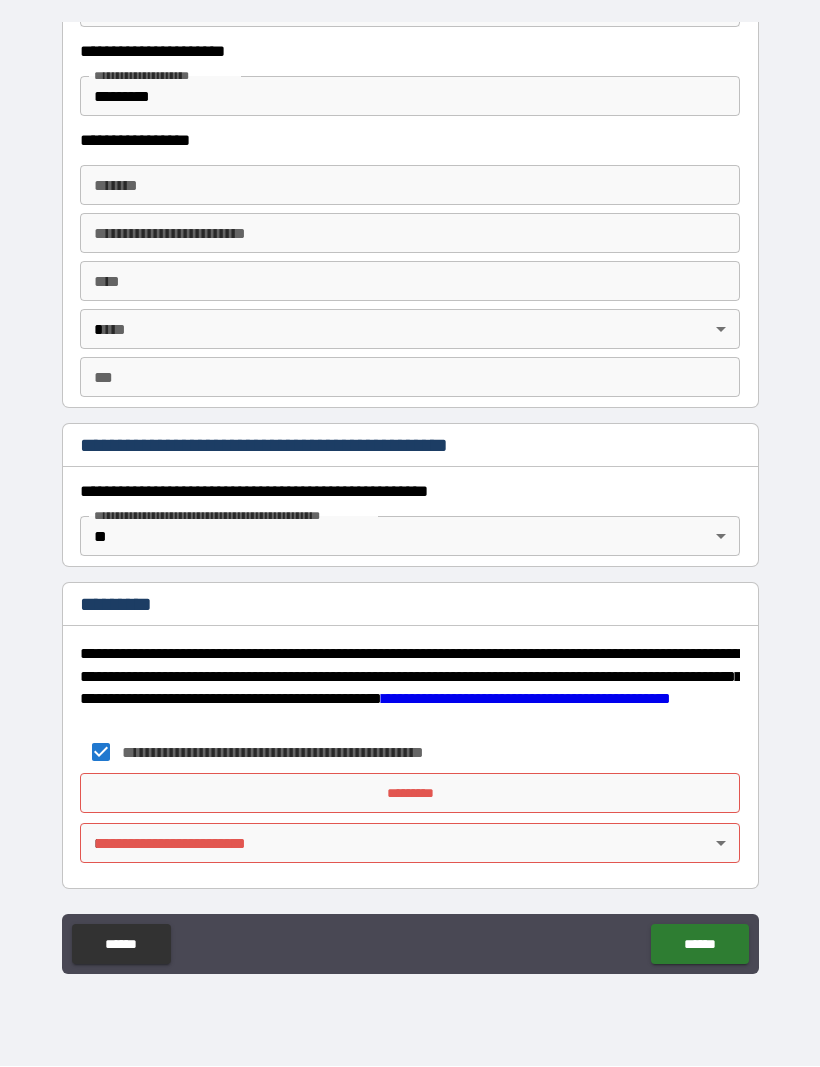click on "*********" at bounding box center (410, 794) 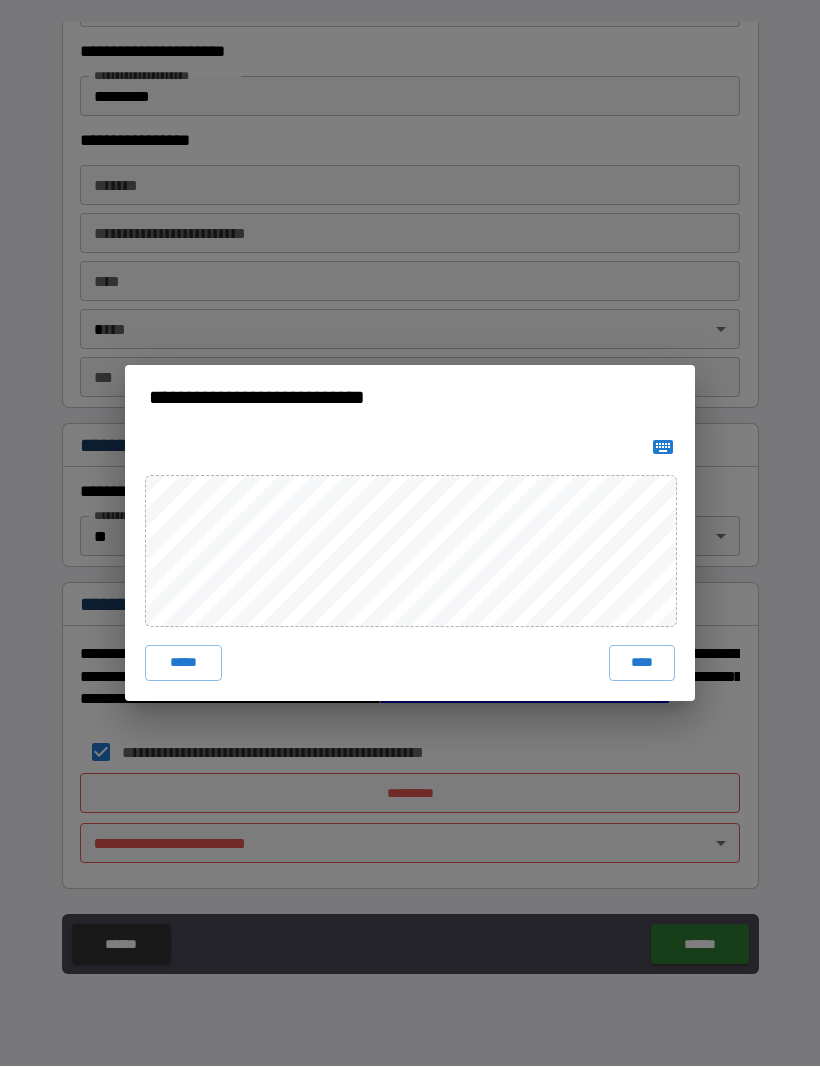 click on "****" at bounding box center (642, 664) 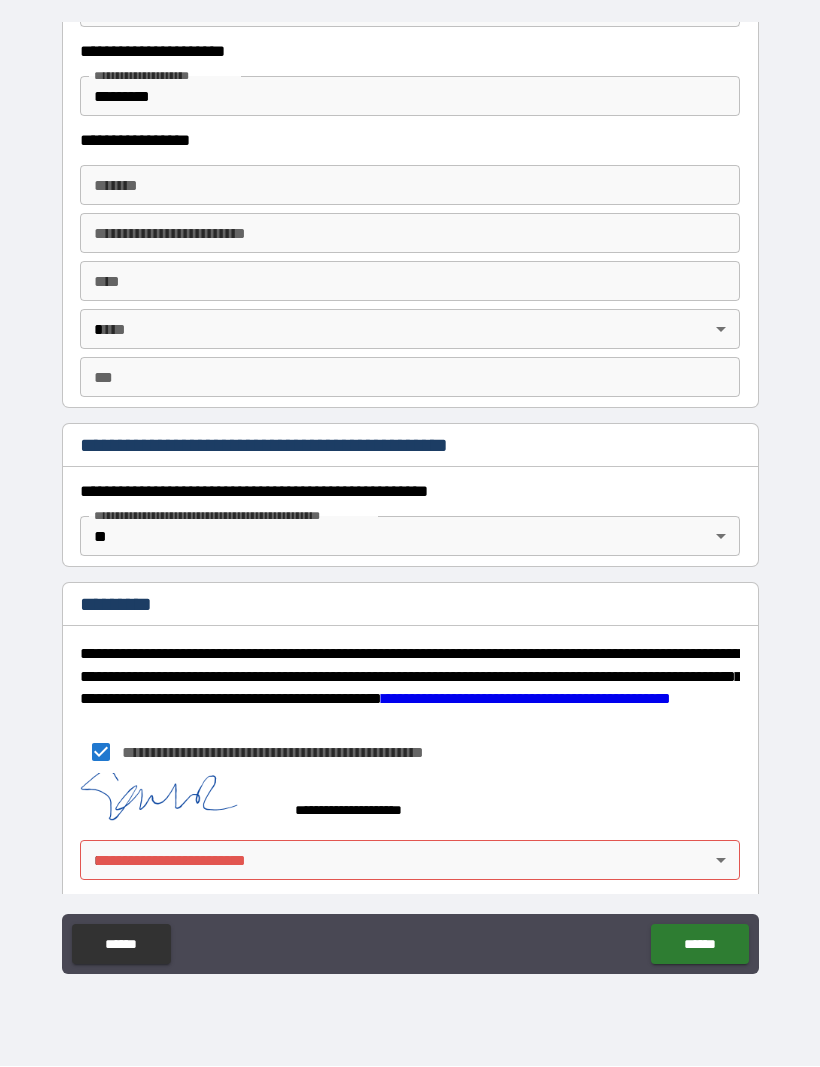 scroll, scrollTop: 1801, scrollLeft: 0, axis: vertical 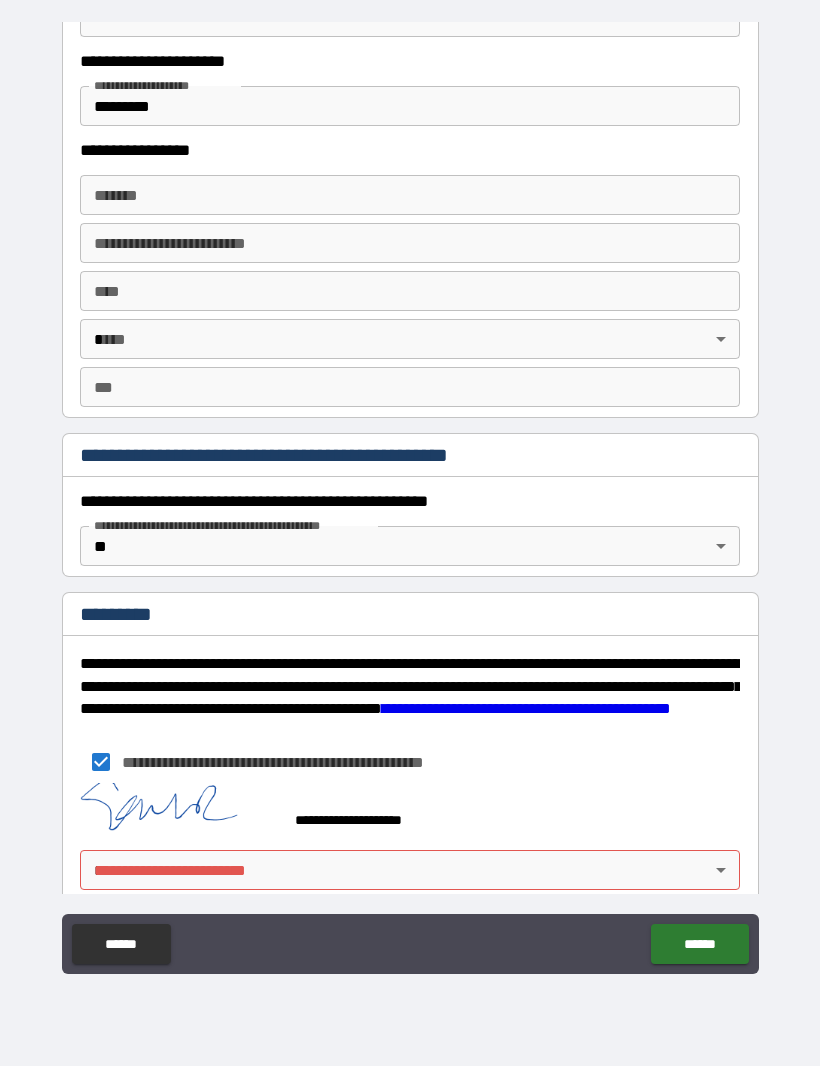 click on "**********" at bounding box center [410, 500] 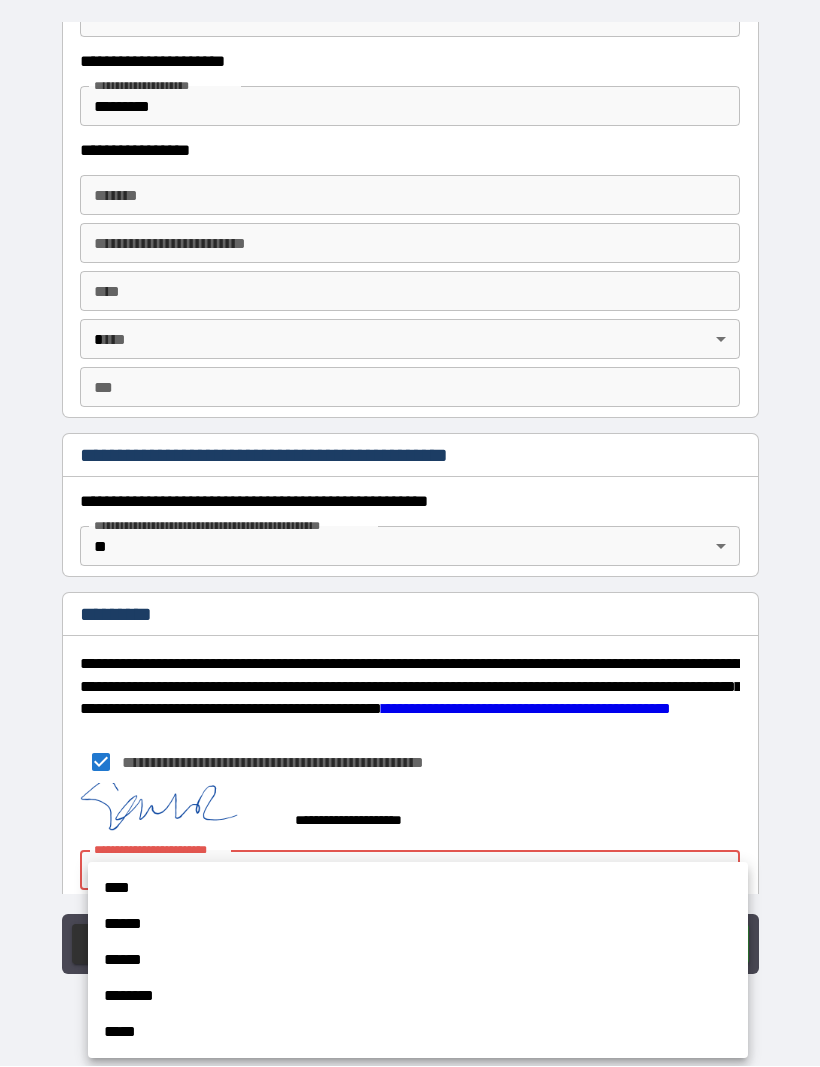 click on "****" at bounding box center (418, 889) 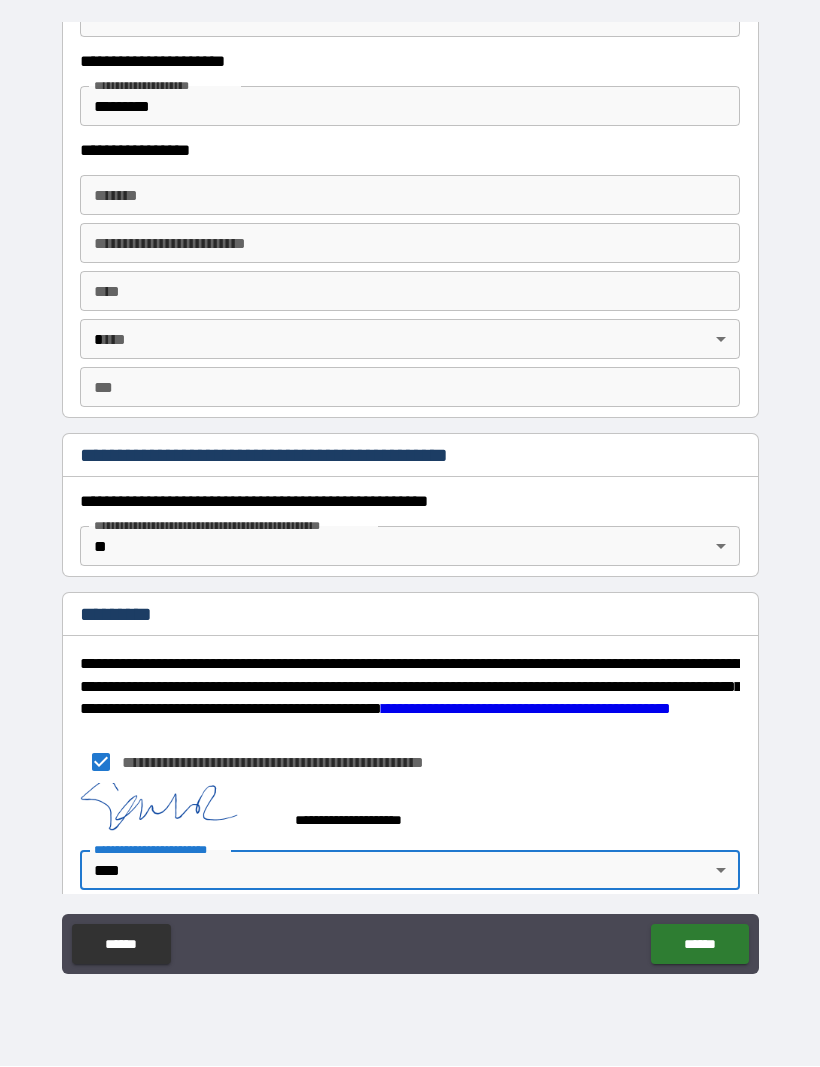 click on "******" at bounding box center [699, 945] 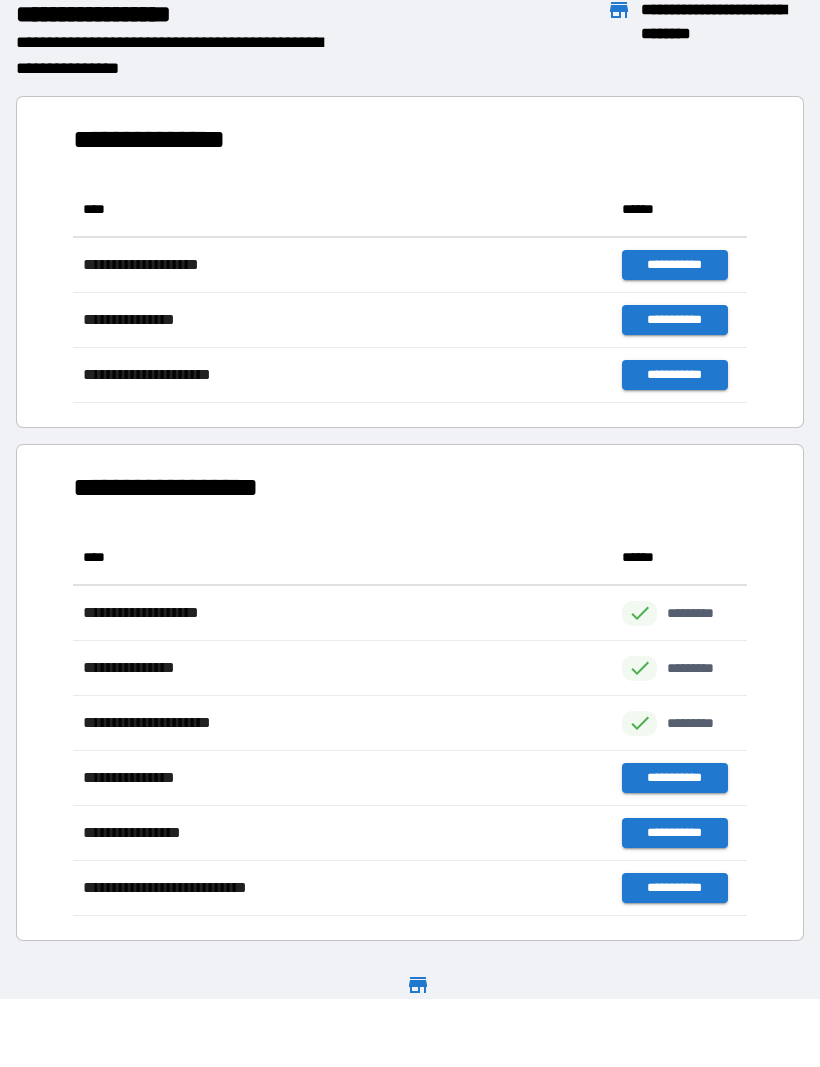 scroll, scrollTop: 221, scrollLeft: 674, axis: both 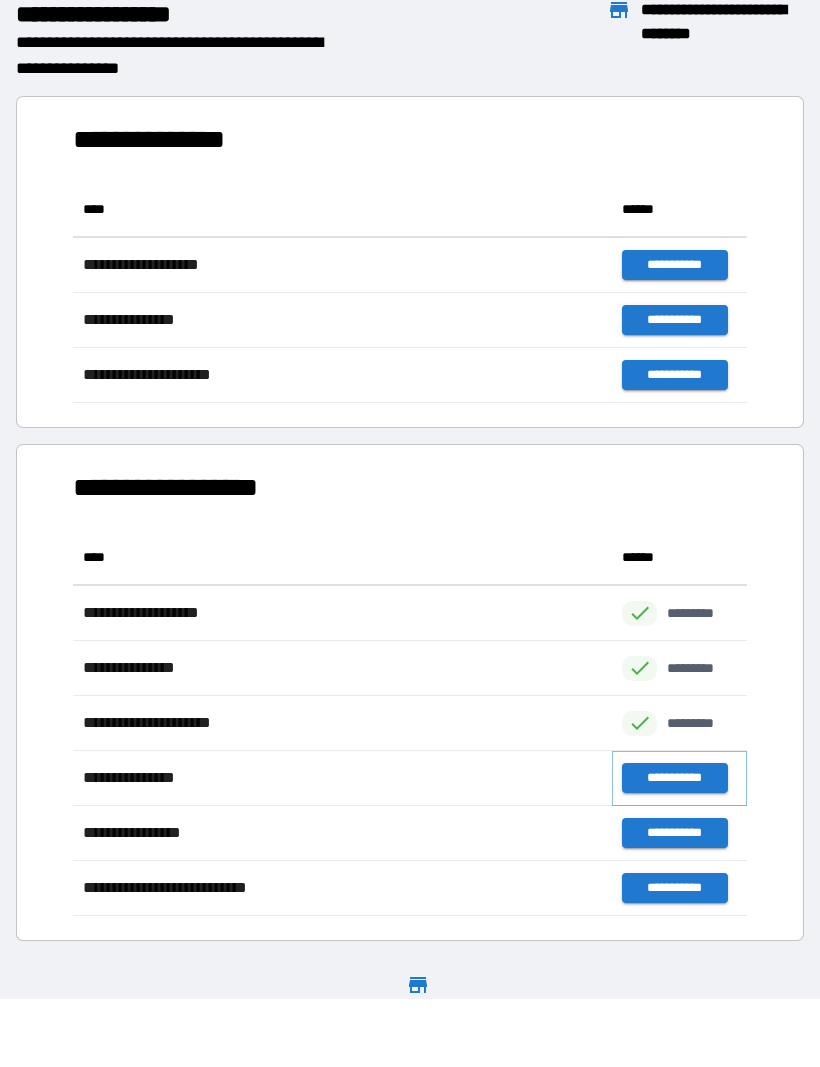 click on "**********" at bounding box center [674, 779] 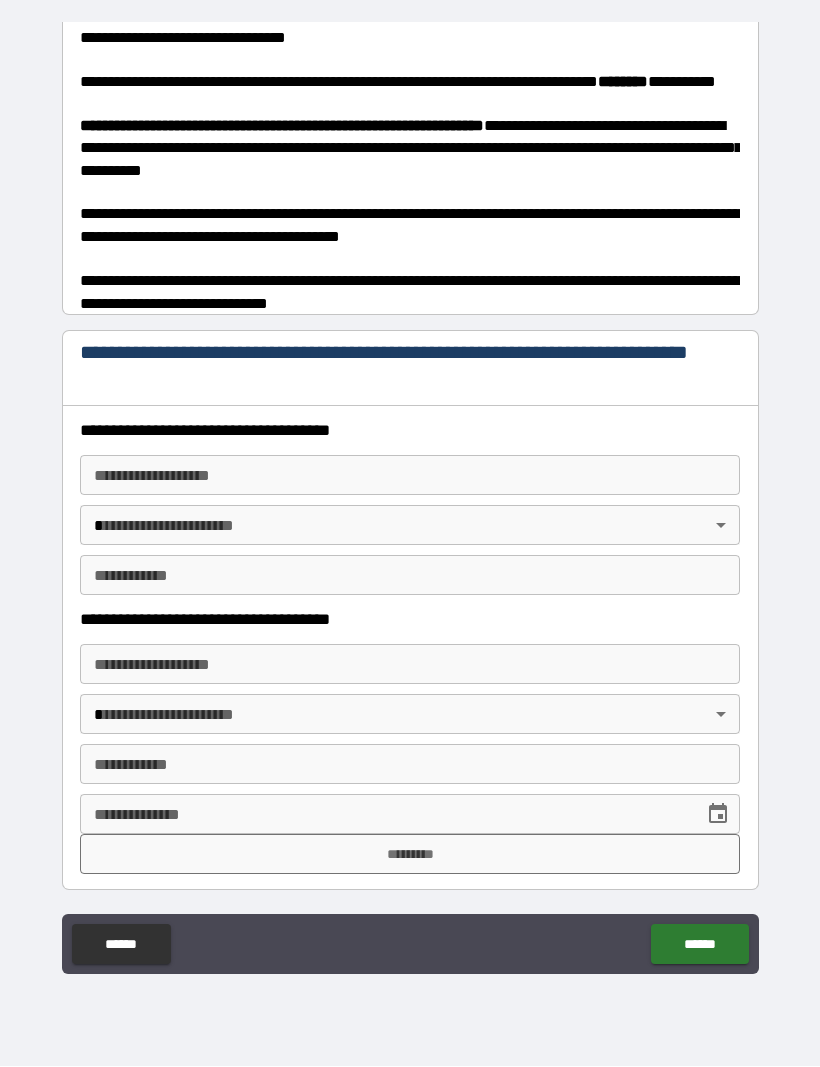 scroll, scrollTop: 452, scrollLeft: 0, axis: vertical 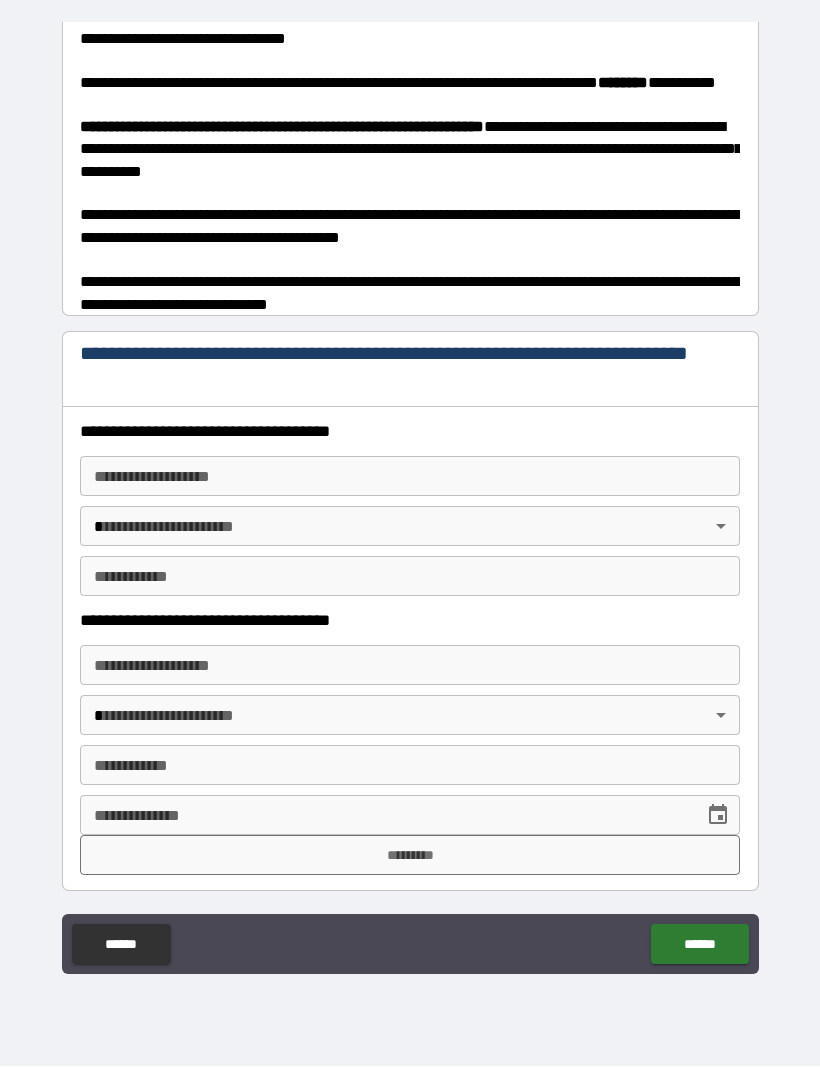 click on "**********" at bounding box center (410, 477) 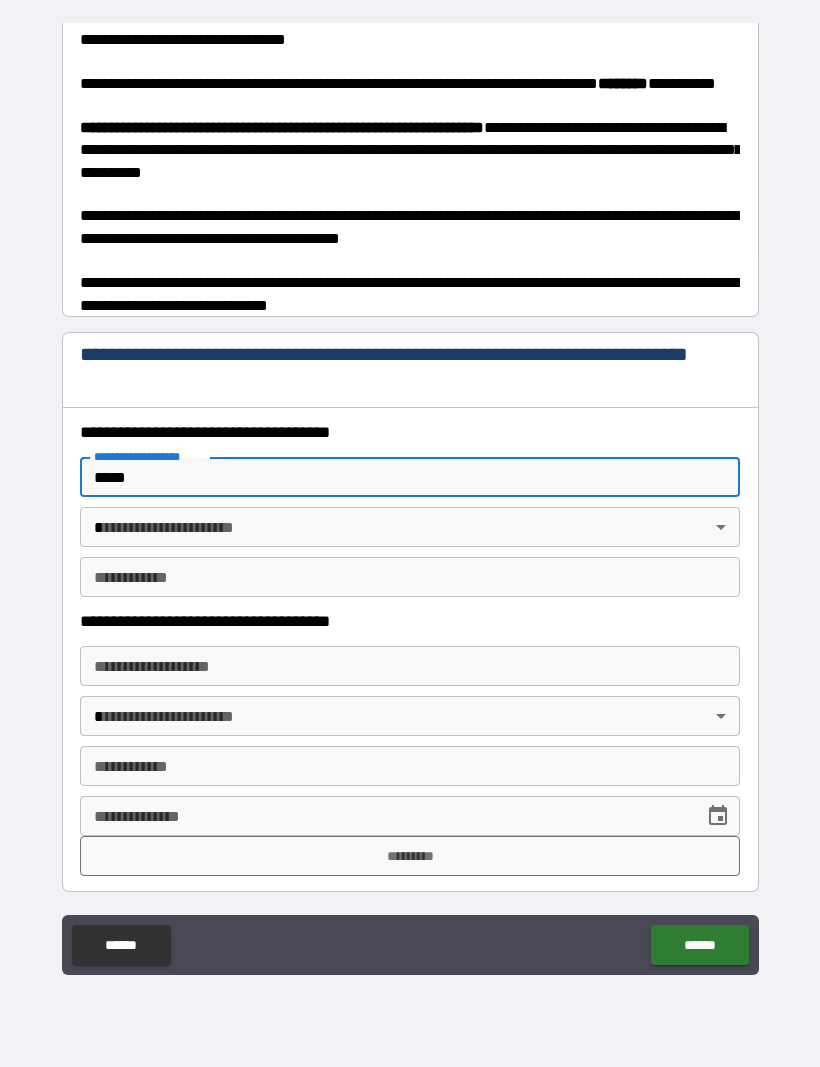 click on "**********" at bounding box center [410, 500] 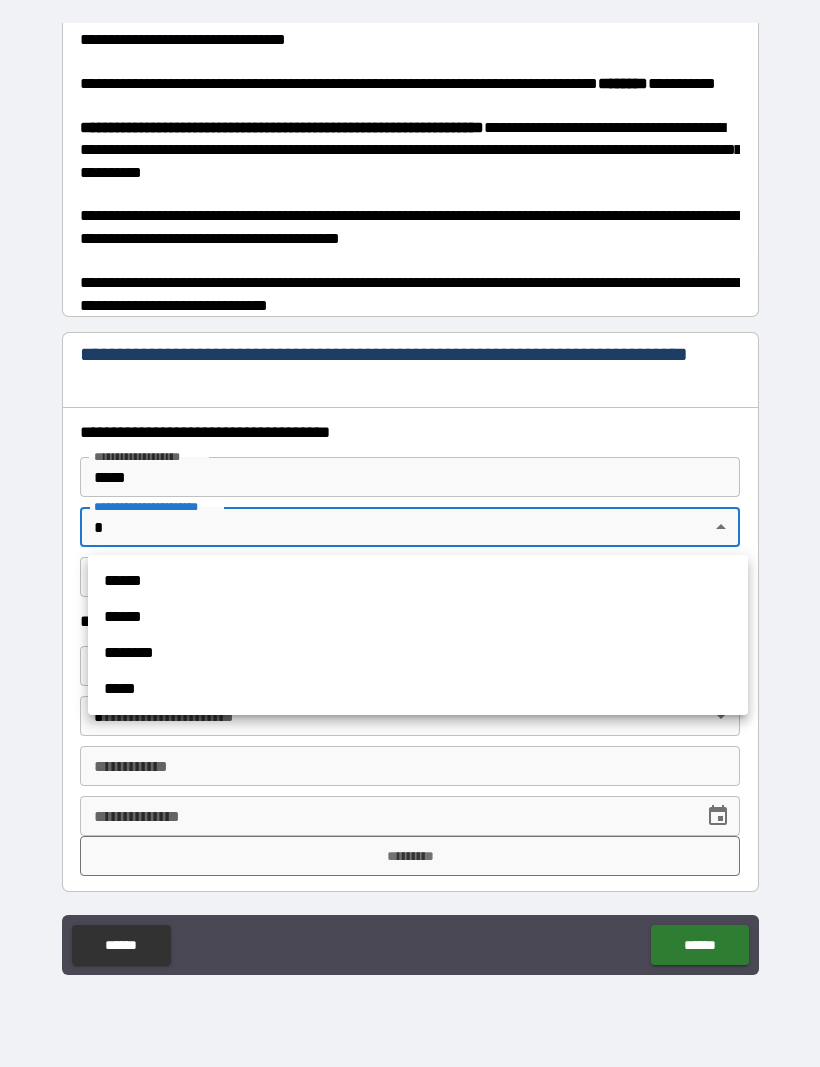 click at bounding box center [410, 533] 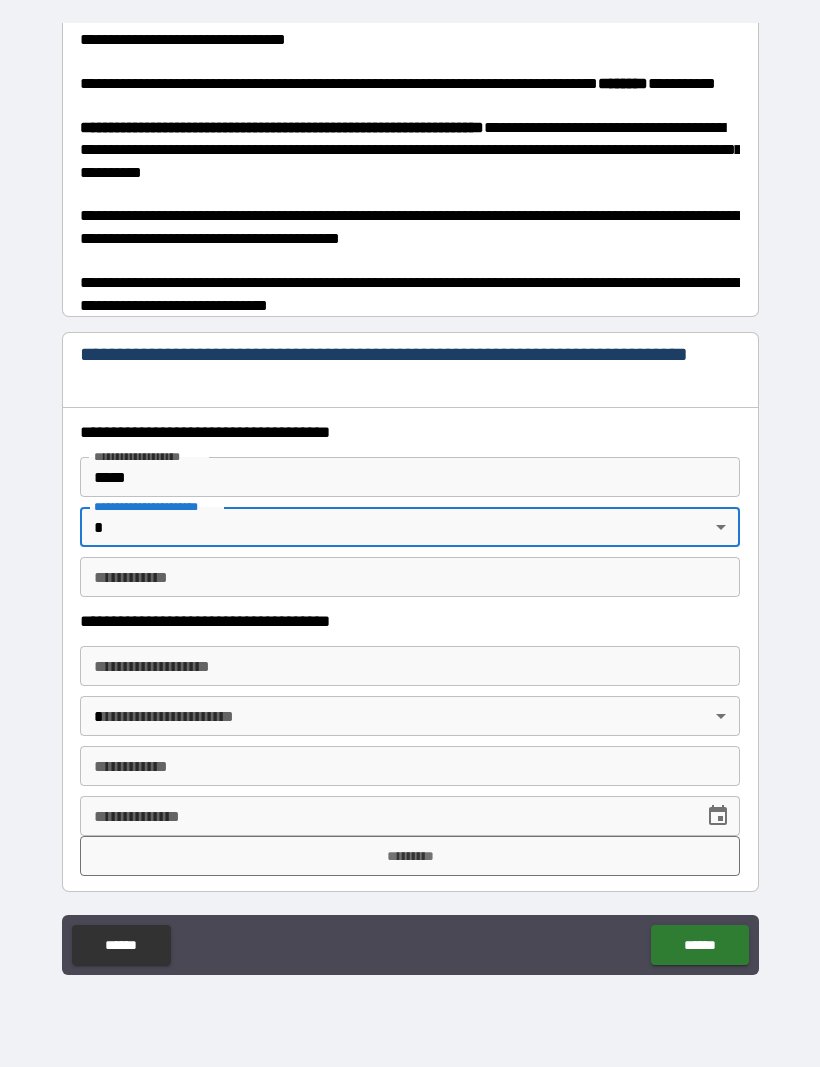 click on "*****" at bounding box center (410, 477) 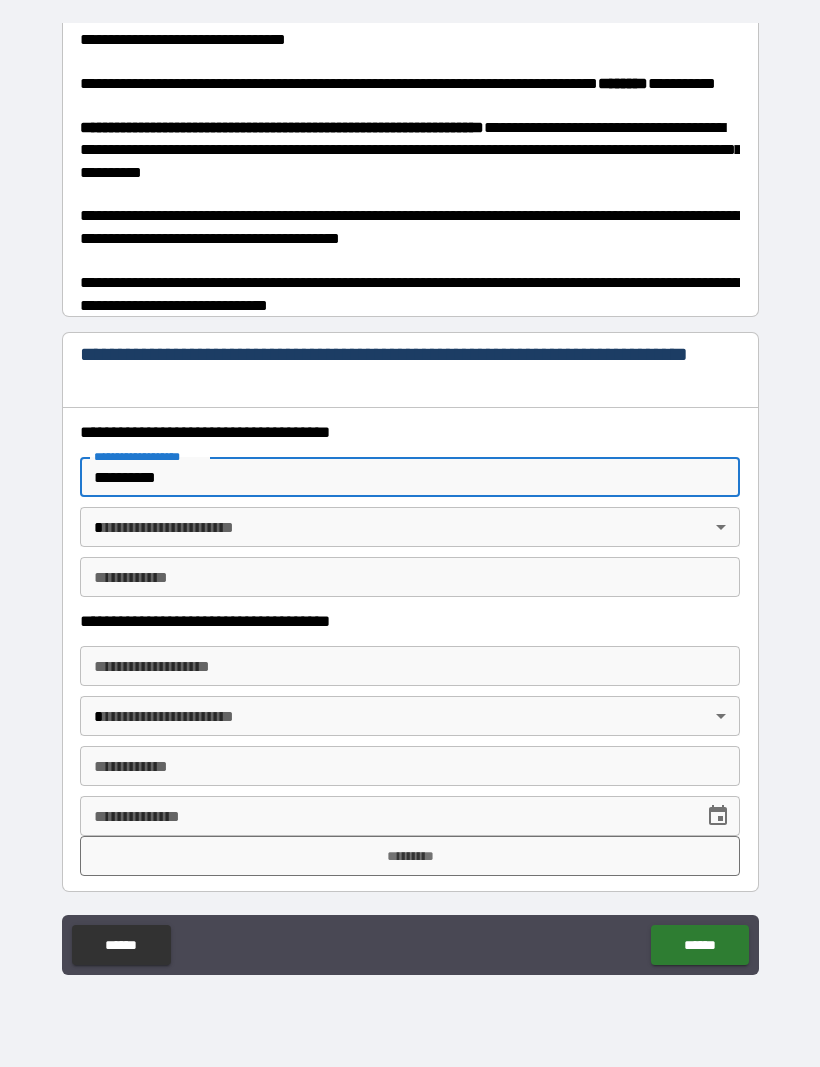 type on "**********" 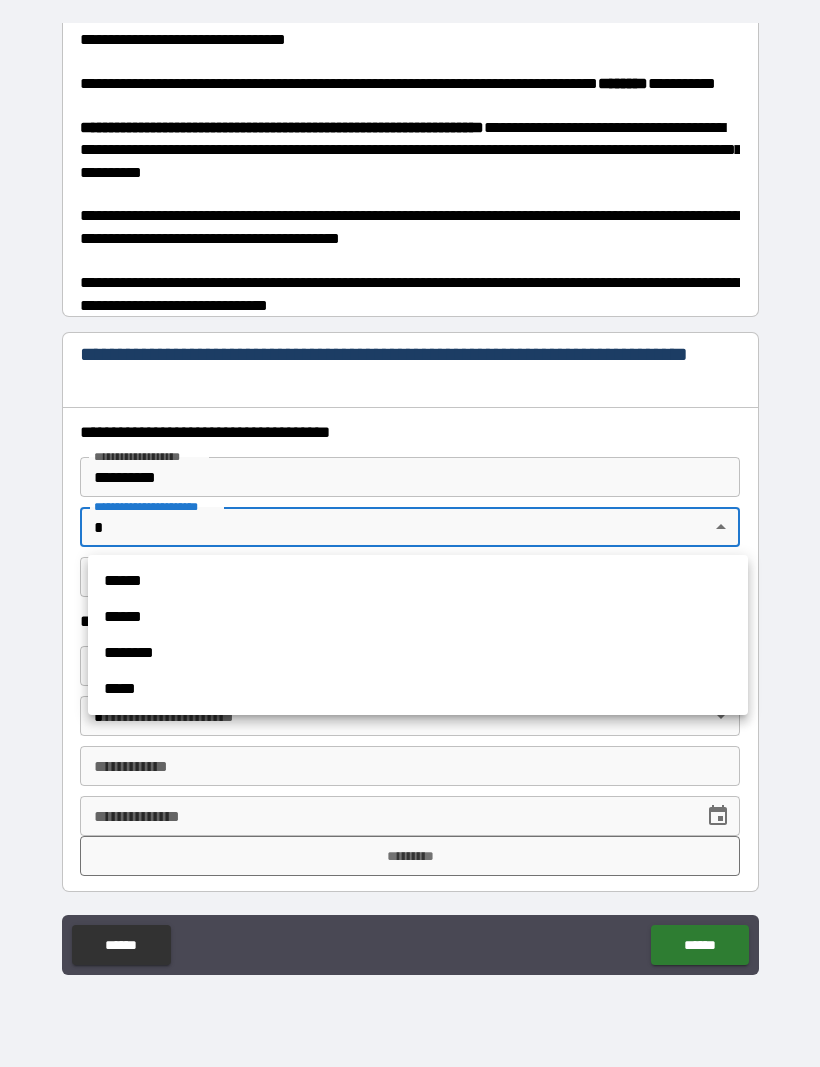 click on "******" at bounding box center [418, 617] 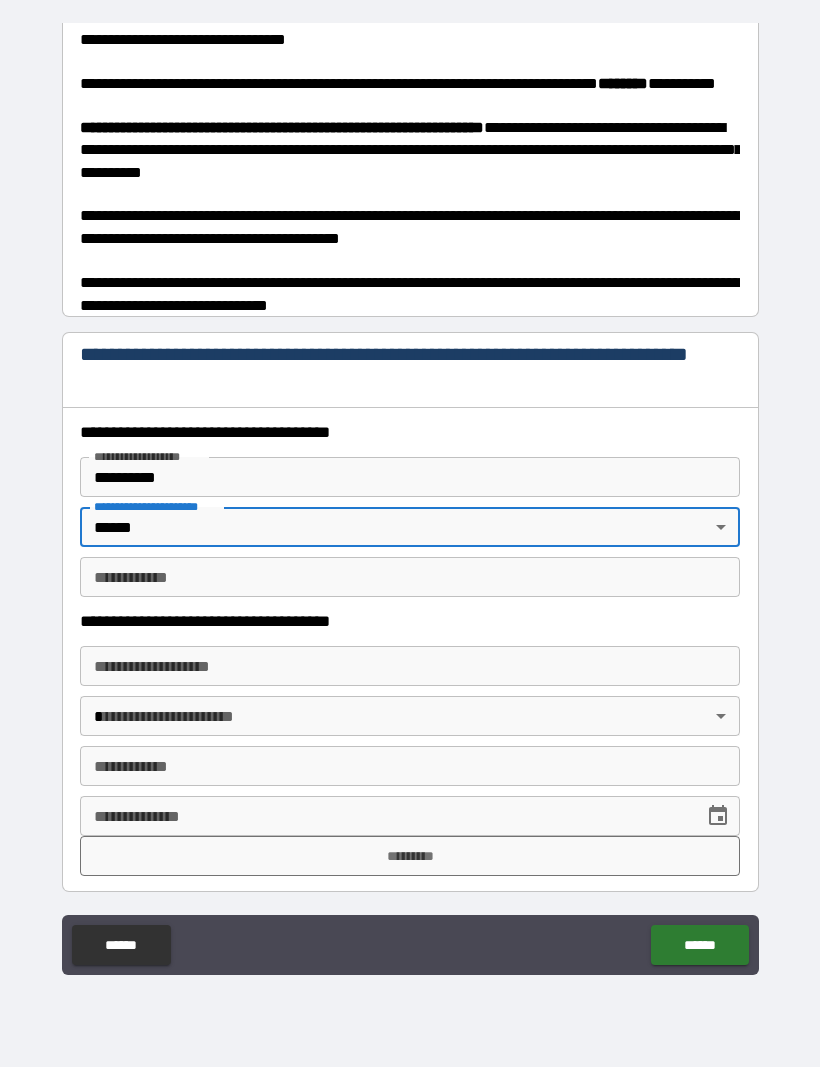 type on "*" 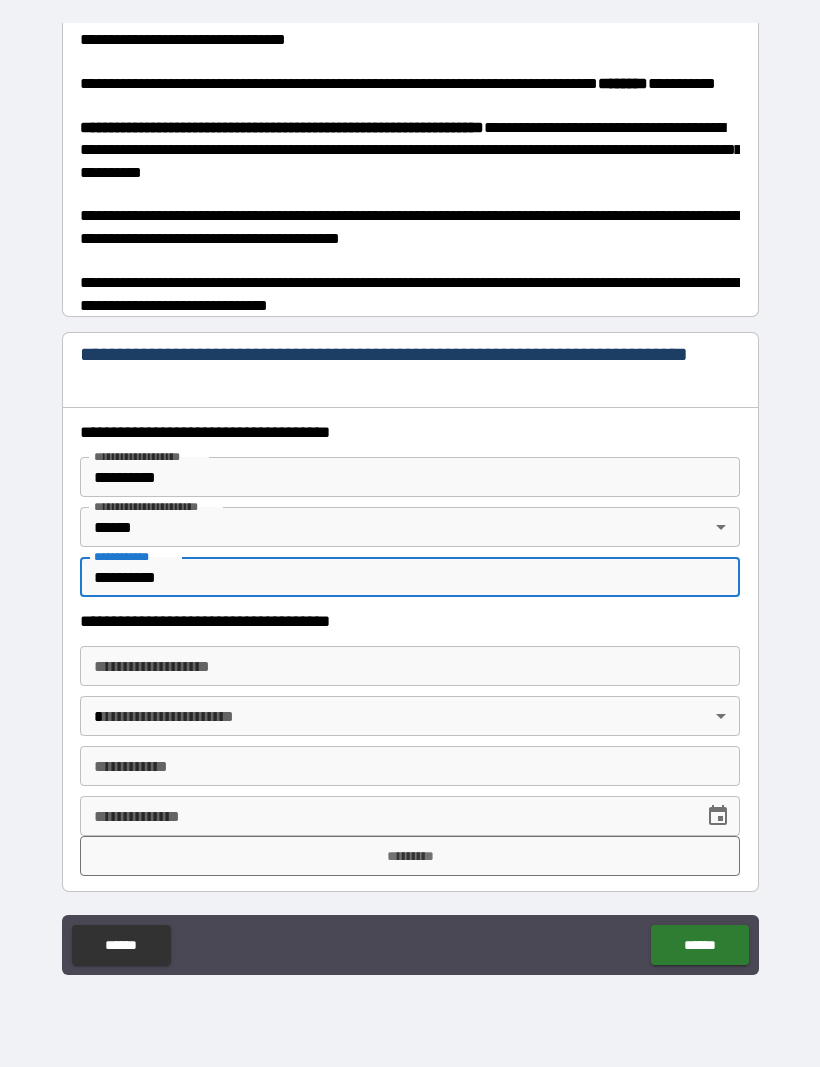 type on "**********" 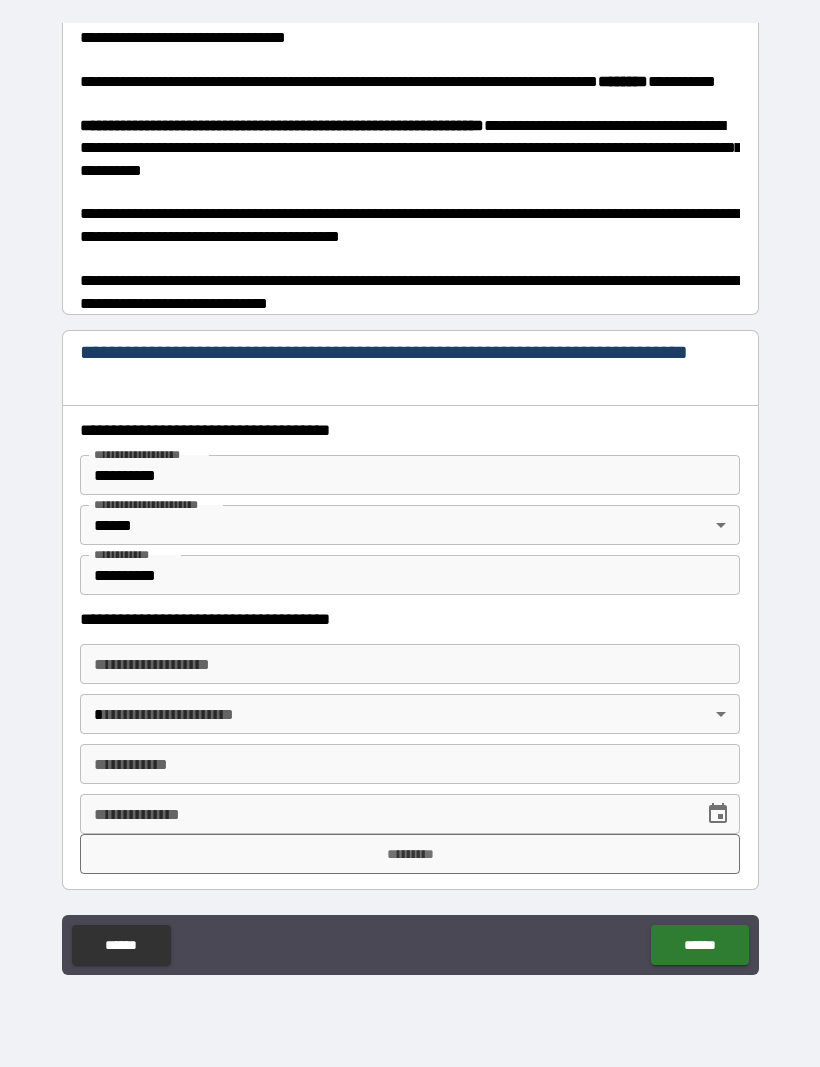 scroll, scrollTop: 452, scrollLeft: 0, axis: vertical 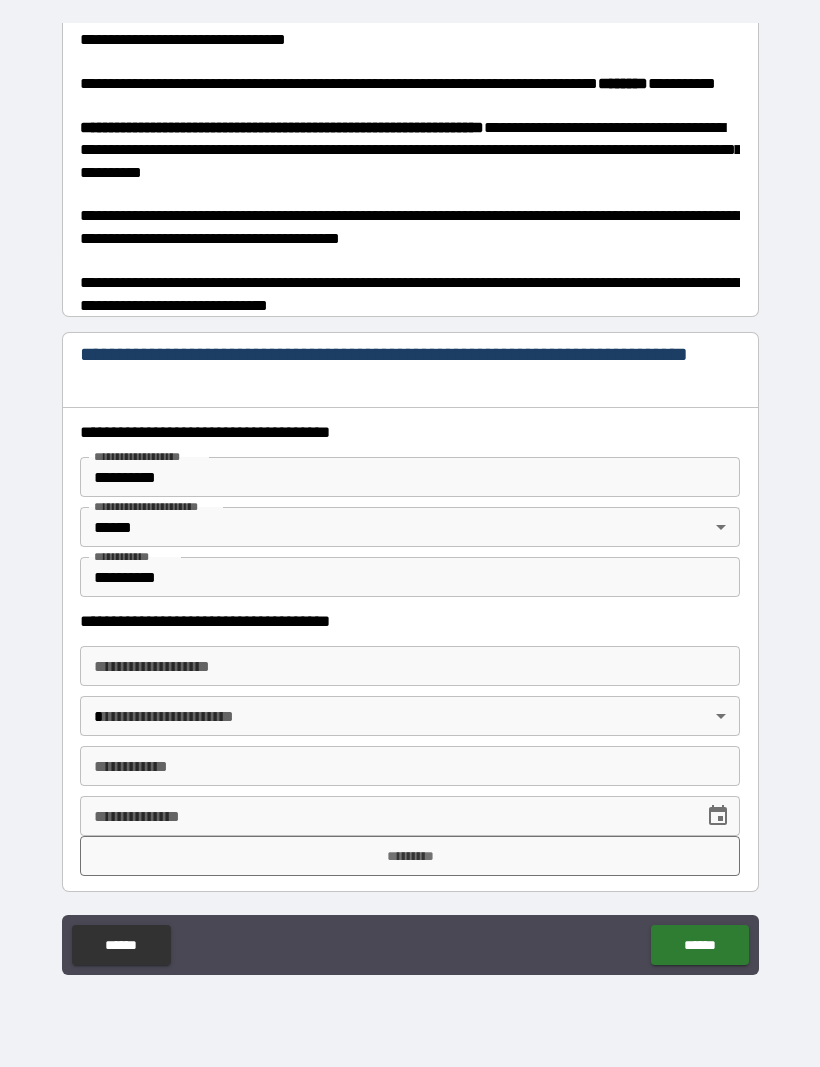 click on "*********" at bounding box center (410, 856) 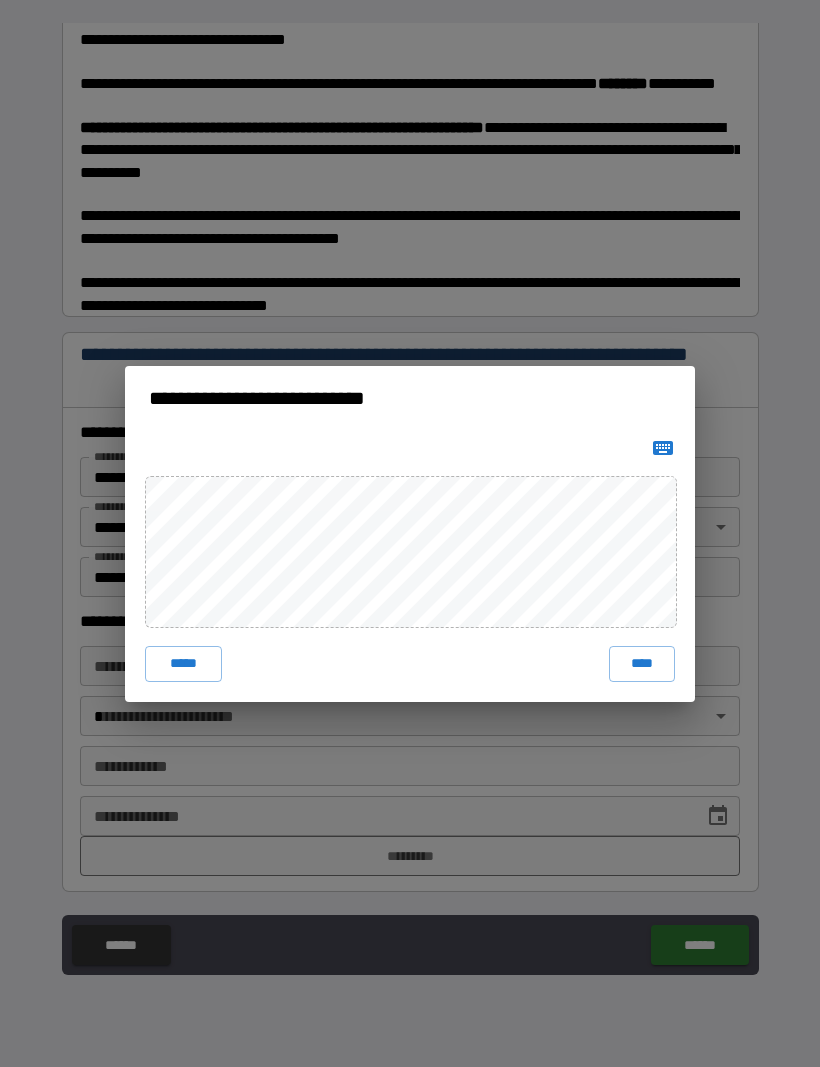 click on "****" at bounding box center [642, 664] 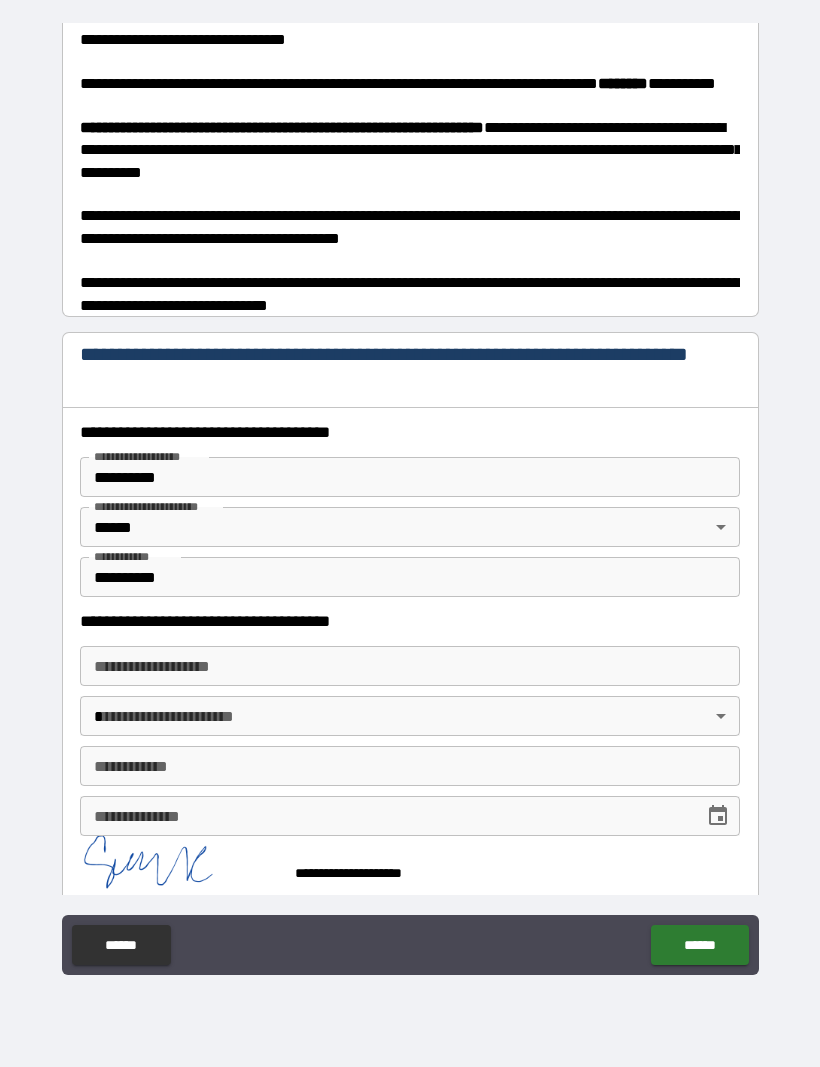 scroll, scrollTop: 442, scrollLeft: 0, axis: vertical 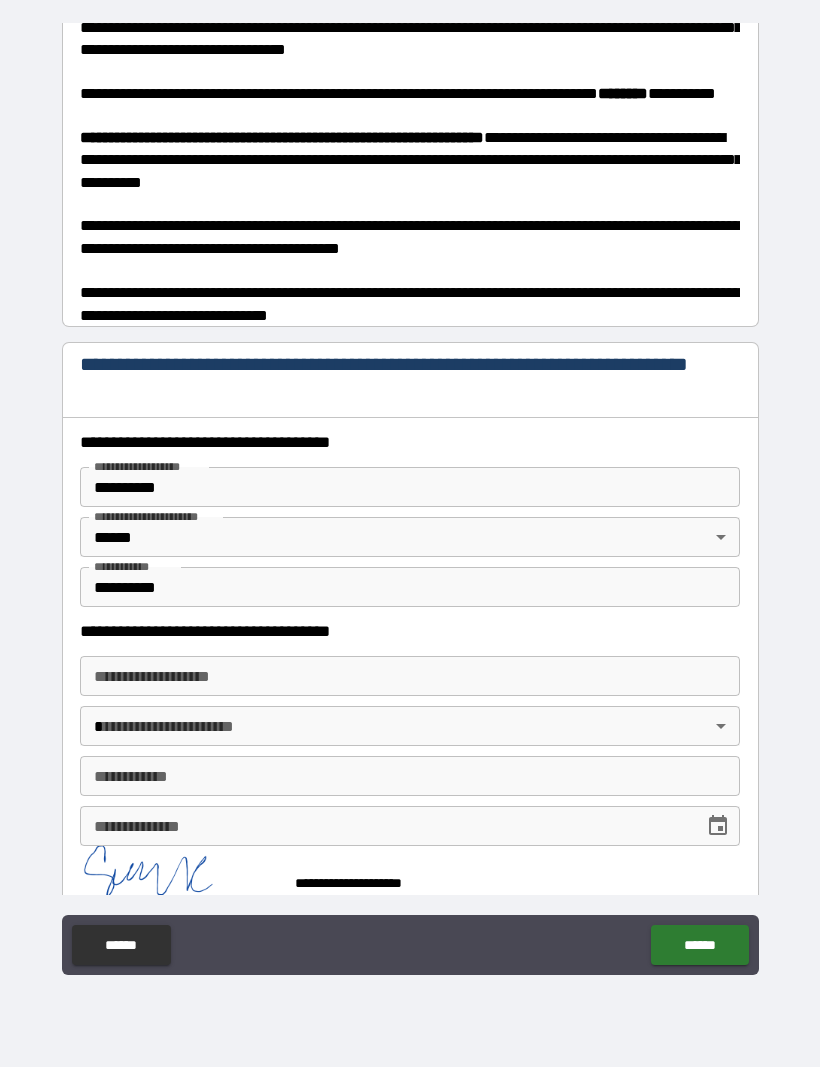 click on "******" at bounding box center (699, 945) 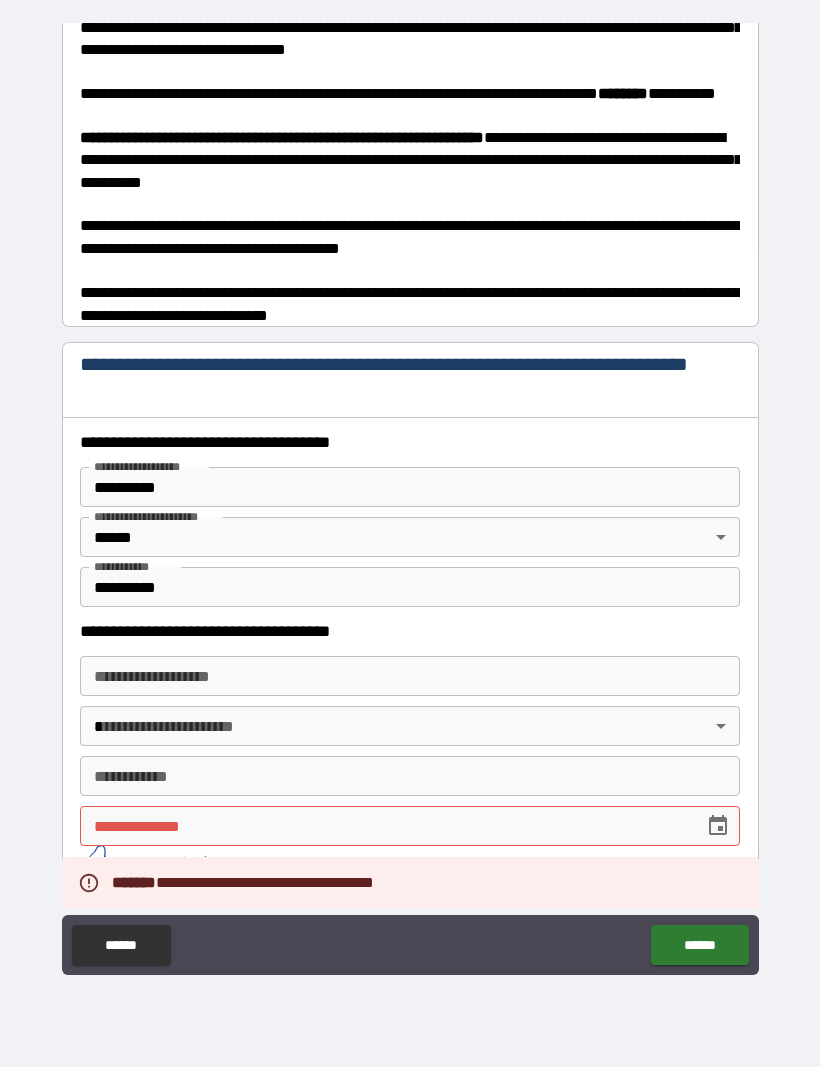 click 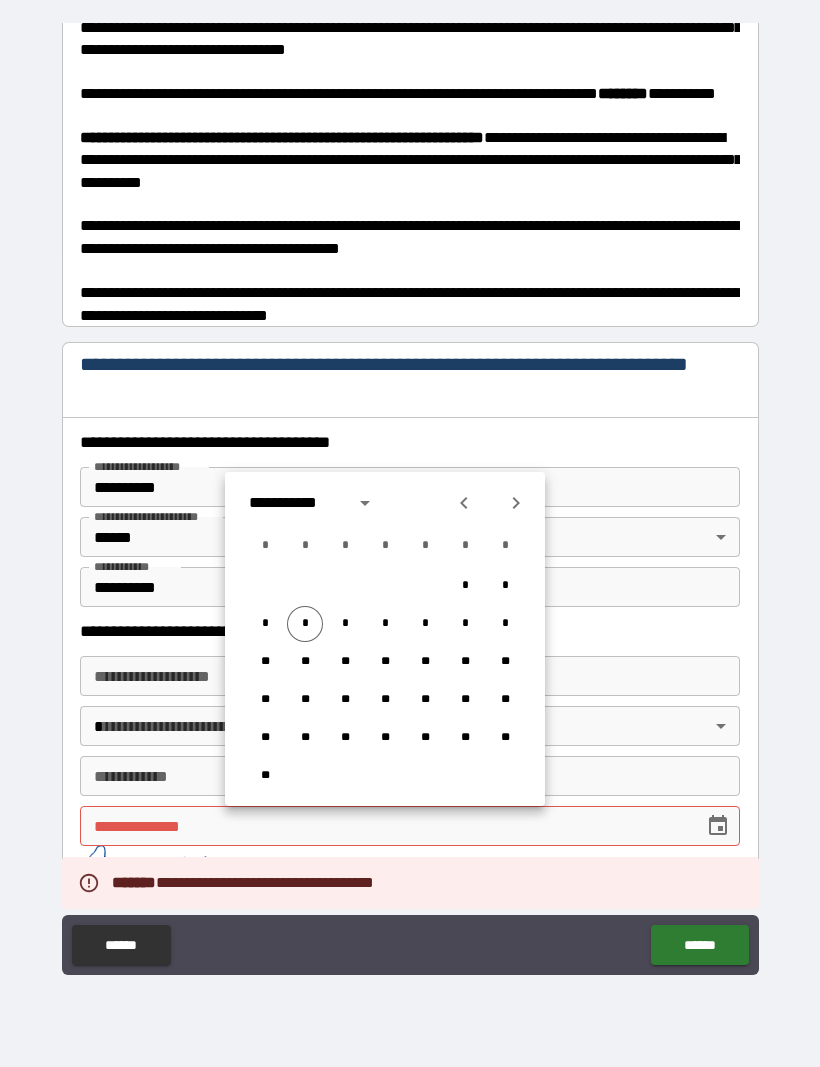 click on "*" at bounding box center [305, 624] 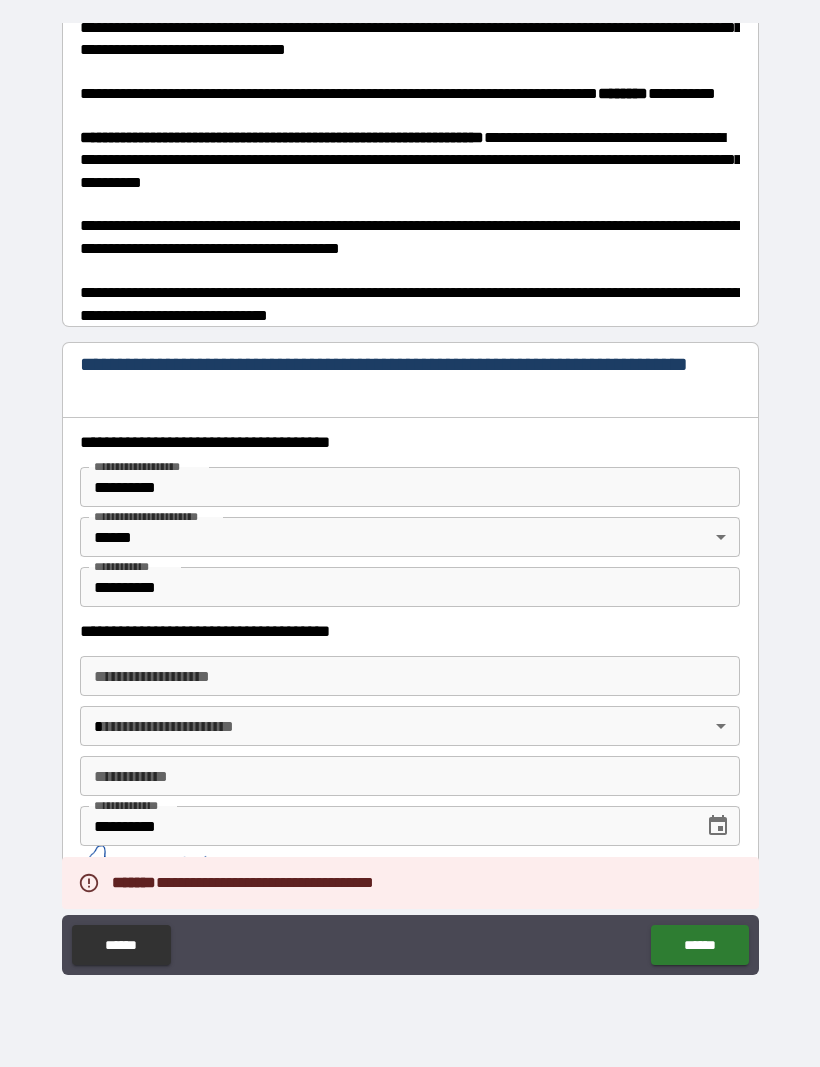 type on "**********" 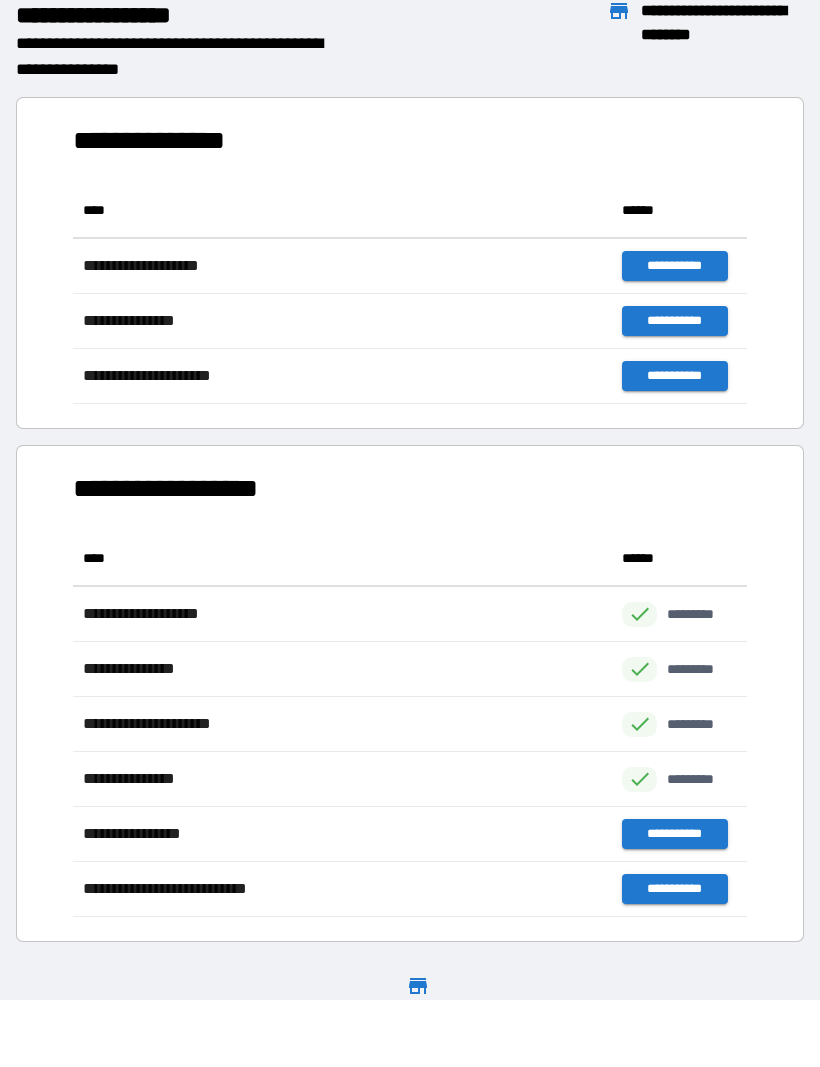 scroll, scrollTop: 221, scrollLeft: 674, axis: both 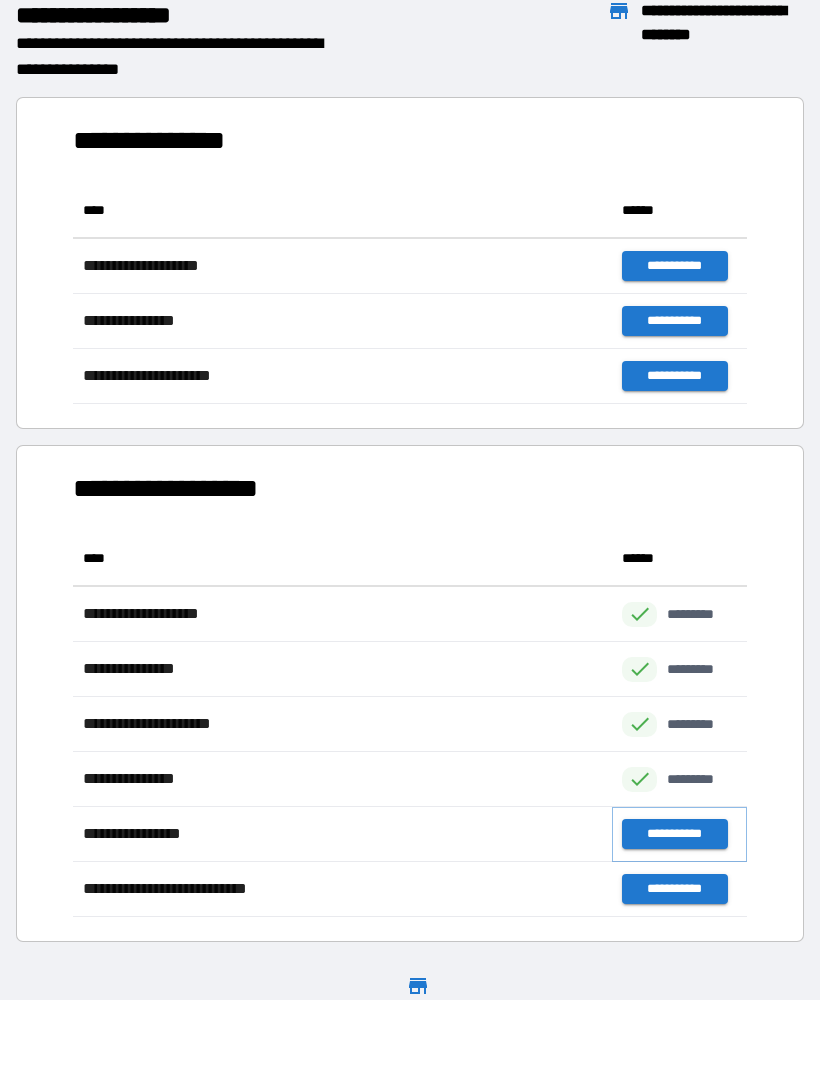 click on "**********" at bounding box center (674, 834) 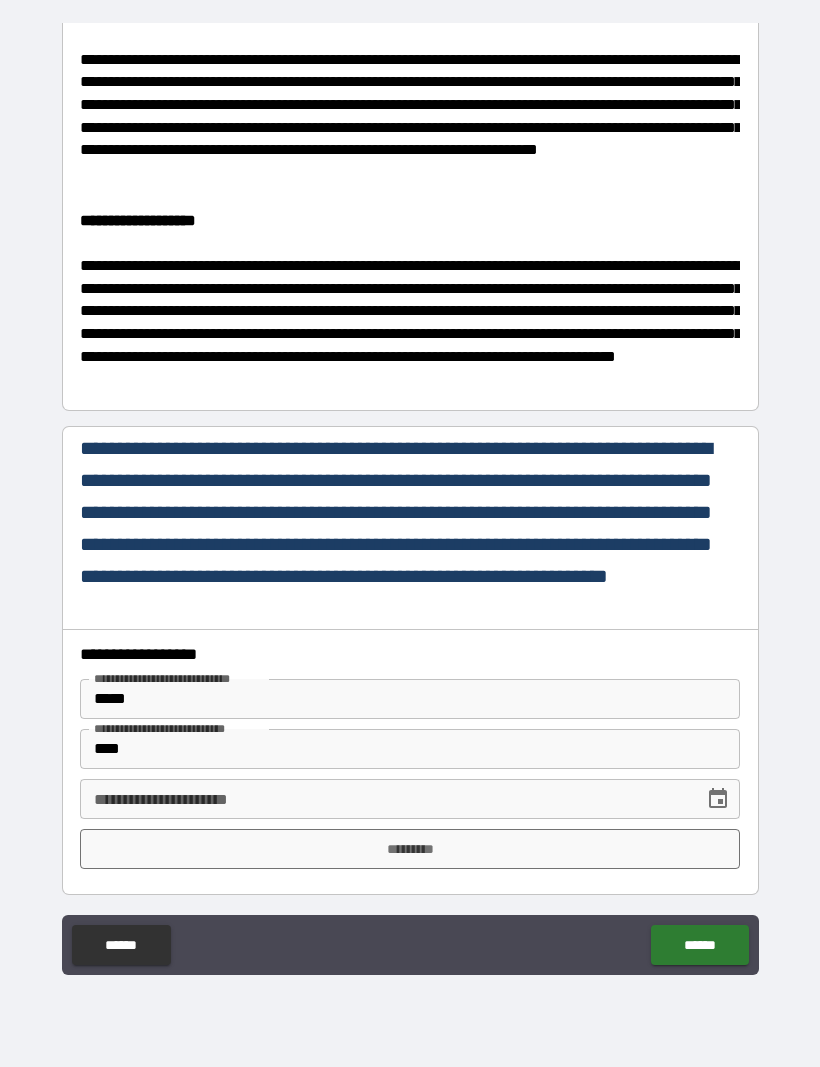 scroll, scrollTop: 1049, scrollLeft: 0, axis: vertical 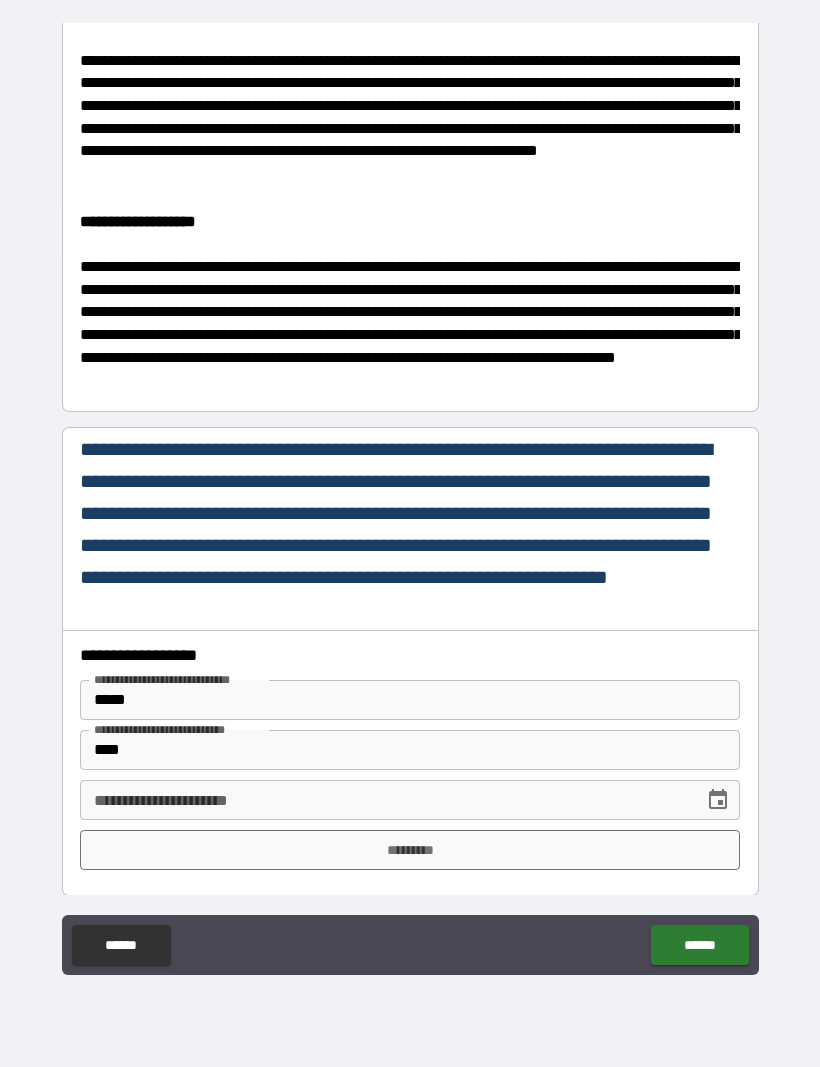 click on "**********" at bounding box center (385, 800) 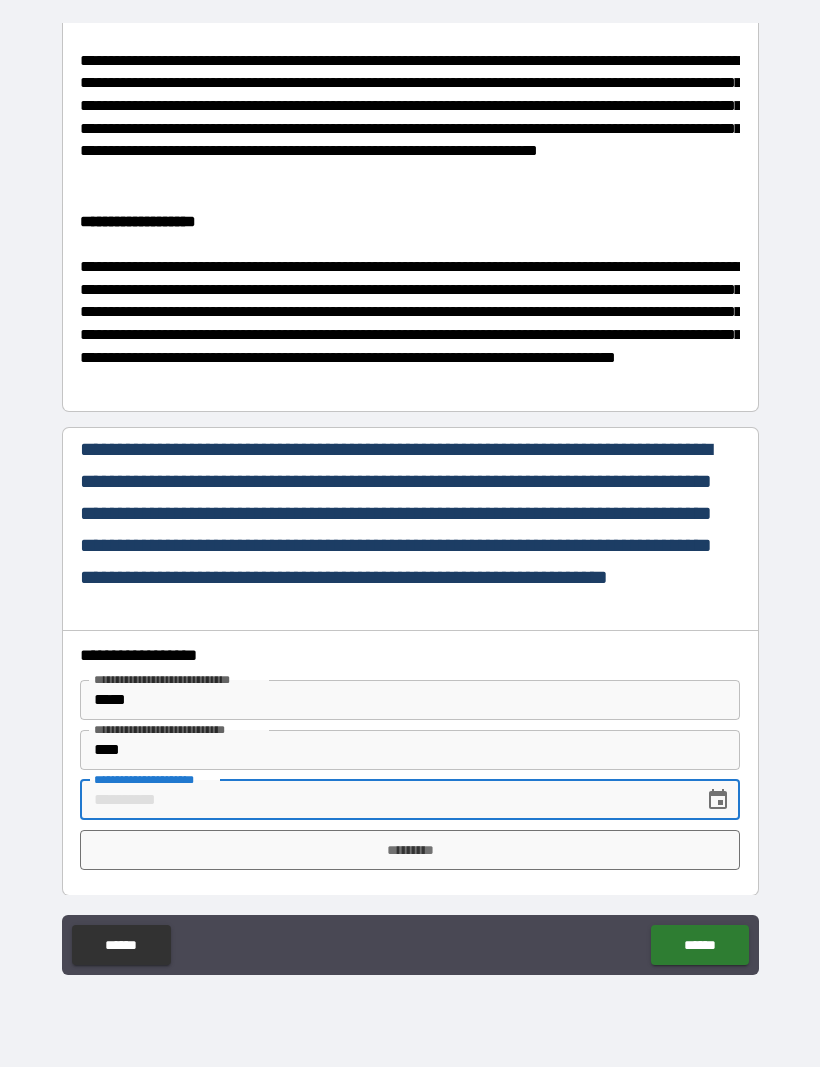 scroll, scrollTop: 68, scrollLeft: 0, axis: vertical 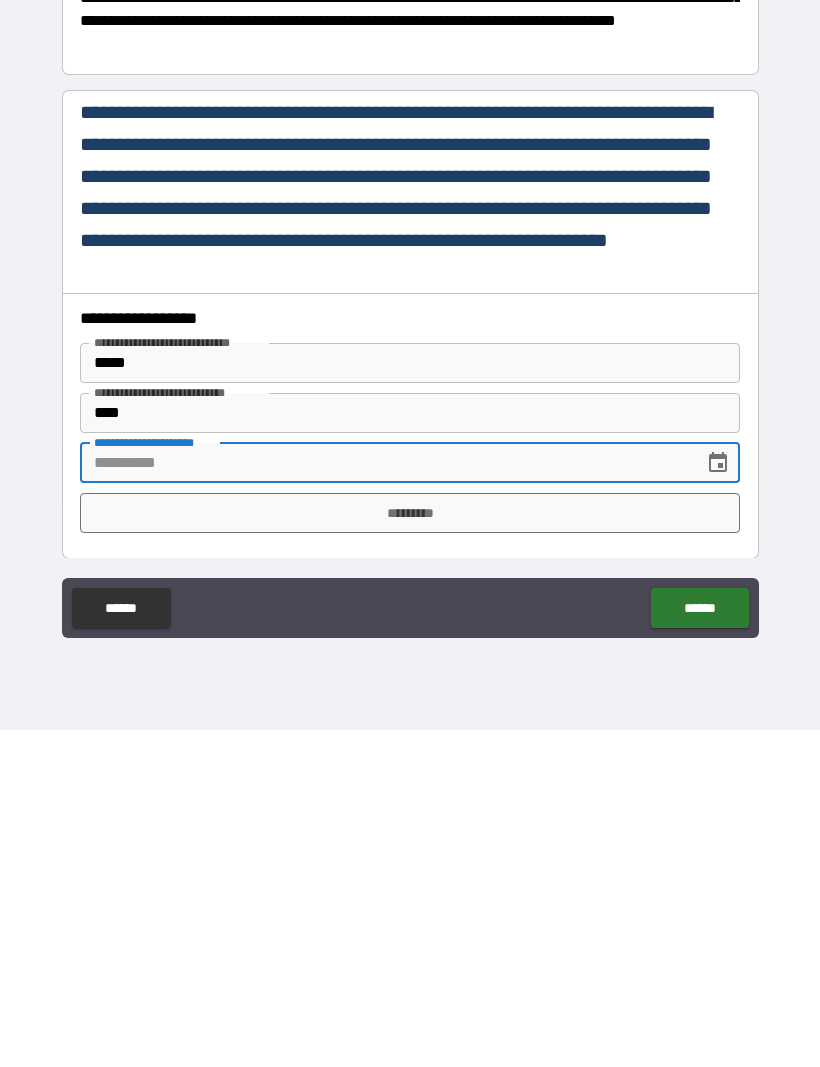 click on "*****" at bounding box center [410, 700] 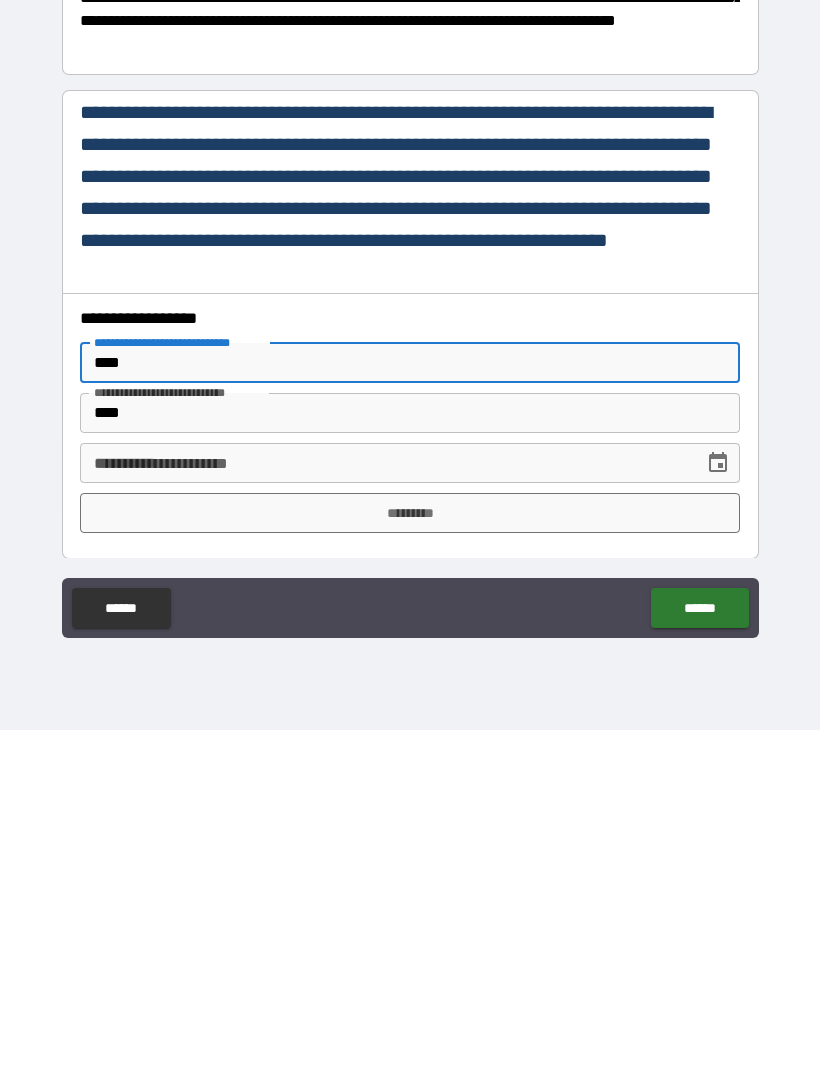 scroll, scrollTop: 67, scrollLeft: 0, axis: vertical 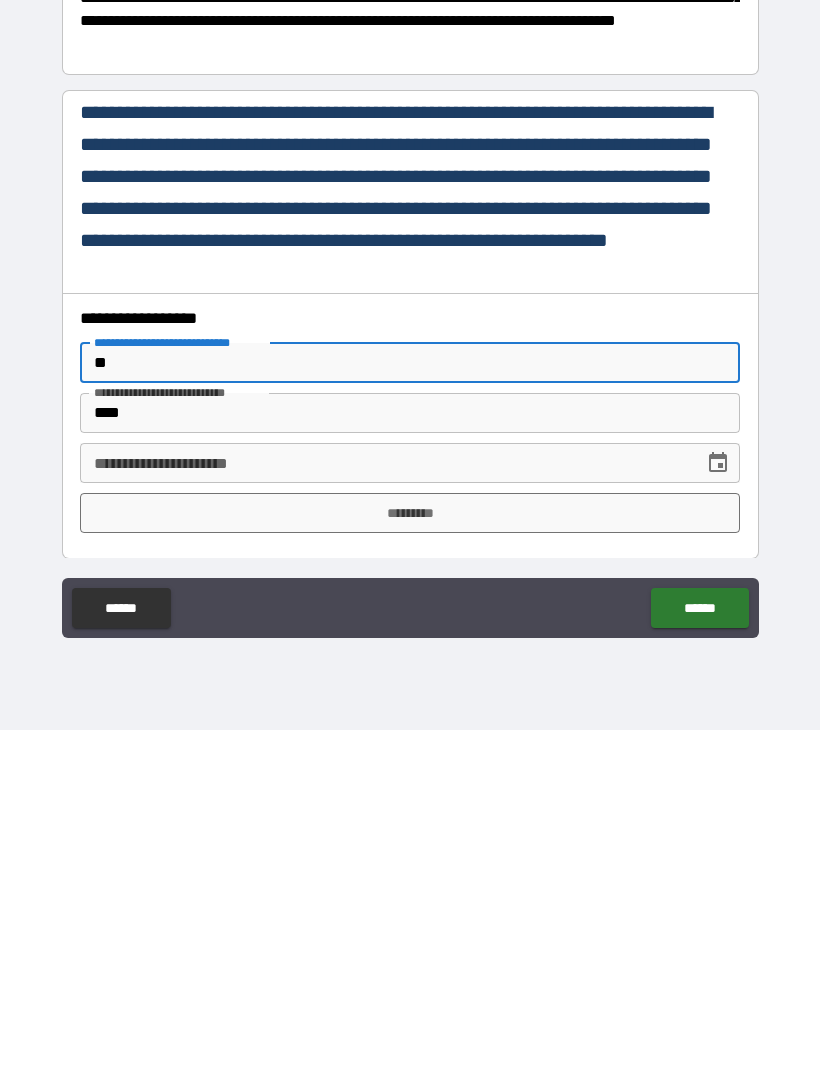 type on "*" 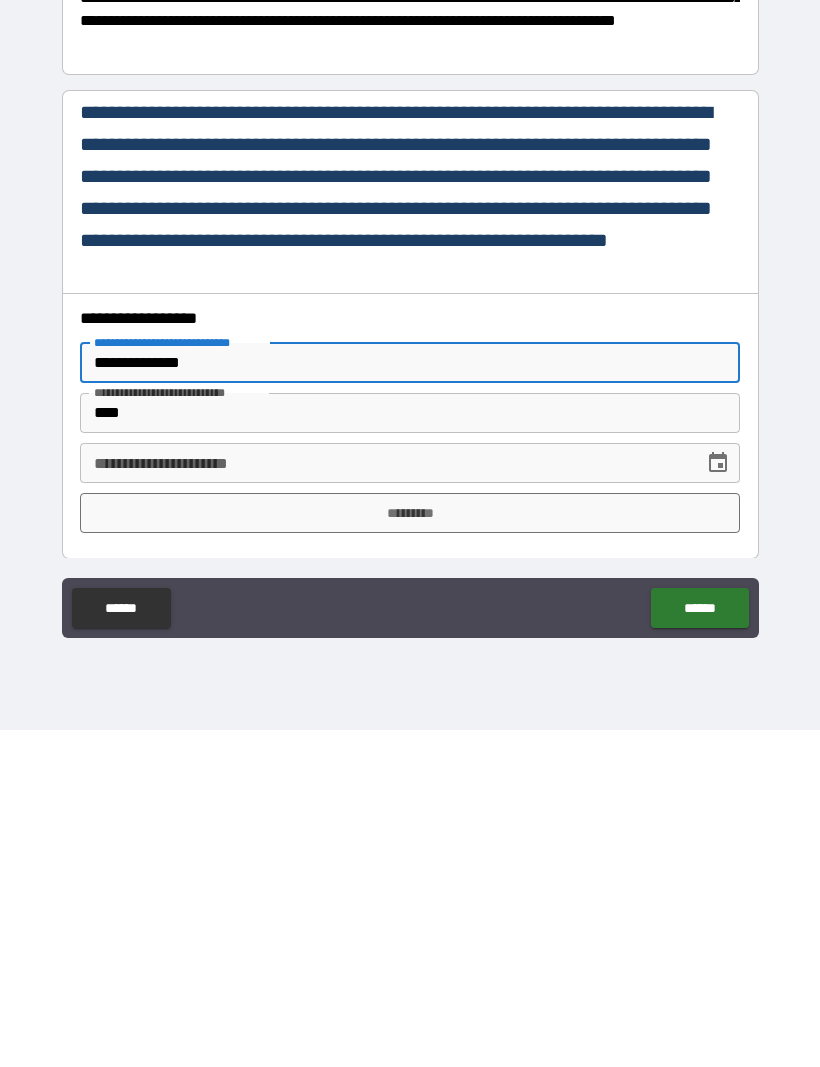 click on "****" at bounding box center [410, 750] 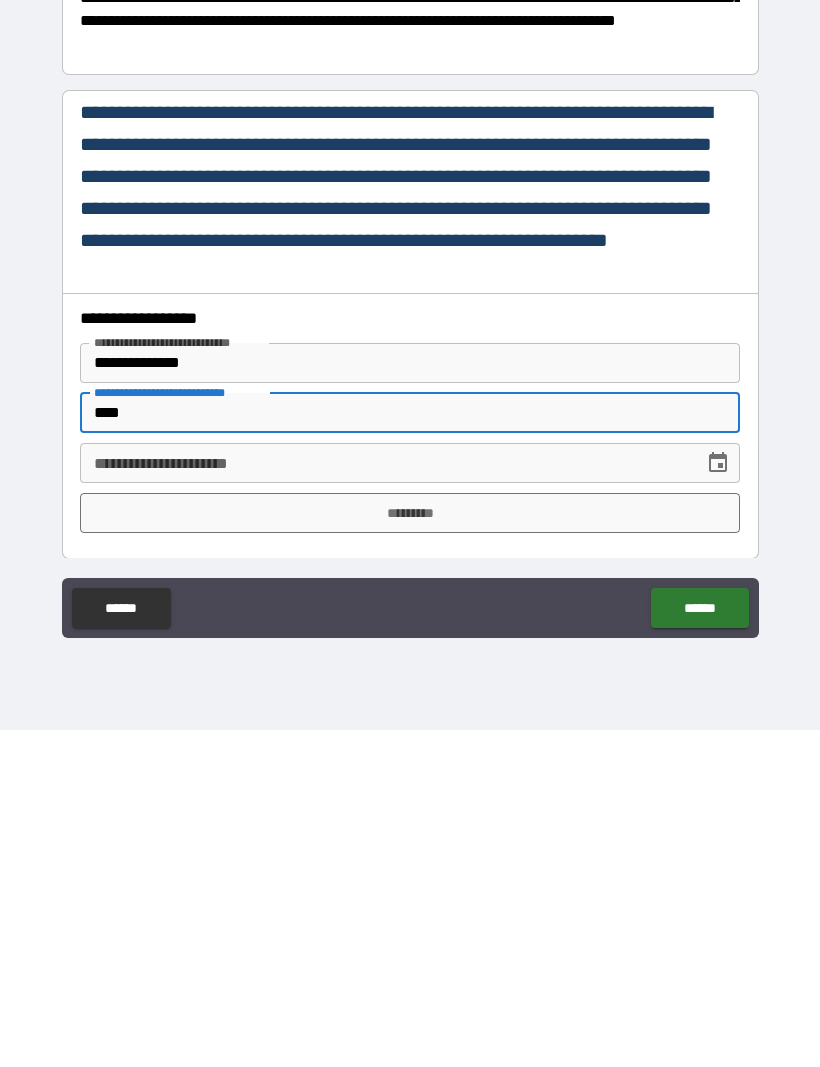 click on "**********" at bounding box center [410, 700] 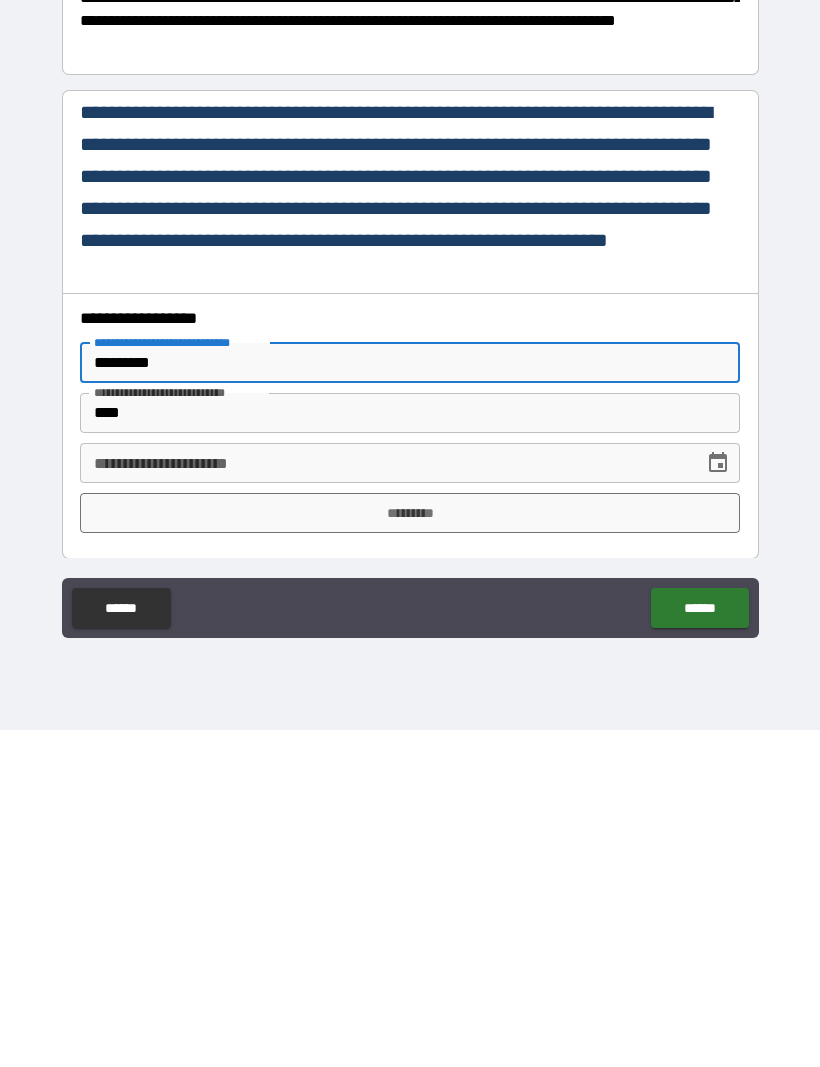 type on "********" 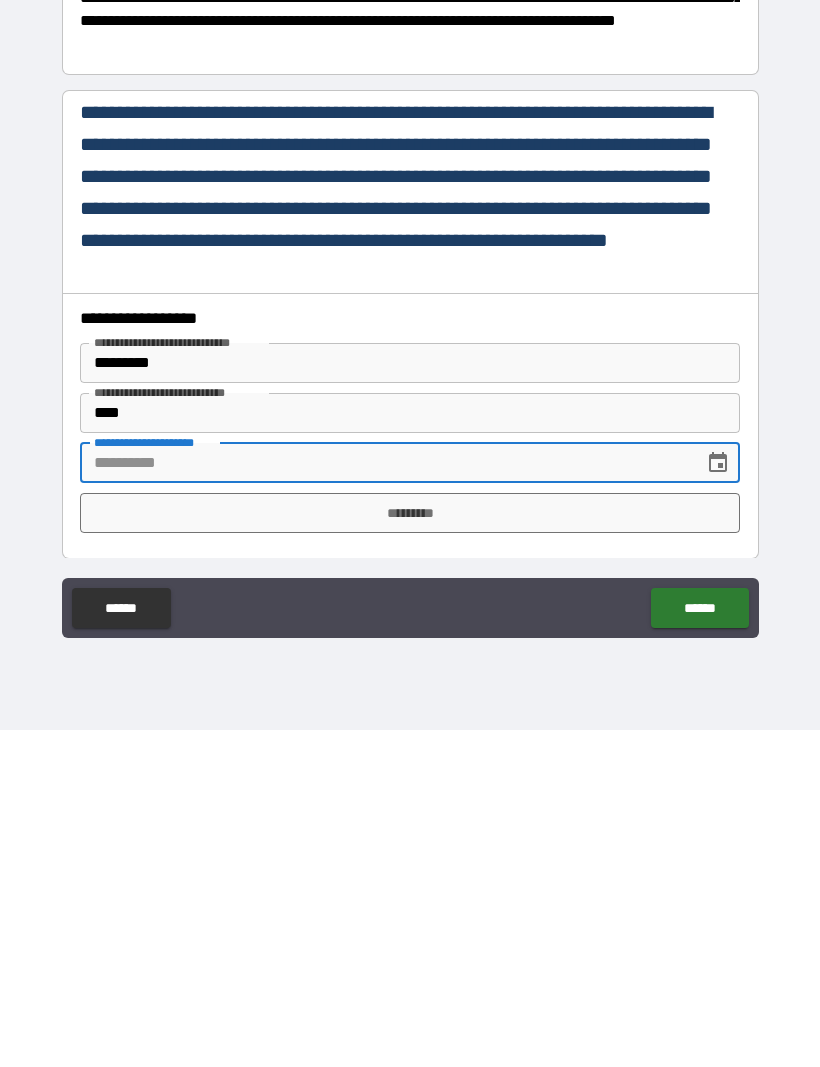 click 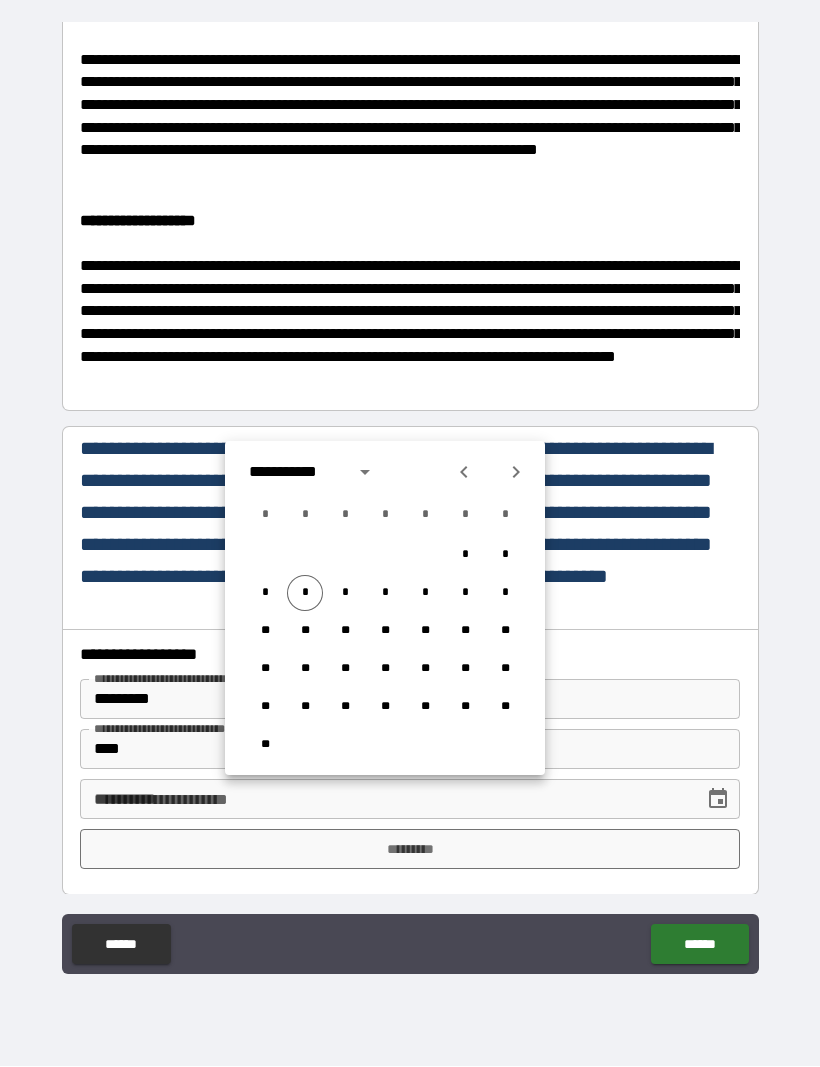 click on "*" at bounding box center [305, 594] 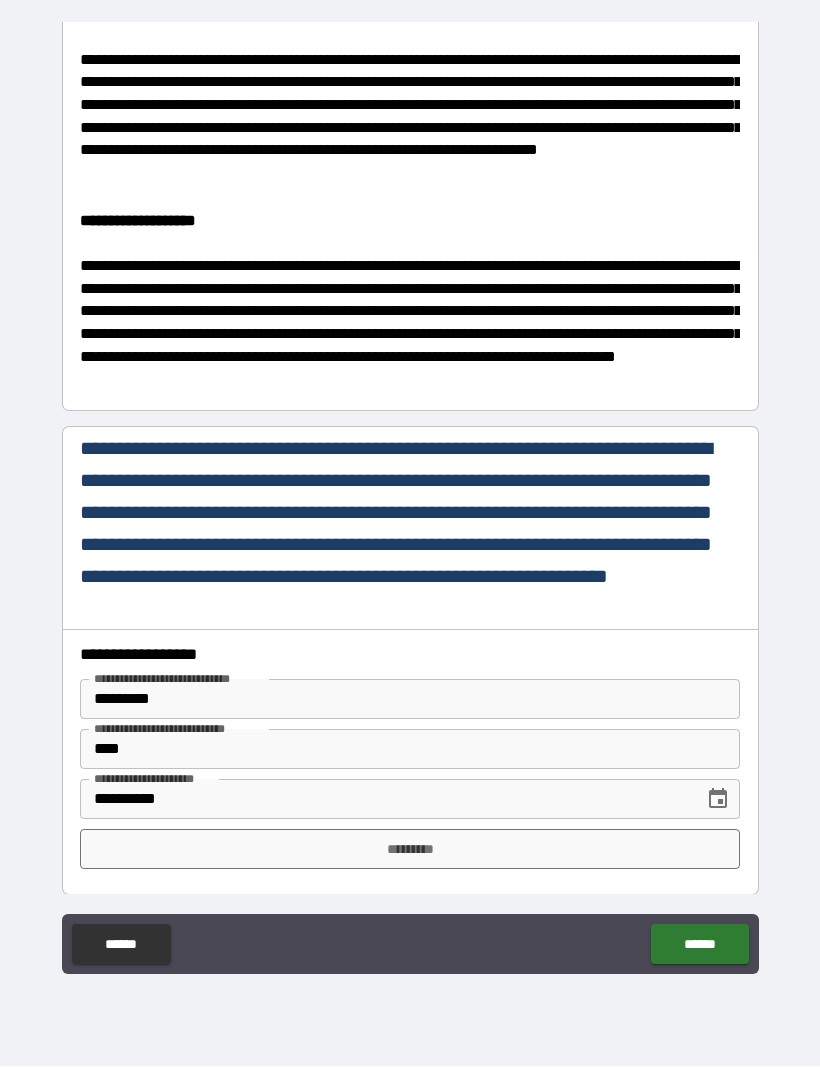 type on "**********" 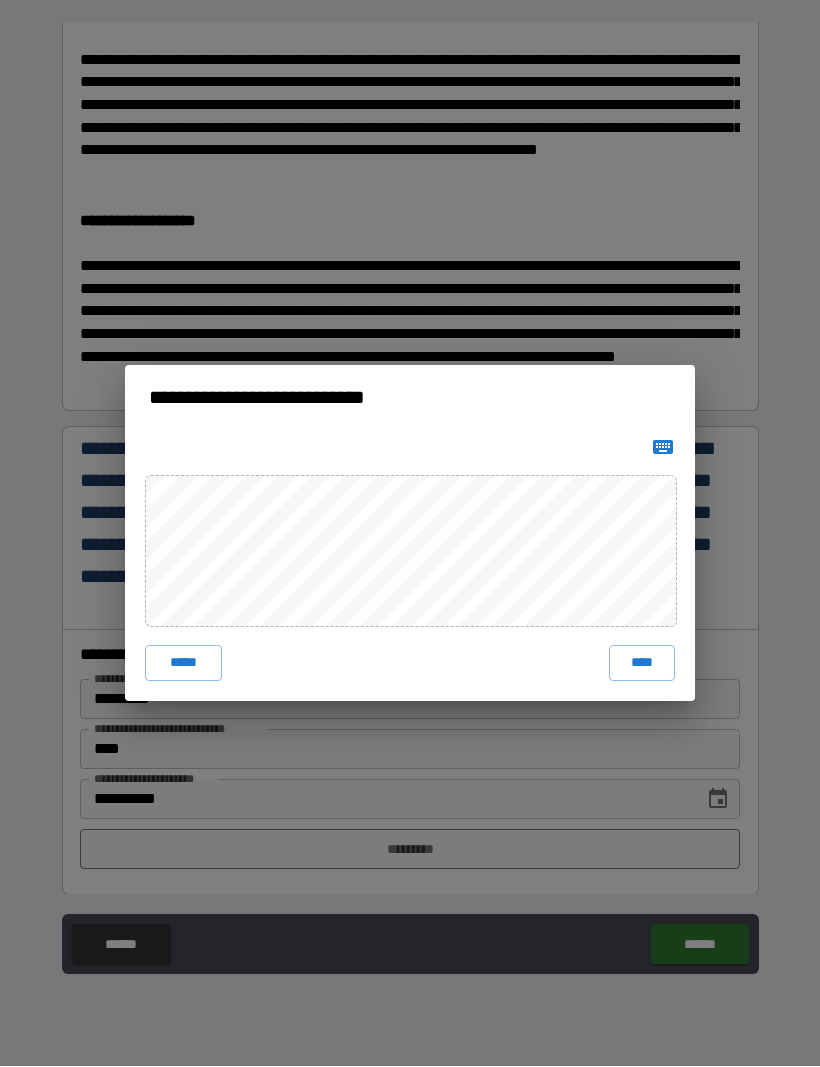 click on "****" at bounding box center (642, 664) 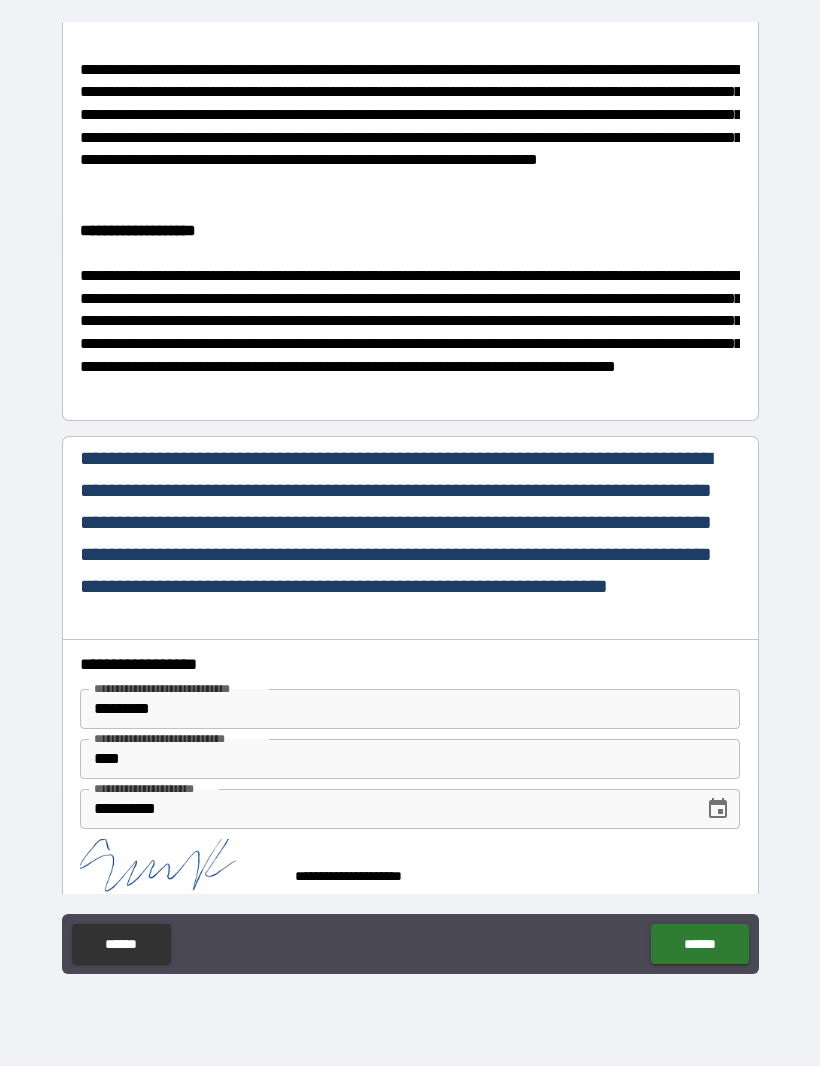 click on "******" at bounding box center (699, 945) 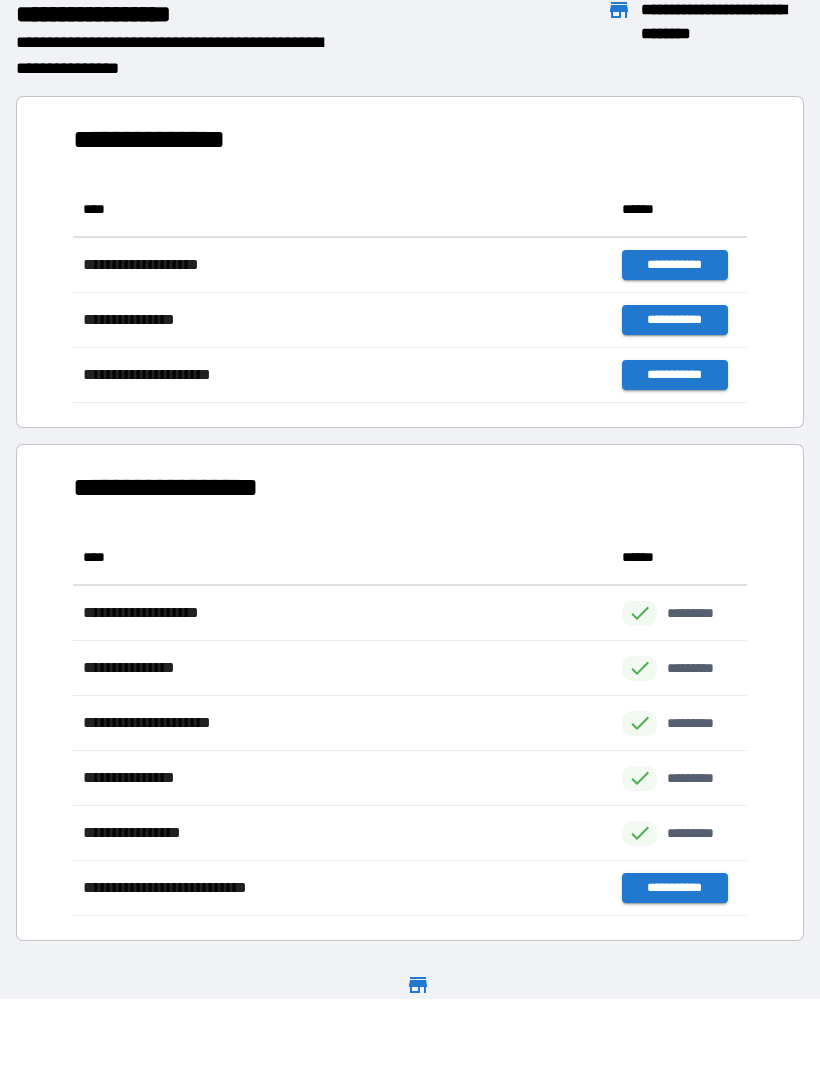 scroll, scrollTop: 1, scrollLeft: 1, axis: both 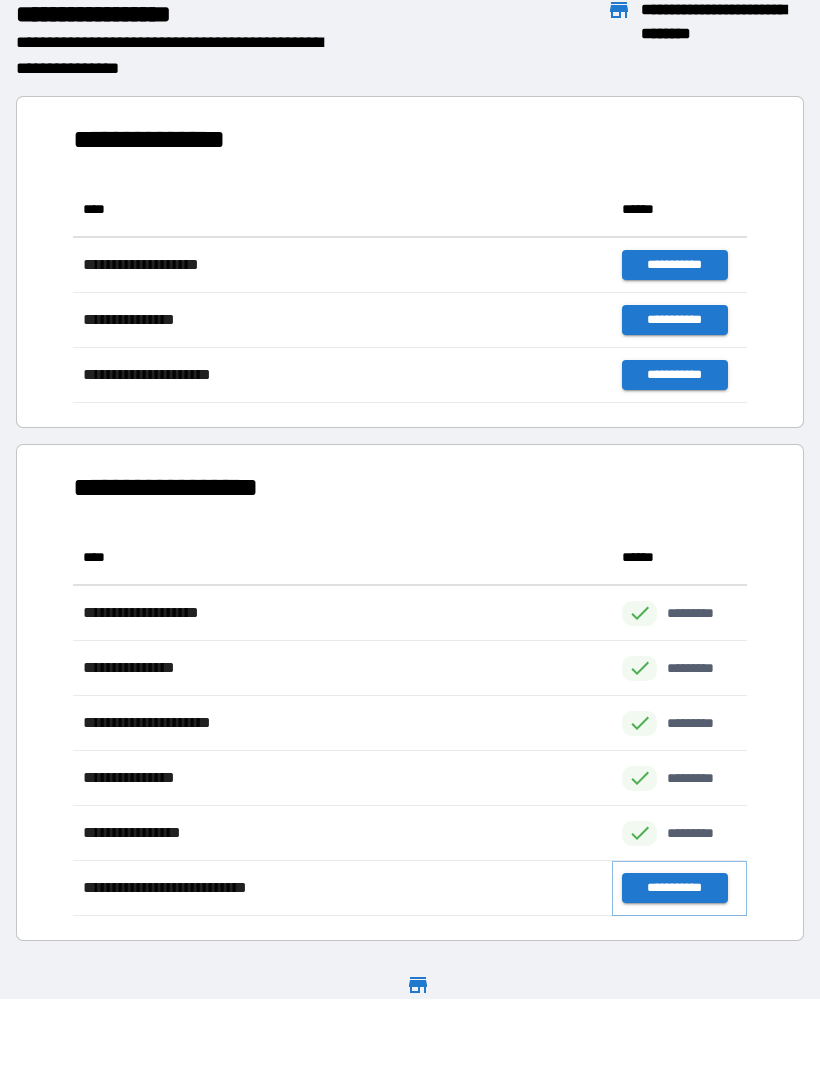 click on "**********" at bounding box center (674, 889) 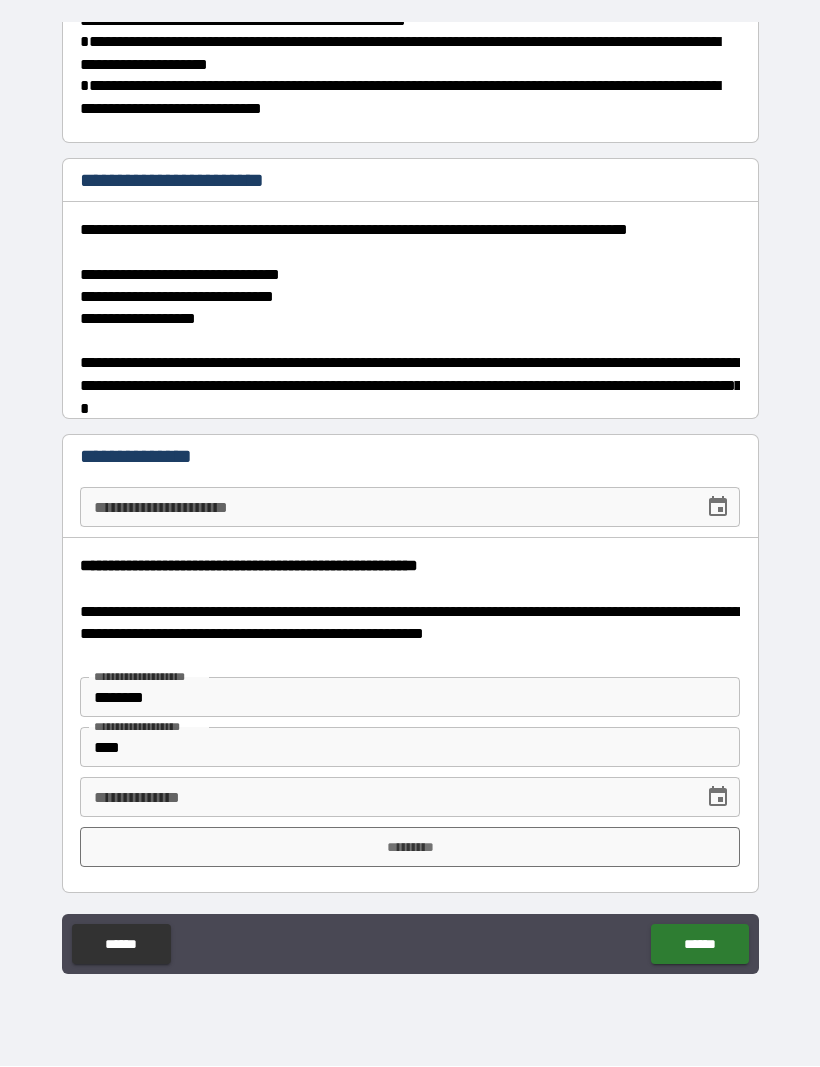 scroll, scrollTop: 1065, scrollLeft: 0, axis: vertical 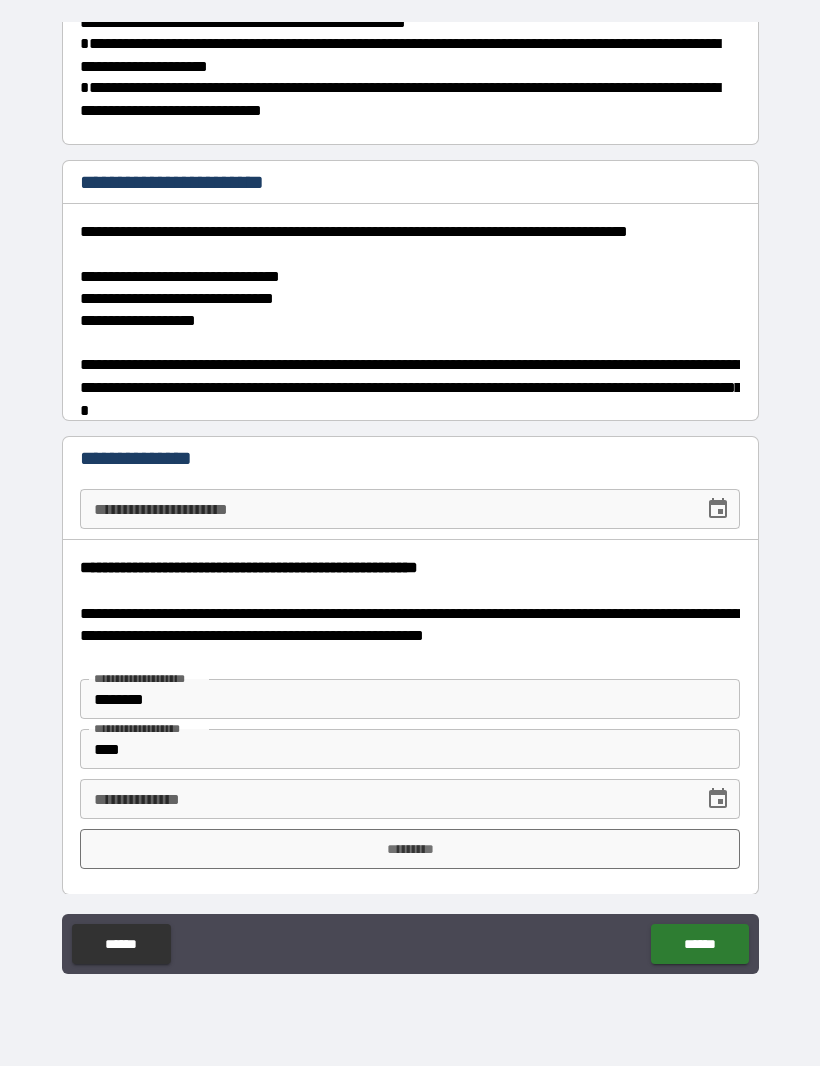 click on "**********" at bounding box center [385, 800] 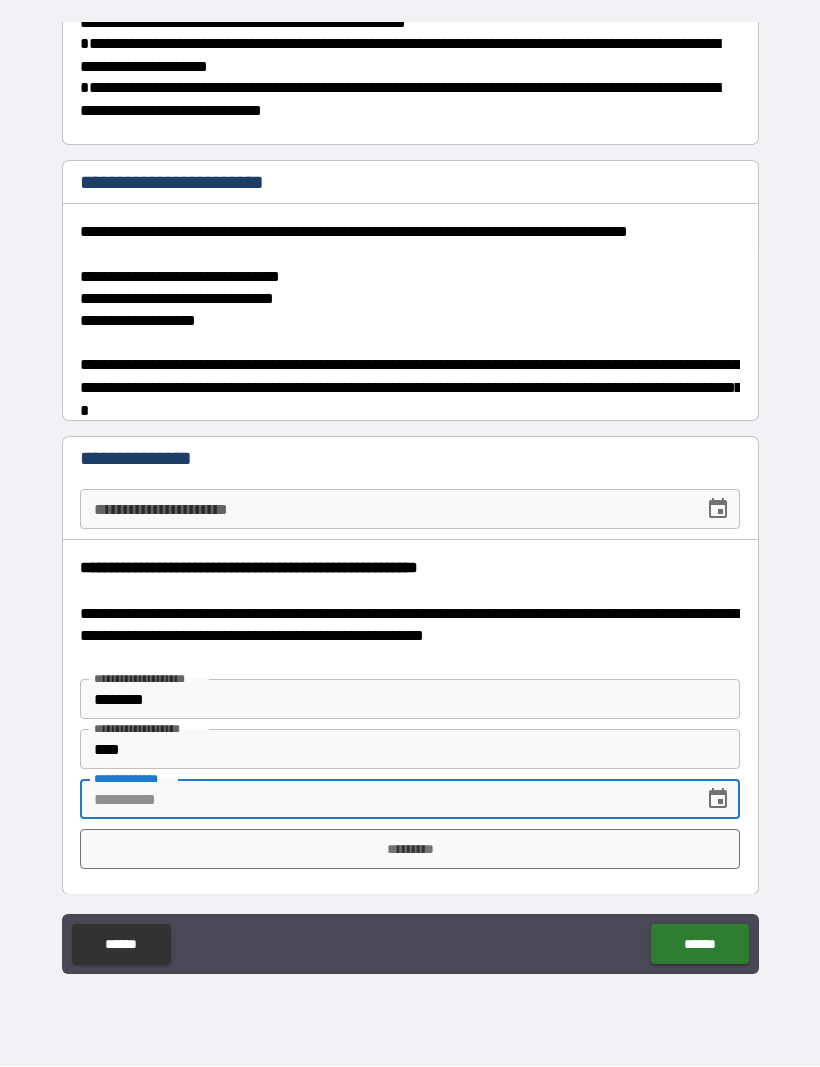 scroll, scrollTop: 68, scrollLeft: 0, axis: vertical 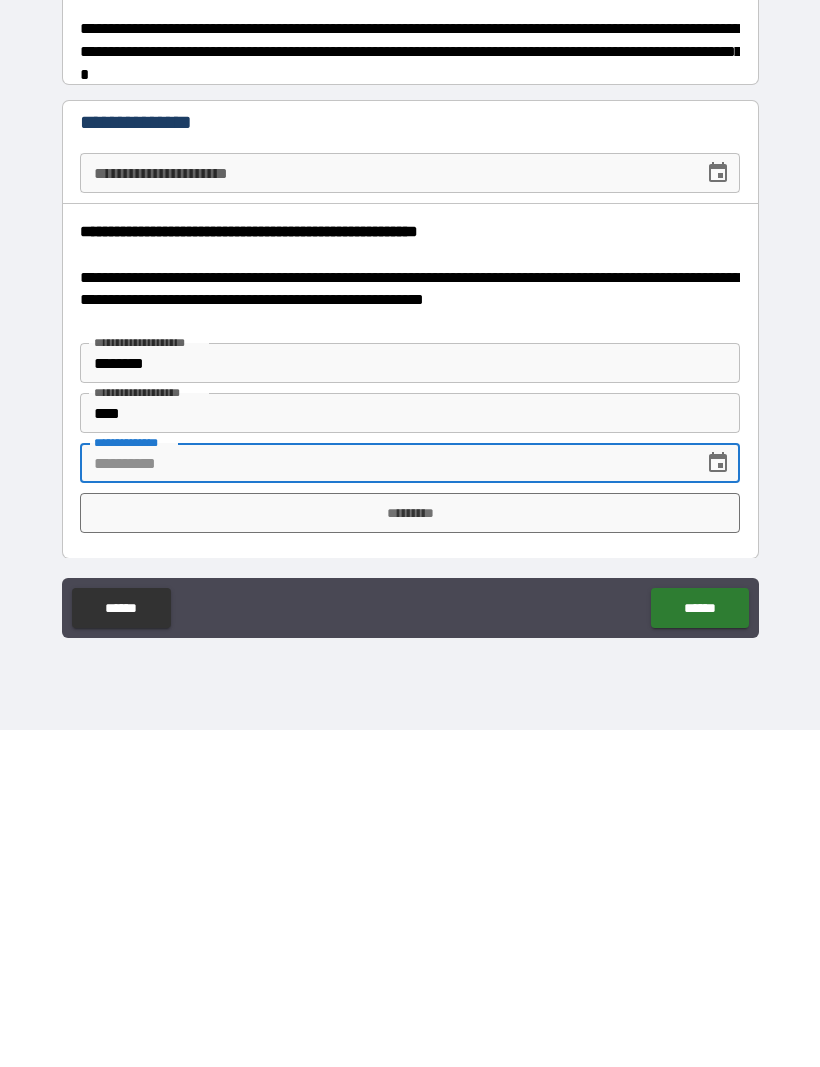 click 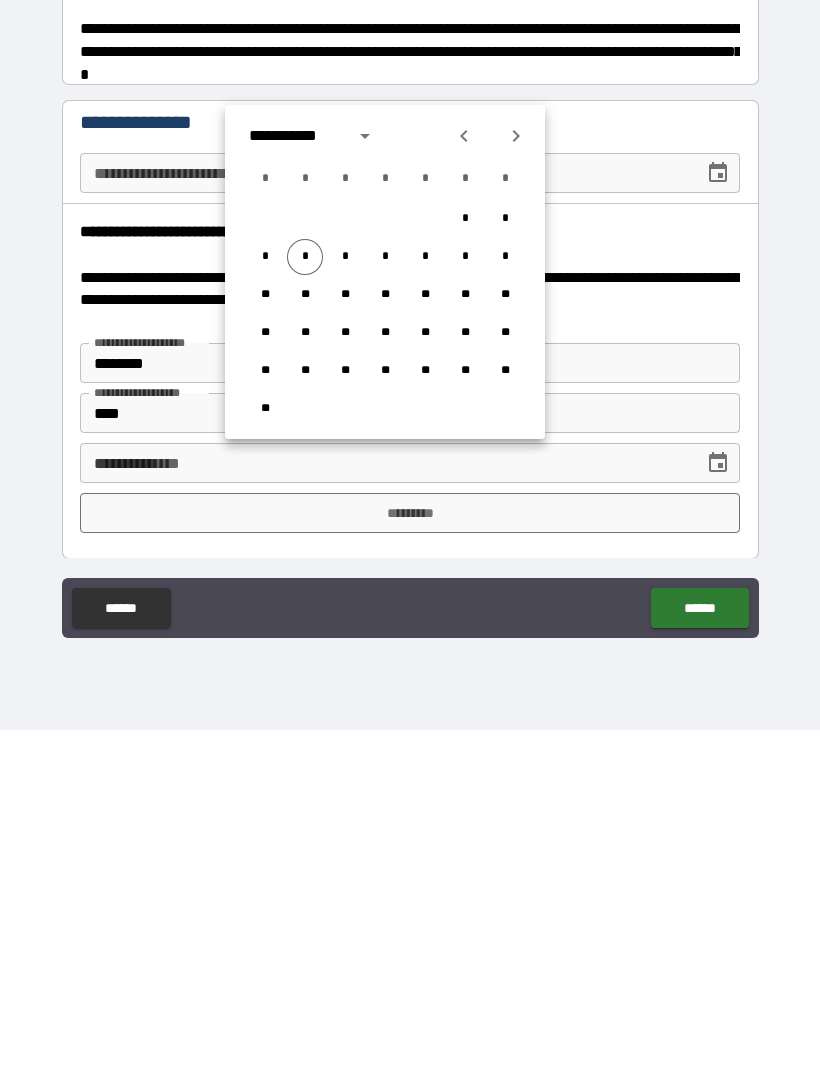 scroll, scrollTop: 67, scrollLeft: 0, axis: vertical 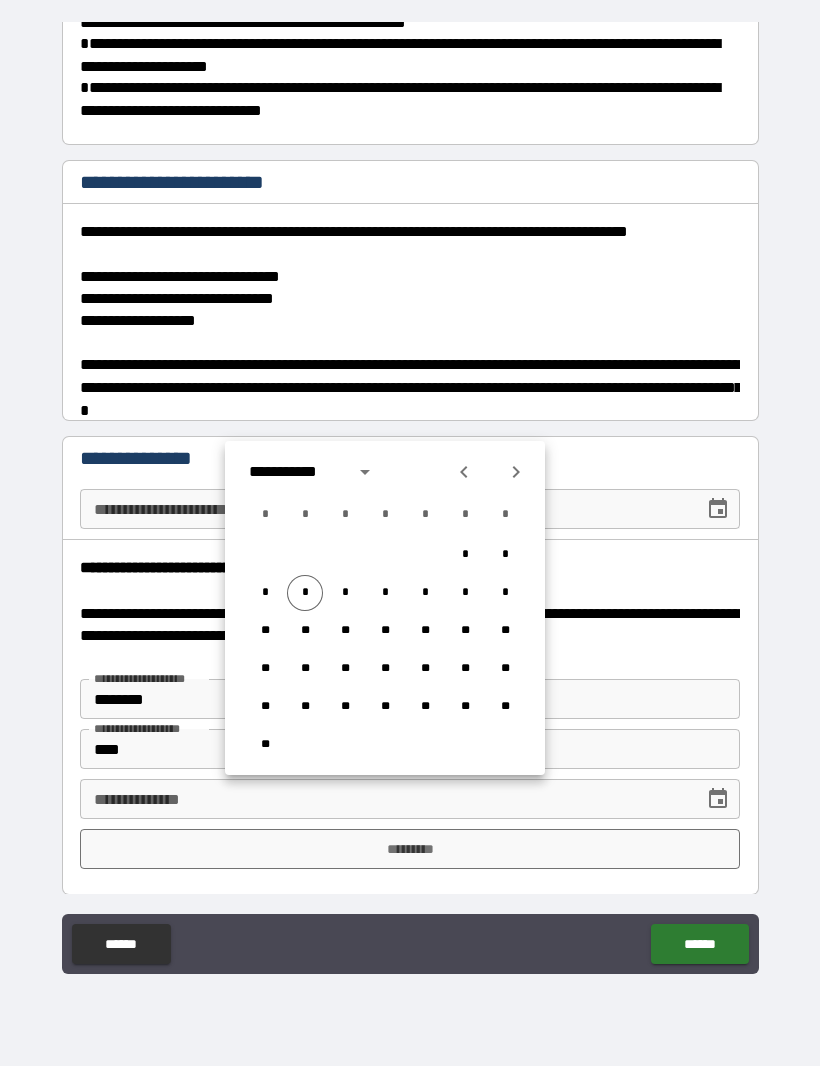 click on "*" at bounding box center (305, 594) 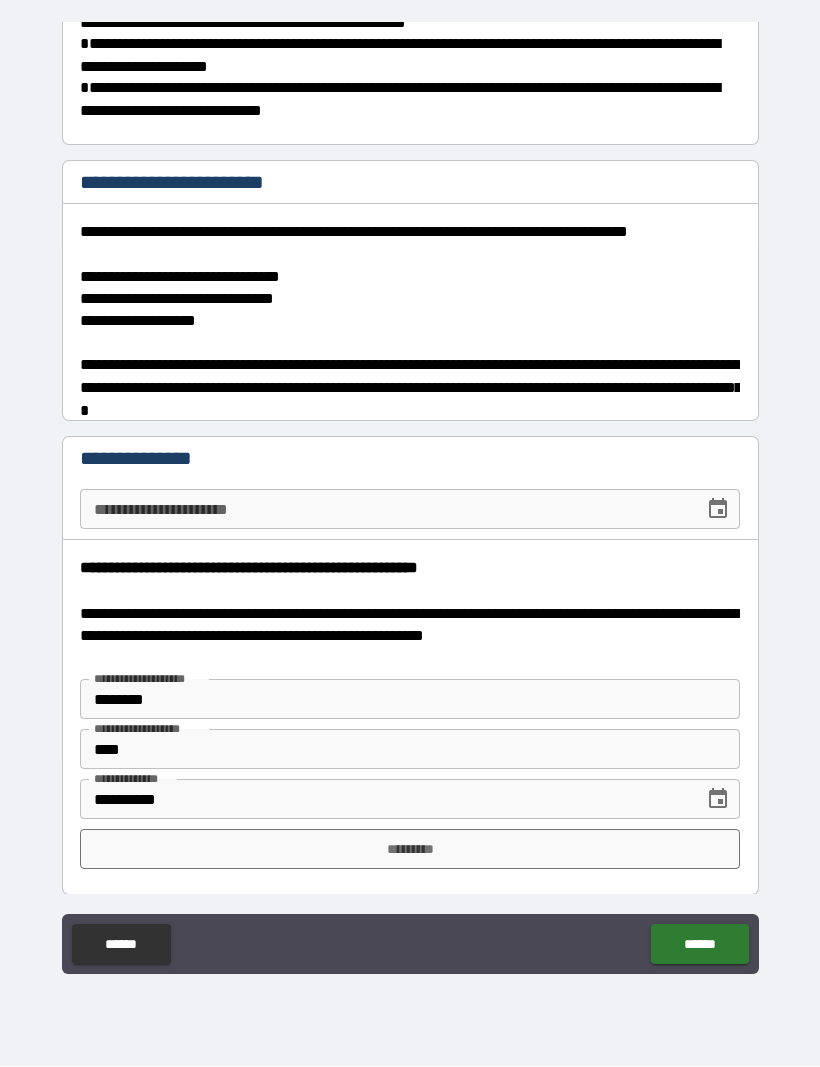 click on "*********" at bounding box center (410, 850) 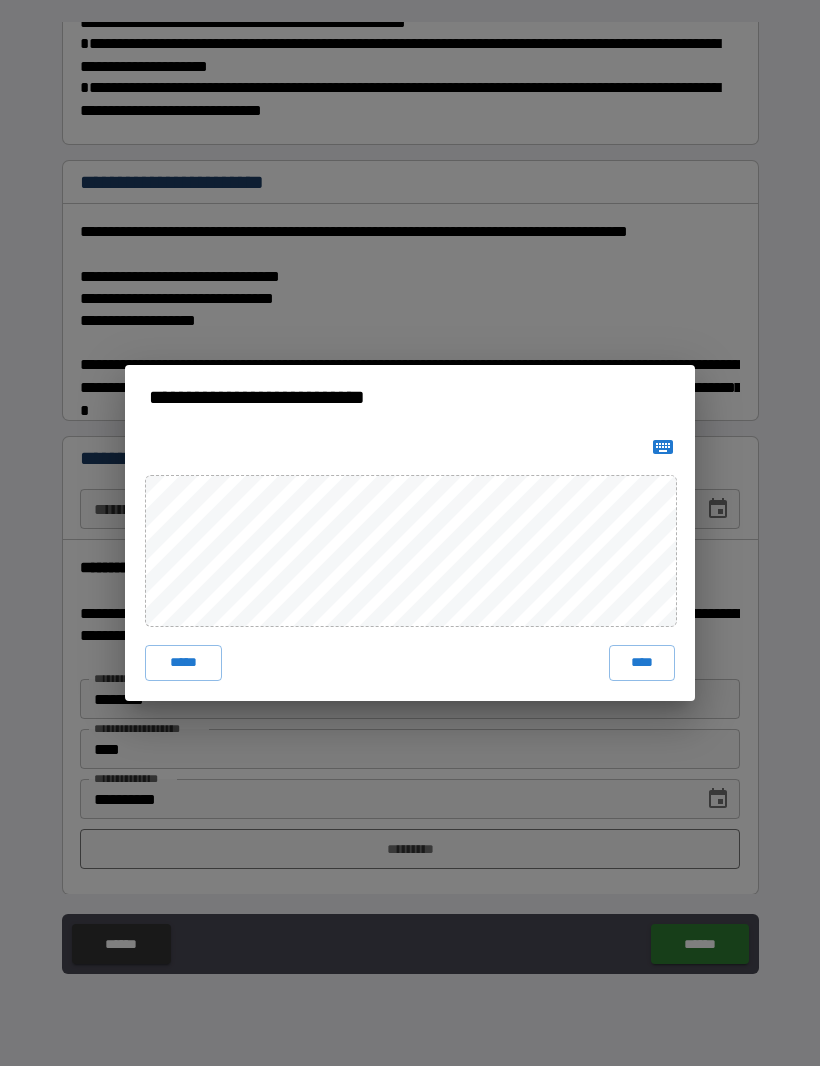 click on "****" at bounding box center [642, 664] 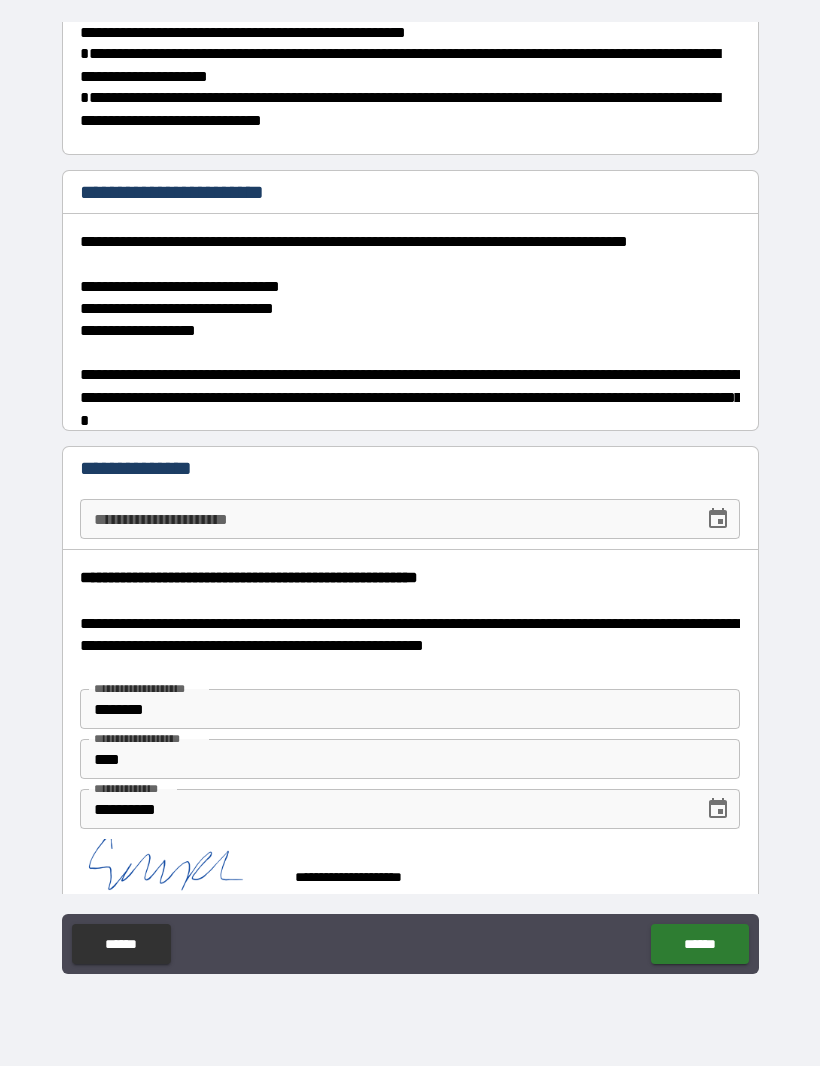 click on "******" at bounding box center [699, 945] 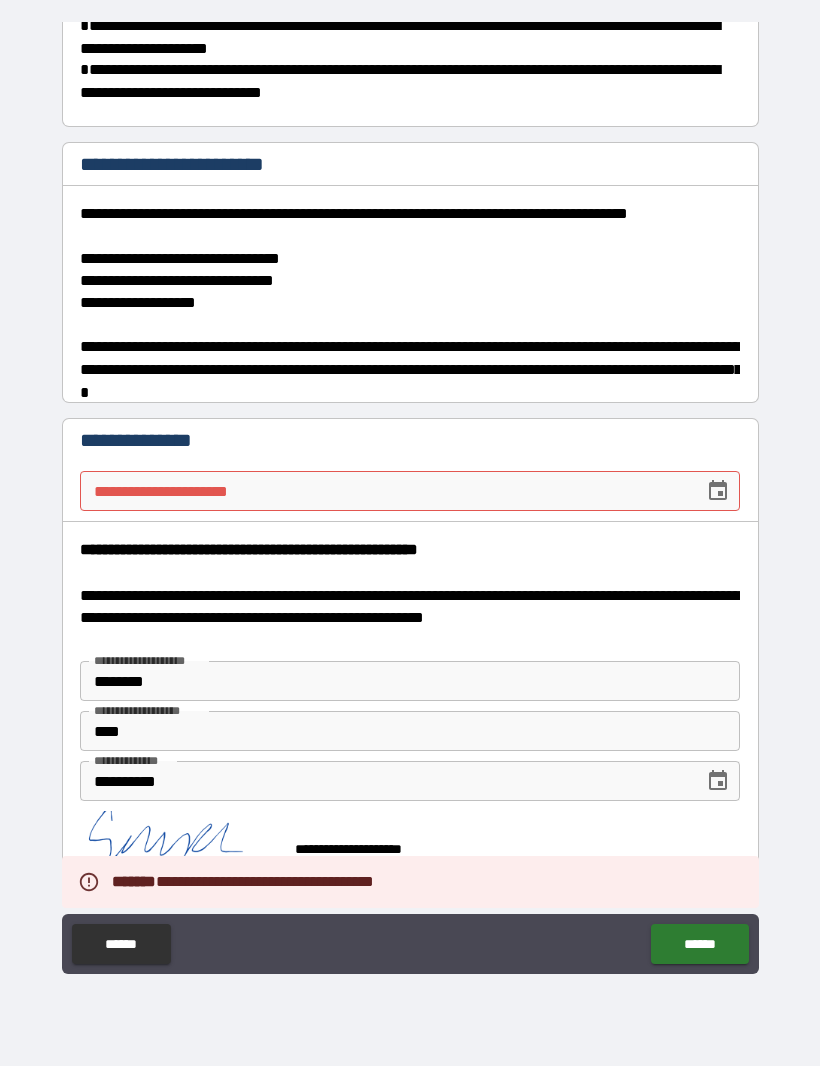 scroll, scrollTop: 1082, scrollLeft: 0, axis: vertical 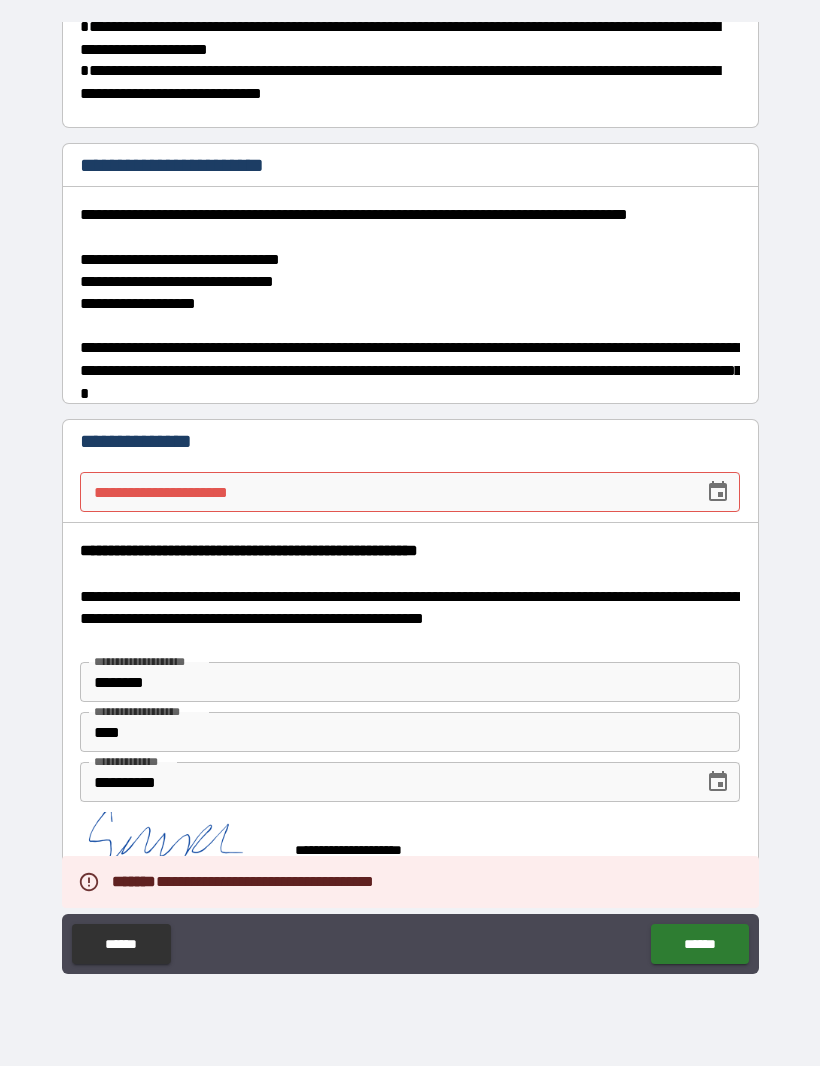 click on "******" at bounding box center [699, 945] 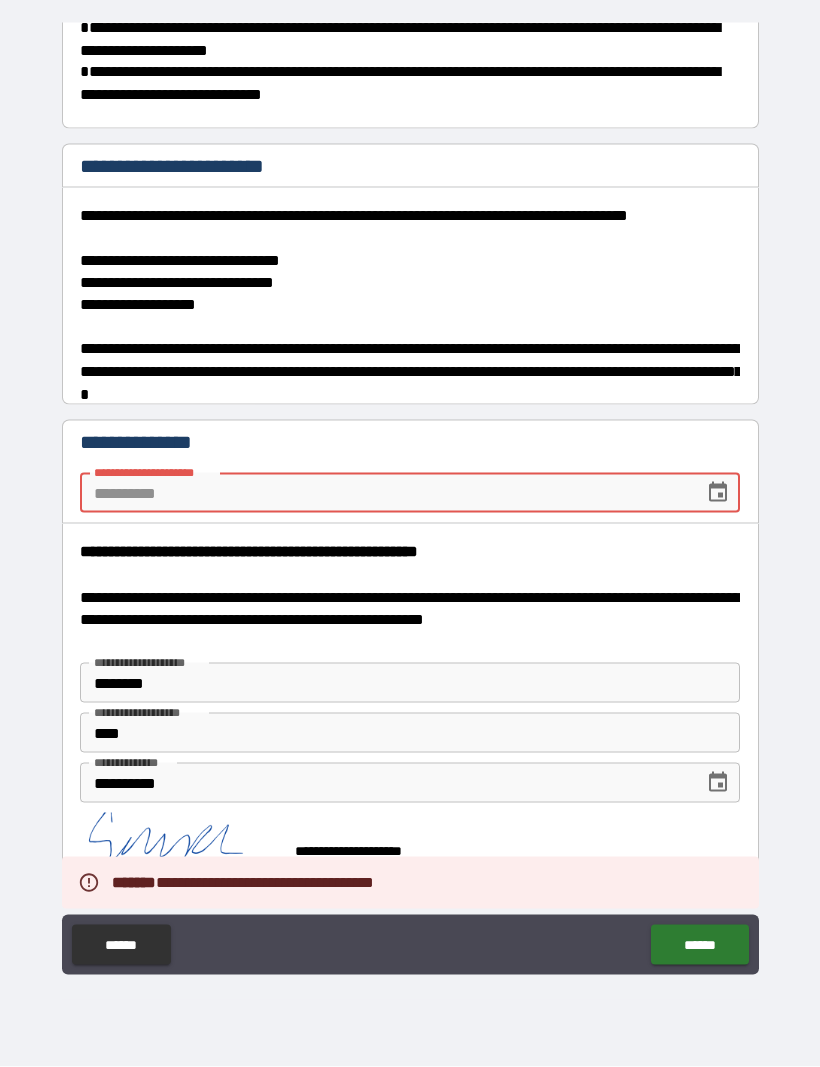 click 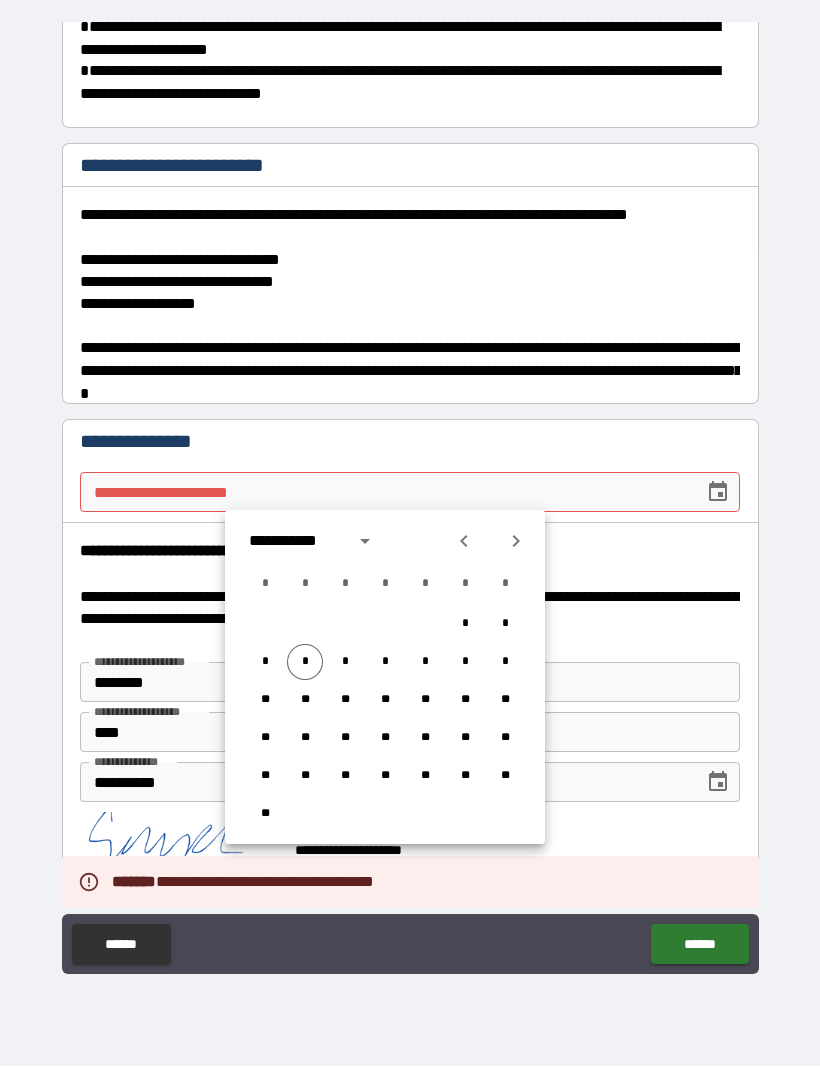 click on "*" at bounding box center (305, 663) 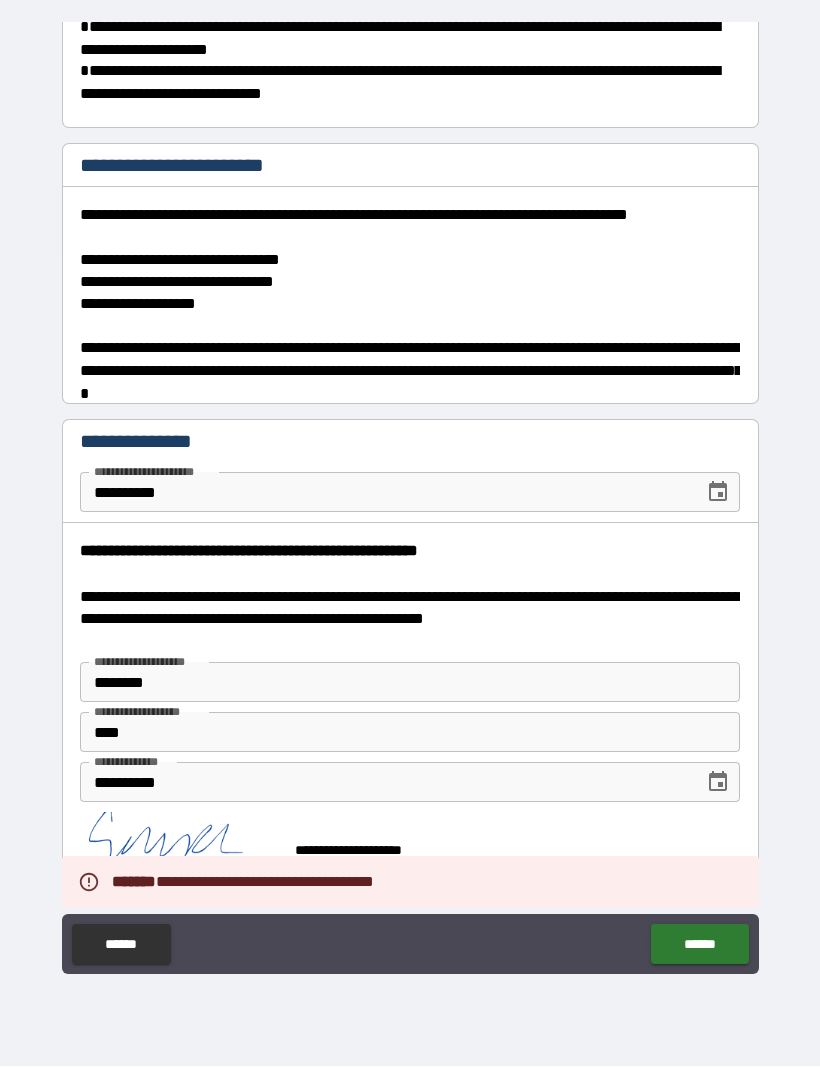 type on "**********" 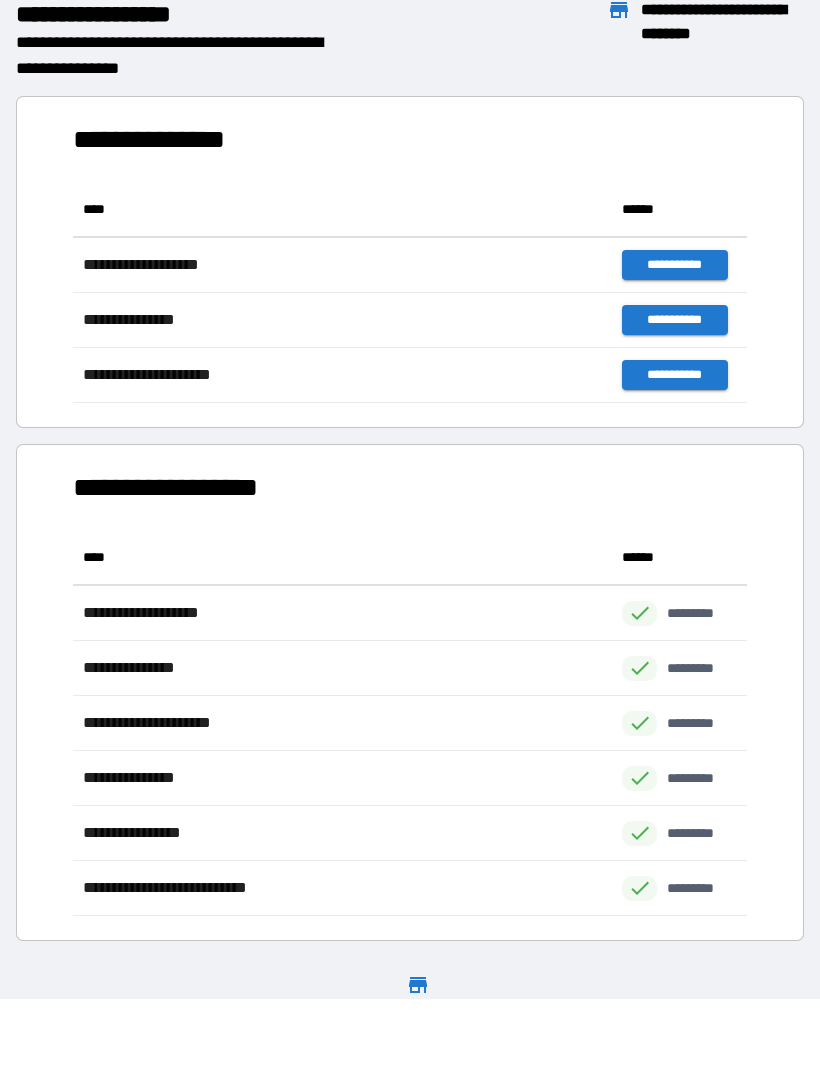 scroll, scrollTop: 1, scrollLeft: 1, axis: both 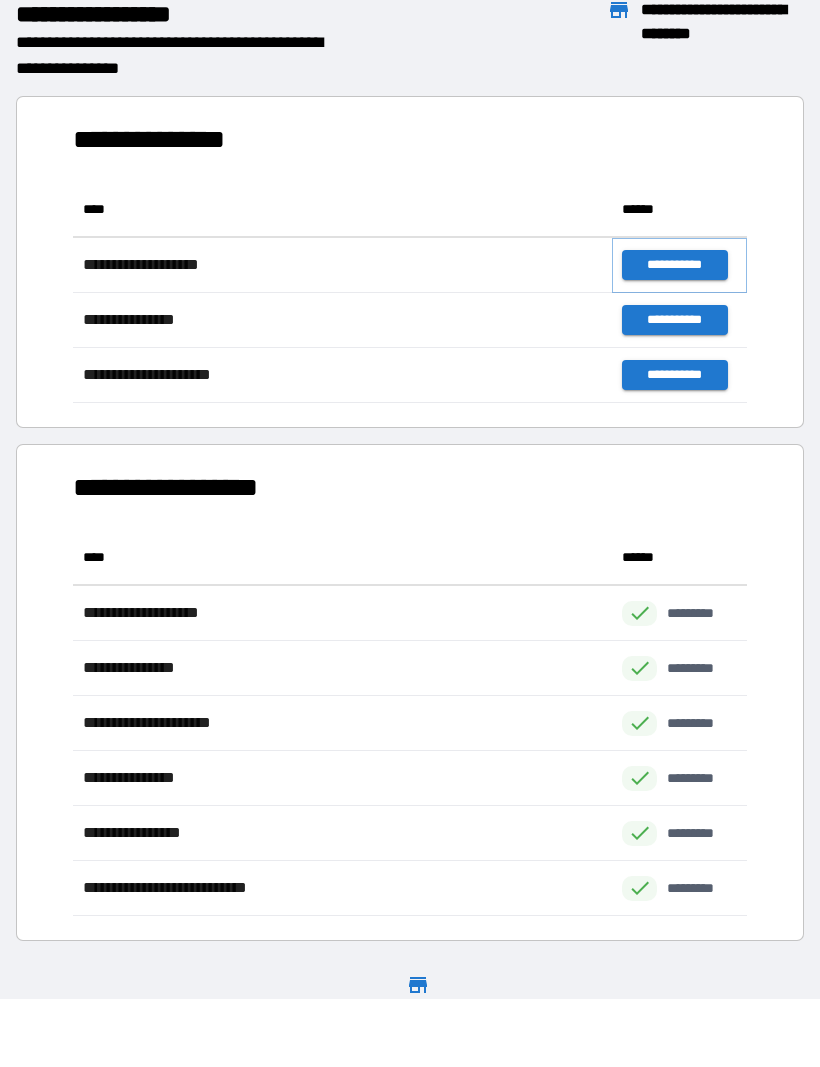 click on "**********" at bounding box center (674, 266) 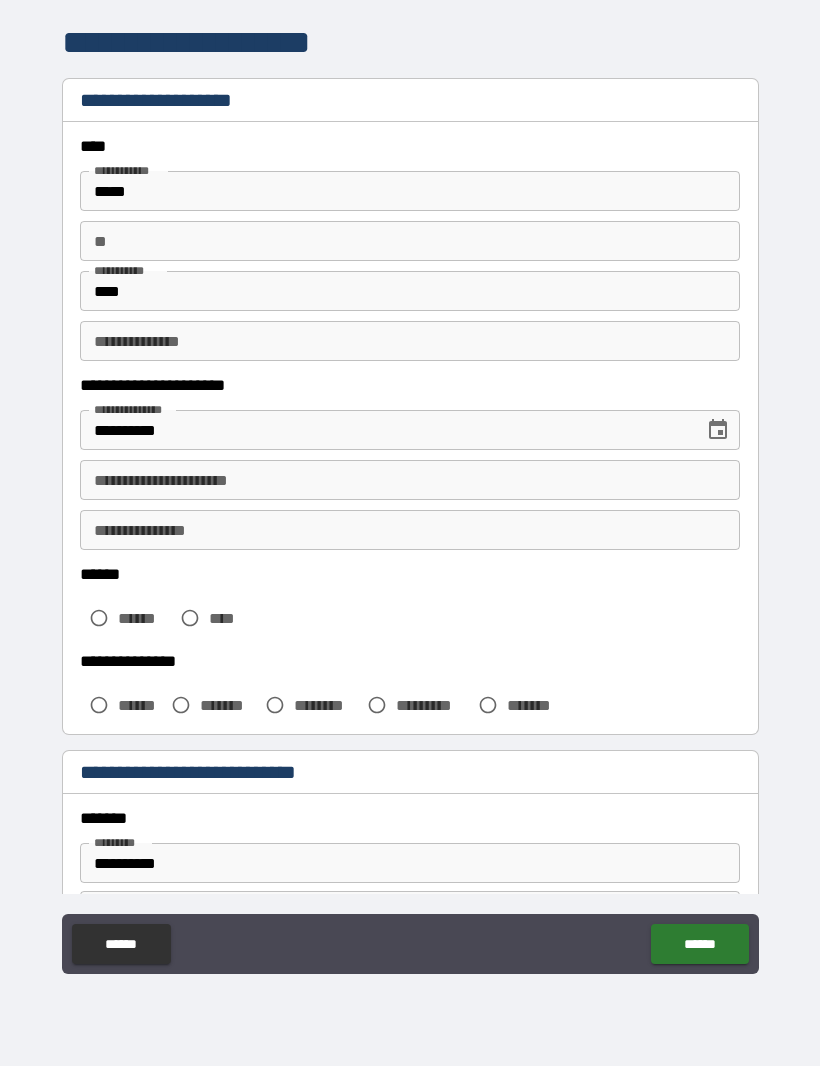 click on "**********" at bounding box center [410, 481] 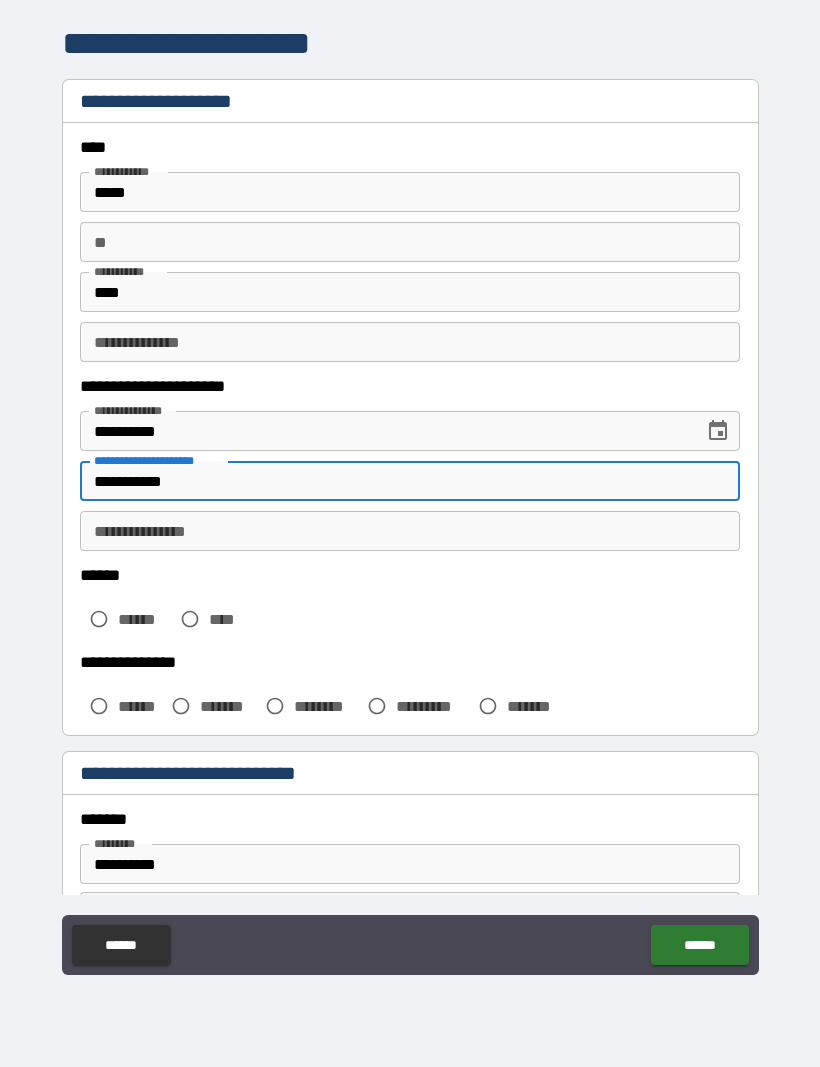type on "**********" 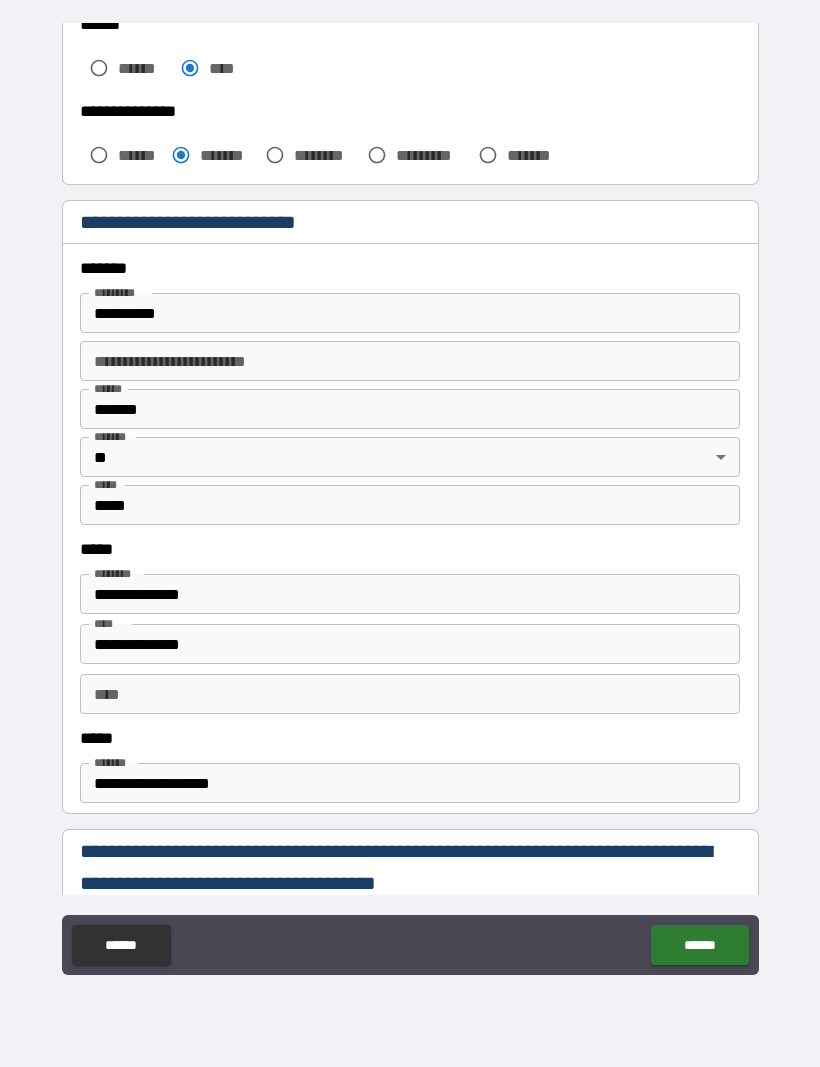 scroll, scrollTop: 479, scrollLeft: 0, axis: vertical 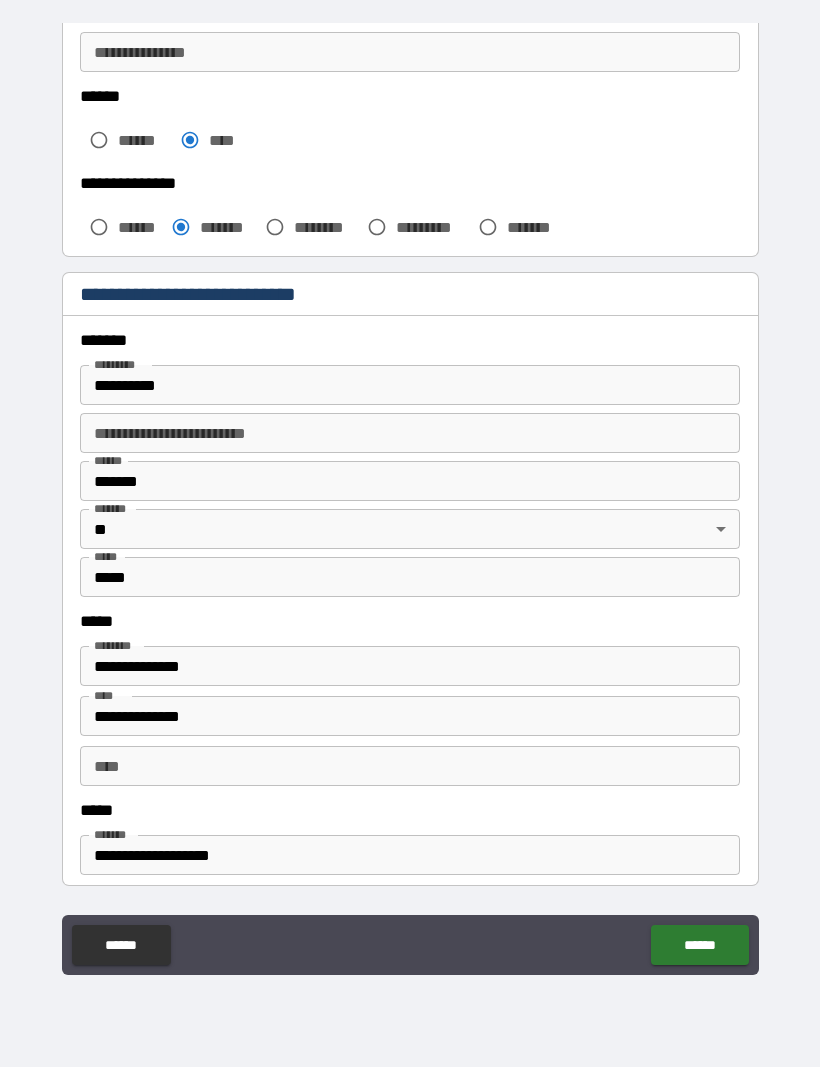 click on "**********" at bounding box center (410, 385) 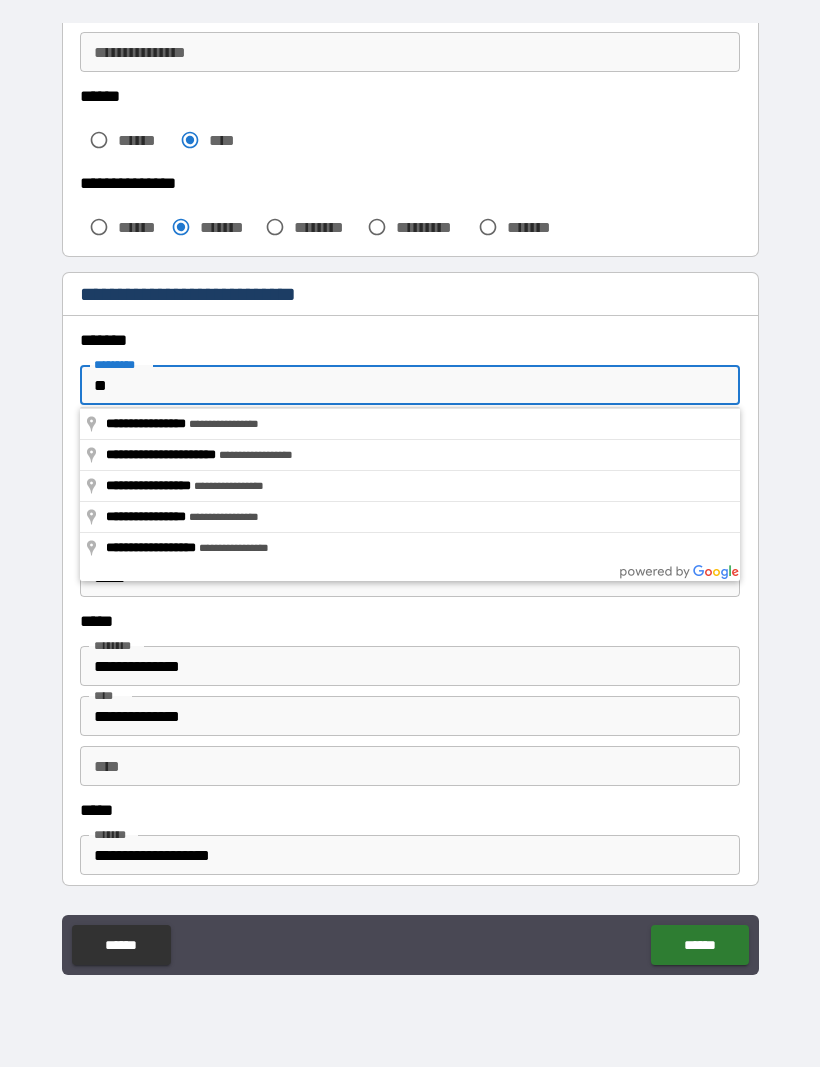 type on "*" 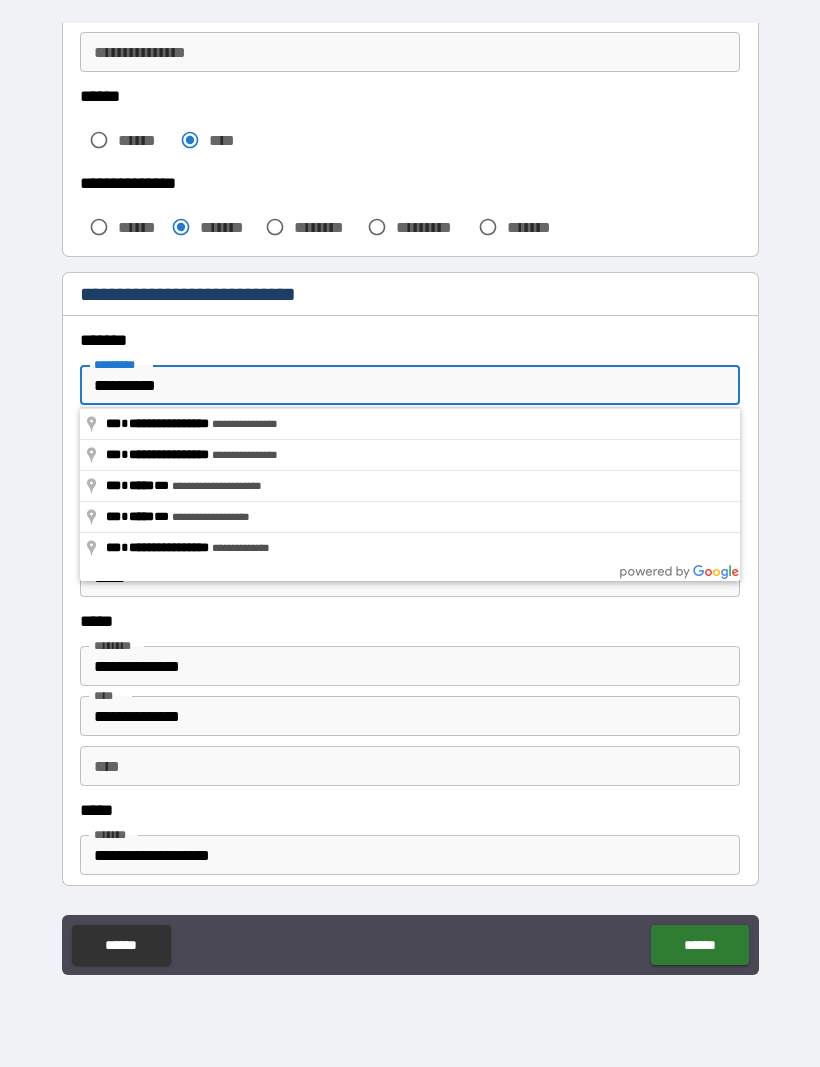 type on "**********" 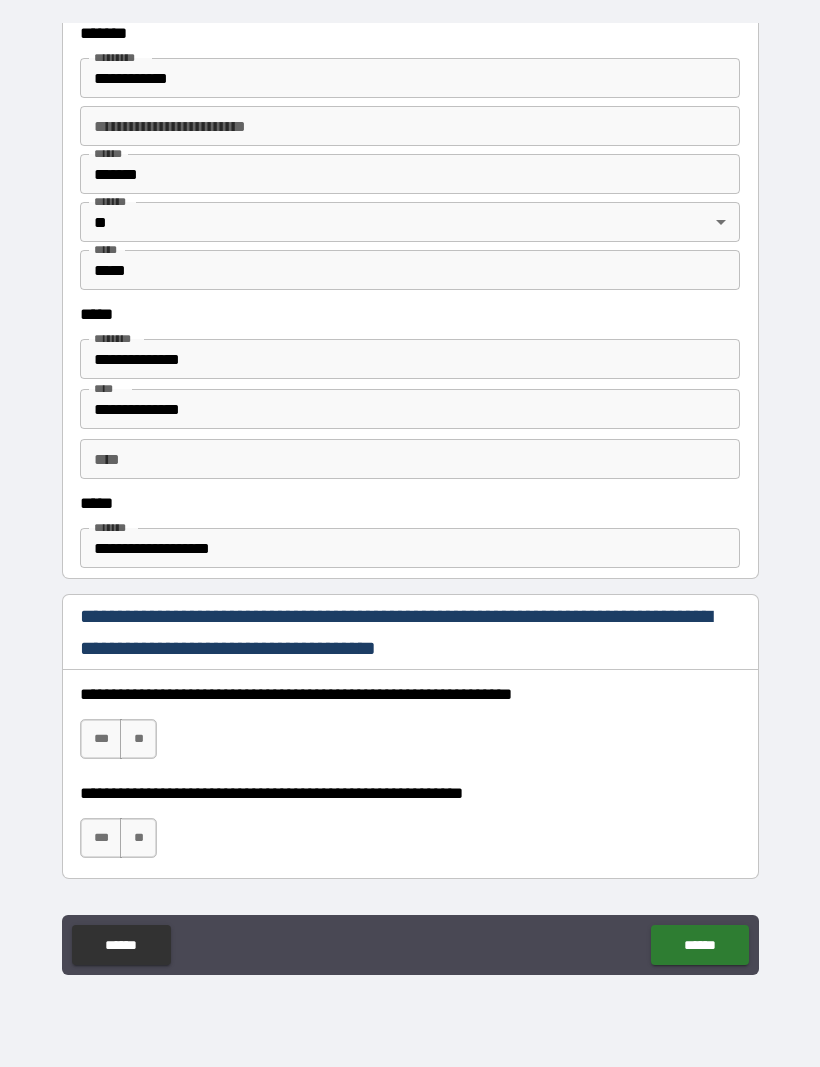 scroll, scrollTop: 785, scrollLeft: 0, axis: vertical 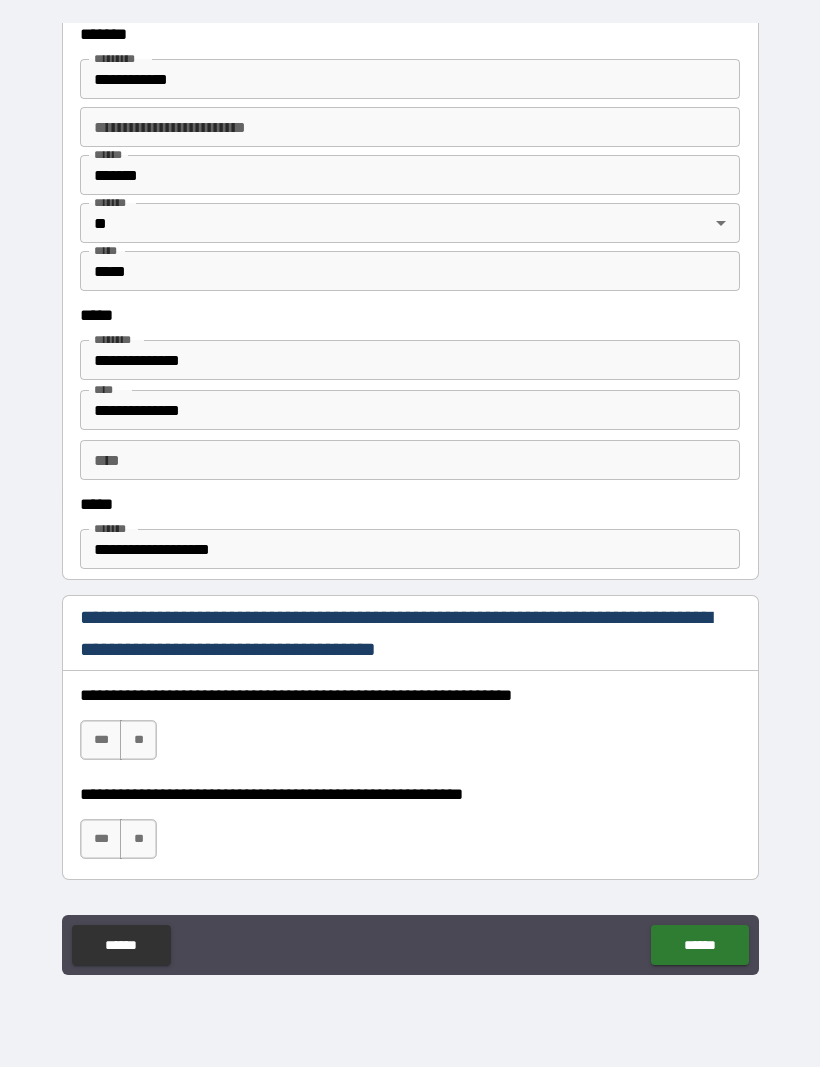 click on "***" at bounding box center [101, 740] 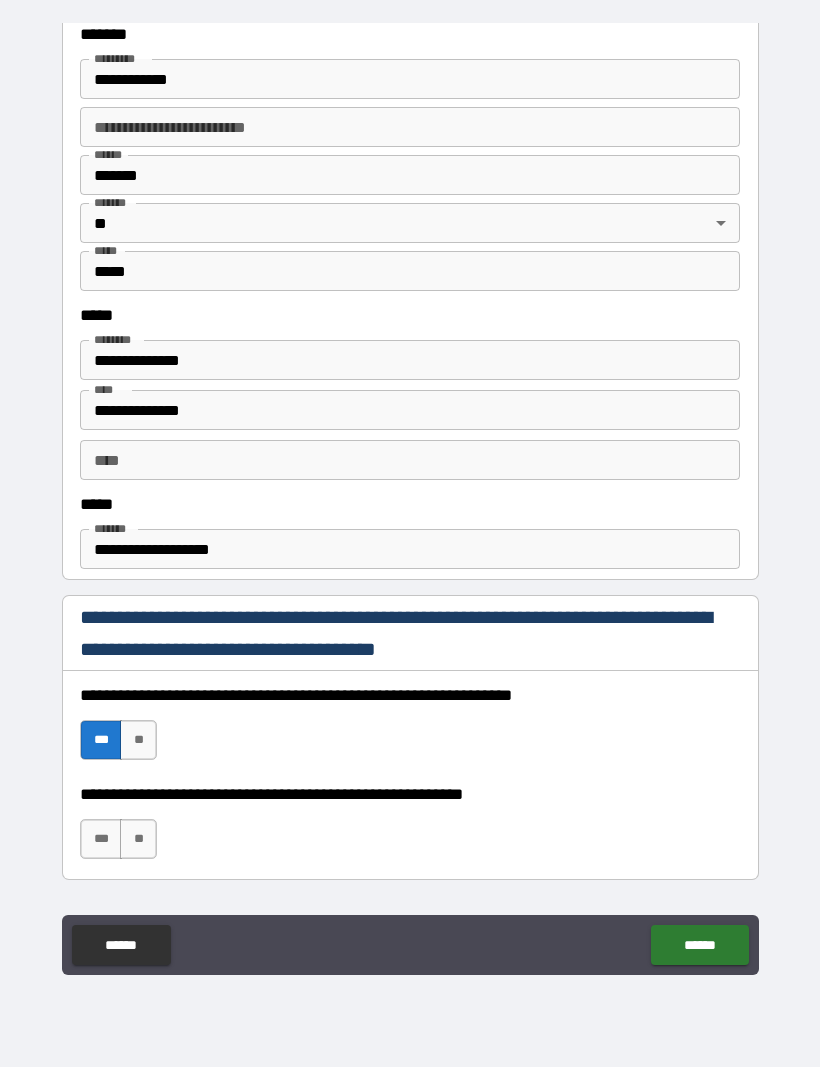 click on "***" at bounding box center [101, 839] 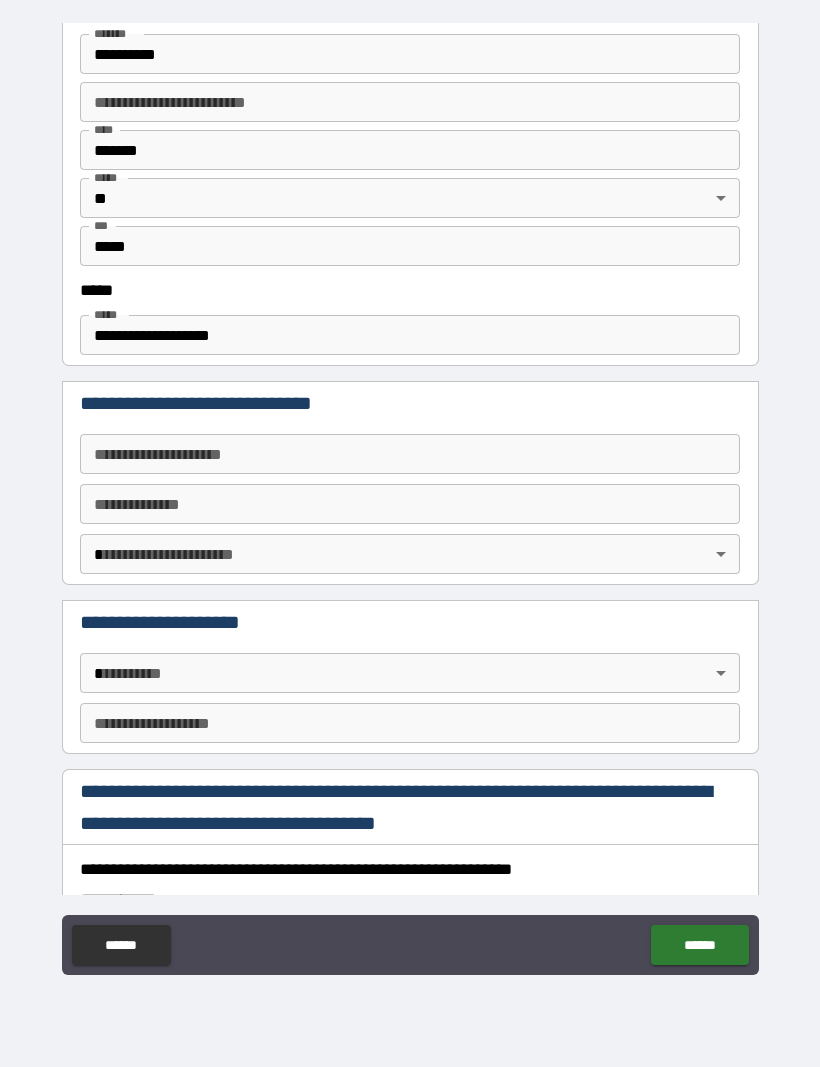 scroll, scrollTop: 2399, scrollLeft: 0, axis: vertical 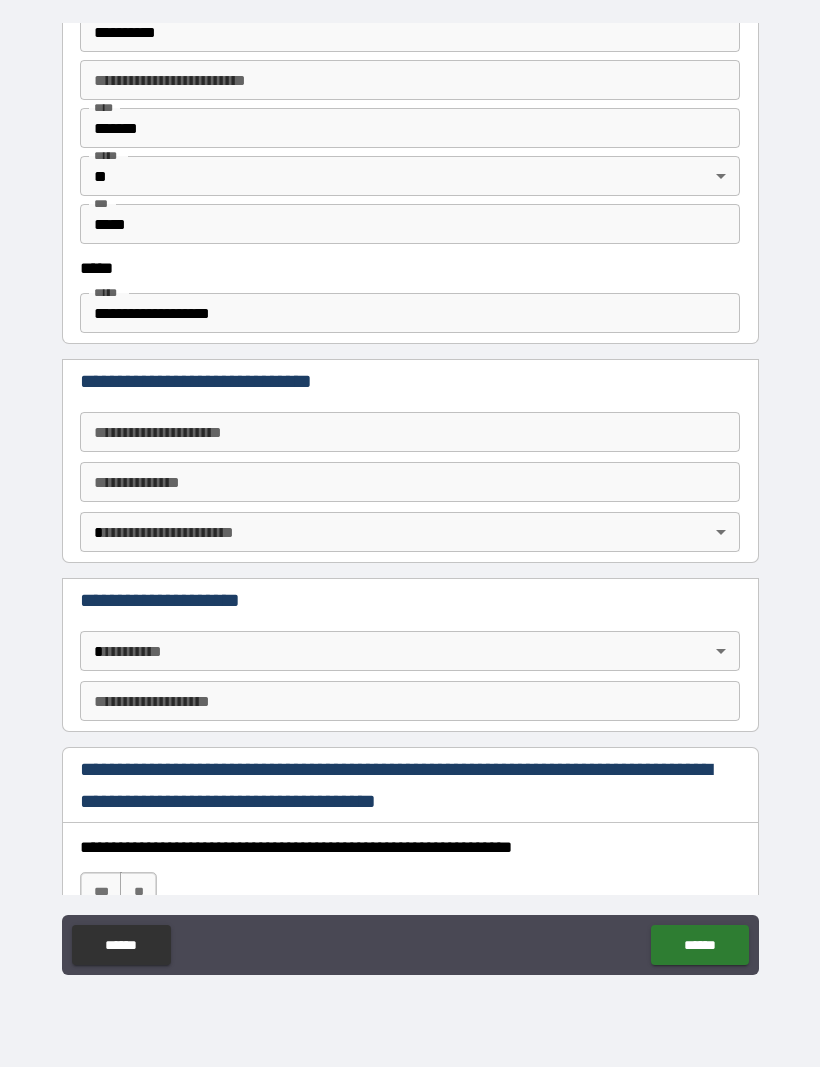 click on "**********" at bounding box center (410, 432) 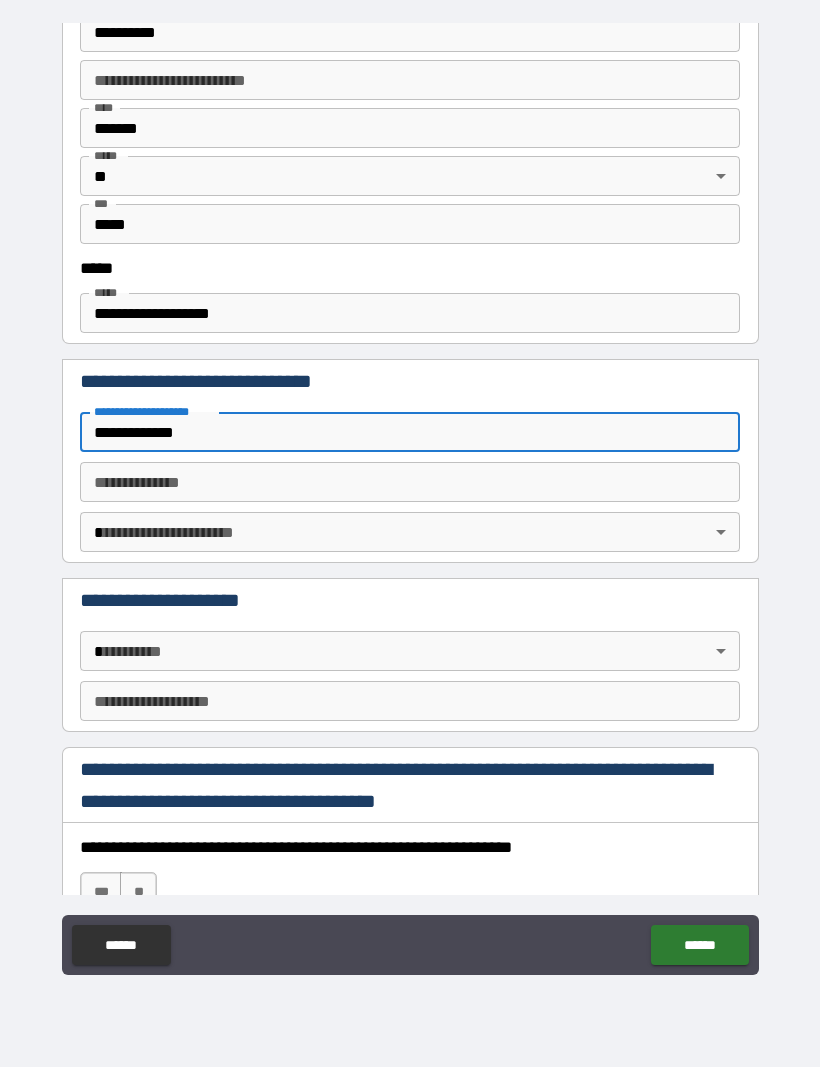type on "**********" 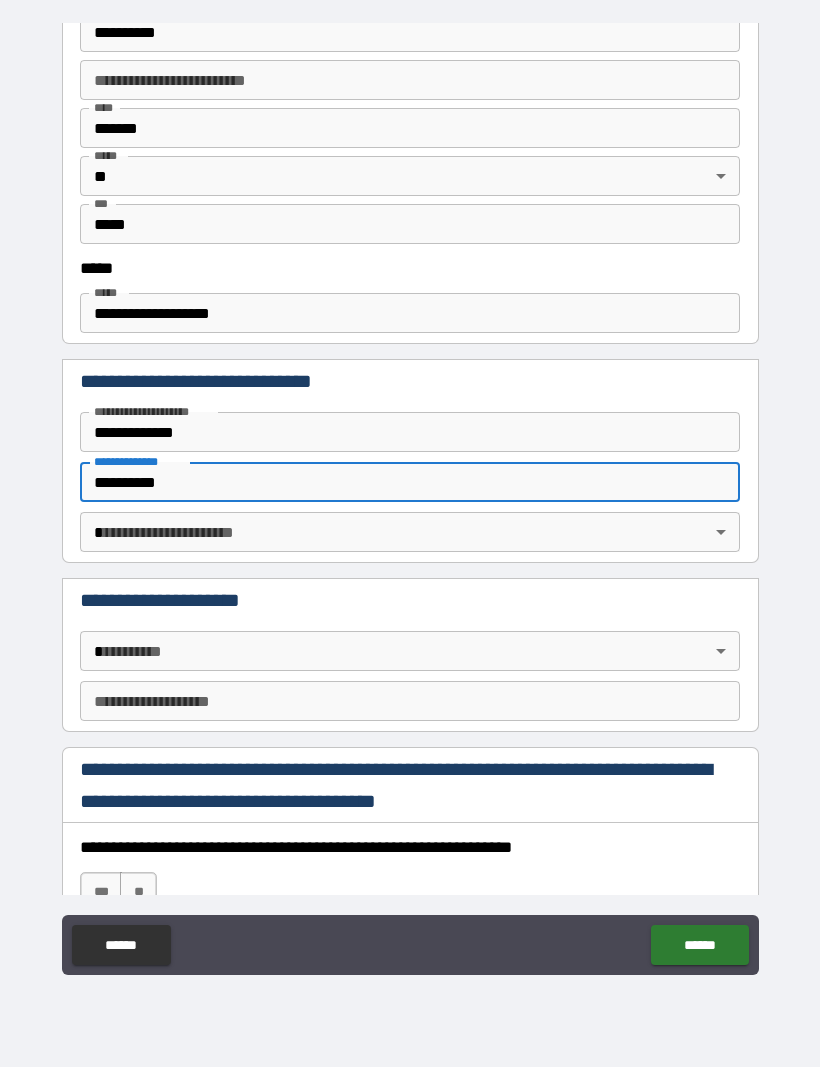 type on "**********" 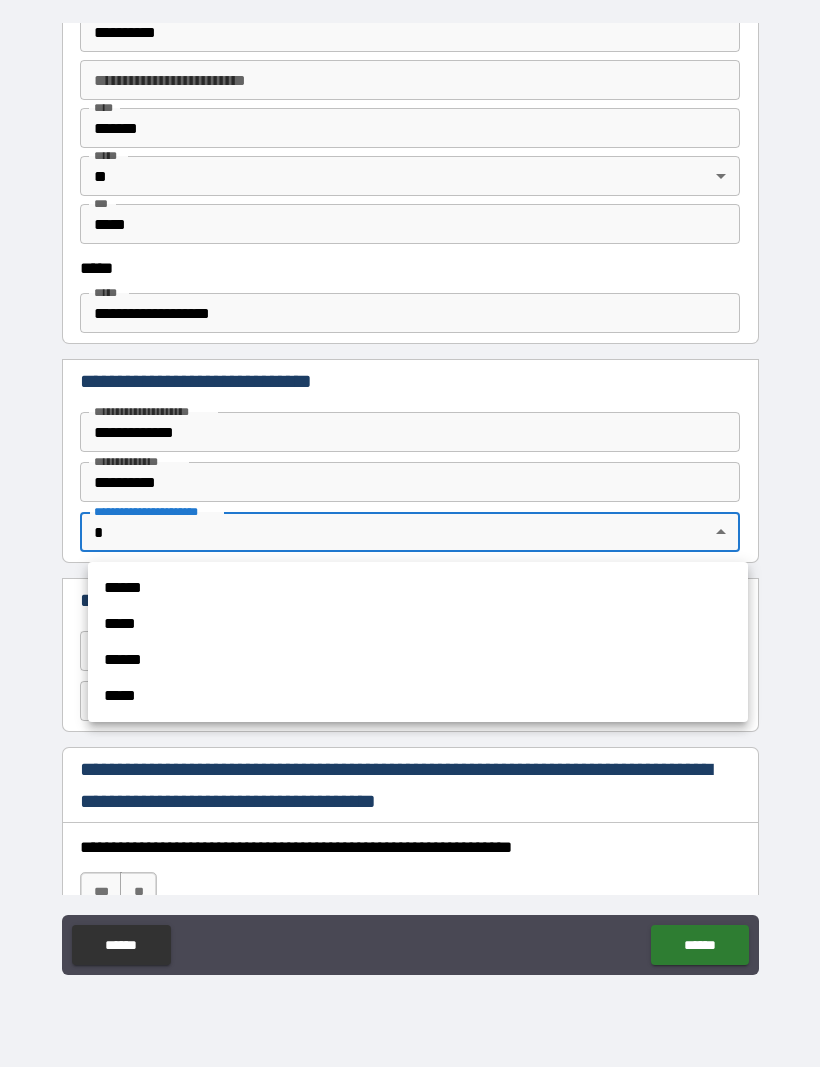 click on "******" at bounding box center [418, 588] 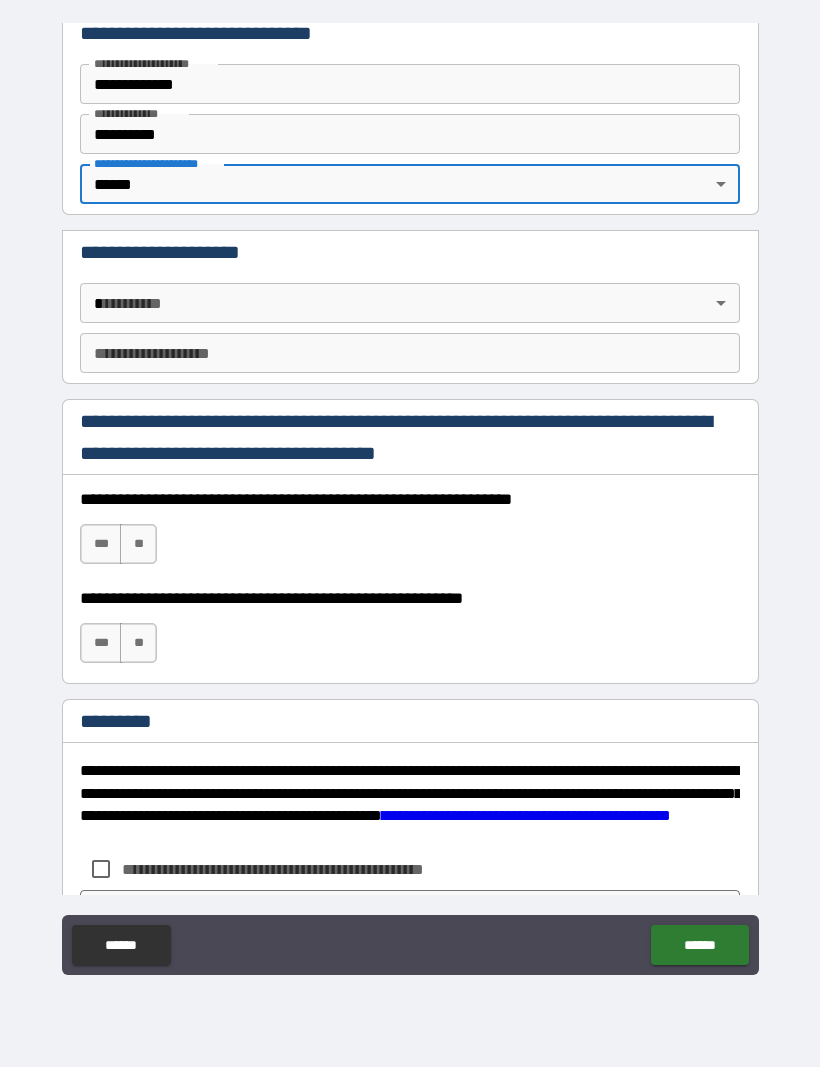 scroll, scrollTop: 2774, scrollLeft: 0, axis: vertical 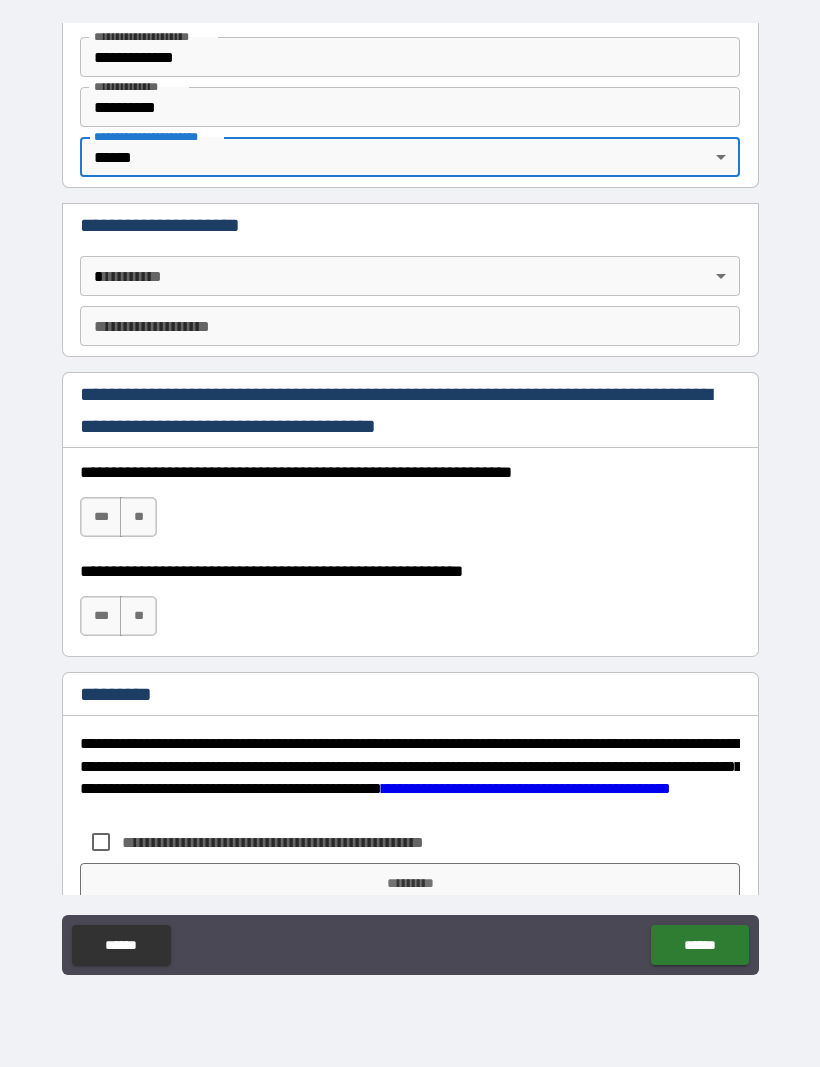 click on "***" at bounding box center (101, 517) 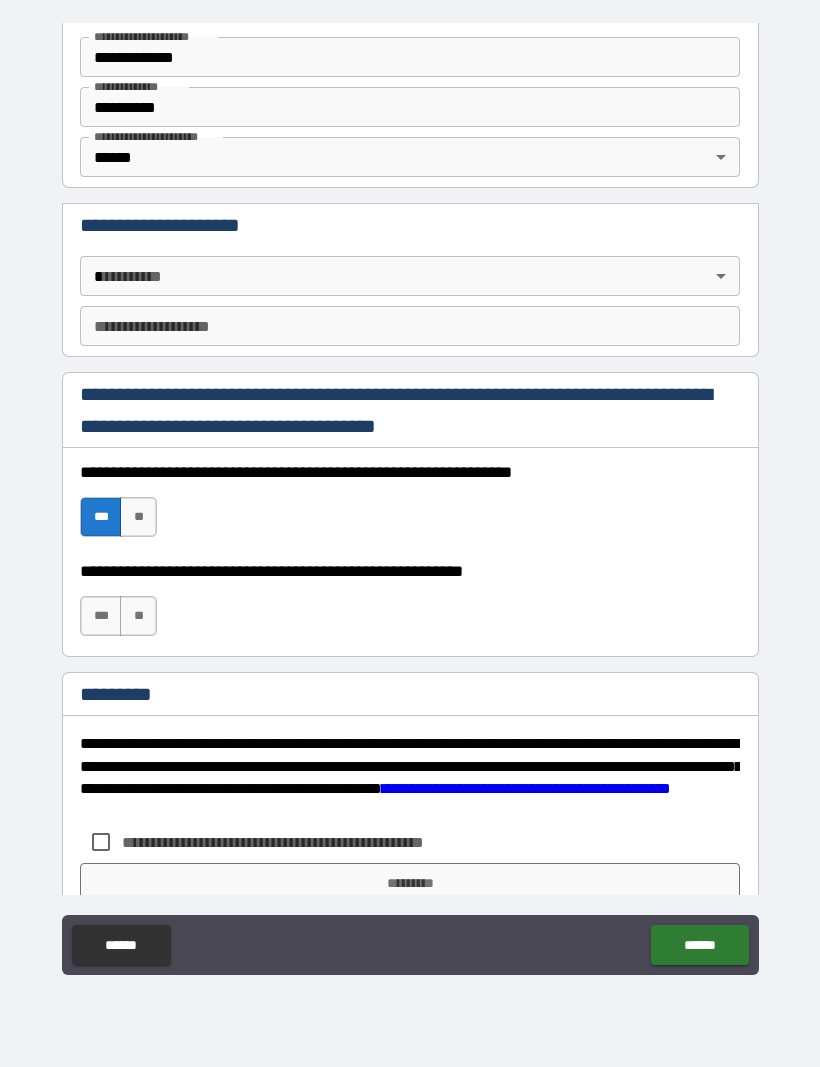 click on "***" at bounding box center [101, 616] 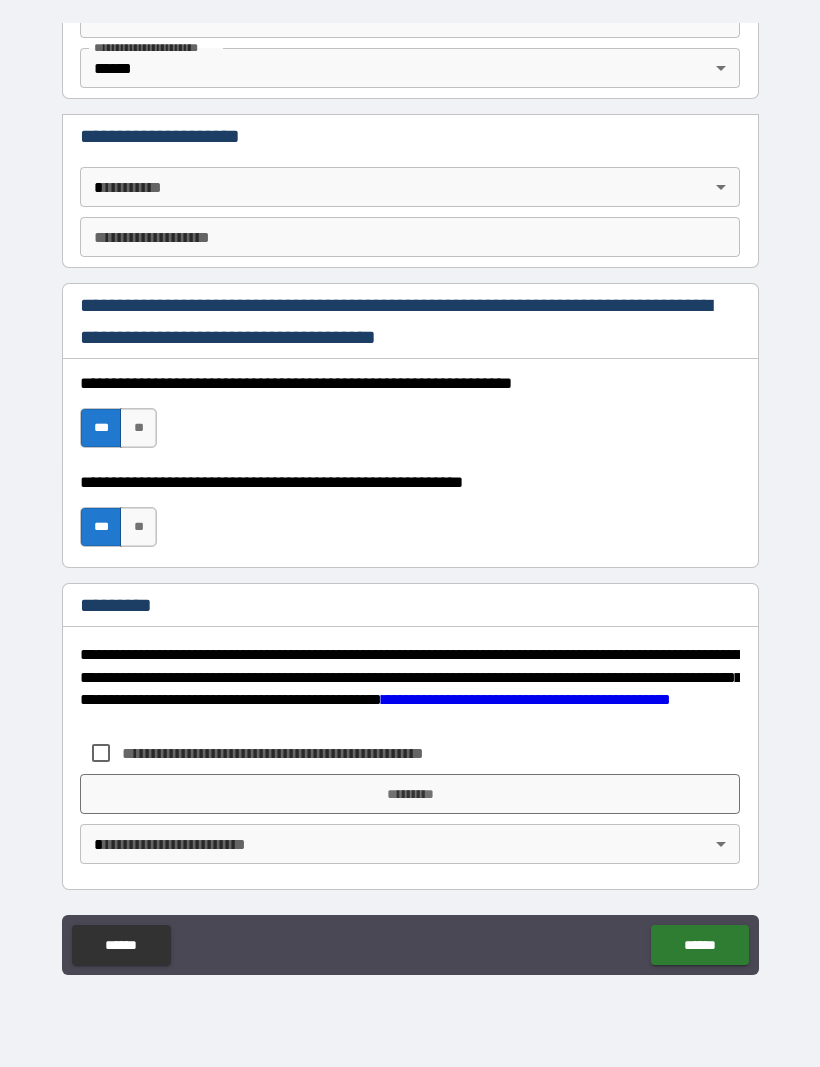 scroll, scrollTop: 2861, scrollLeft: 0, axis: vertical 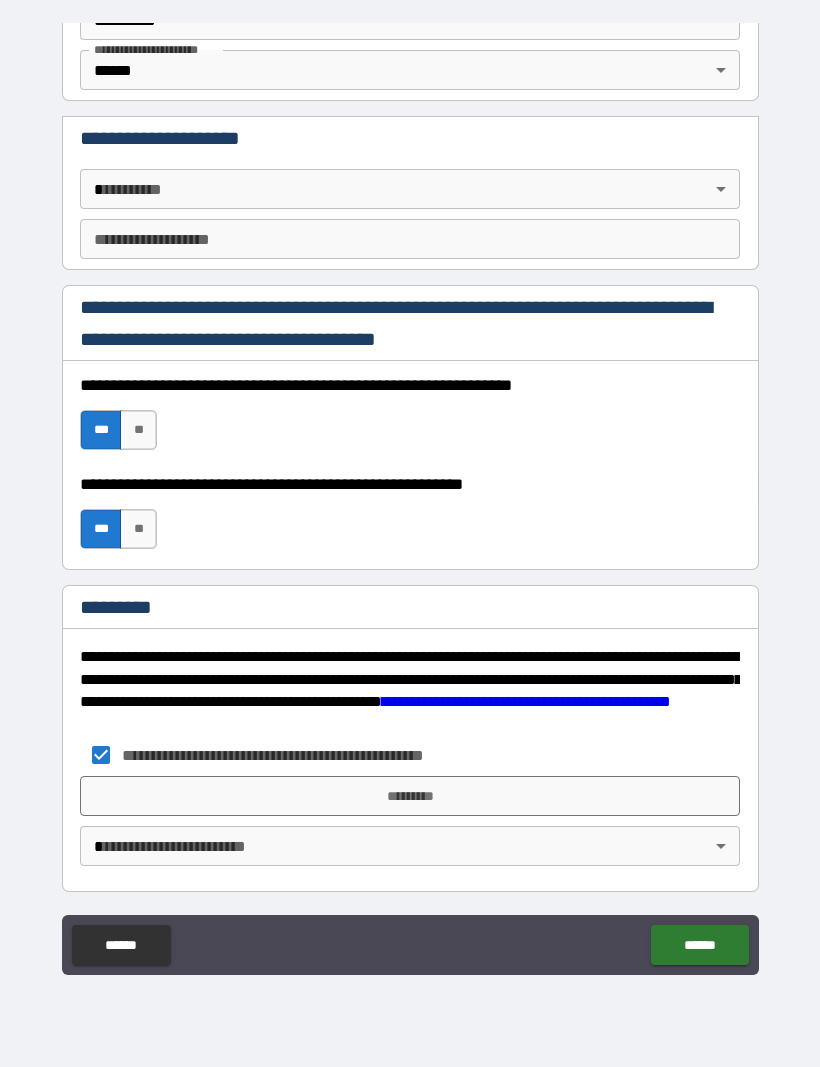 click on "*********" at bounding box center [410, 796] 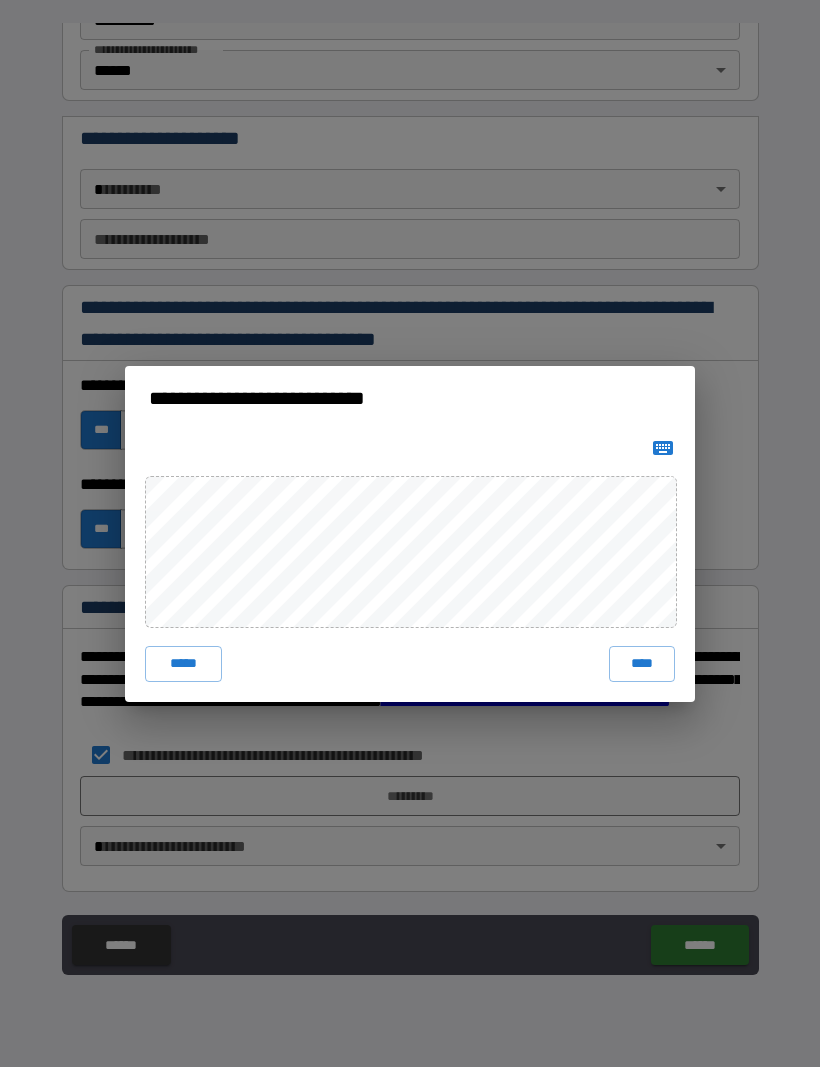 click on "****" at bounding box center (642, 664) 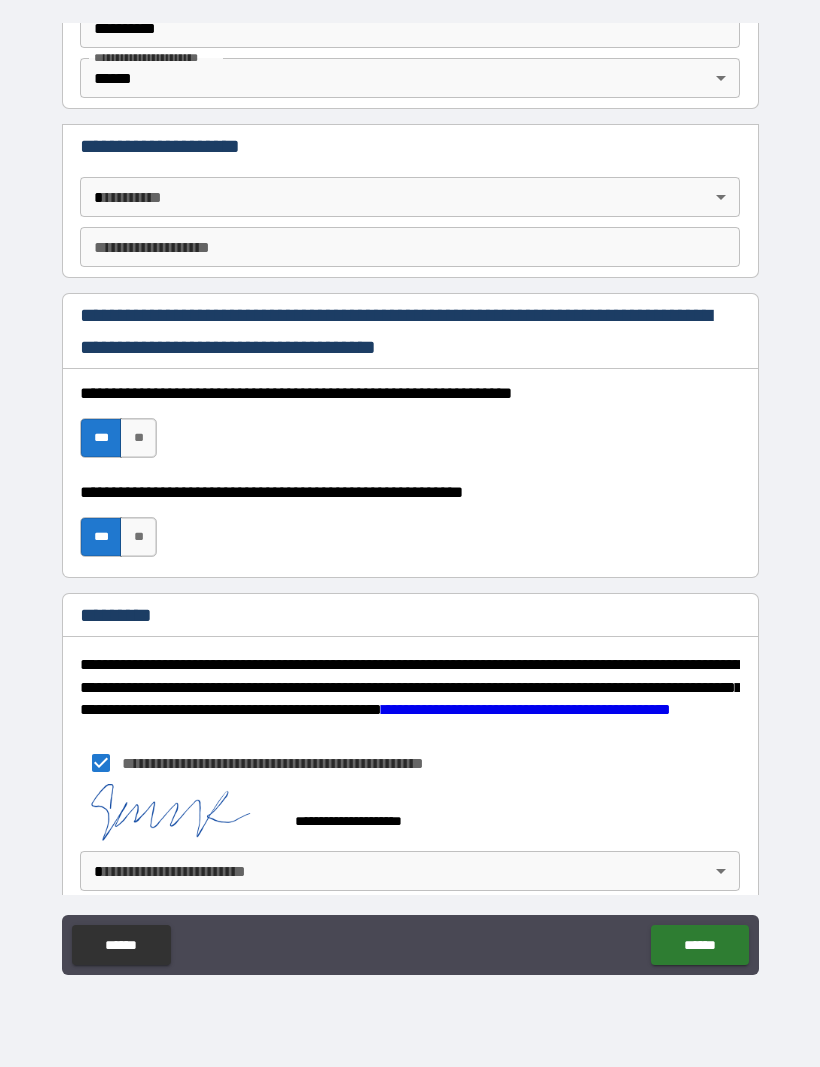 click on "**********" at bounding box center [410, 500] 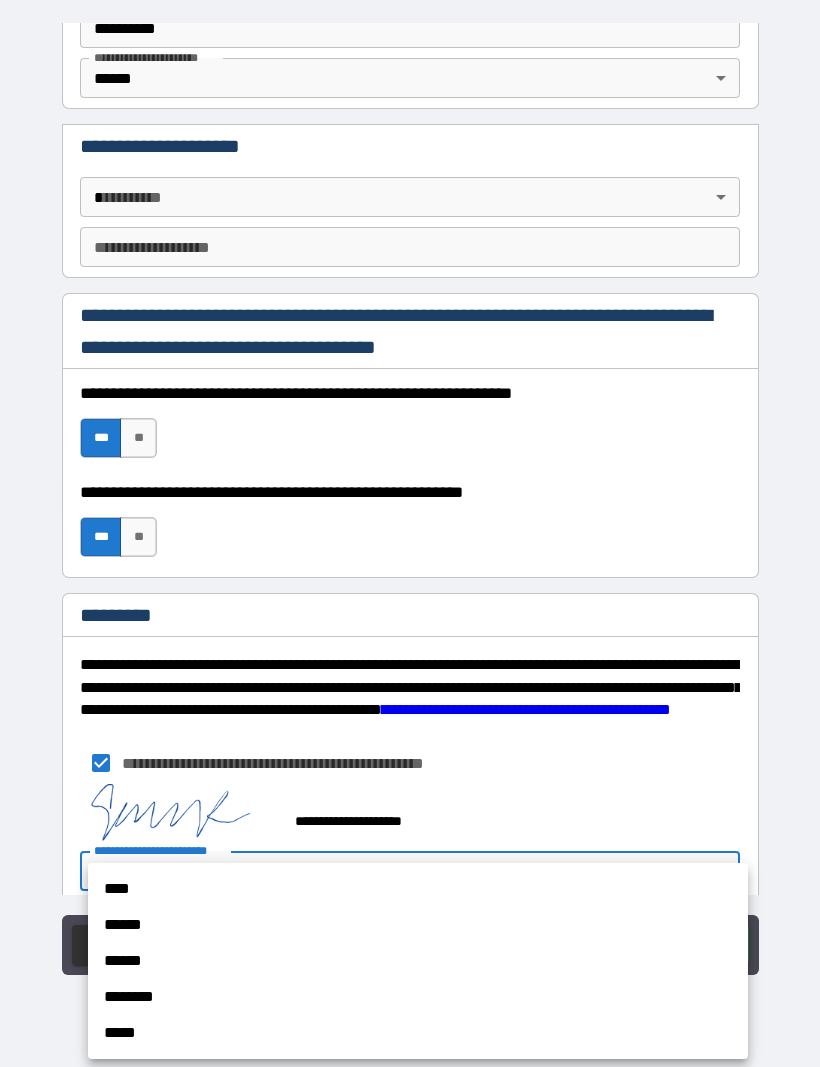 click on "******" at bounding box center [418, 961] 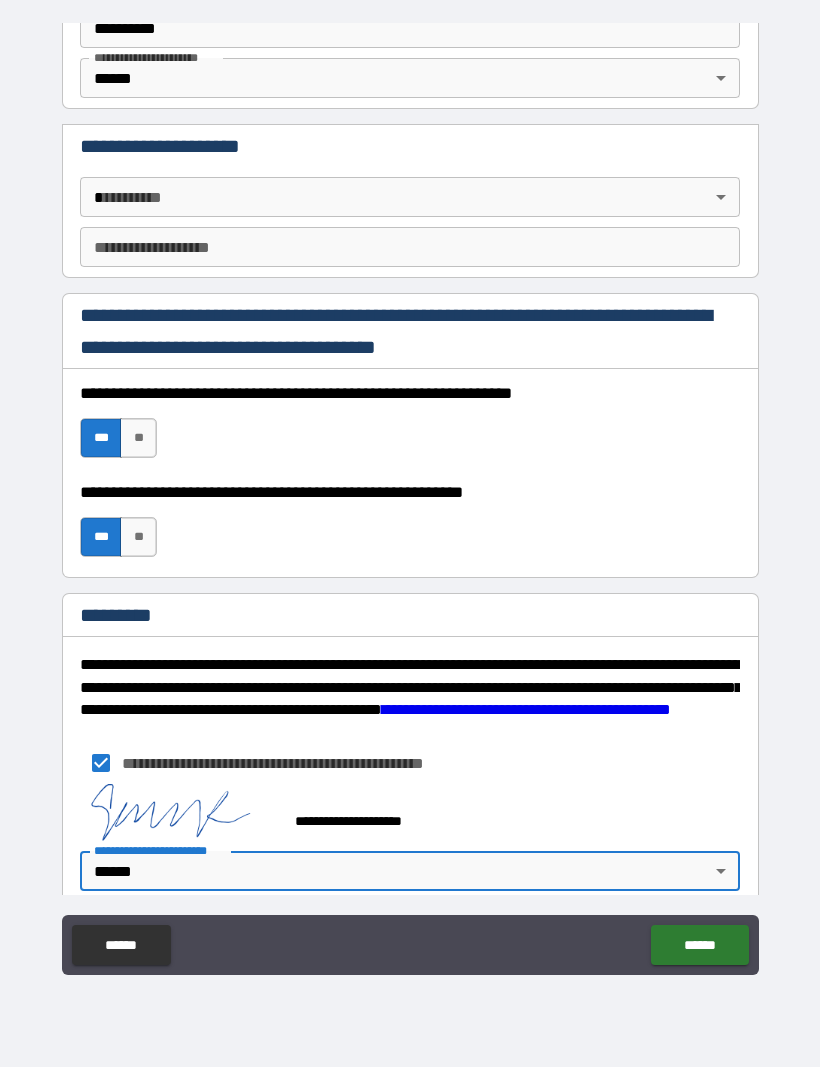 click on "******" at bounding box center [699, 945] 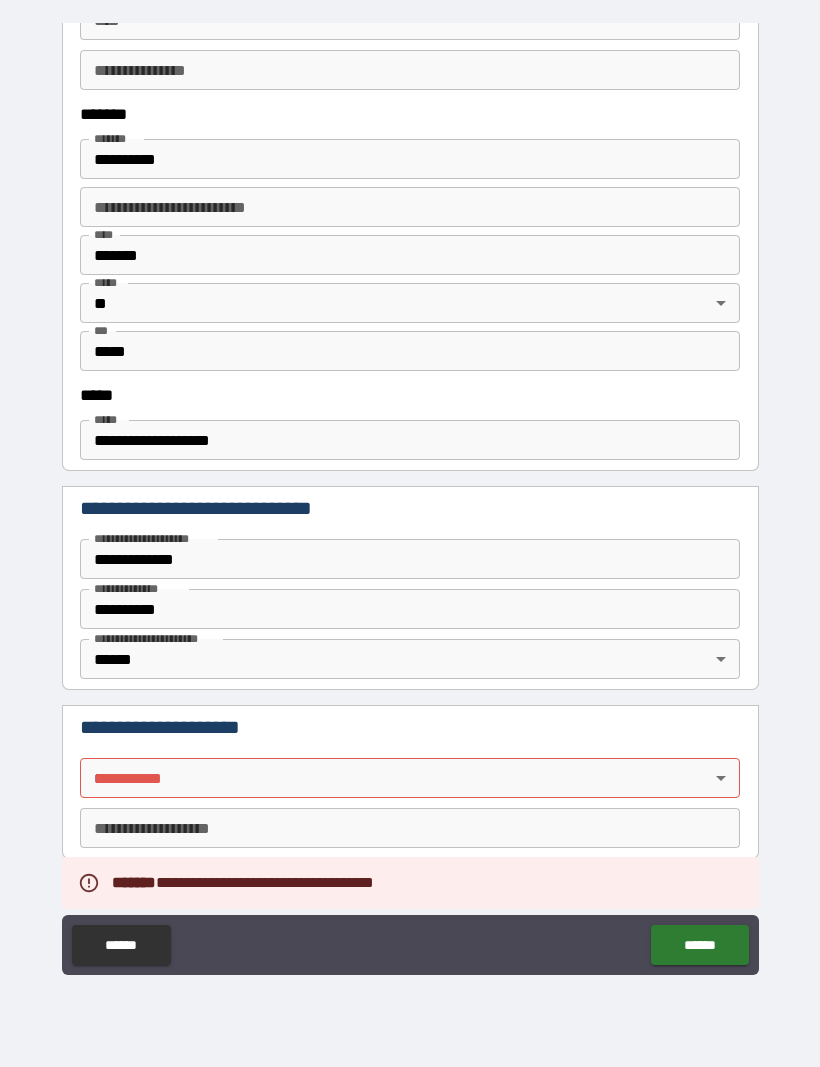 scroll, scrollTop: 2277, scrollLeft: 0, axis: vertical 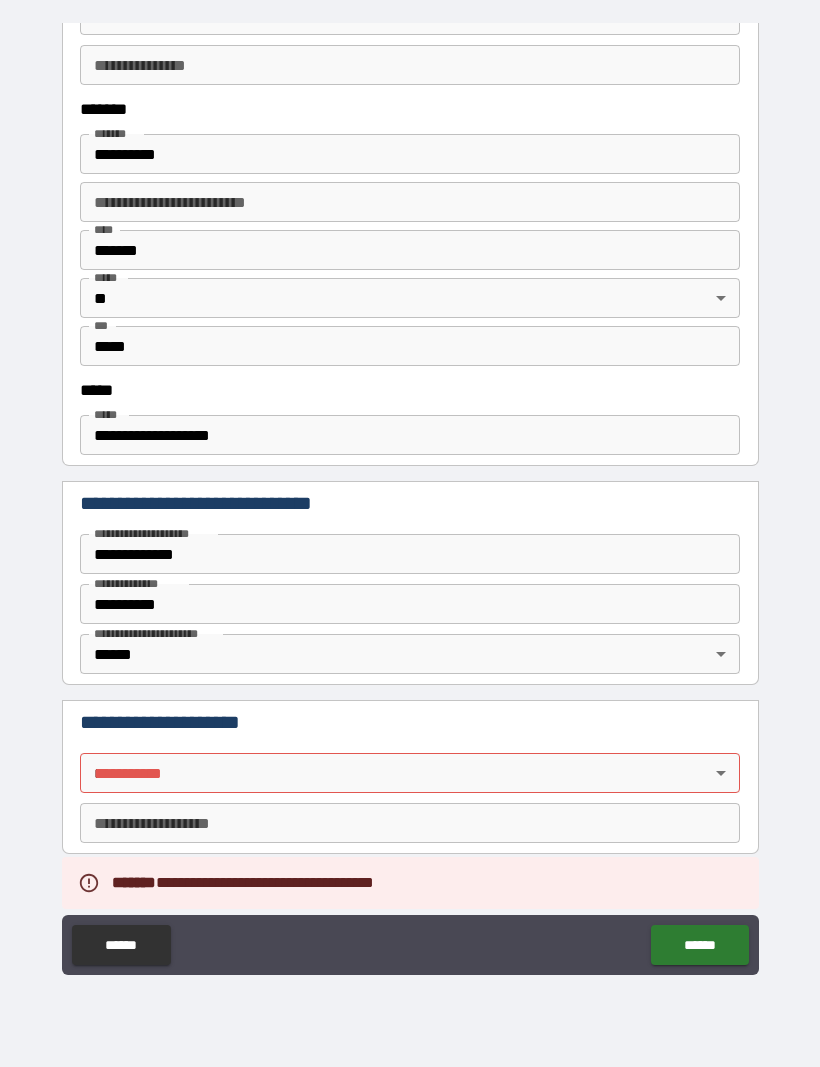 click on "**********" at bounding box center (410, 500) 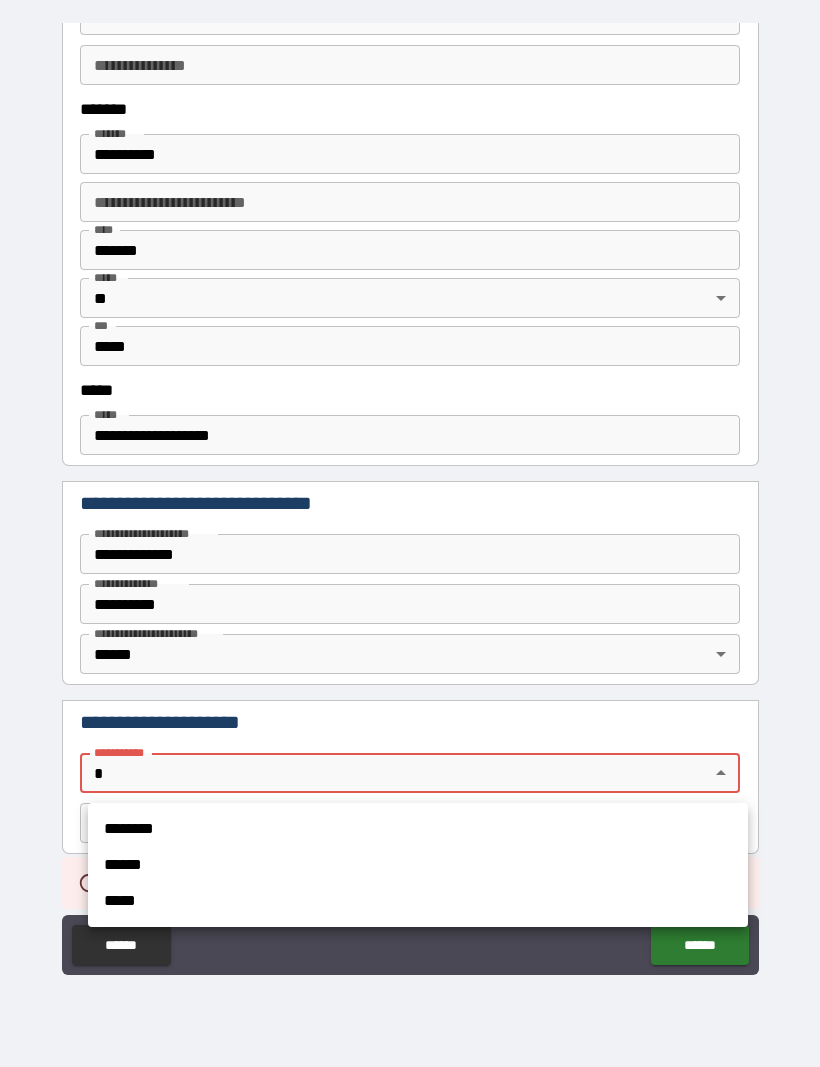 click on "*****" at bounding box center [418, 901] 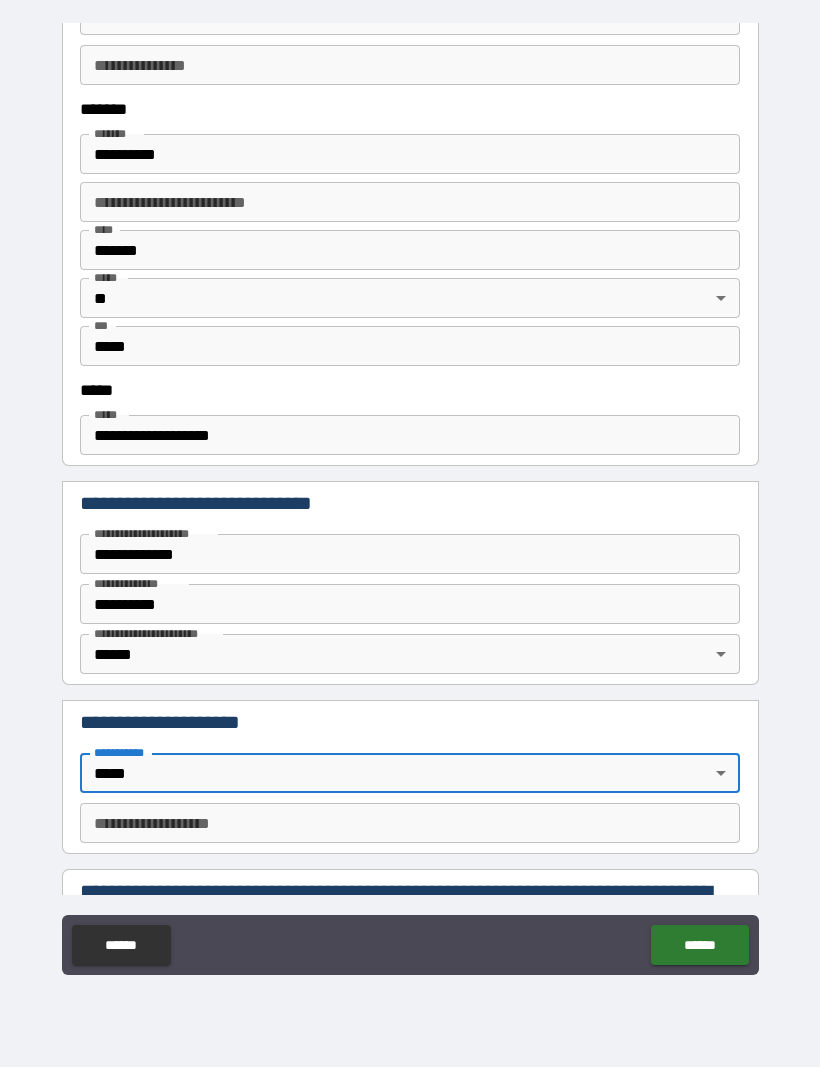 click on "******" at bounding box center (699, 945) 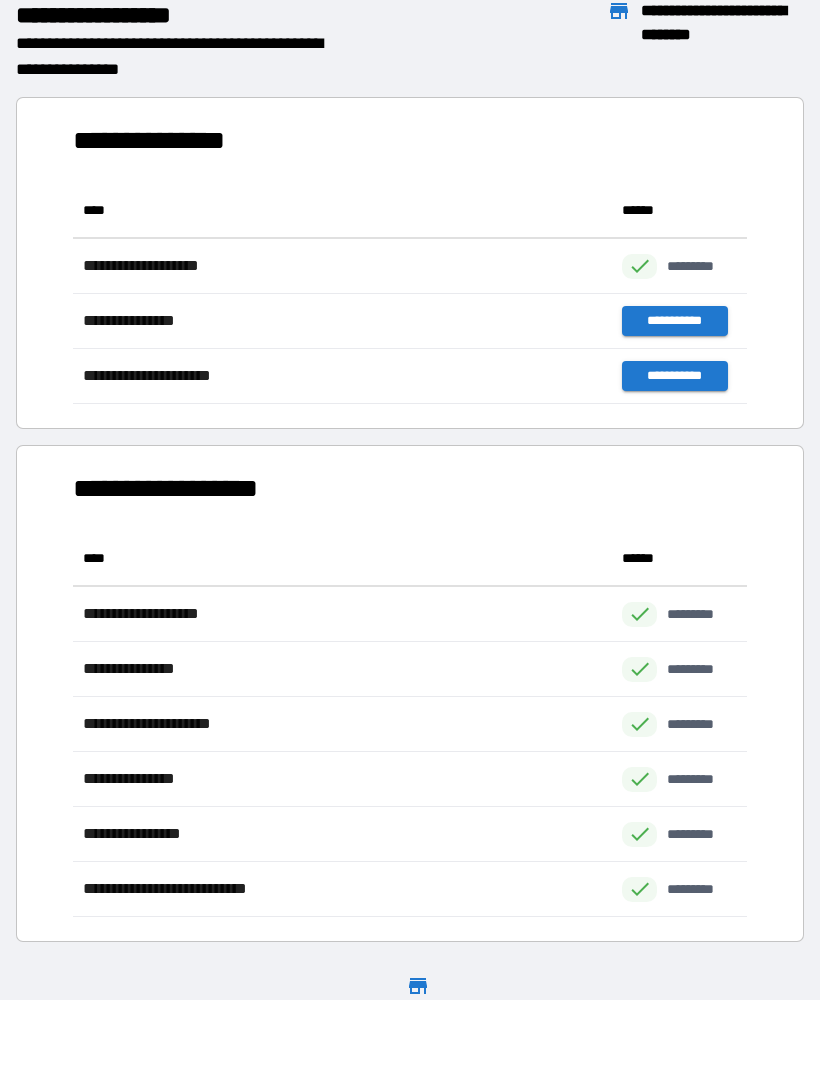 scroll, scrollTop: 1, scrollLeft: 1, axis: both 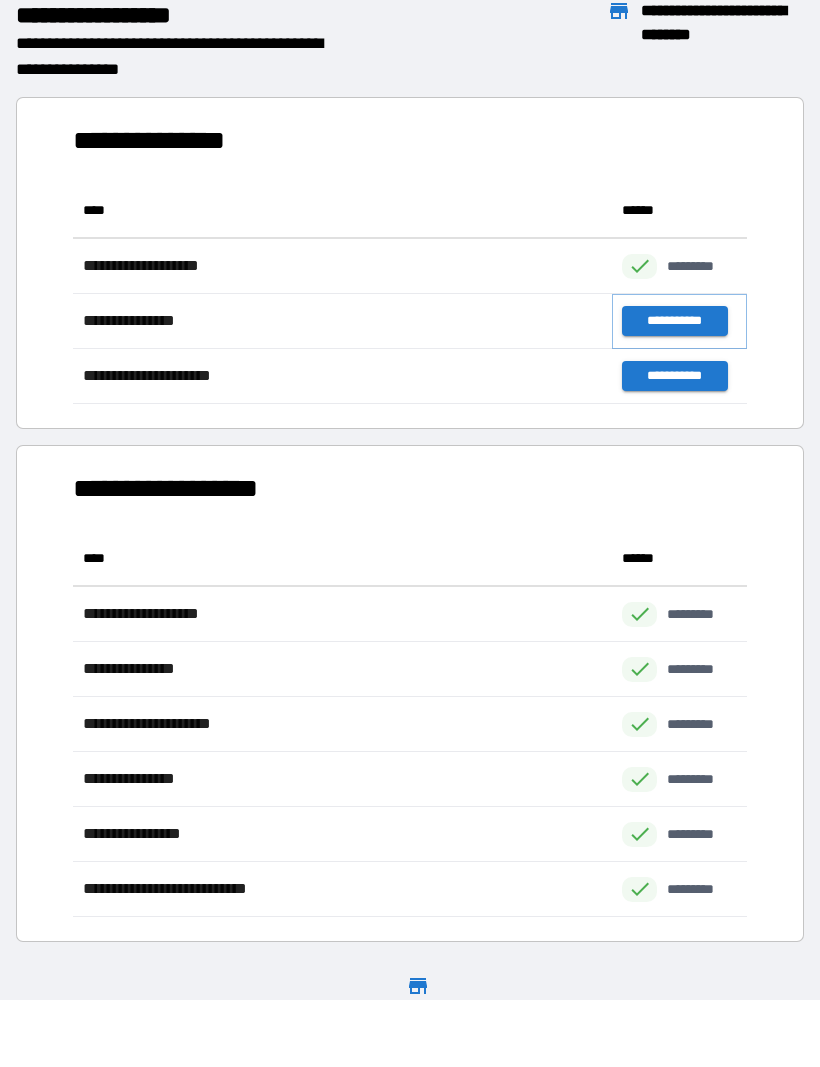 click on "**********" at bounding box center (674, 321) 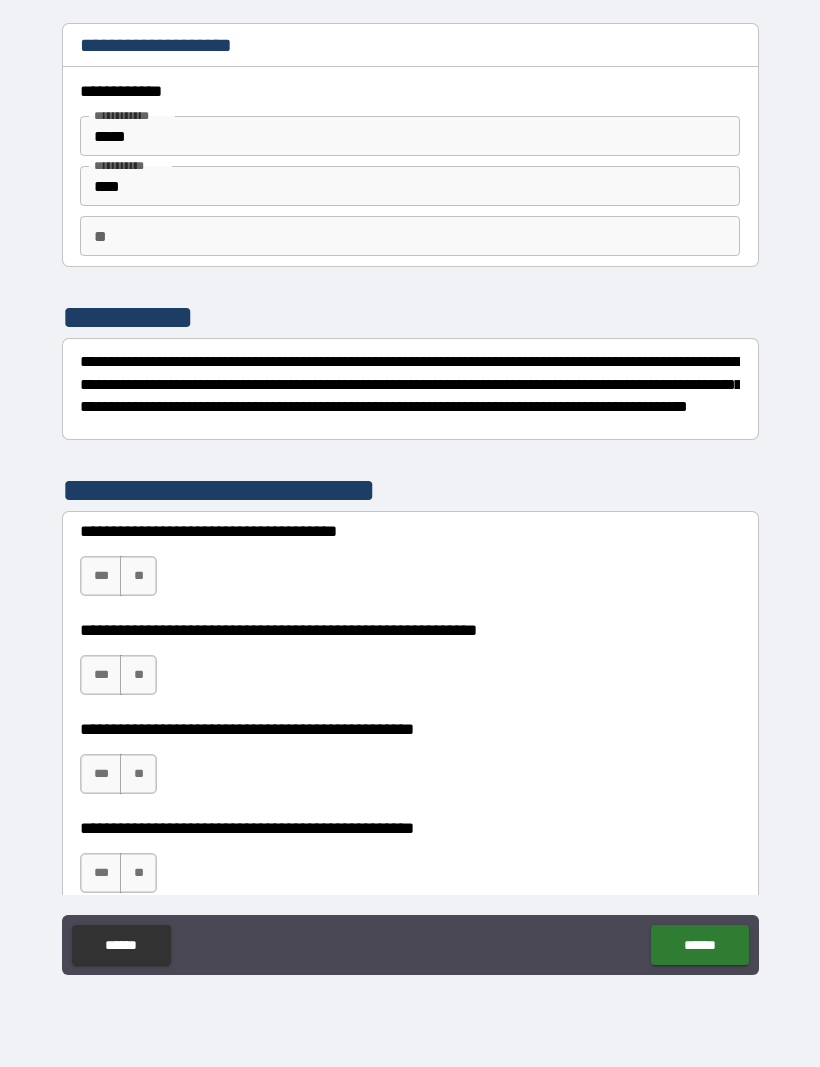 click on "**" at bounding box center (138, 576) 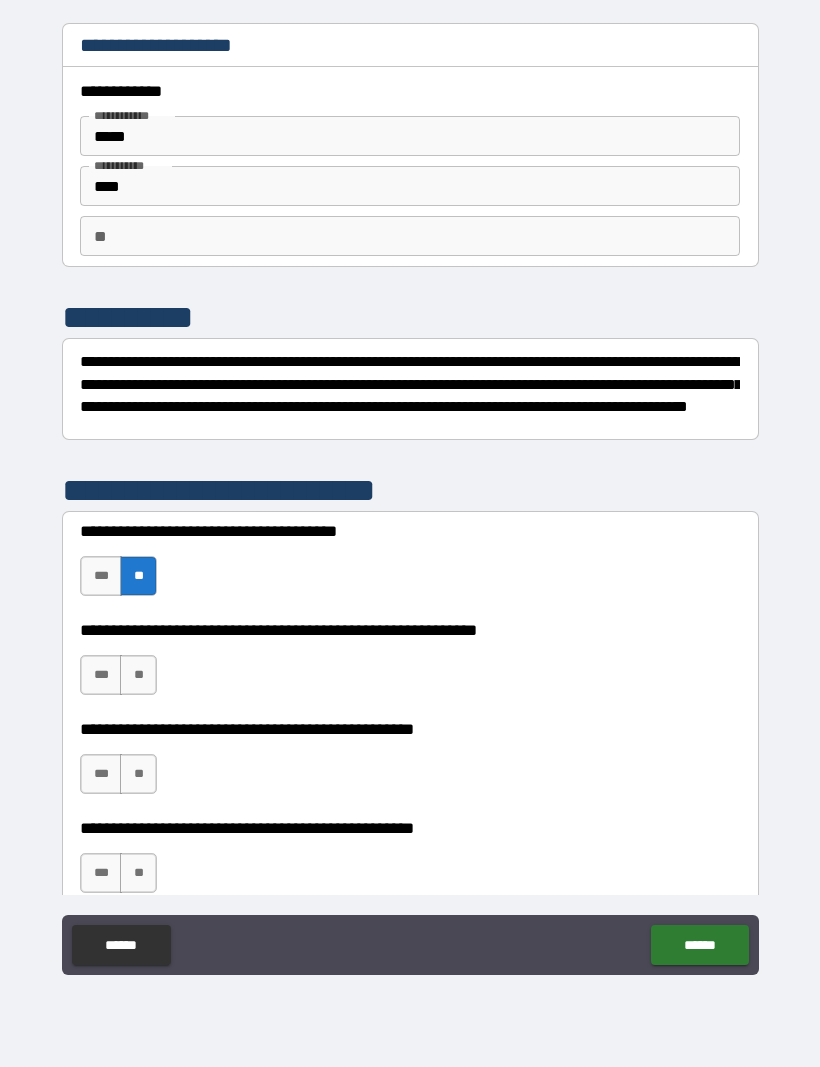 click on "***" at bounding box center [101, 675] 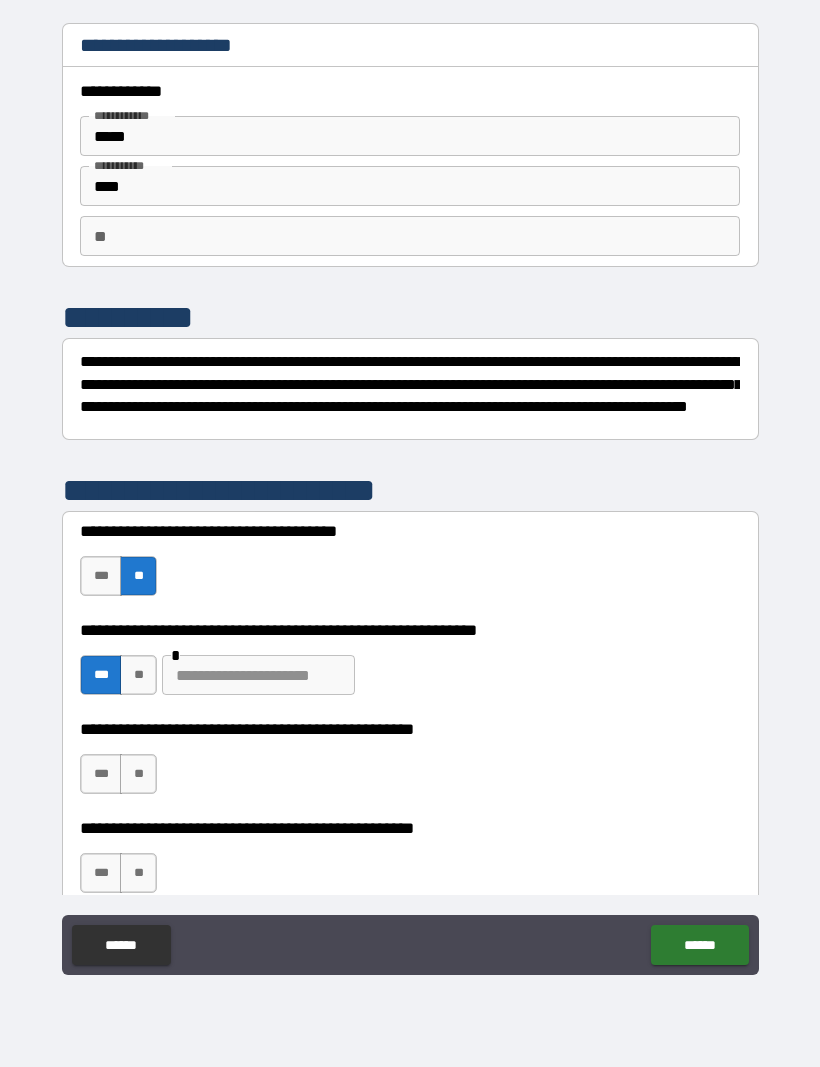 click at bounding box center (258, 675) 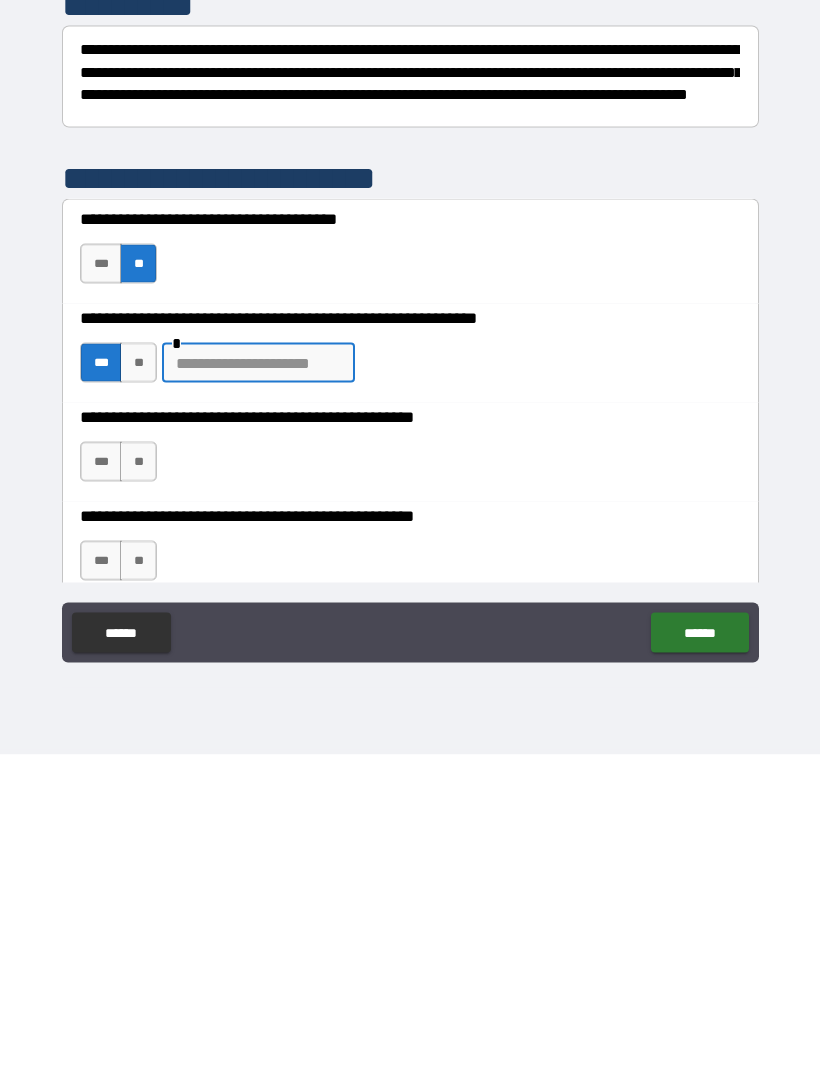 click on "***" at bounding box center [101, 774] 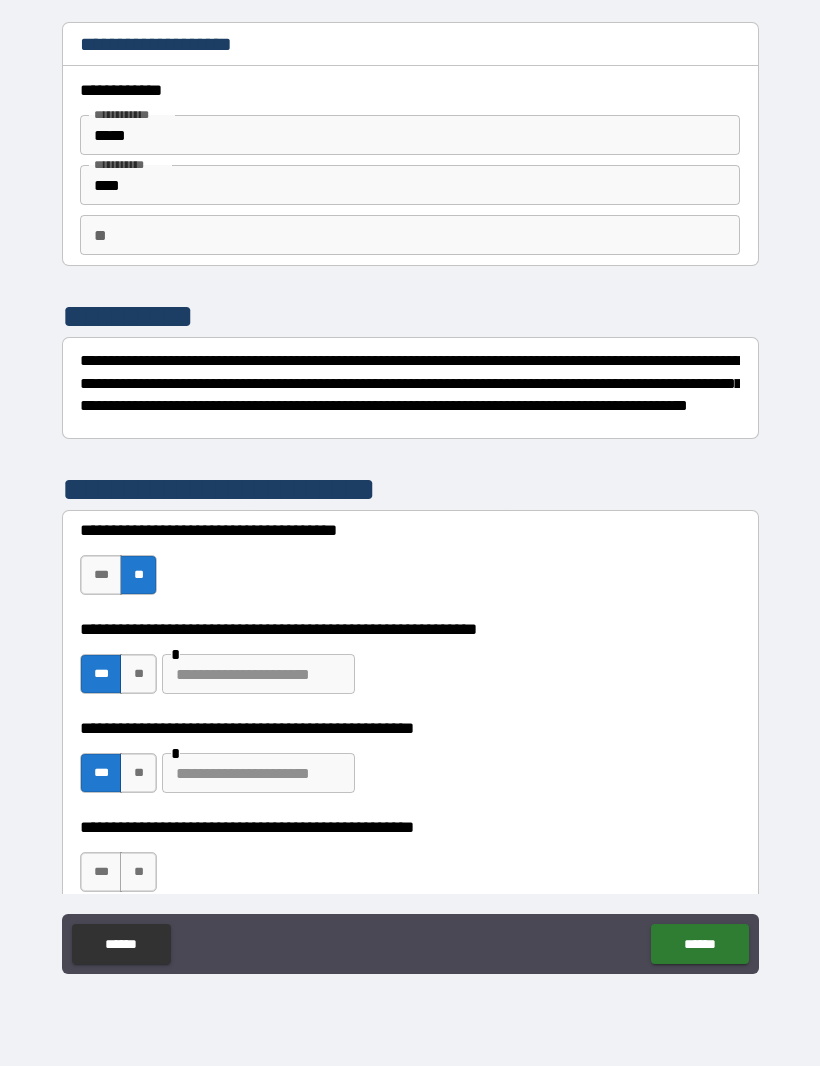 click on "**" at bounding box center (138, 774) 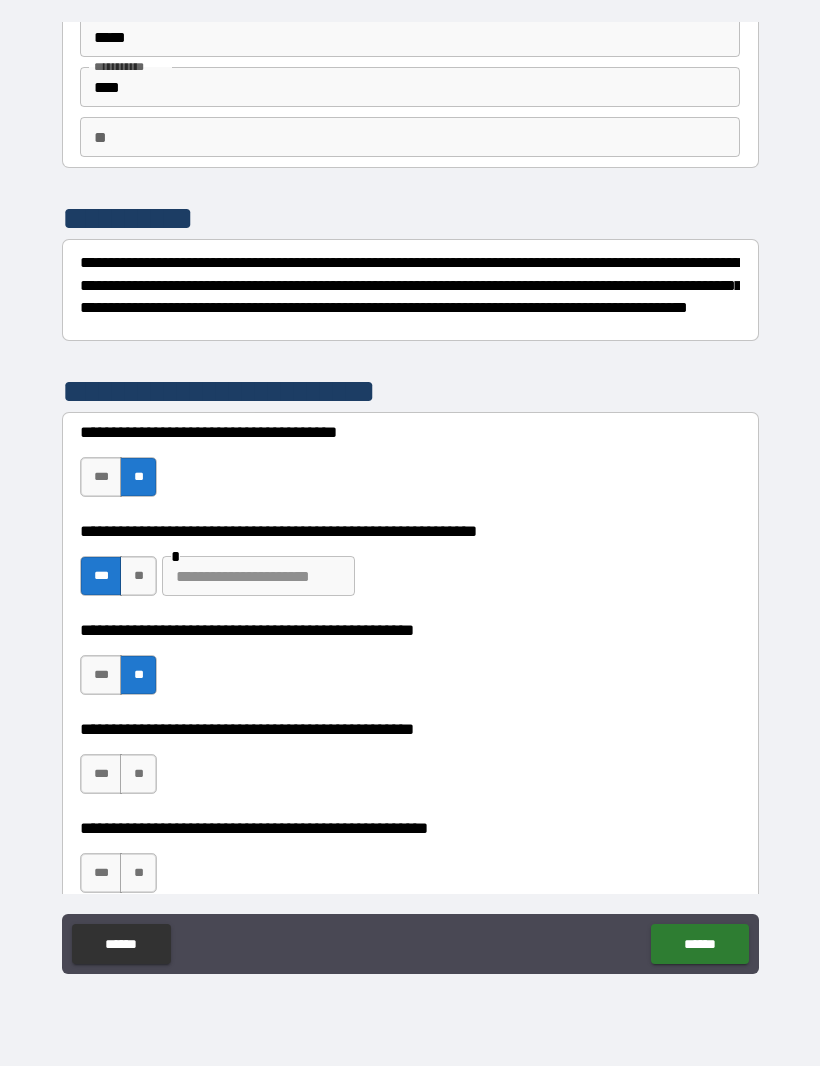 scroll, scrollTop: 113, scrollLeft: 0, axis: vertical 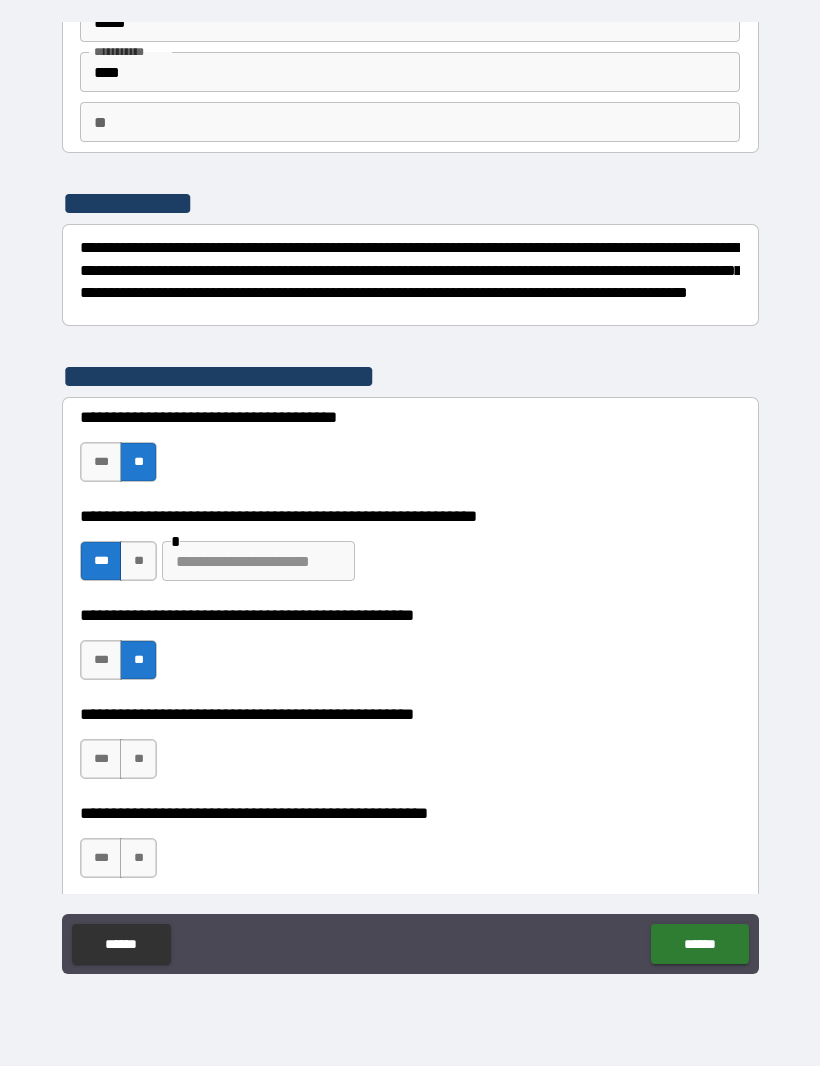 click on "***" at bounding box center [101, 760] 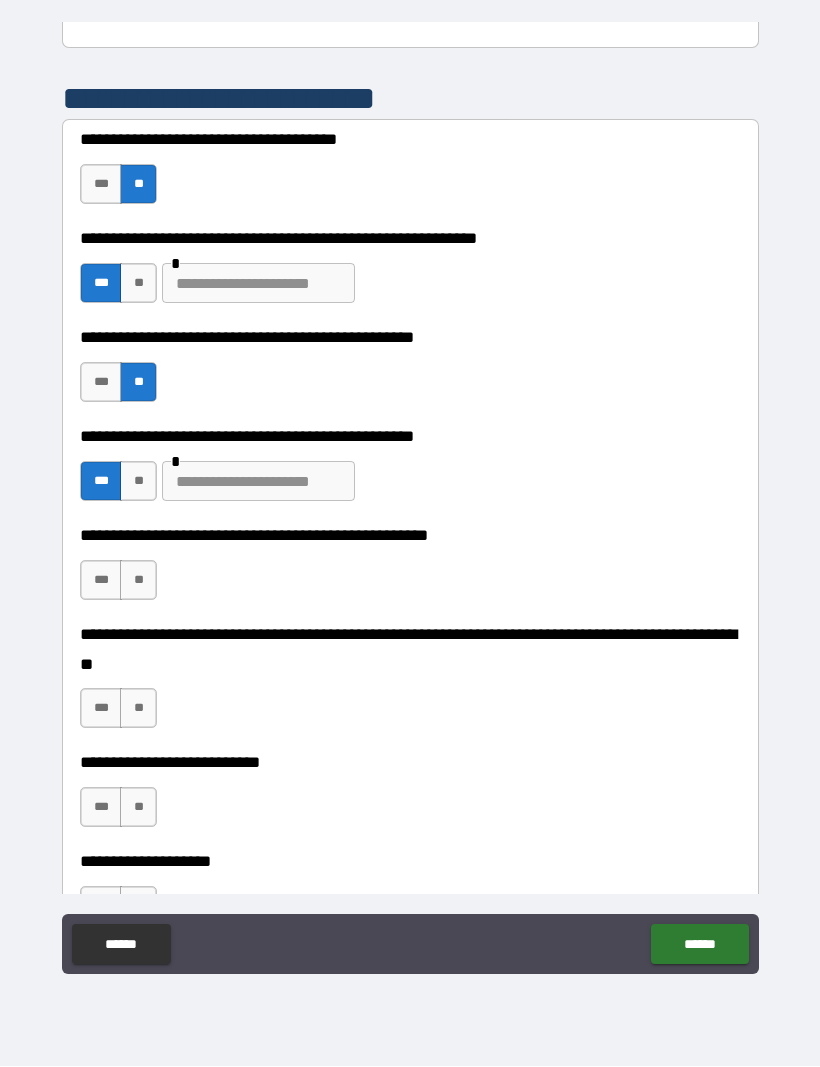 scroll, scrollTop: 411, scrollLeft: 0, axis: vertical 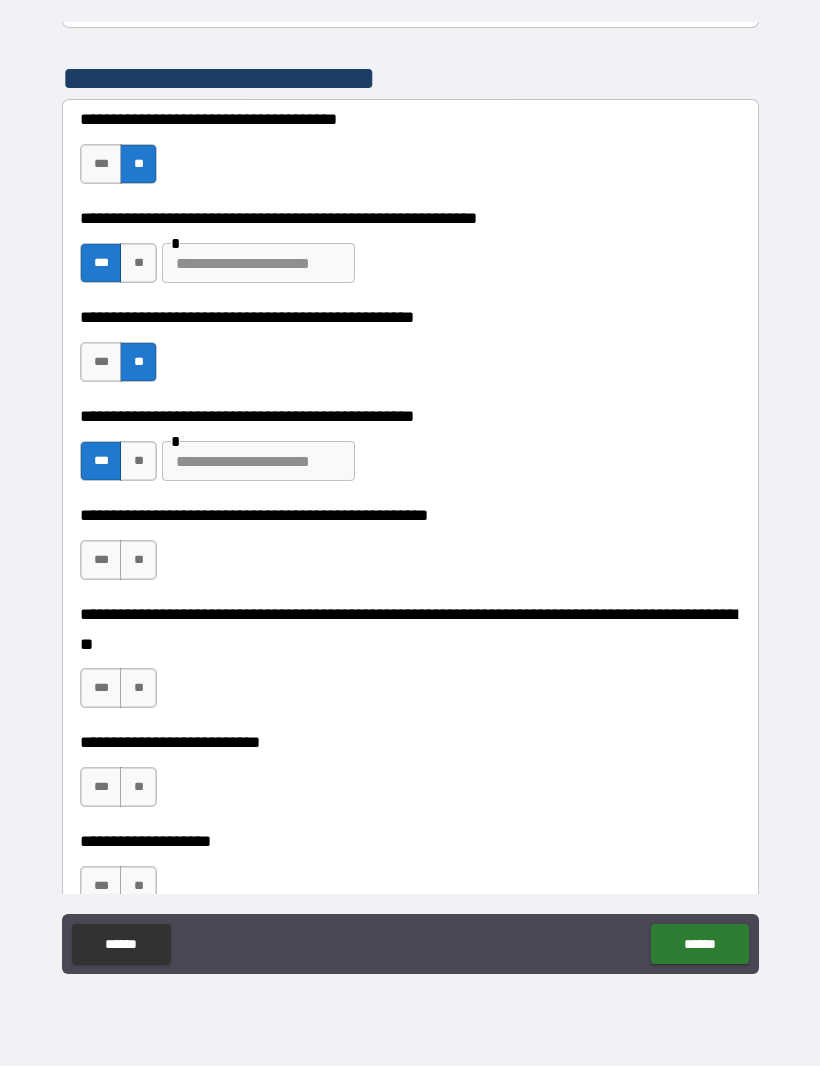click on "**" at bounding box center (138, 561) 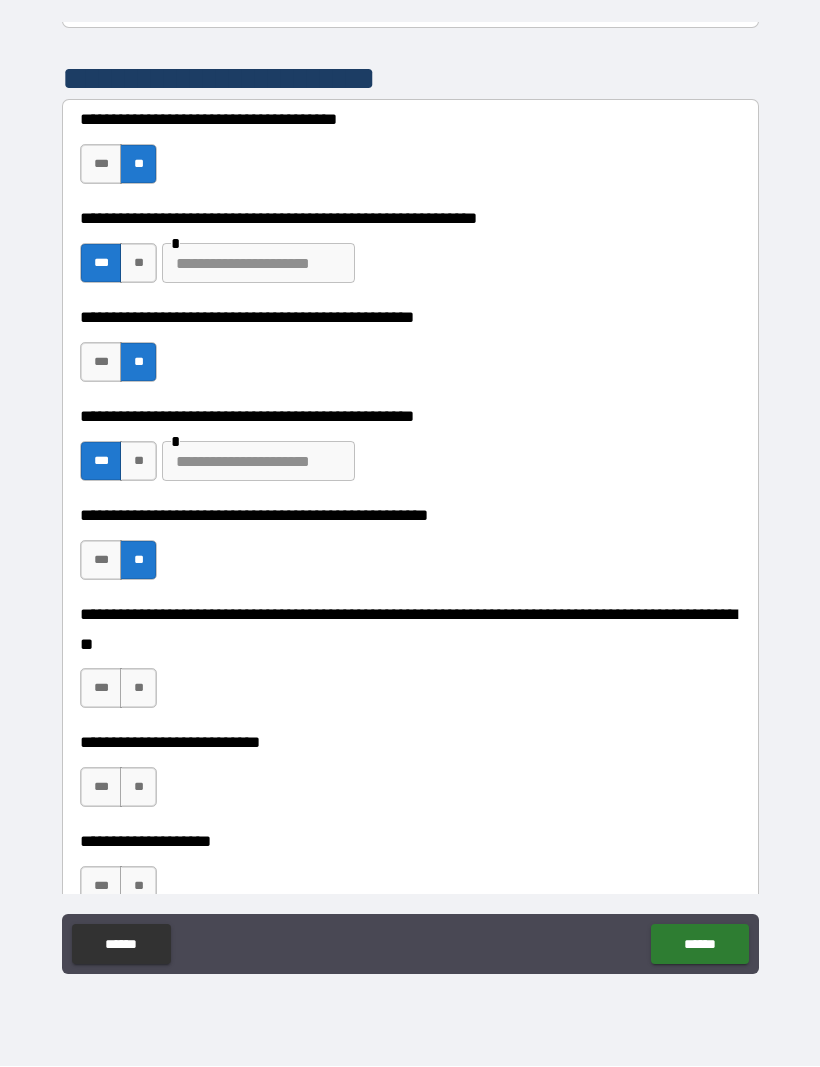 click on "**" at bounding box center [138, 689] 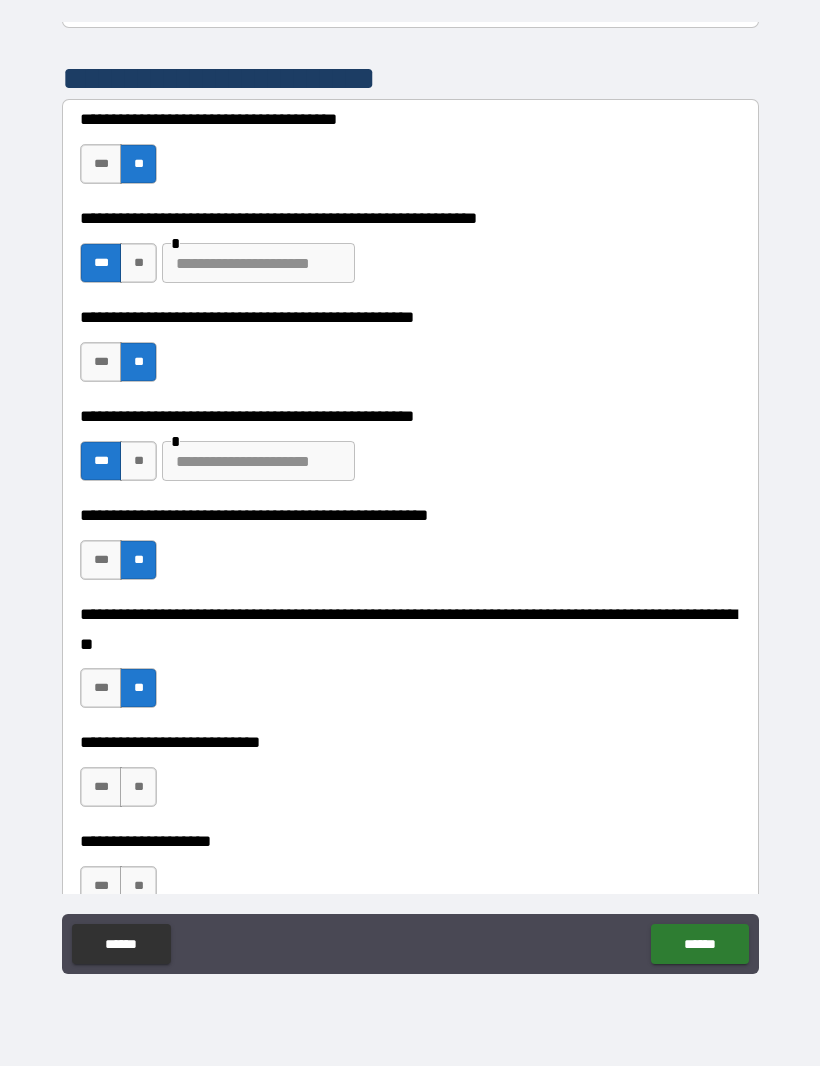 click on "**" at bounding box center [138, 788] 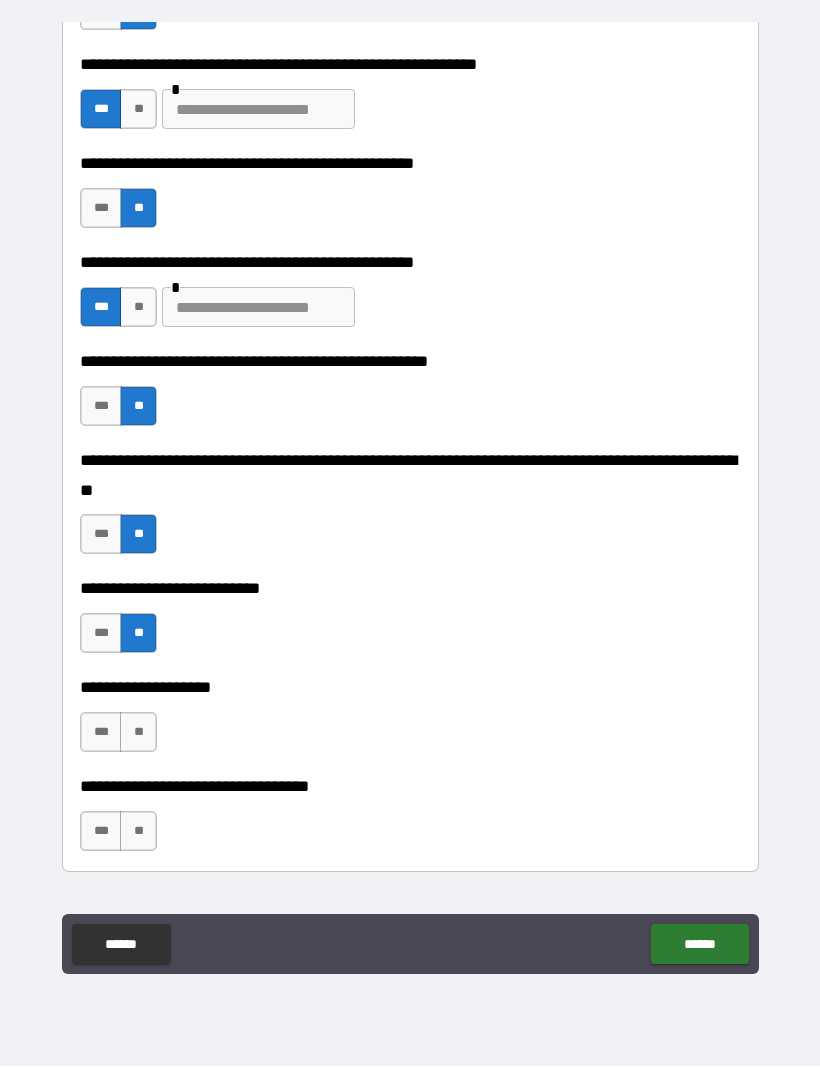 scroll, scrollTop: 564, scrollLeft: 0, axis: vertical 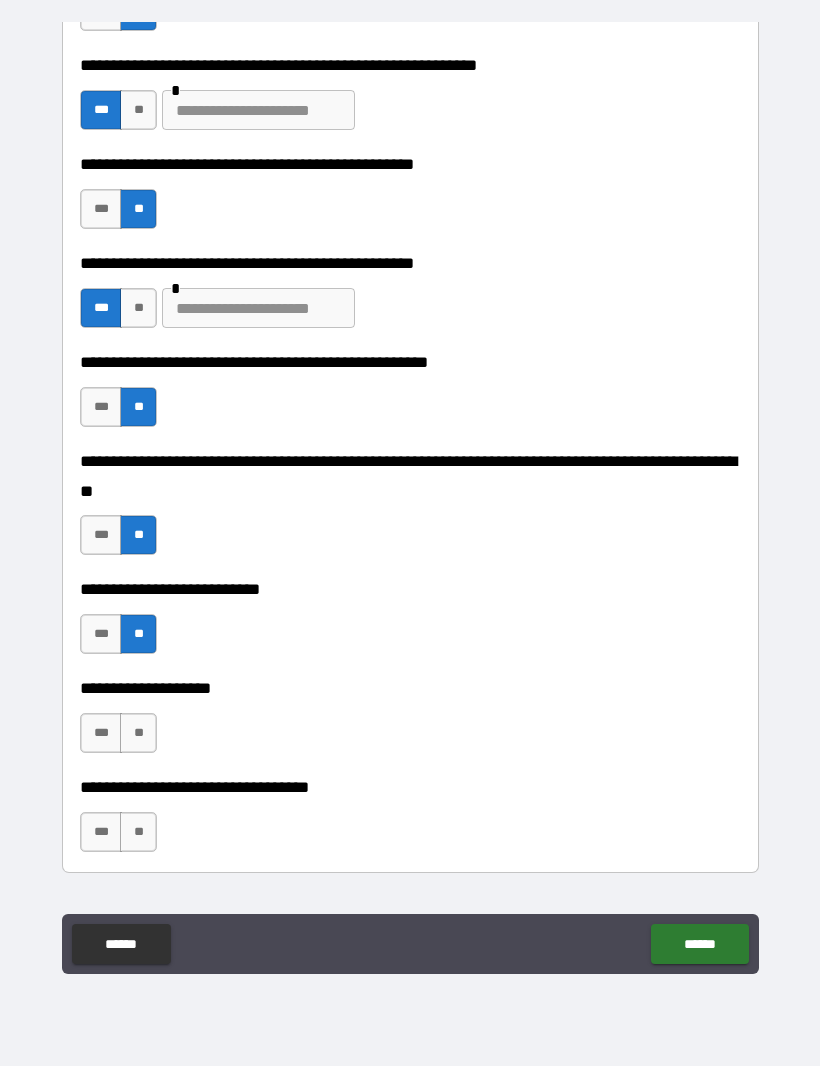 click on "**" at bounding box center (138, 734) 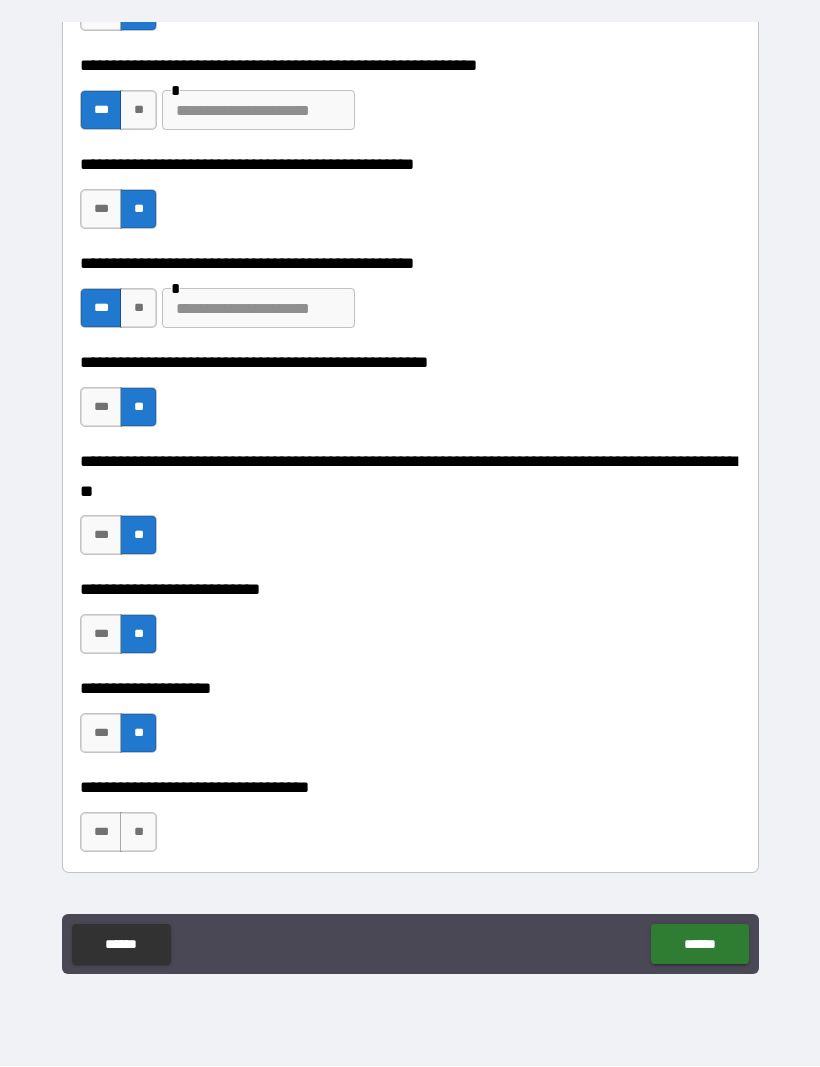 click on "**" at bounding box center [138, 833] 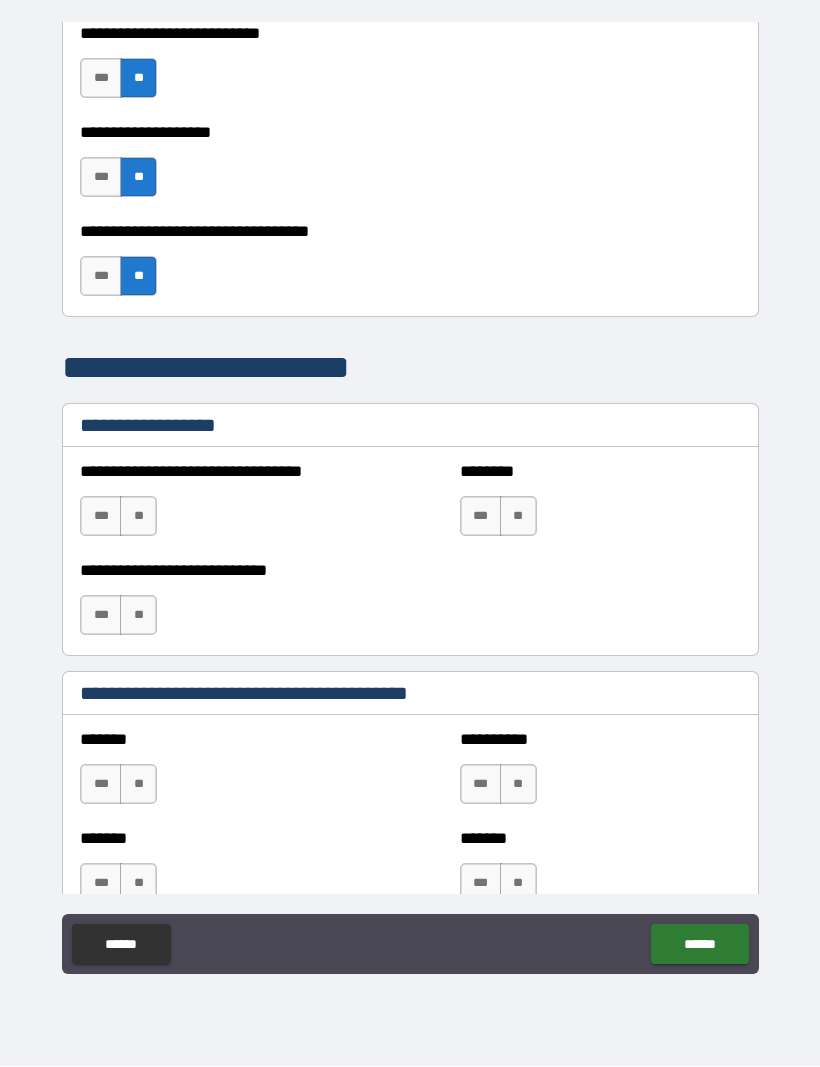 scroll, scrollTop: 1097, scrollLeft: 0, axis: vertical 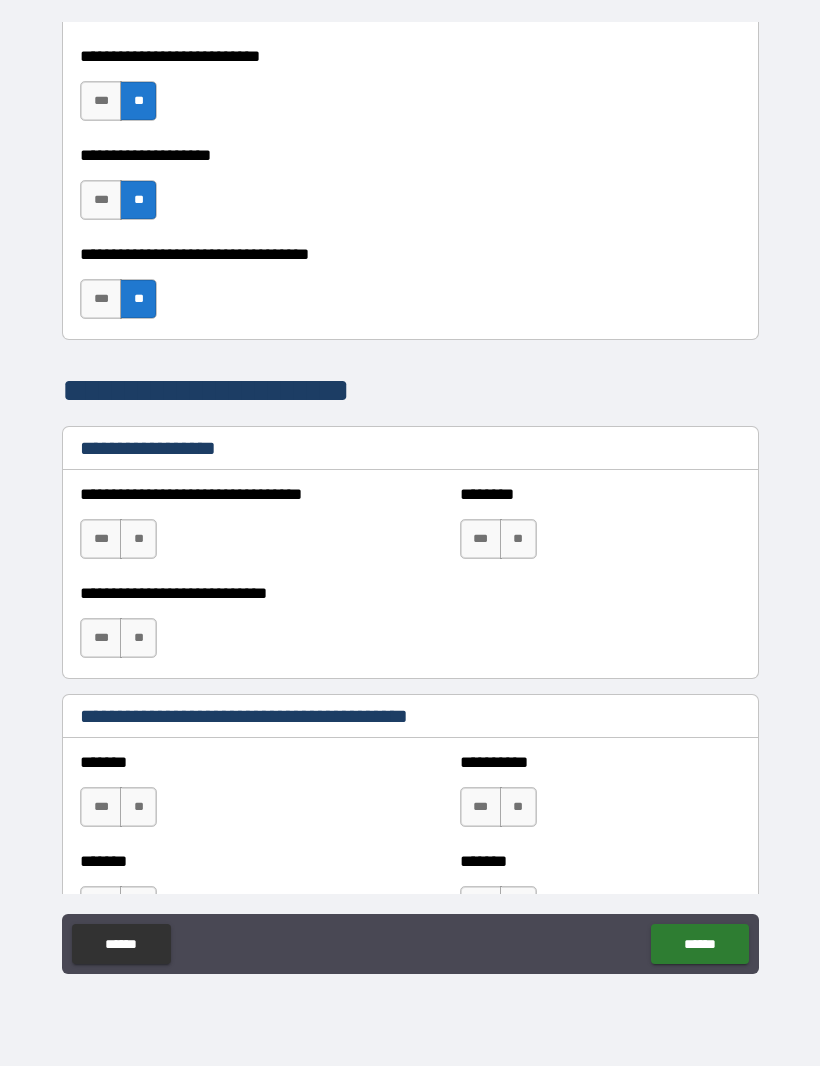 click on "**" at bounding box center (138, 540) 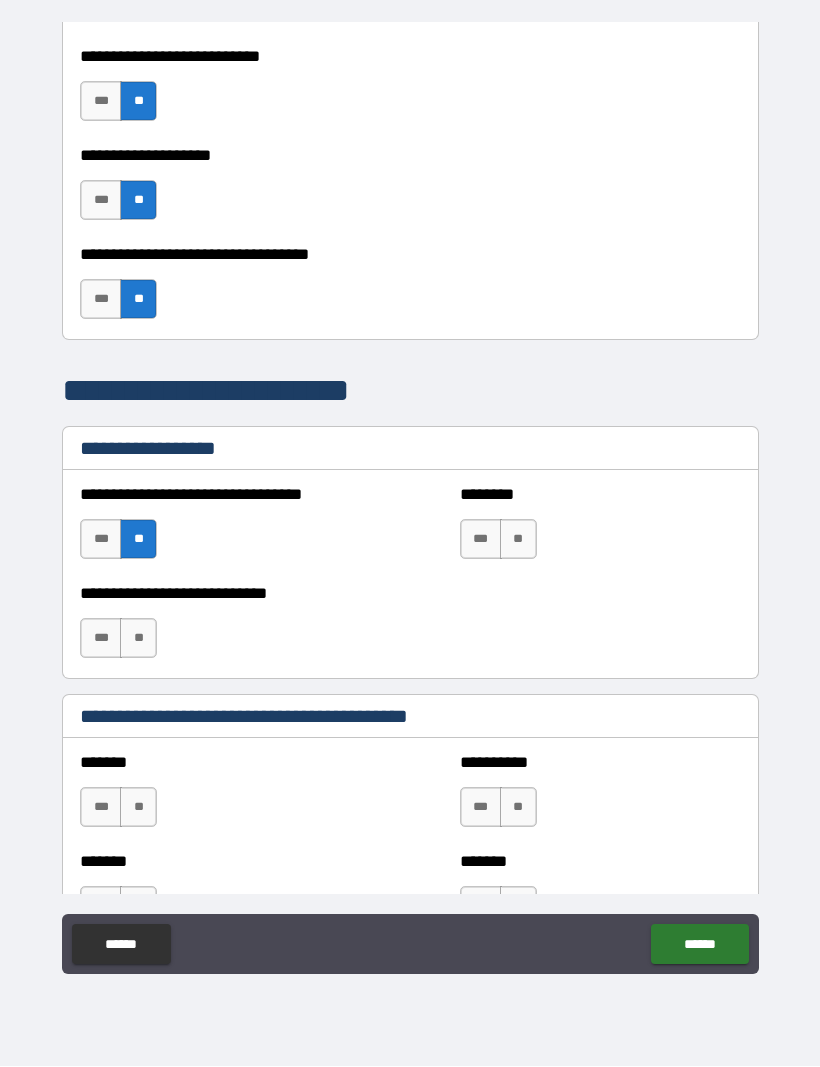 click on "**" at bounding box center [138, 540] 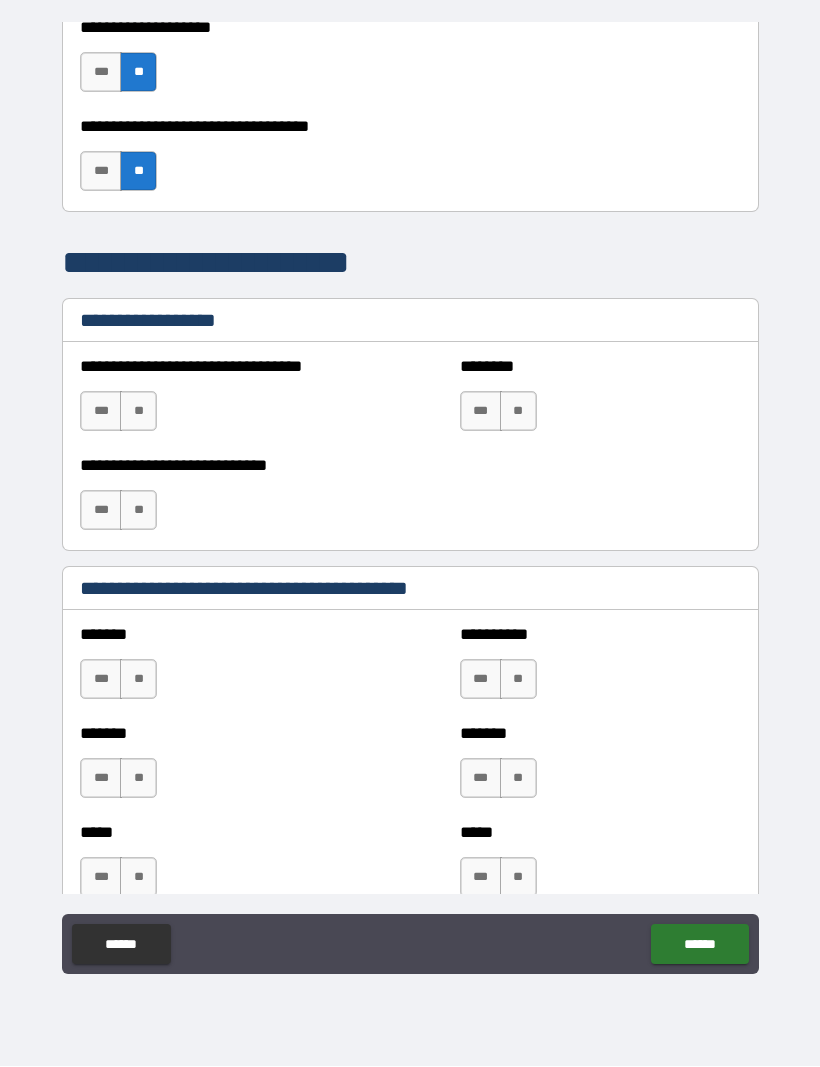 scroll, scrollTop: 1224, scrollLeft: 0, axis: vertical 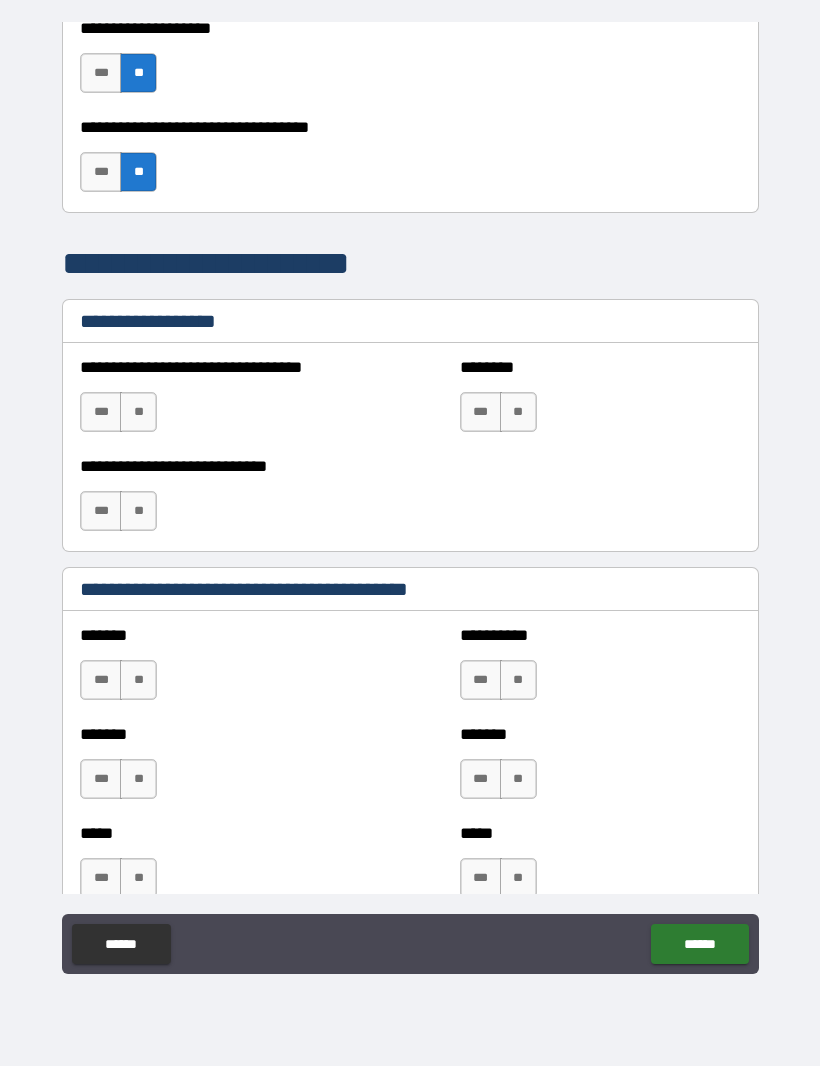 click on "**" at bounding box center (138, 681) 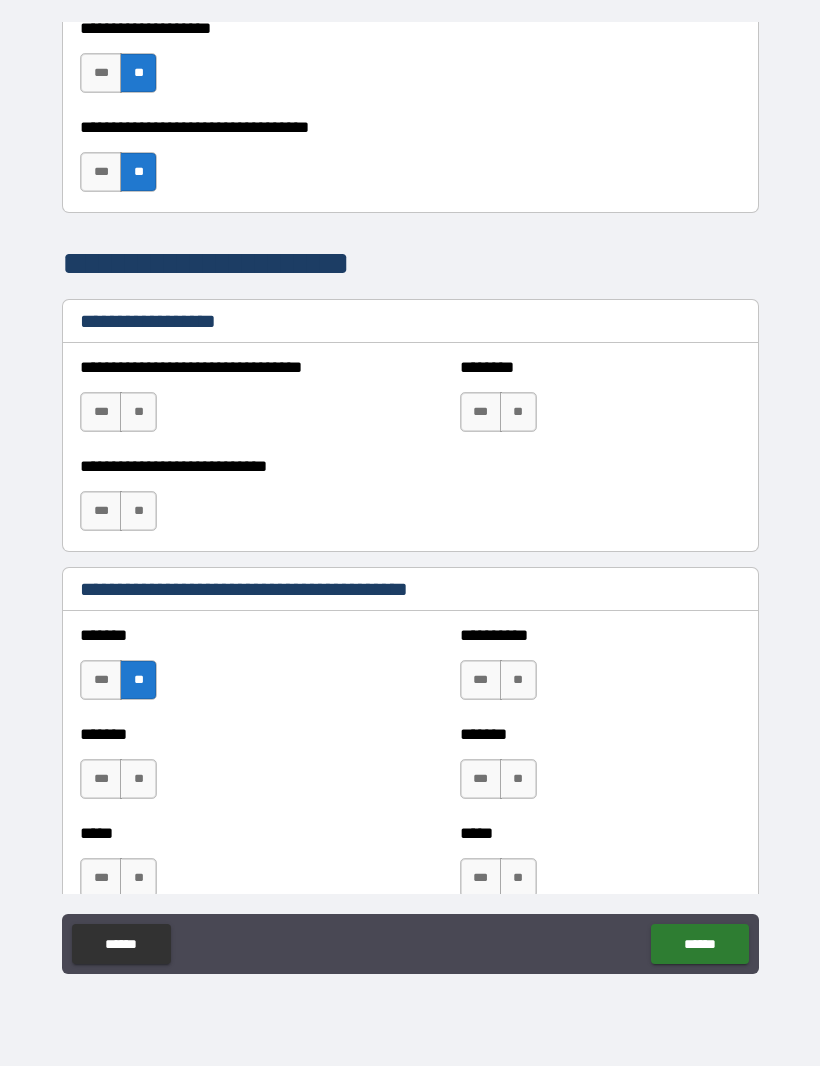 click on "**" at bounding box center (138, 780) 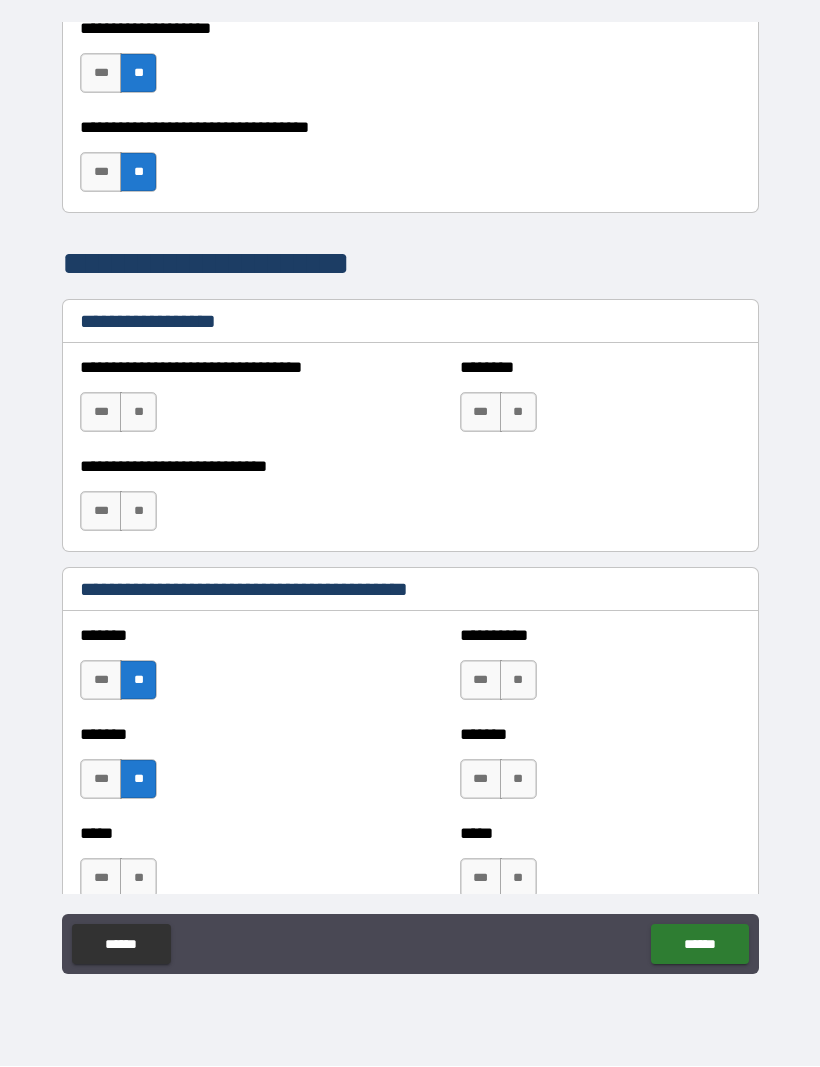 click on "***" at bounding box center (481, 681) 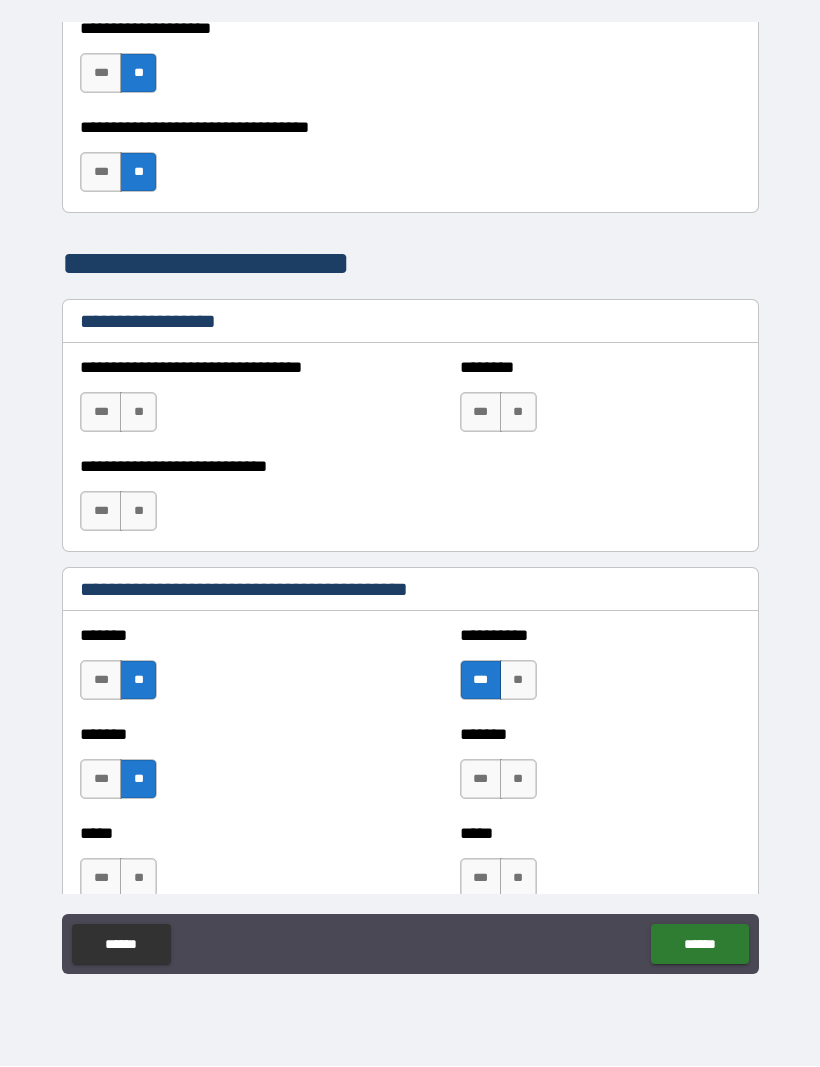 click on "**" at bounding box center [518, 681] 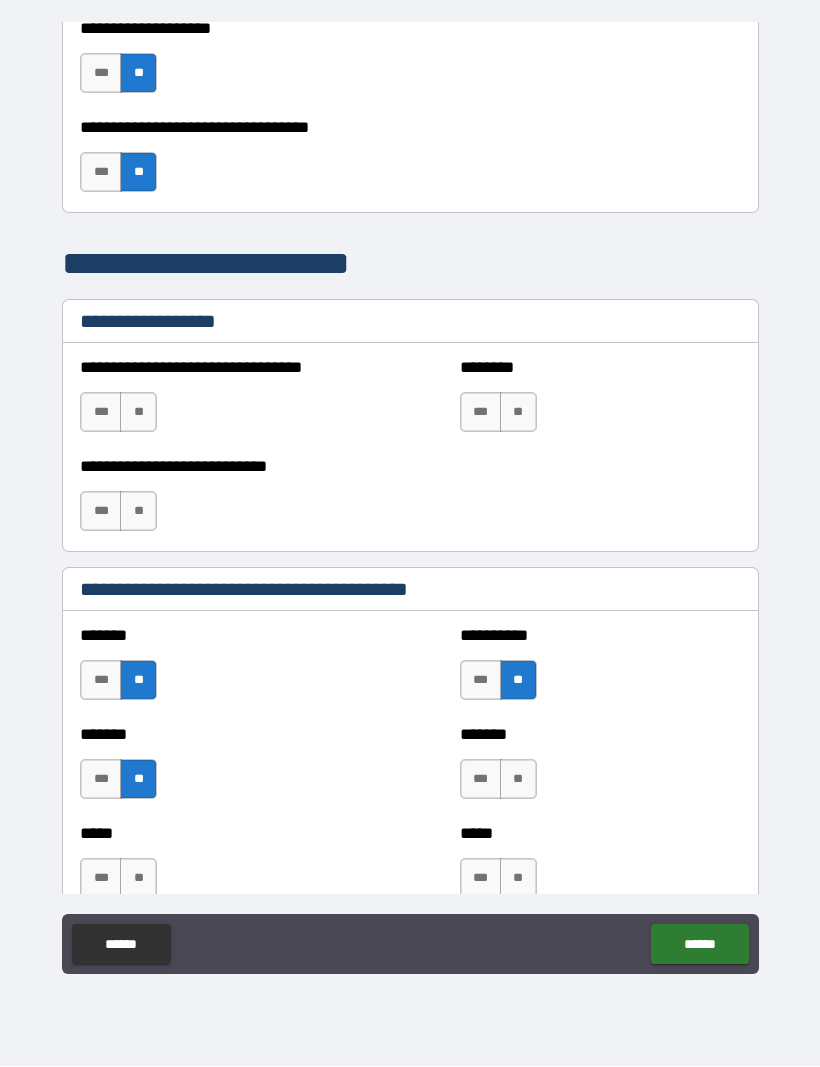 click on "**" at bounding box center (518, 780) 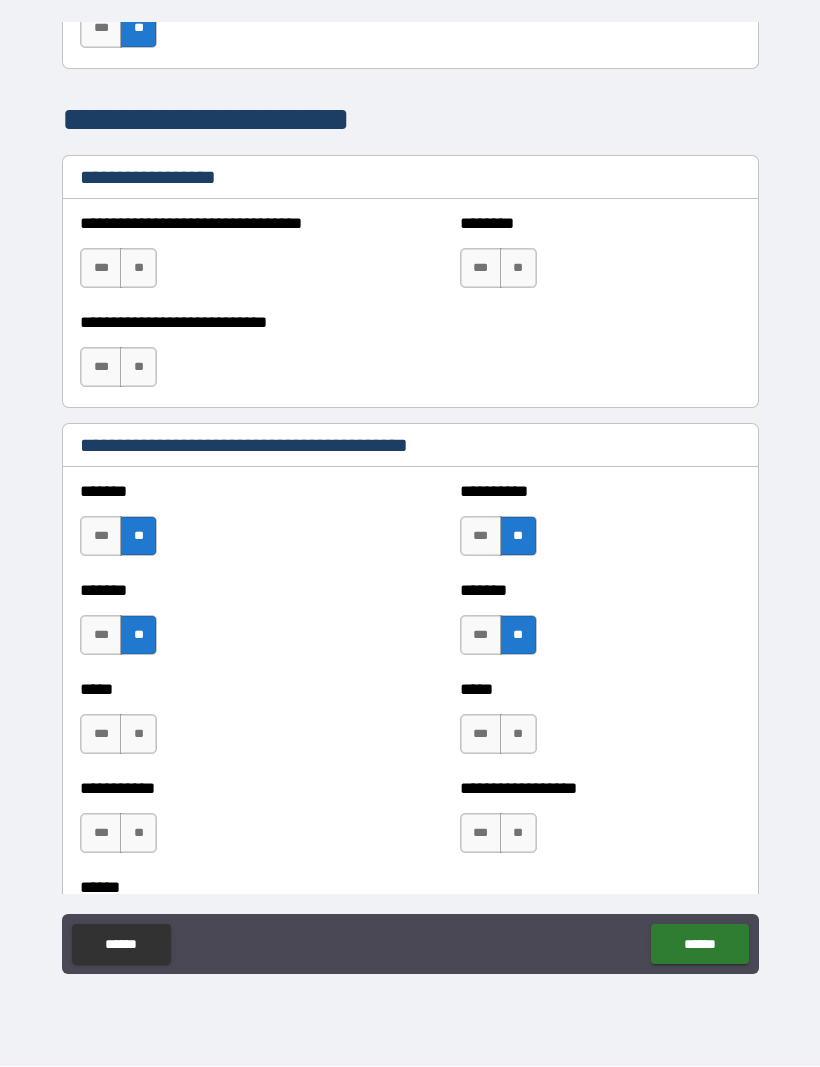 scroll, scrollTop: 1372, scrollLeft: 0, axis: vertical 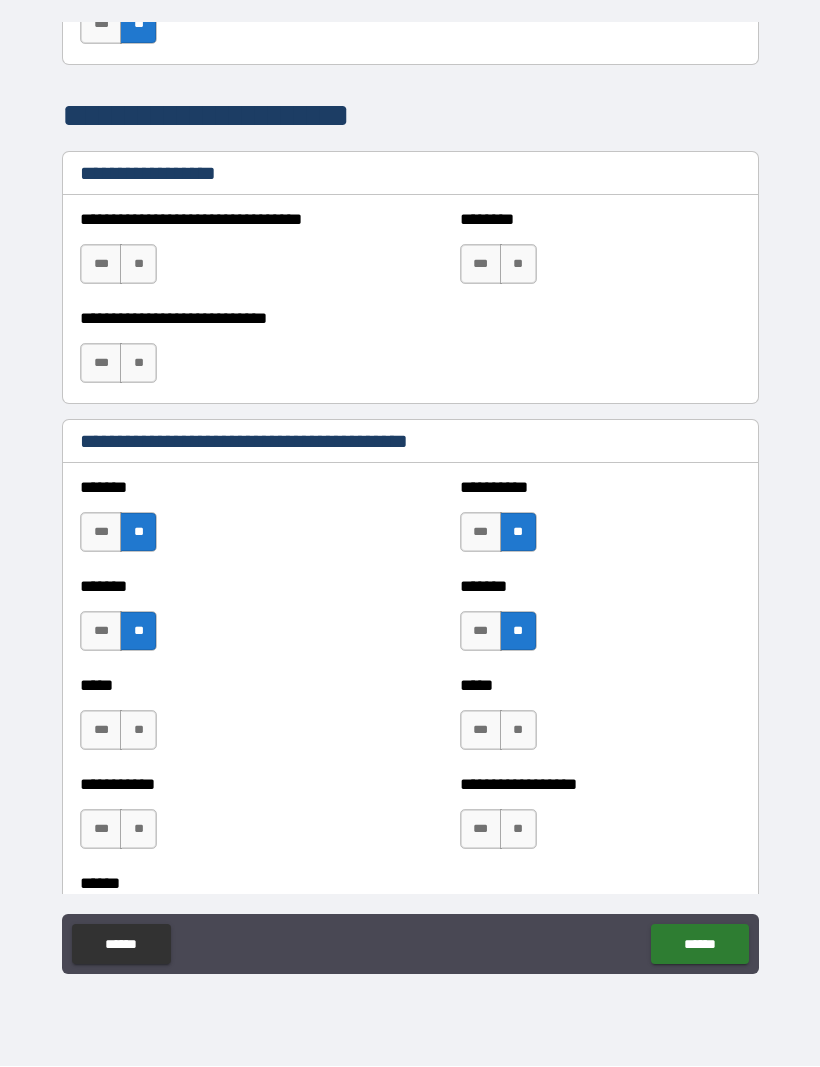 click on "**" at bounding box center (138, 731) 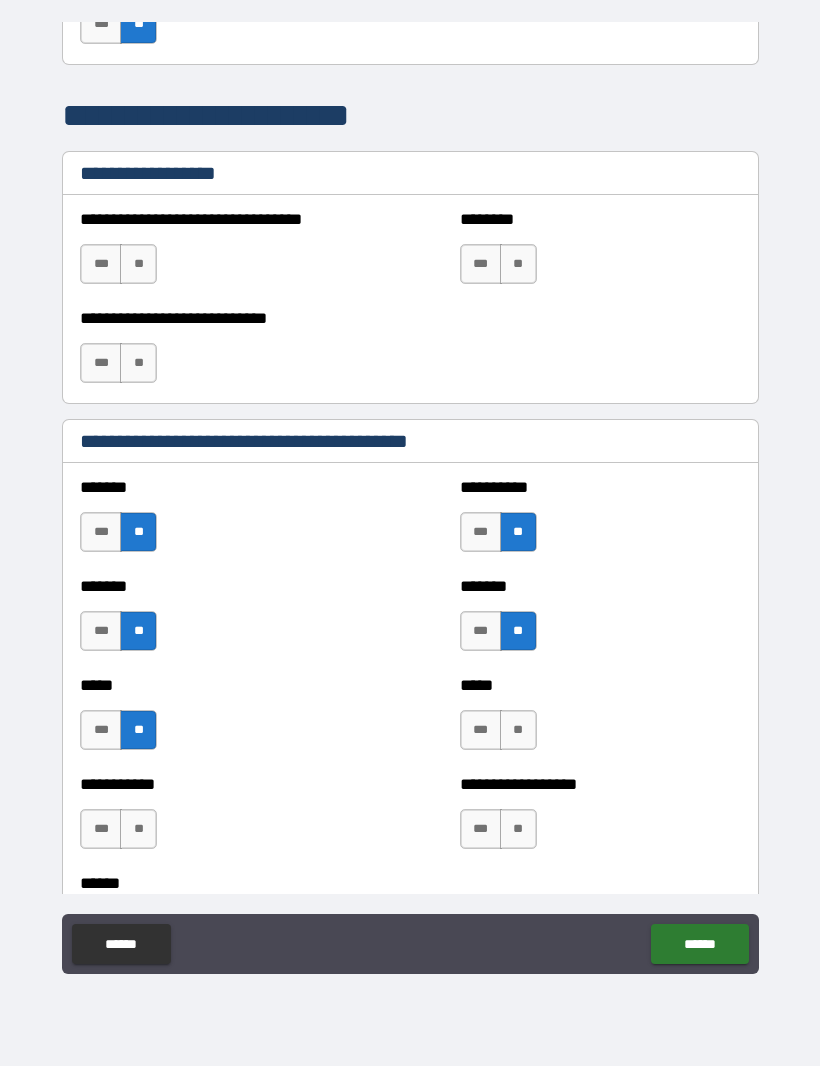click on "**" at bounding box center (518, 731) 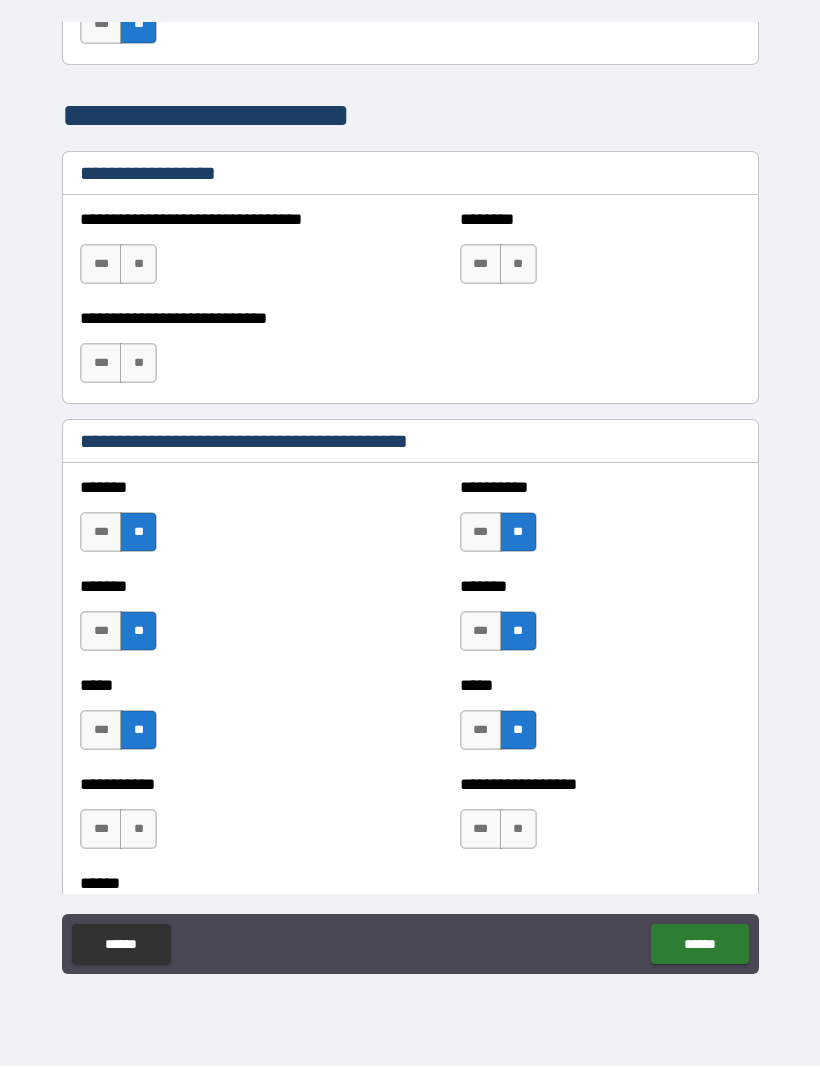 click on "**" at bounding box center [138, 830] 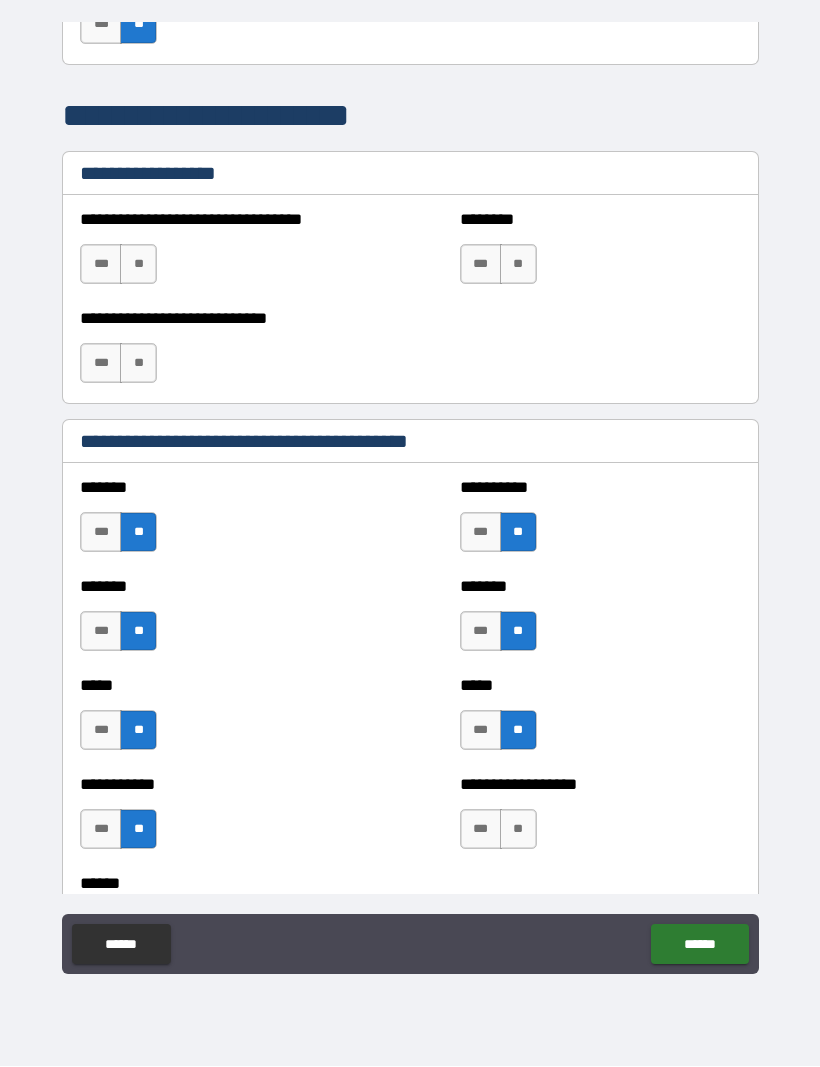 click on "**" at bounding box center (518, 830) 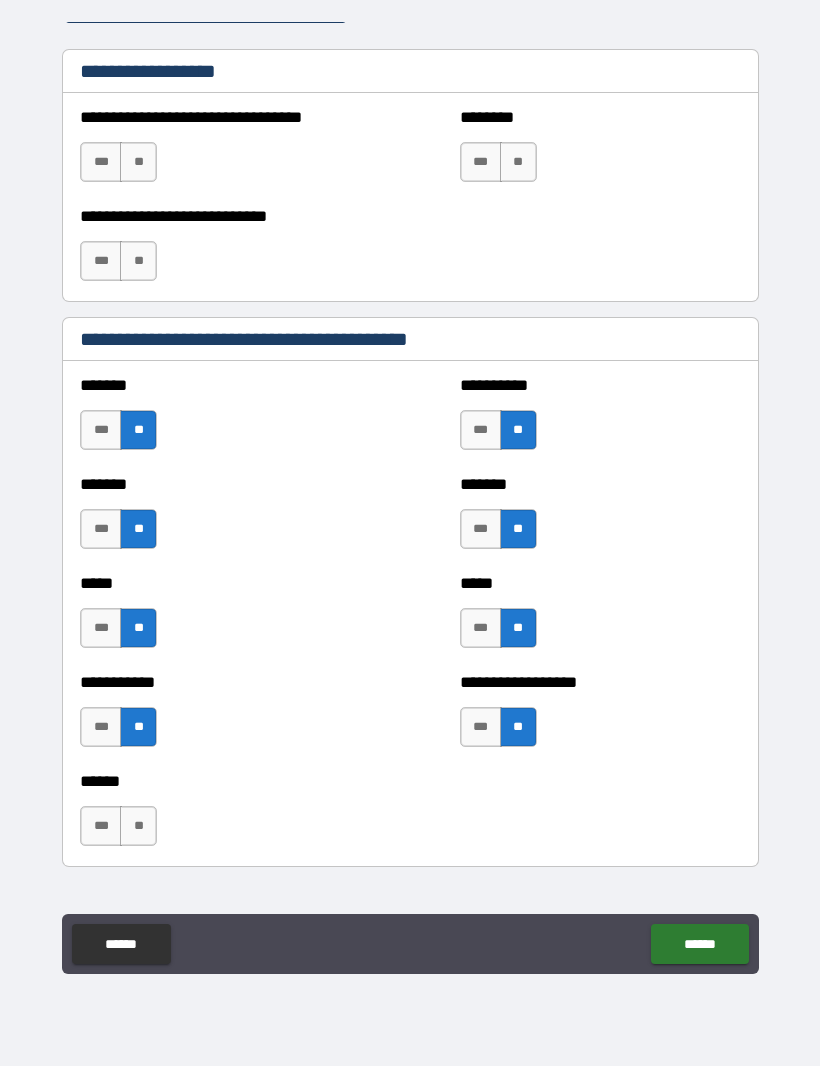 scroll, scrollTop: 1472, scrollLeft: 0, axis: vertical 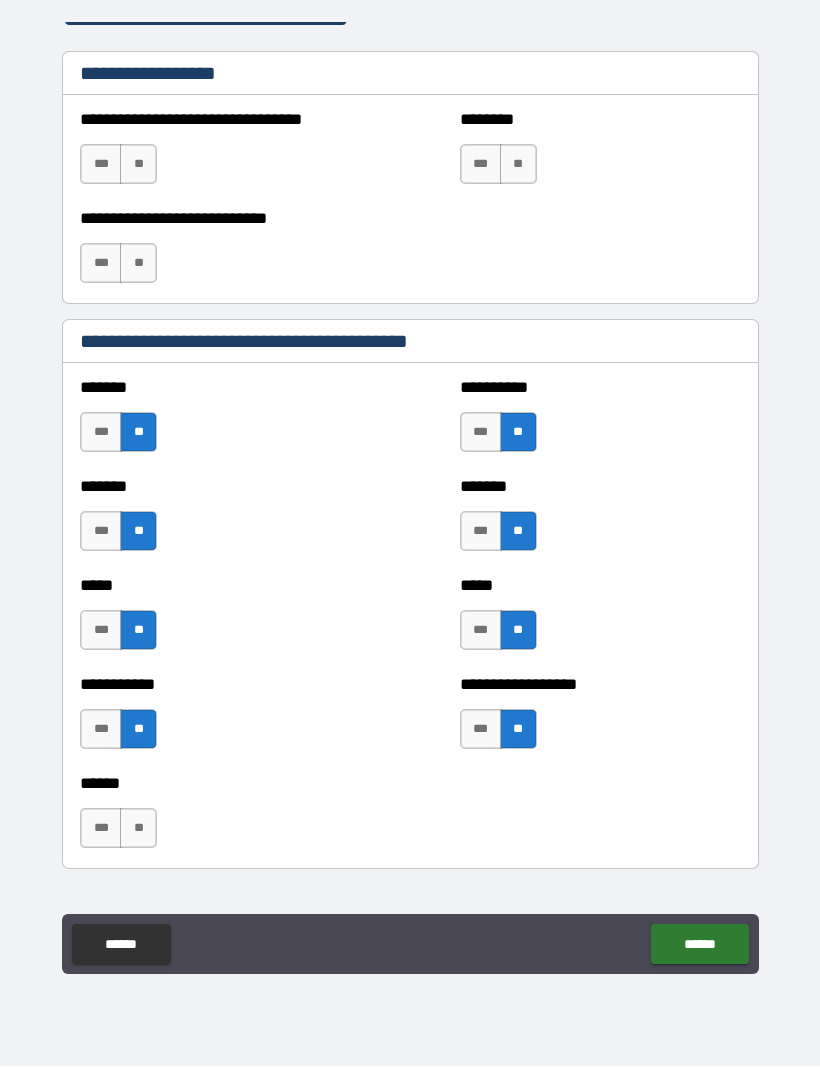 click on "**" at bounding box center (138, 829) 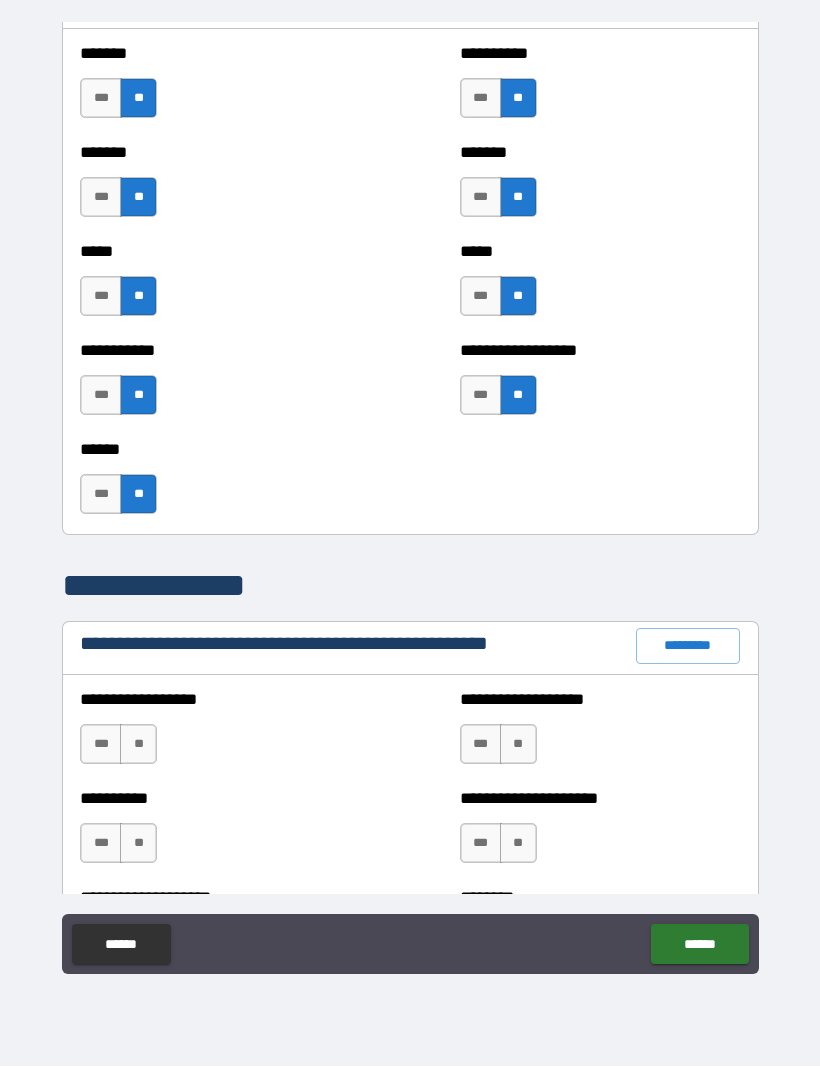 scroll, scrollTop: 1877, scrollLeft: 0, axis: vertical 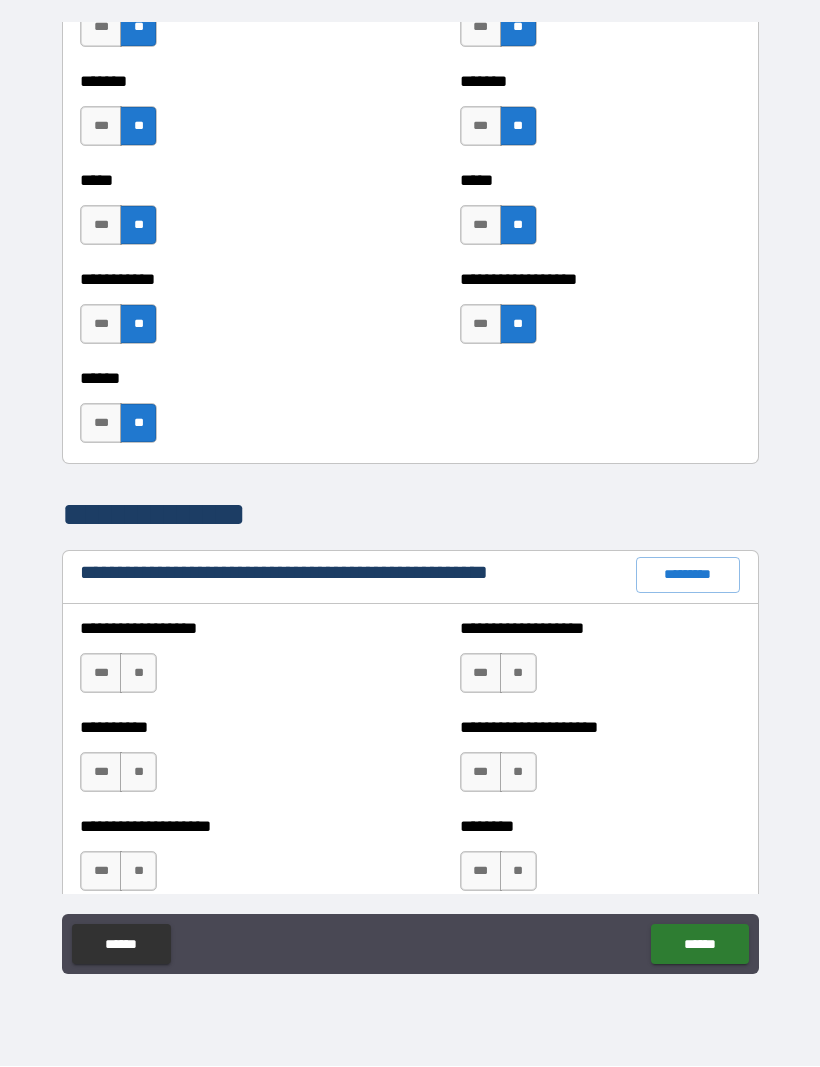 click on "**" at bounding box center [138, 674] 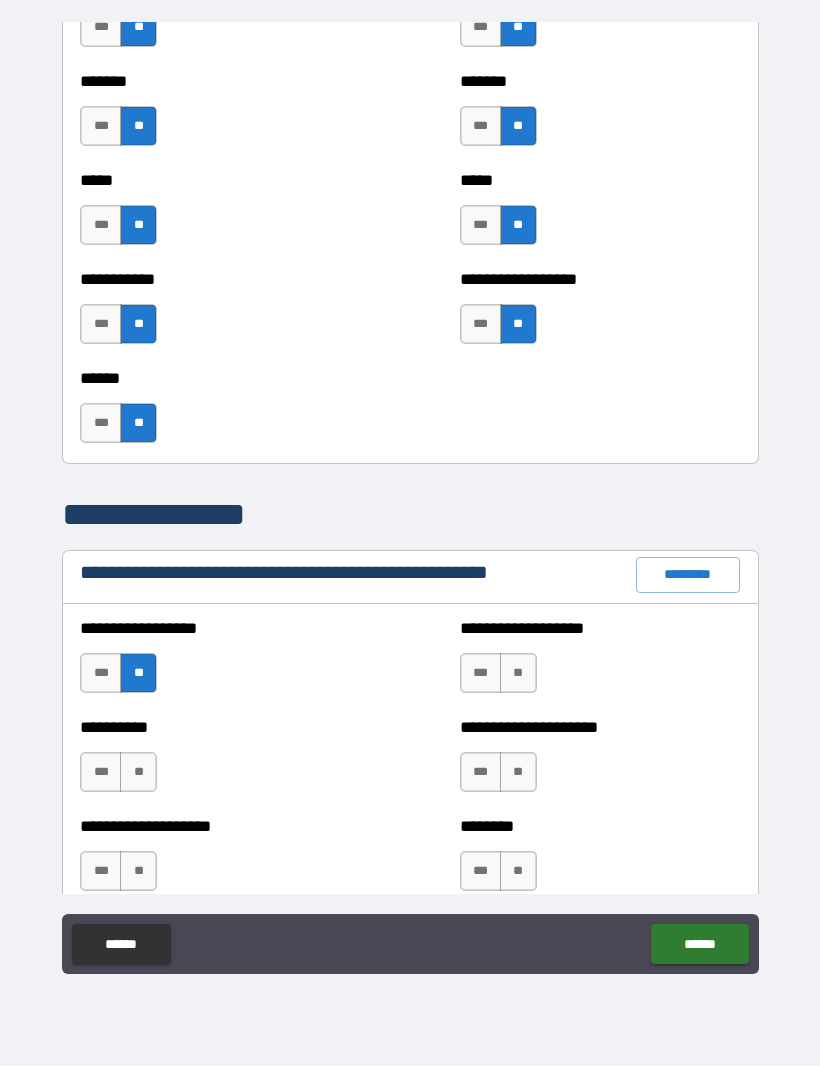 click on "**" at bounding box center (138, 773) 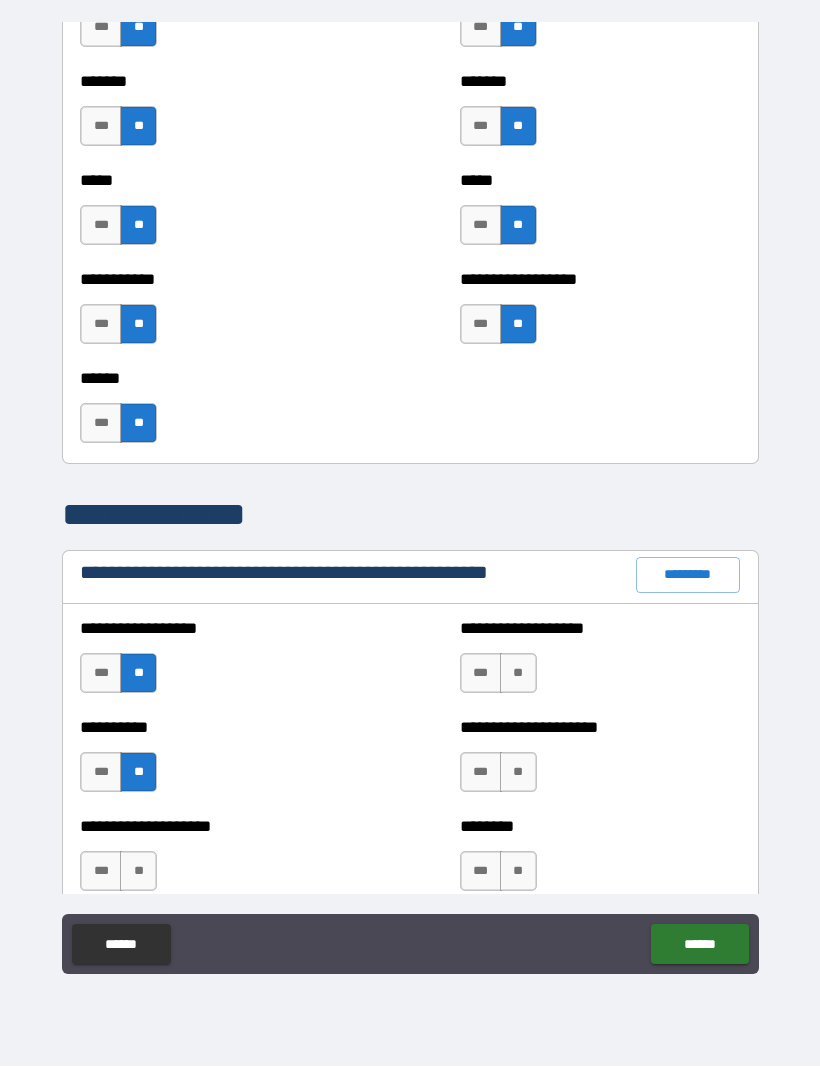 click on "**" at bounding box center [518, 674] 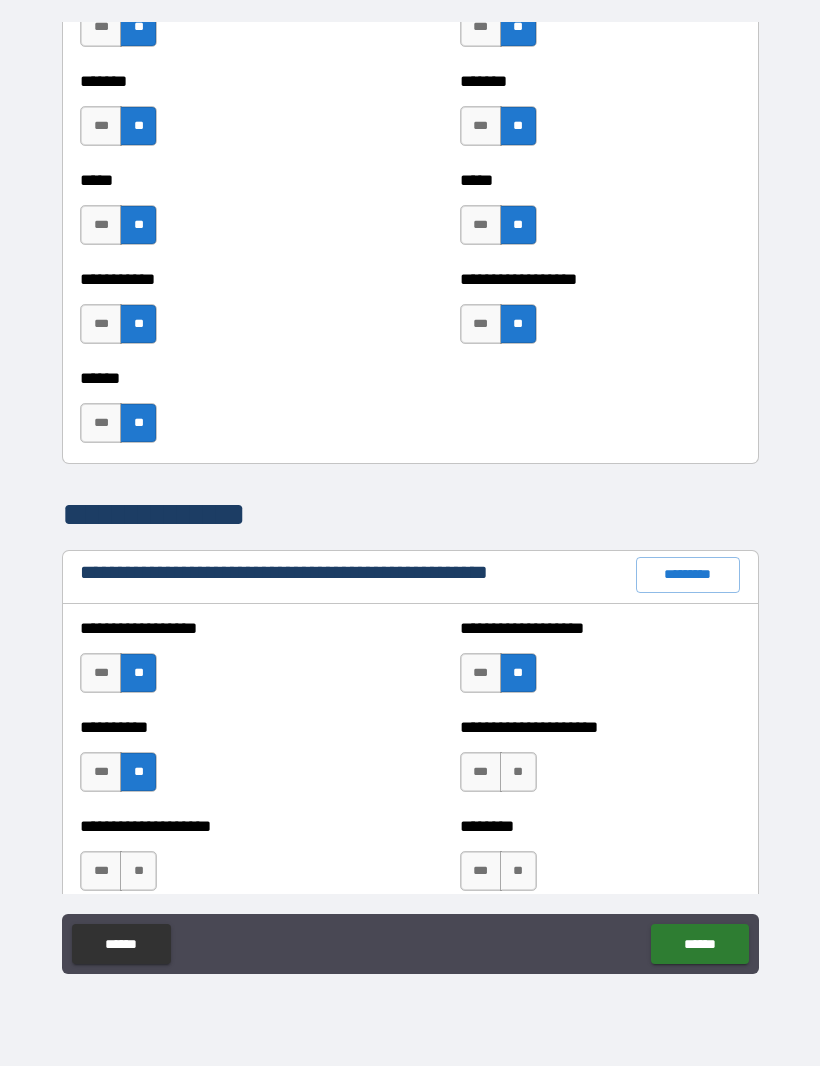 click on "**" at bounding box center [518, 773] 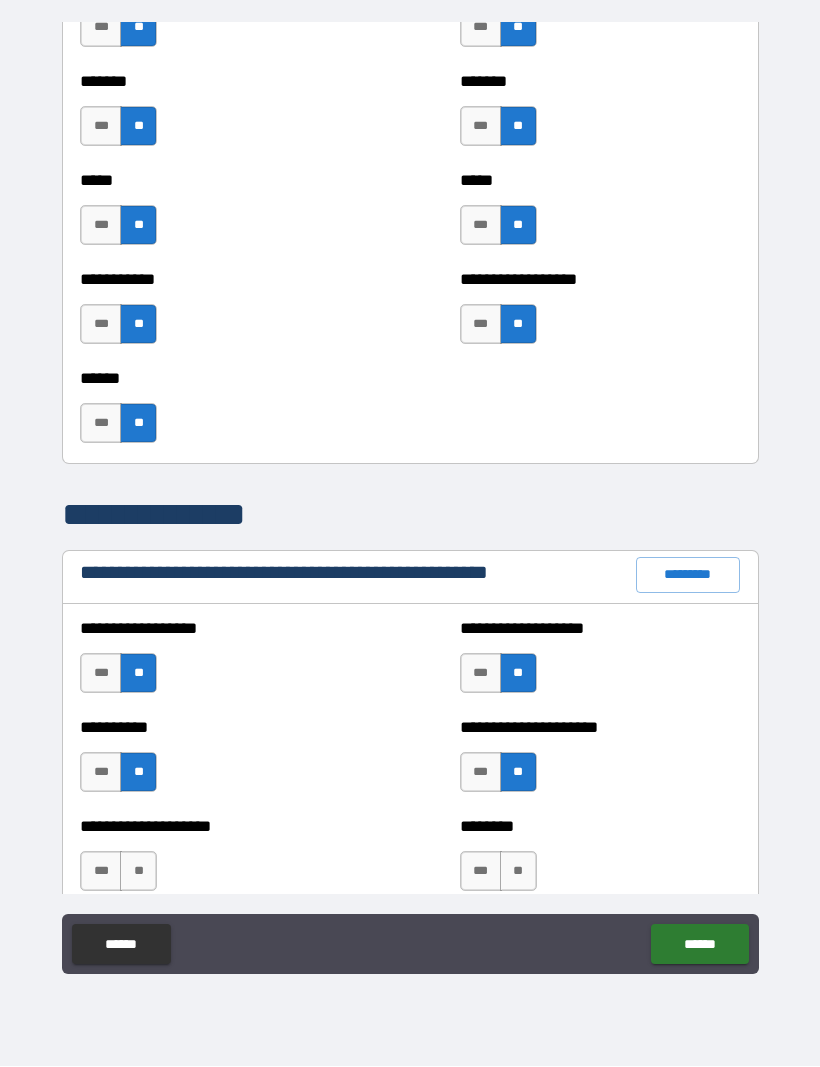 click on "***" at bounding box center [481, 773] 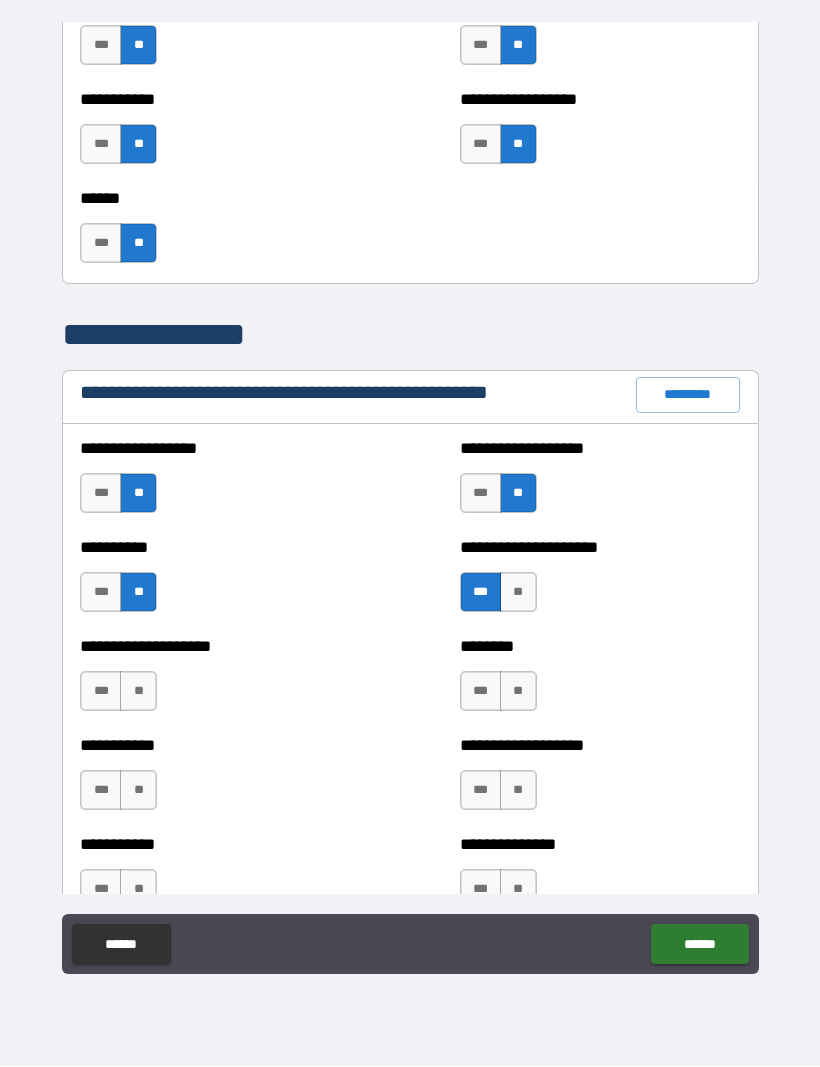 scroll, scrollTop: 2050, scrollLeft: 0, axis: vertical 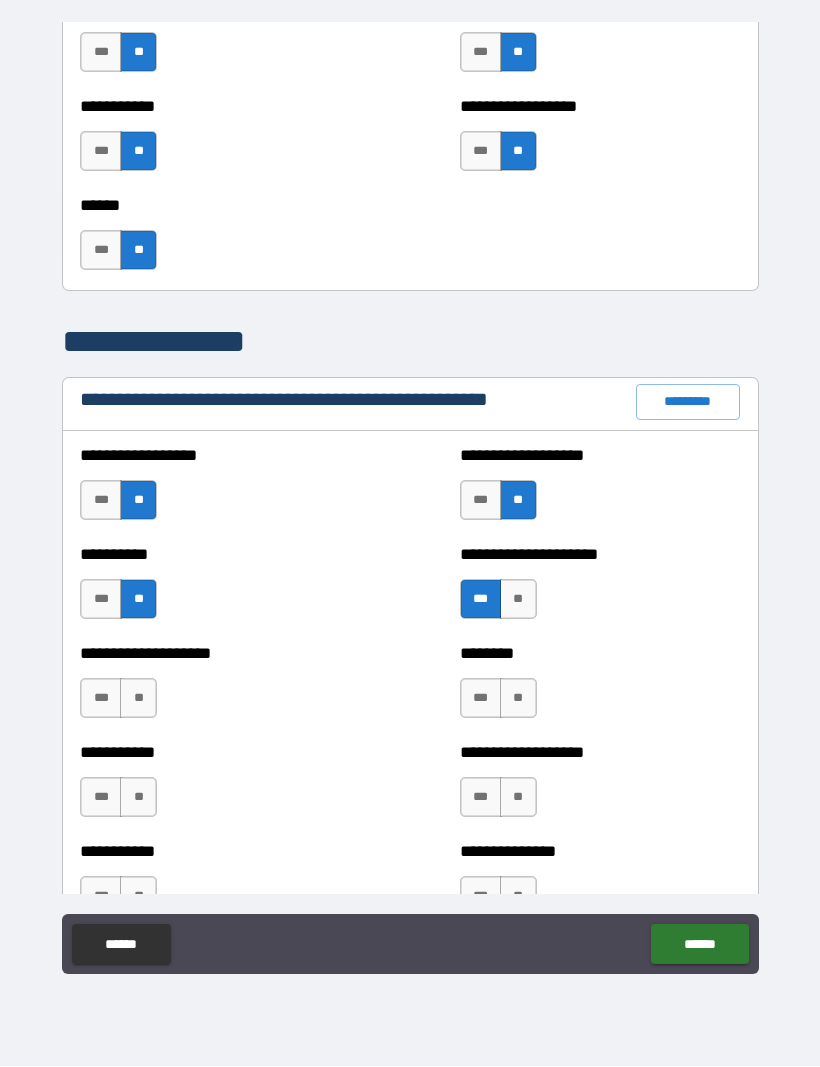 click on "**" at bounding box center [138, 699] 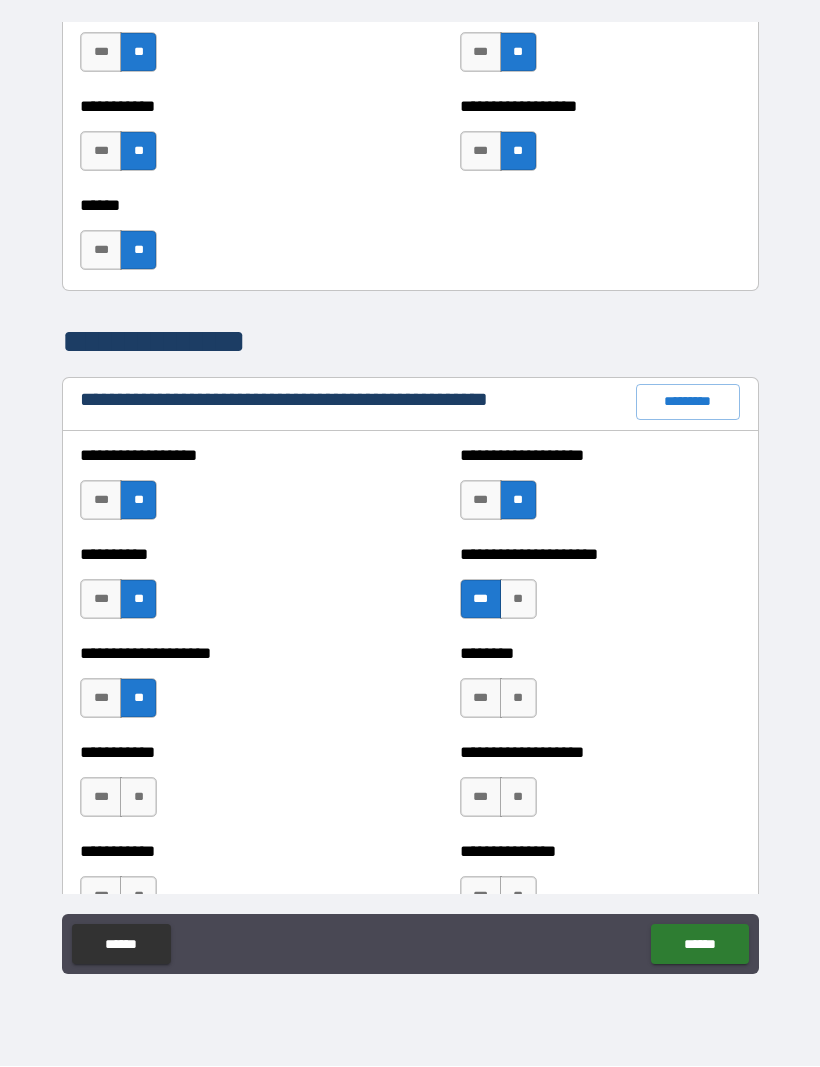 click on "***" at bounding box center (481, 699) 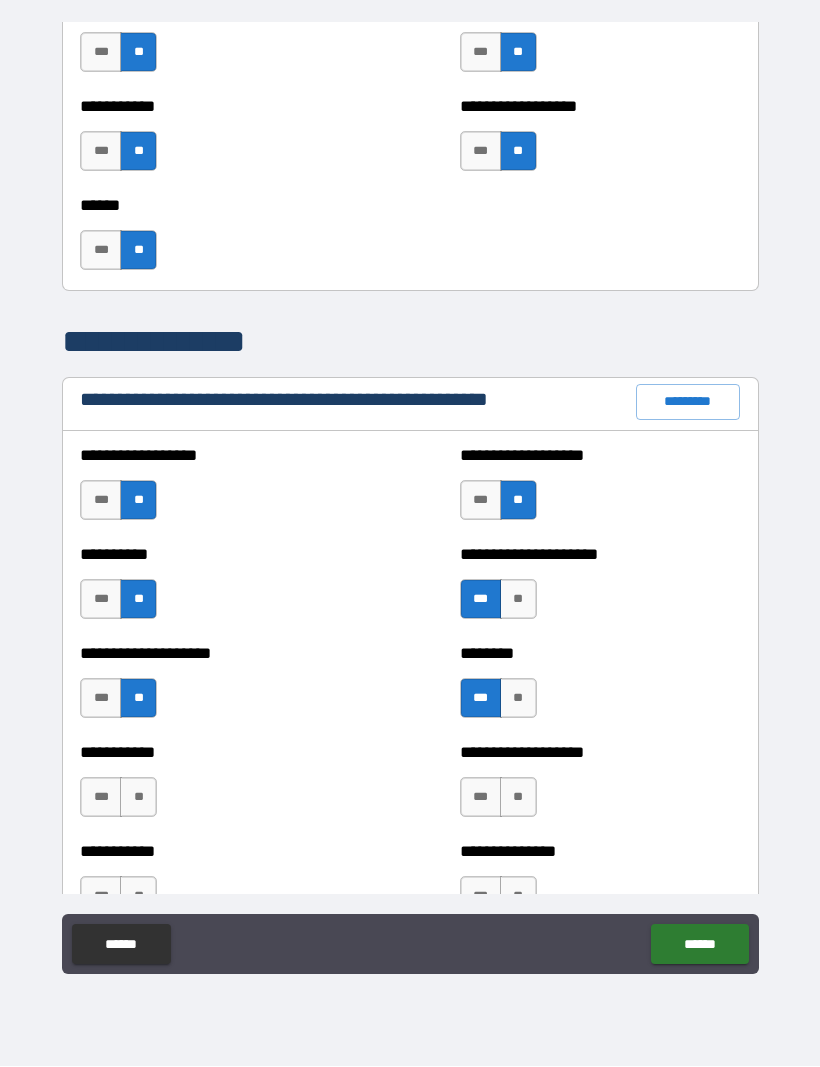 click on "**" at bounding box center (138, 798) 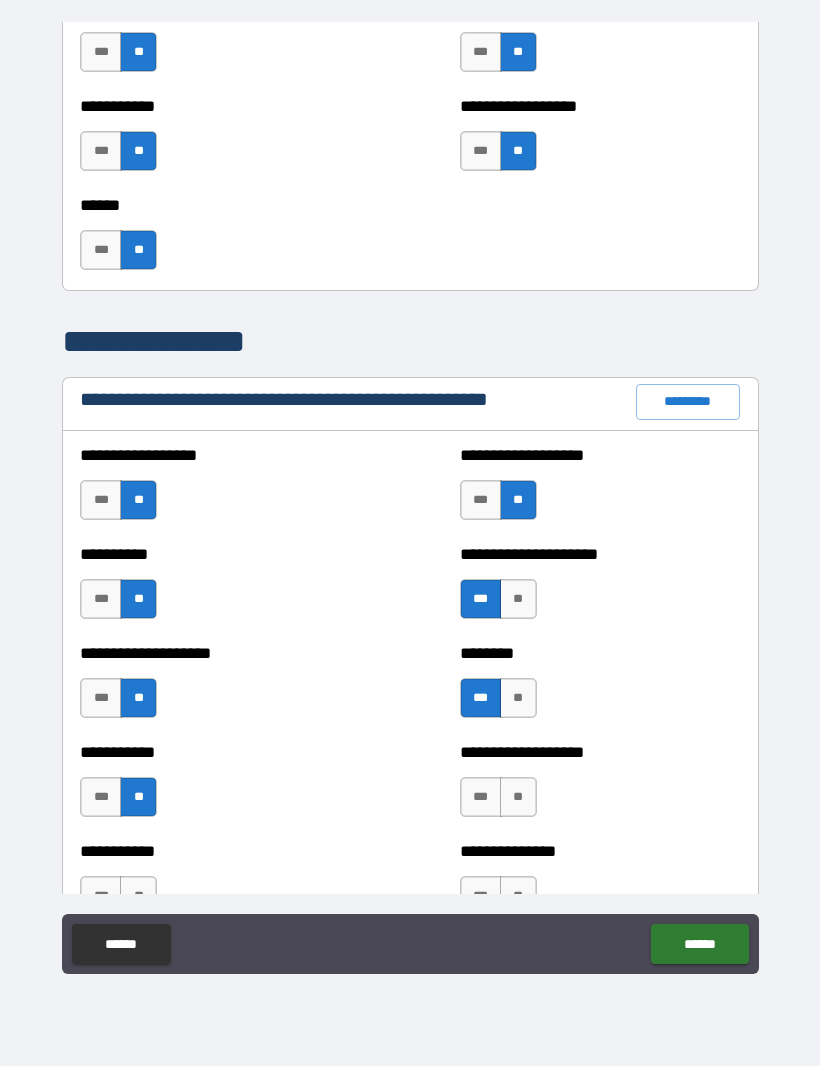 click on "**" at bounding box center (518, 798) 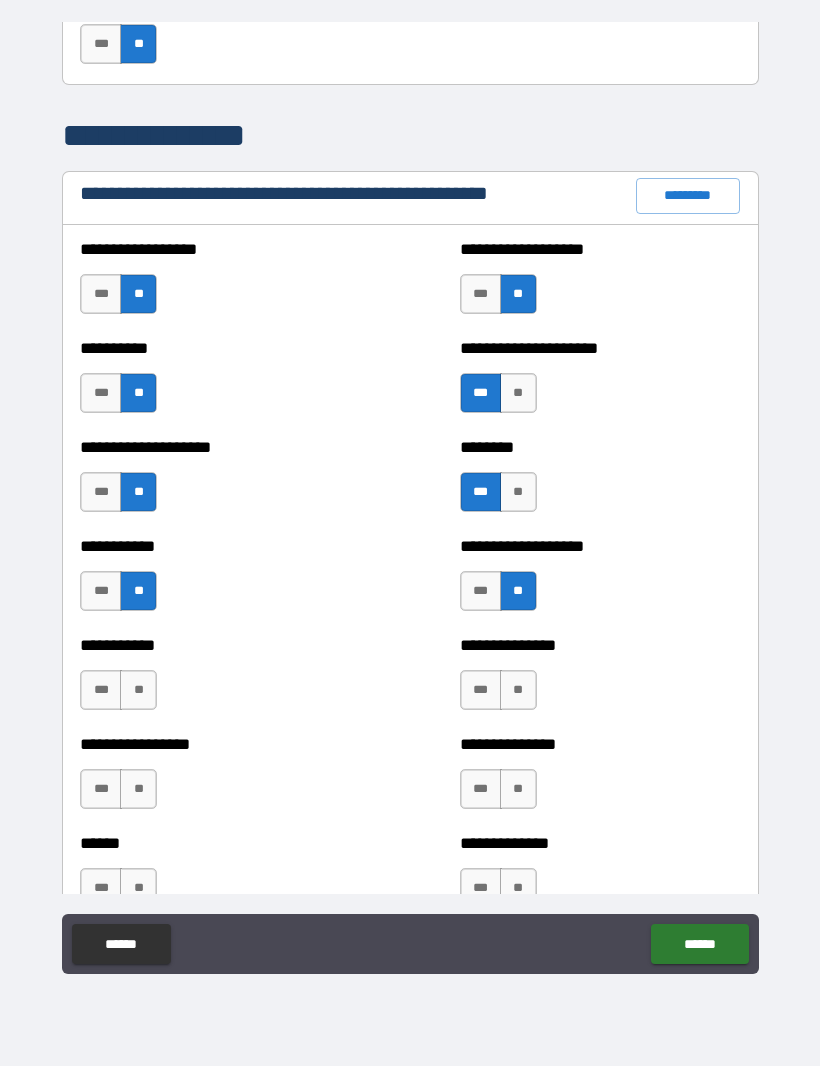 scroll, scrollTop: 2260, scrollLeft: 0, axis: vertical 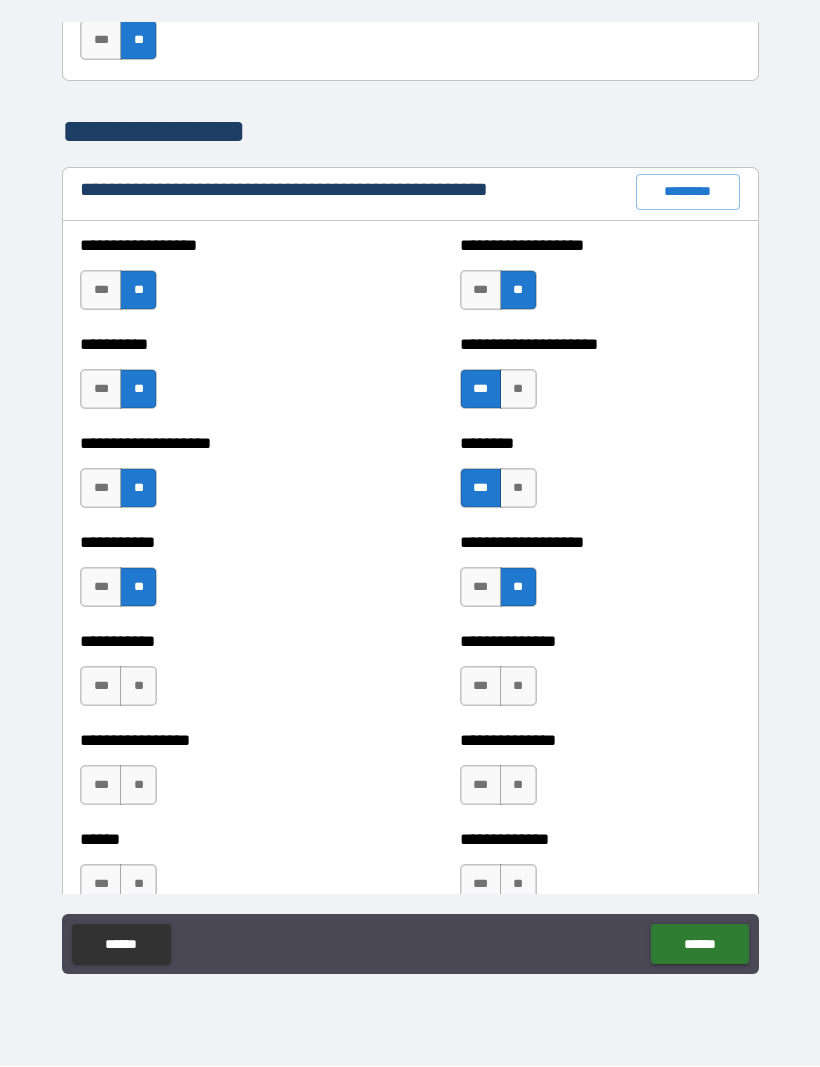click on "**" at bounding box center [138, 687] 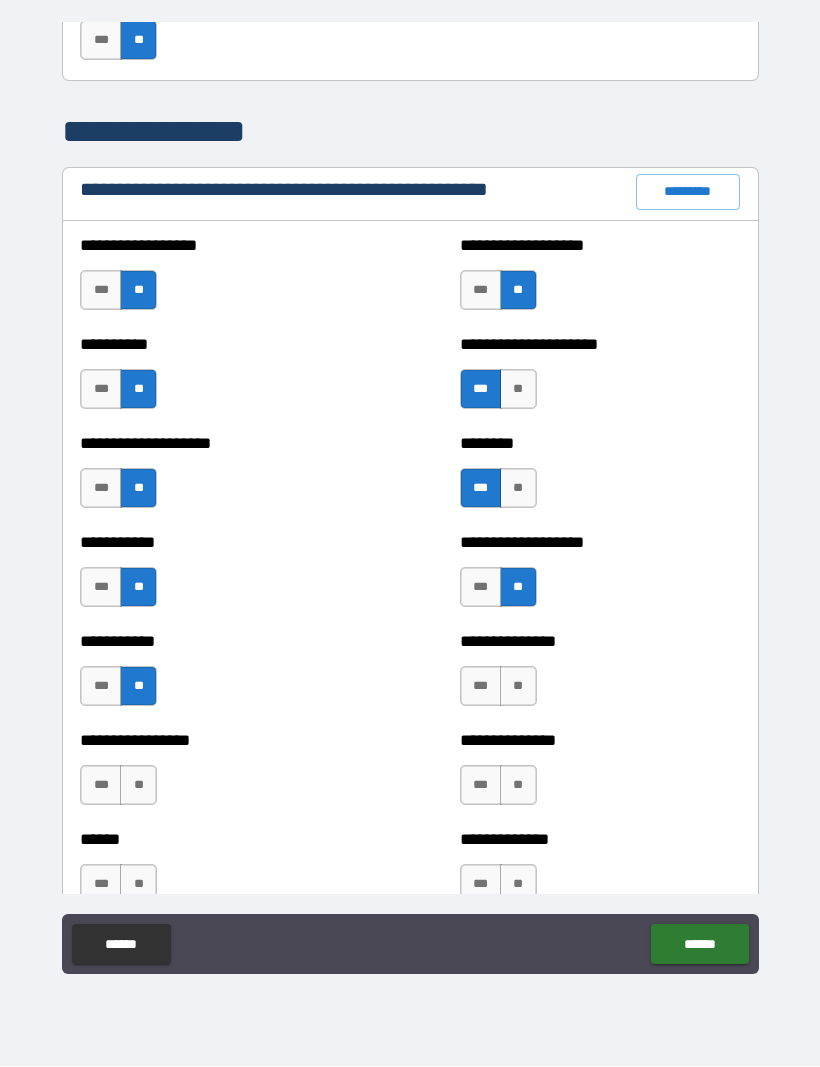 click on "*** **" at bounding box center (121, 791) 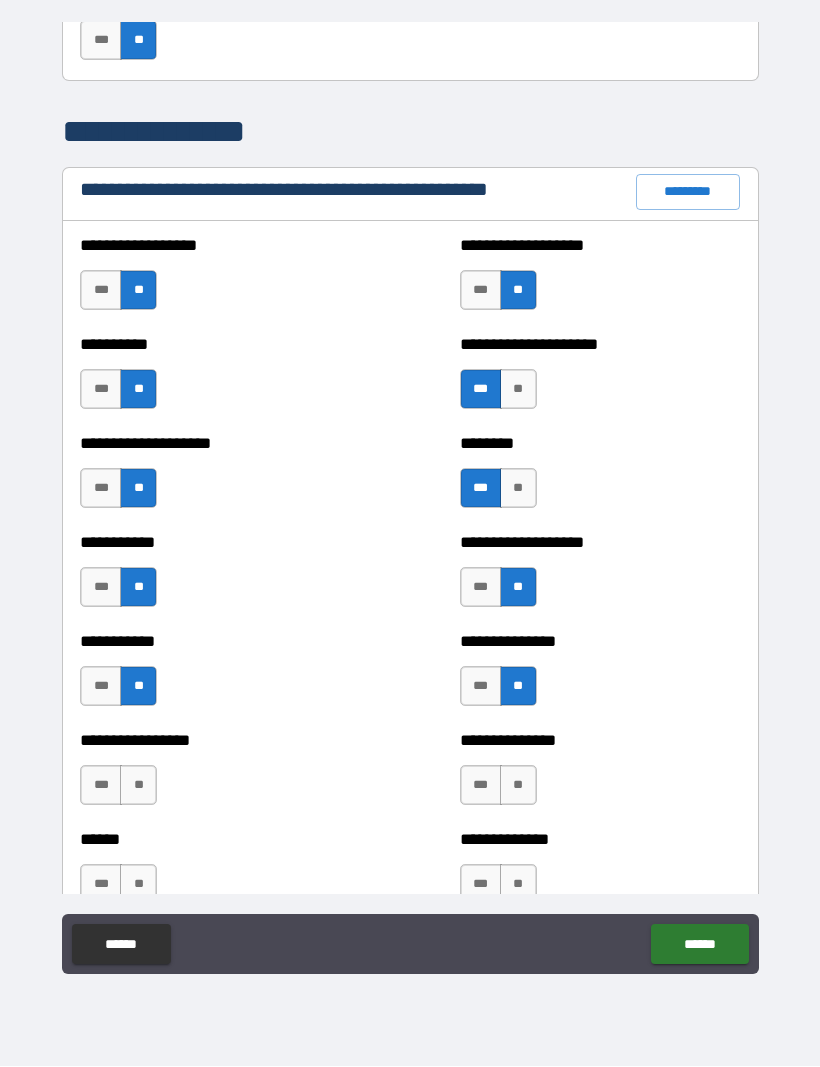 click on "**" at bounding box center (518, 786) 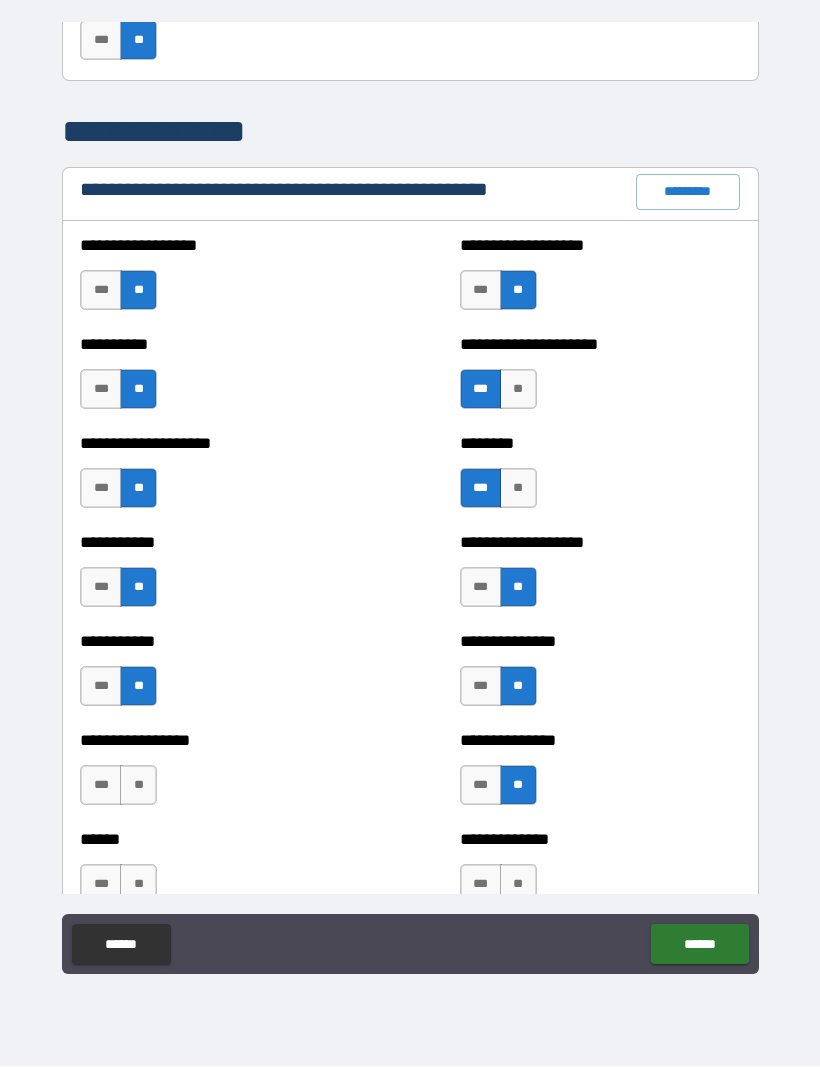 click on "**" at bounding box center (138, 786) 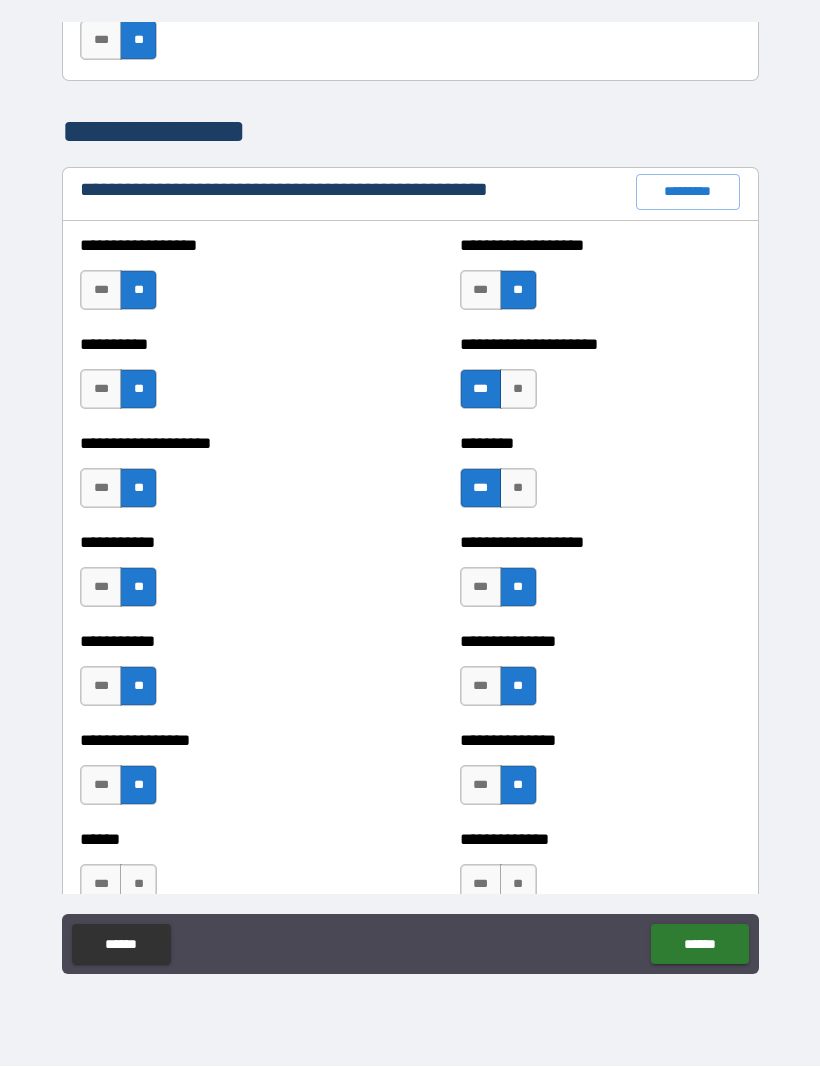 scroll, scrollTop: 2381, scrollLeft: 0, axis: vertical 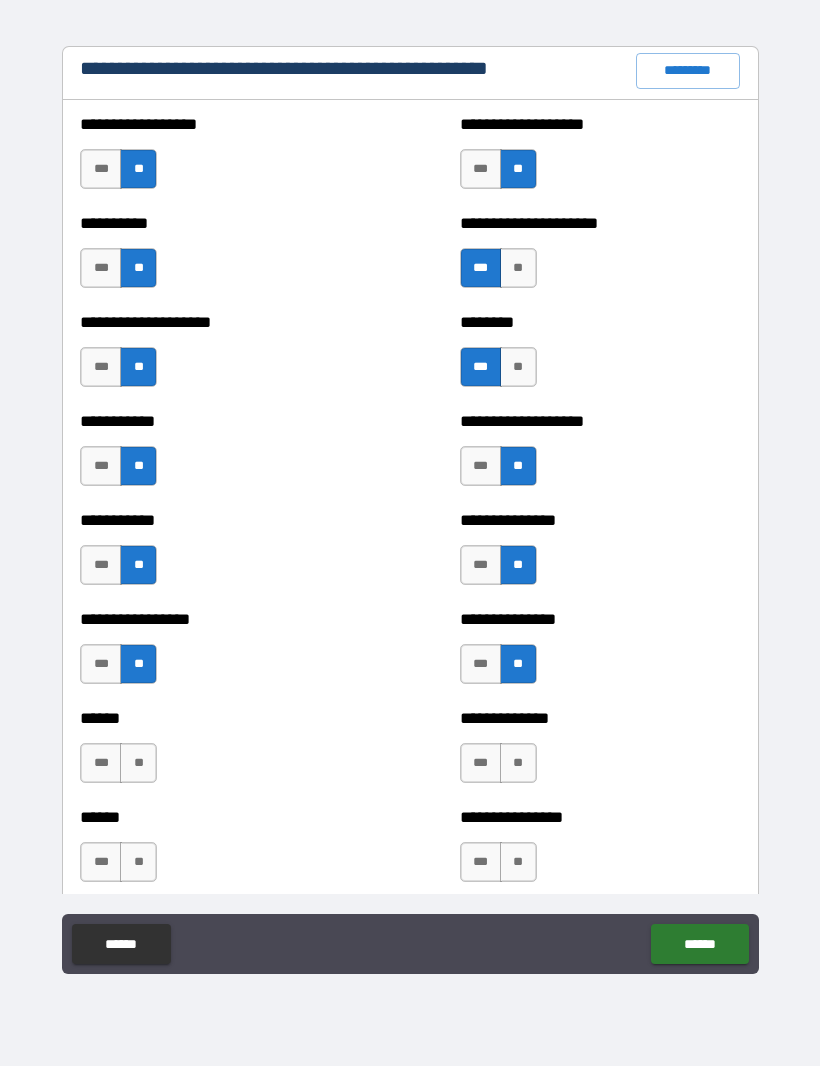 click on "*** **" at bounding box center [498, 764] 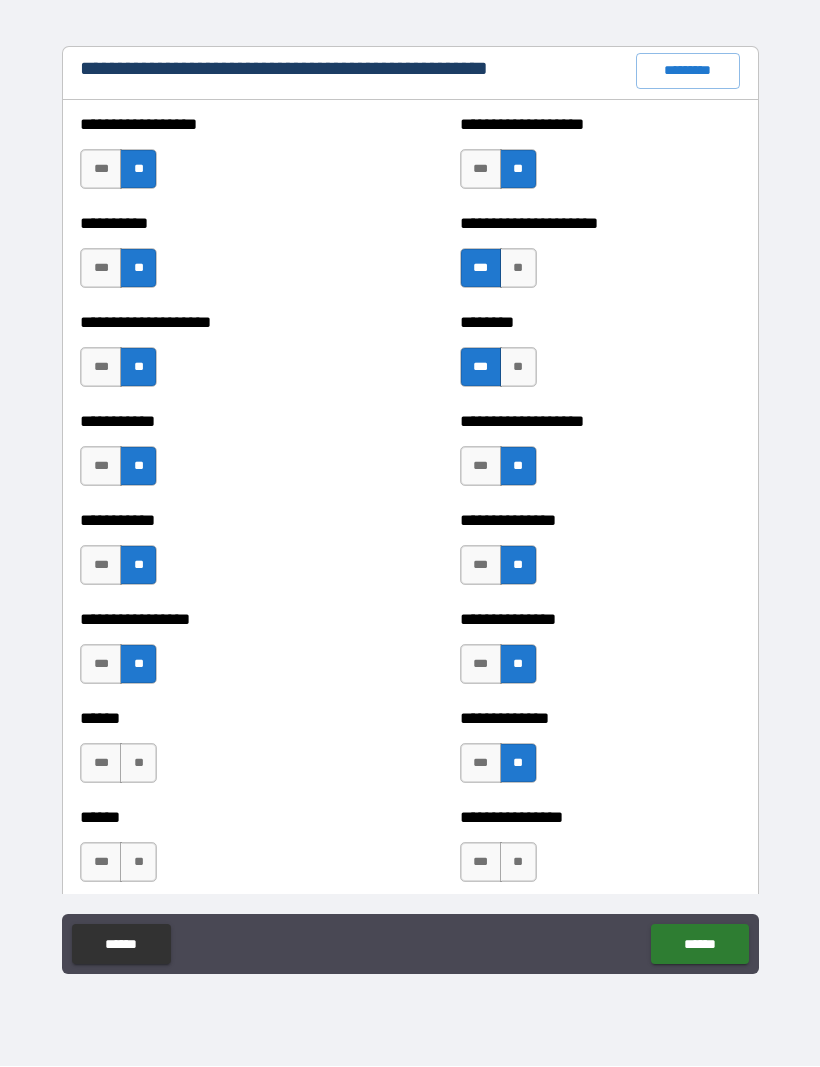 click on "**" at bounding box center (138, 764) 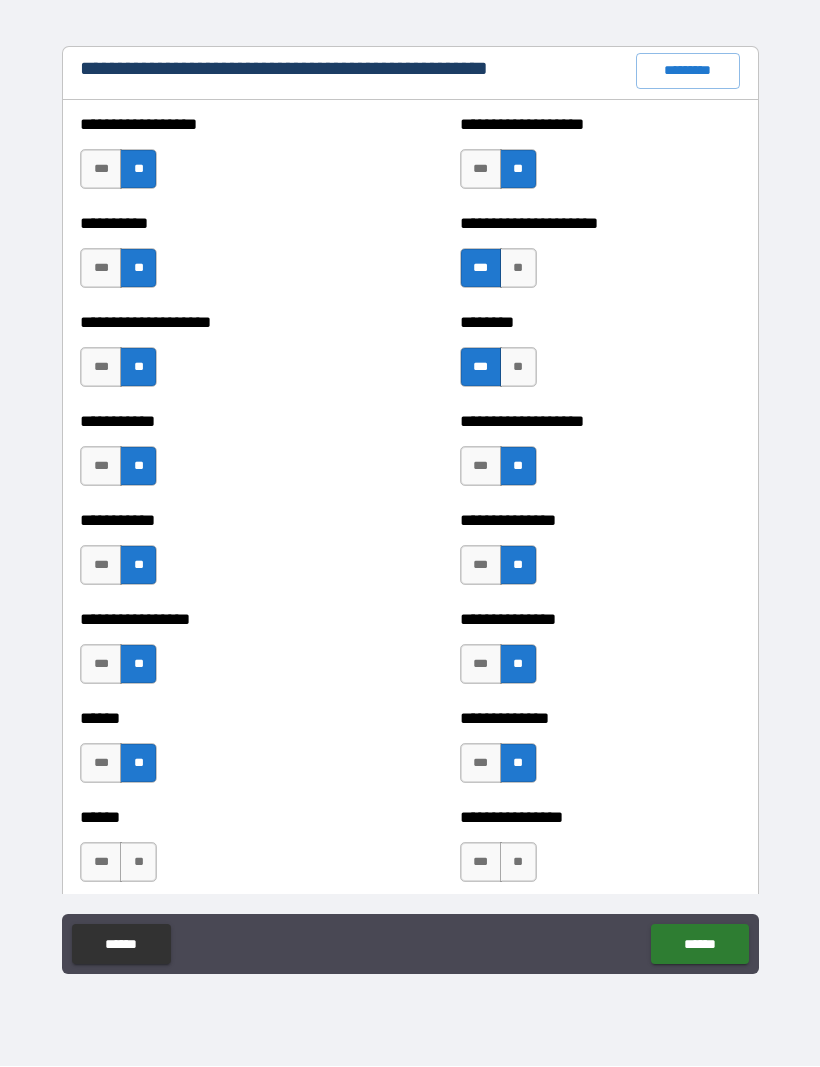 click on "**" at bounding box center [138, 863] 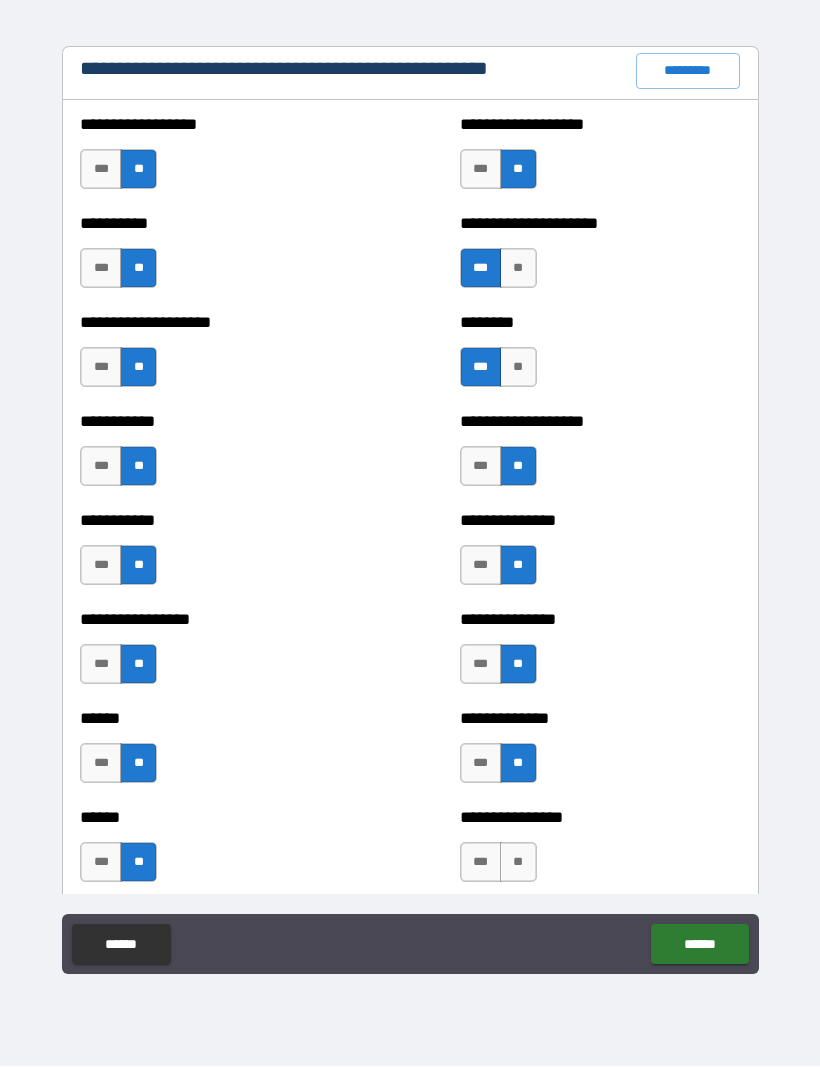 click on "**" at bounding box center [518, 863] 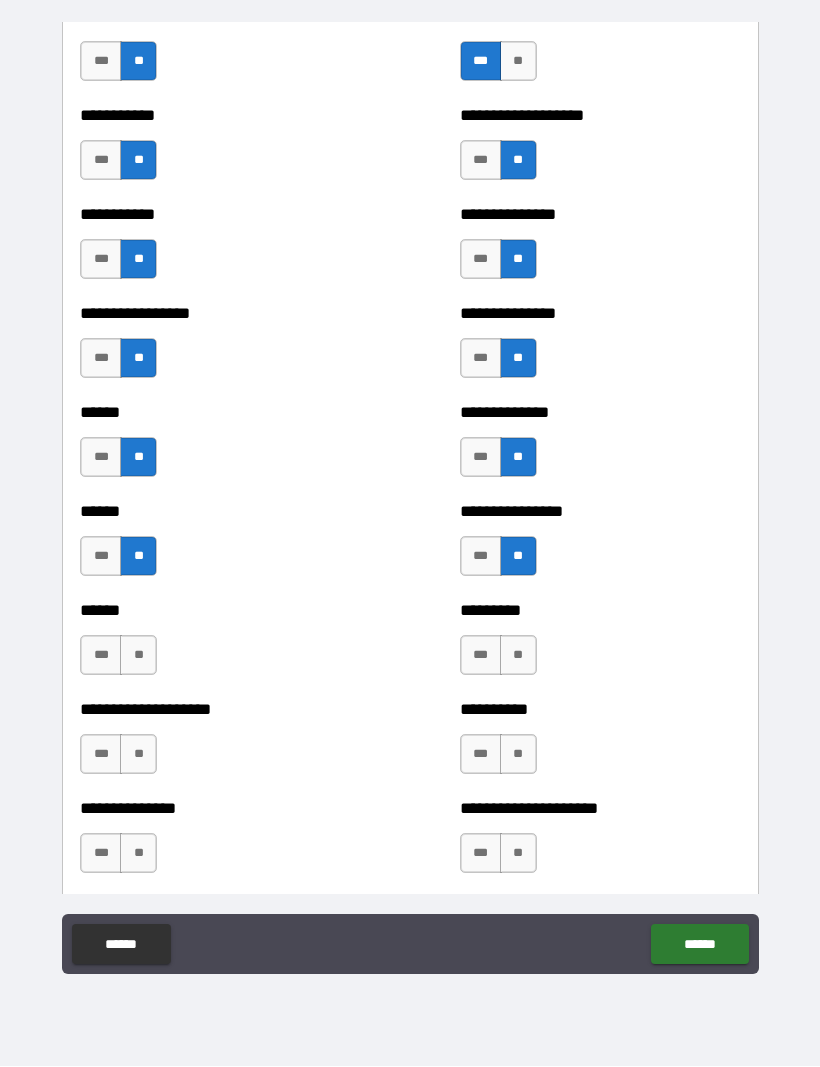 scroll, scrollTop: 2700, scrollLeft: 0, axis: vertical 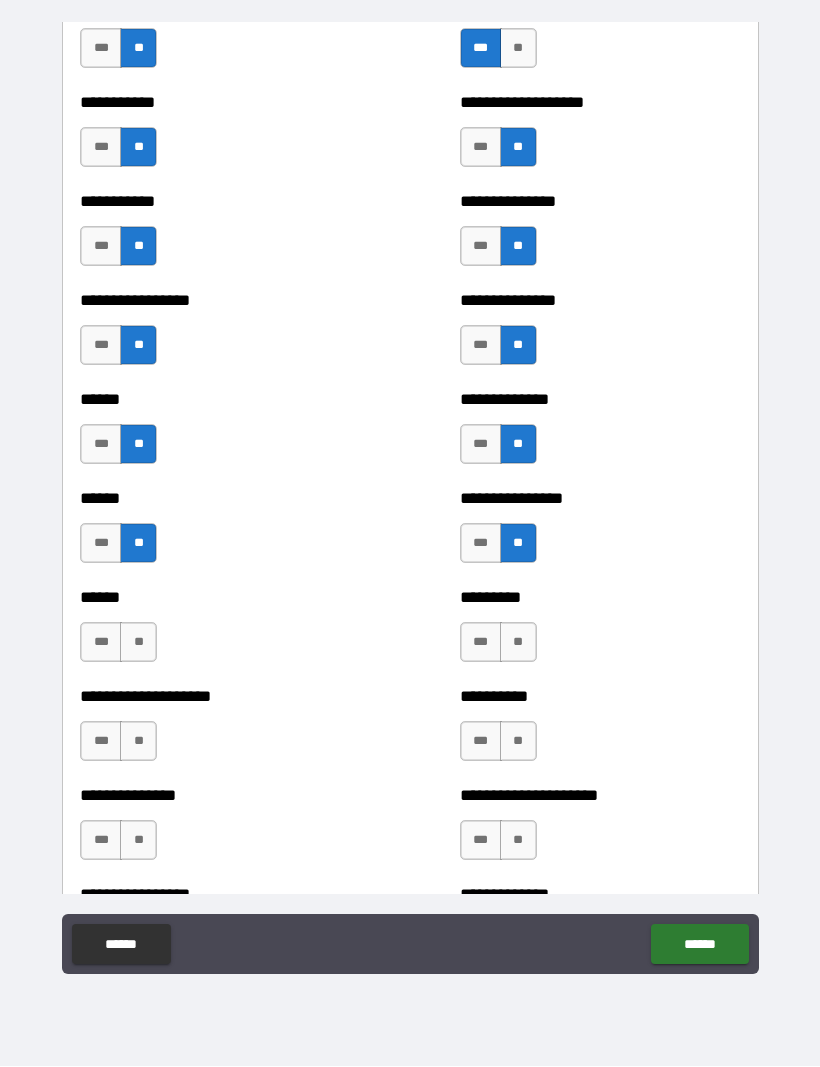 click on "**" at bounding box center (138, 643) 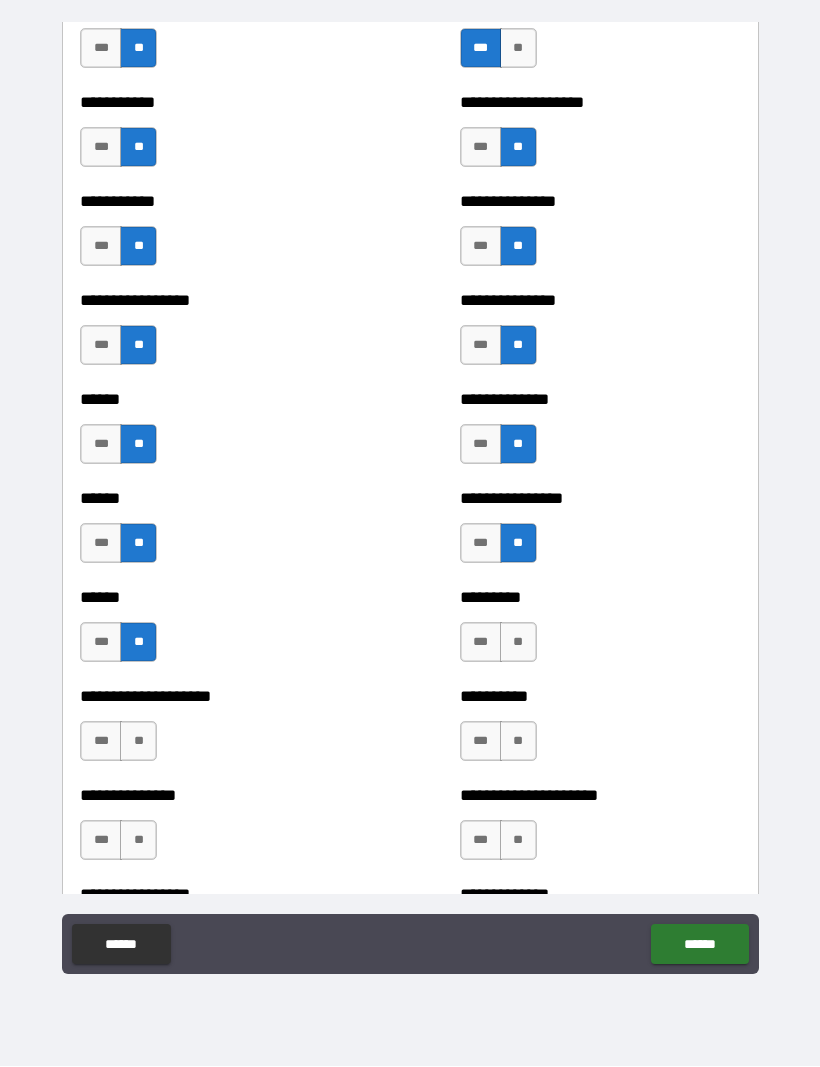 click on "**" at bounding box center (518, 643) 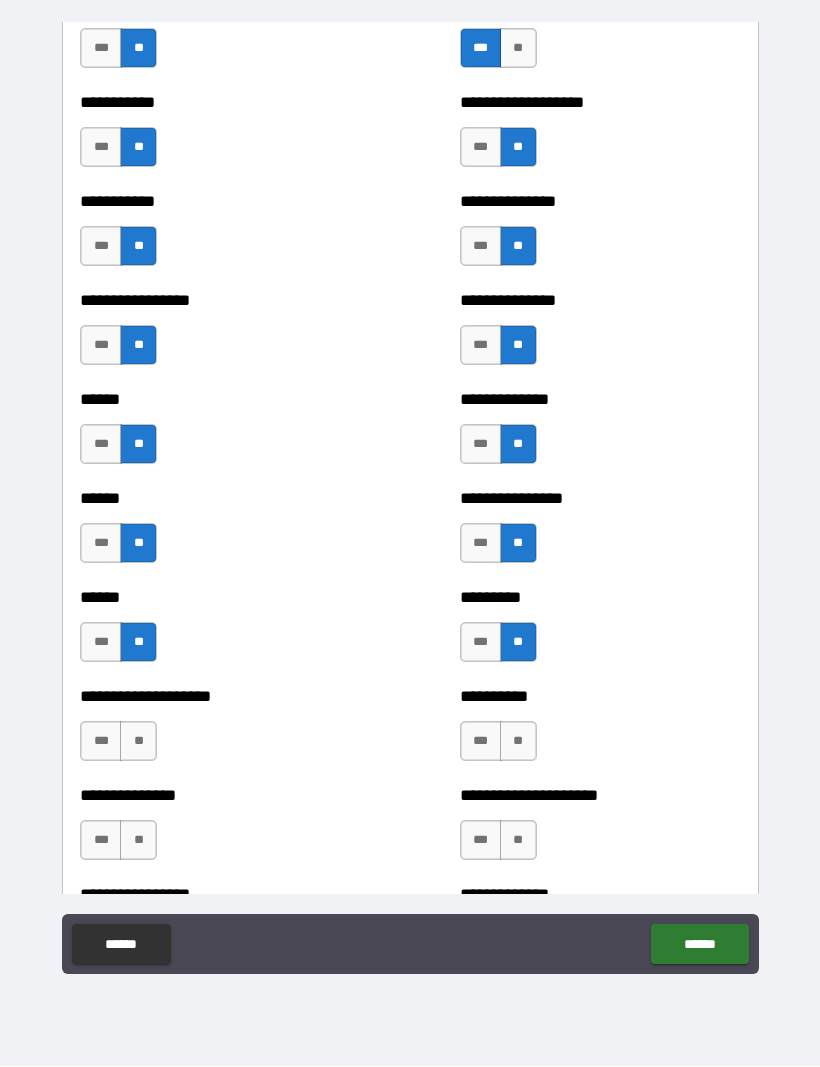 click on "**" at bounding box center (138, 742) 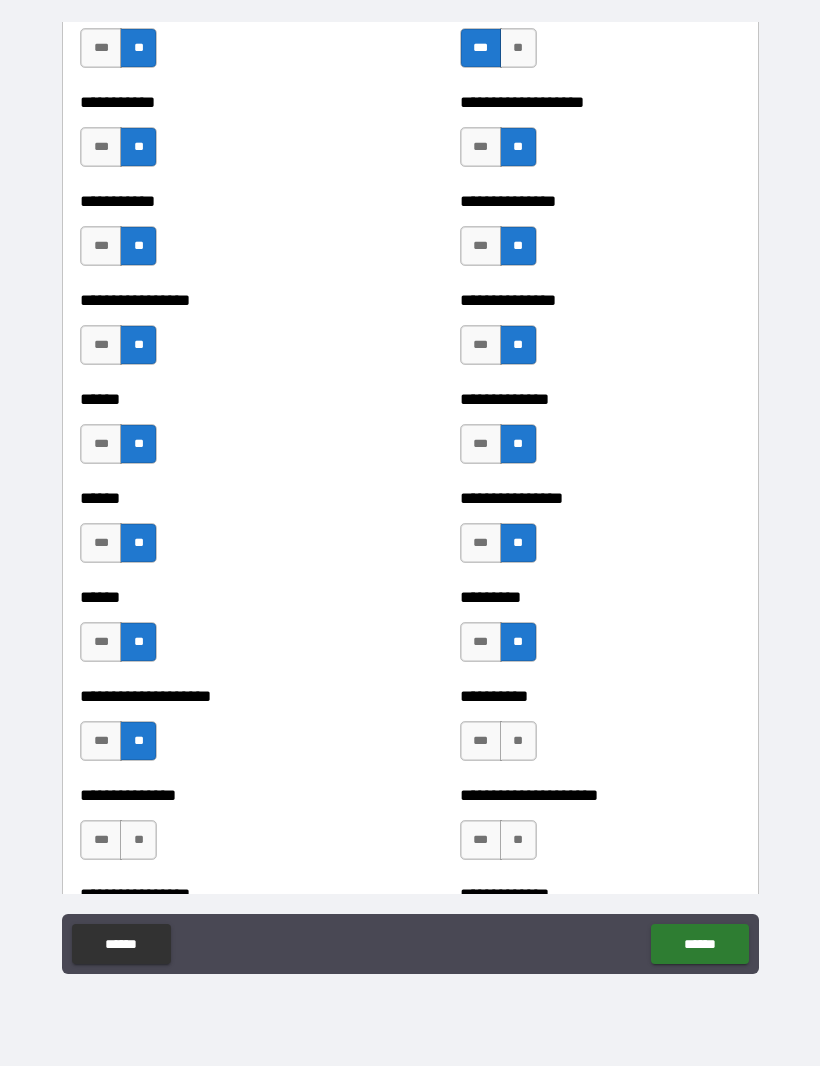 click on "**" at bounding box center (518, 742) 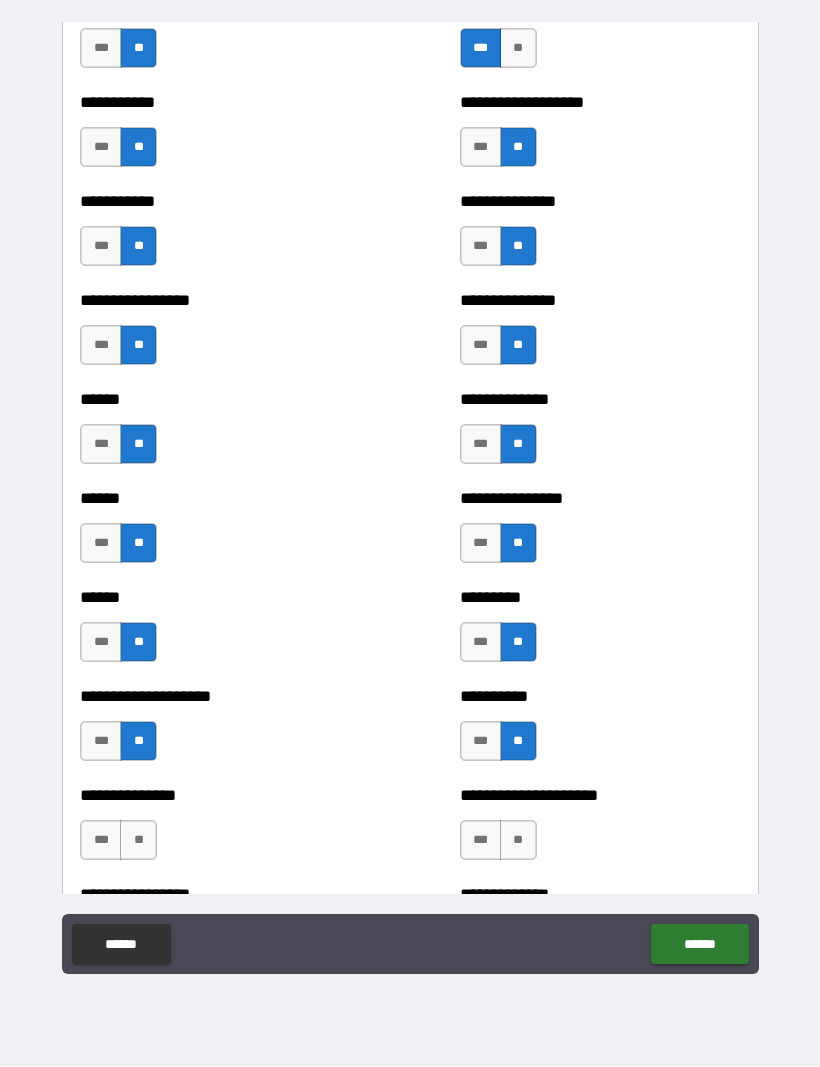 click on "**" at bounding box center (138, 841) 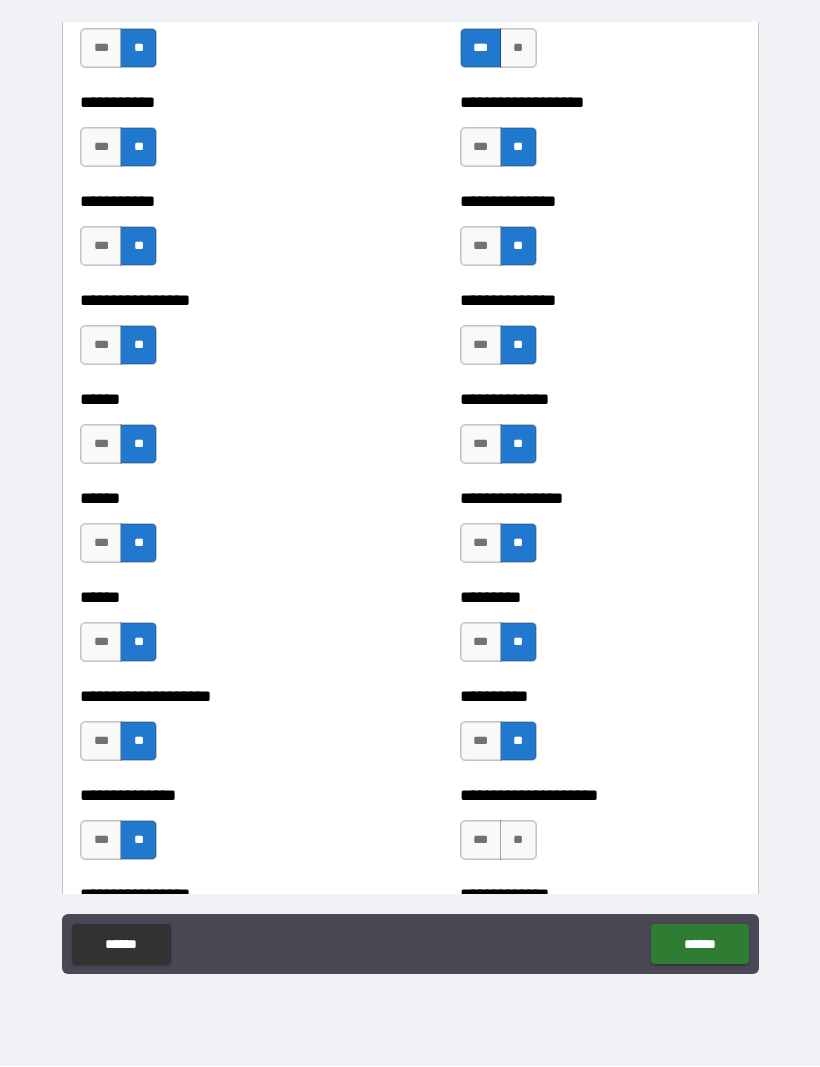 click on "**" at bounding box center [518, 841] 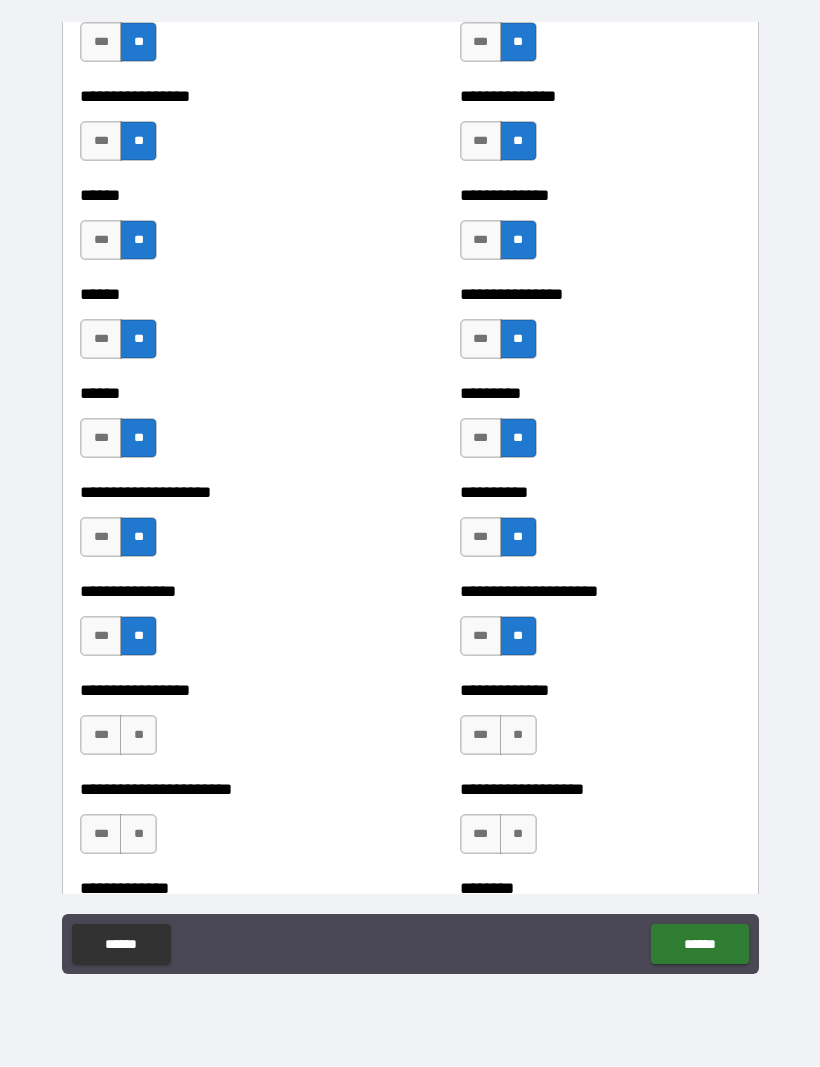 scroll, scrollTop: 2922, scrollLeft: 0, axis: vertical 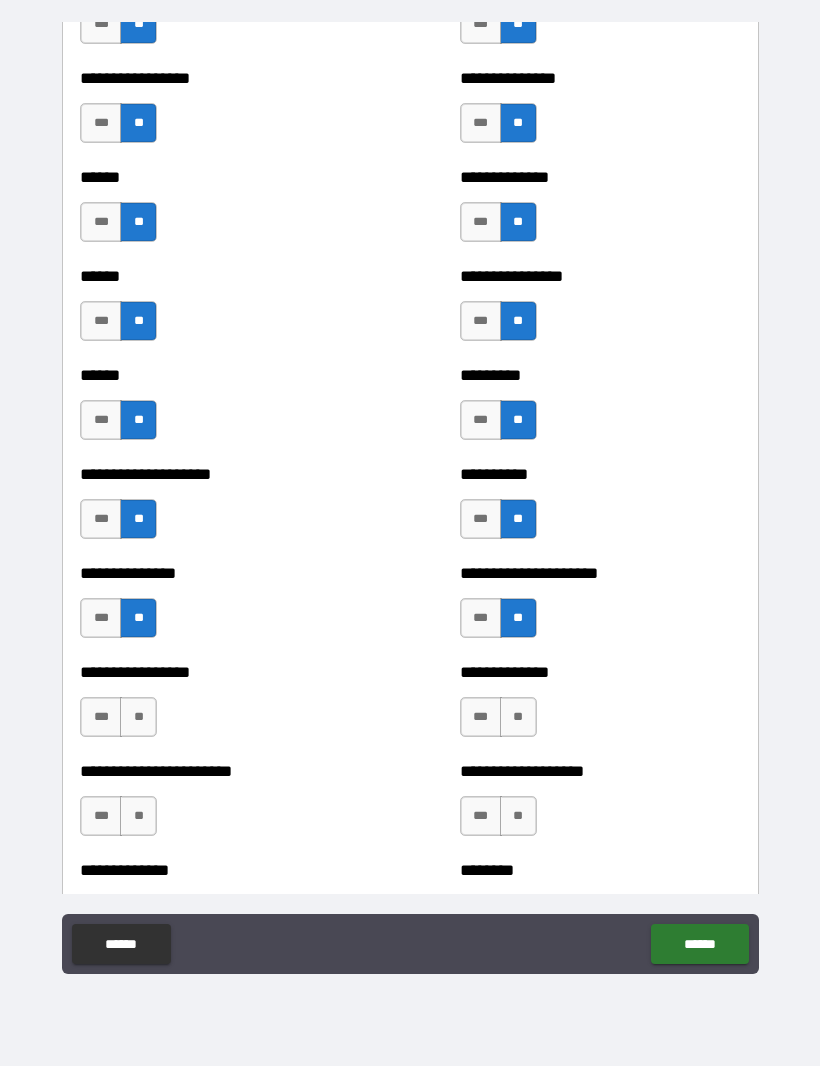 click on "**" at bounding box center (138, 718) 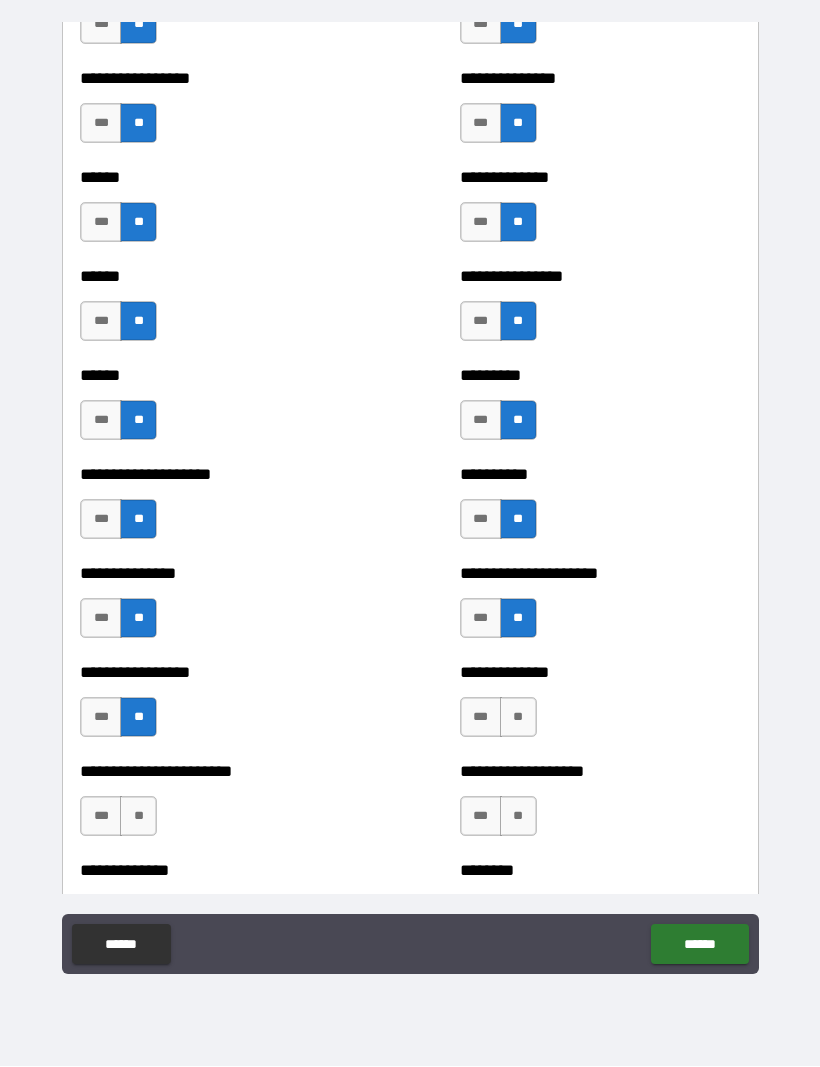 click on "**" at bounding box center [518, 718] 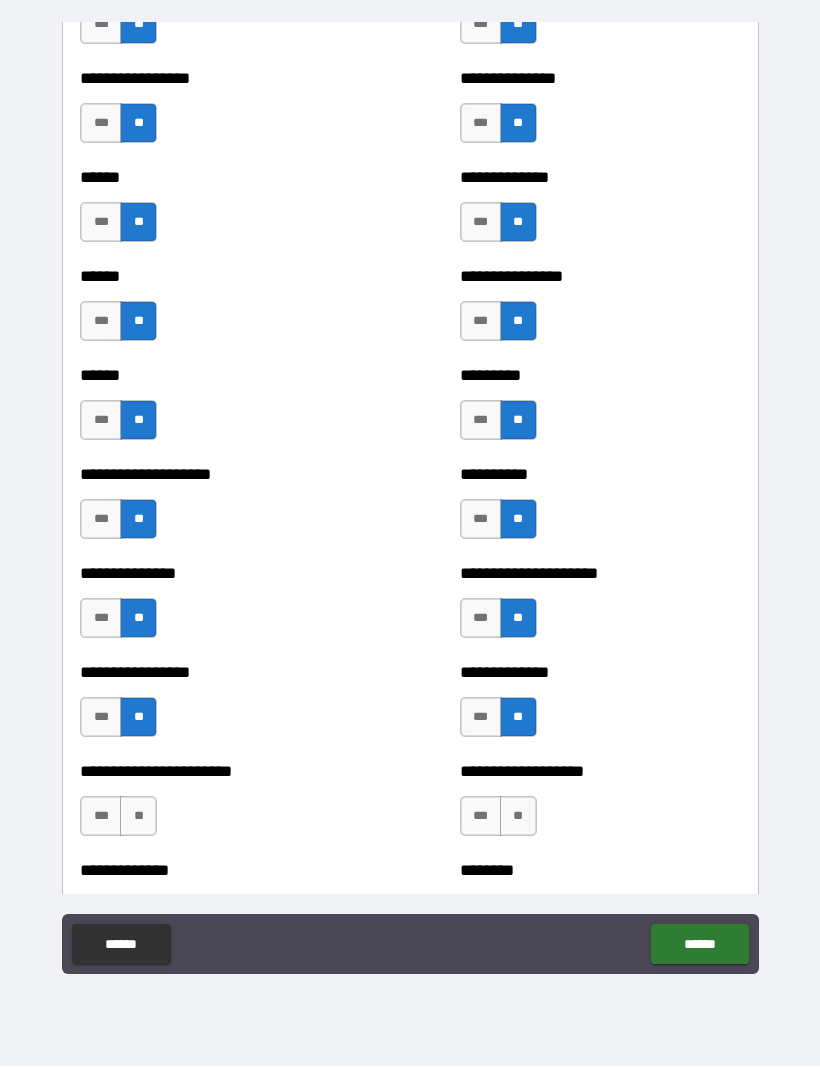 click on "**" at bounding box center (138, 817) 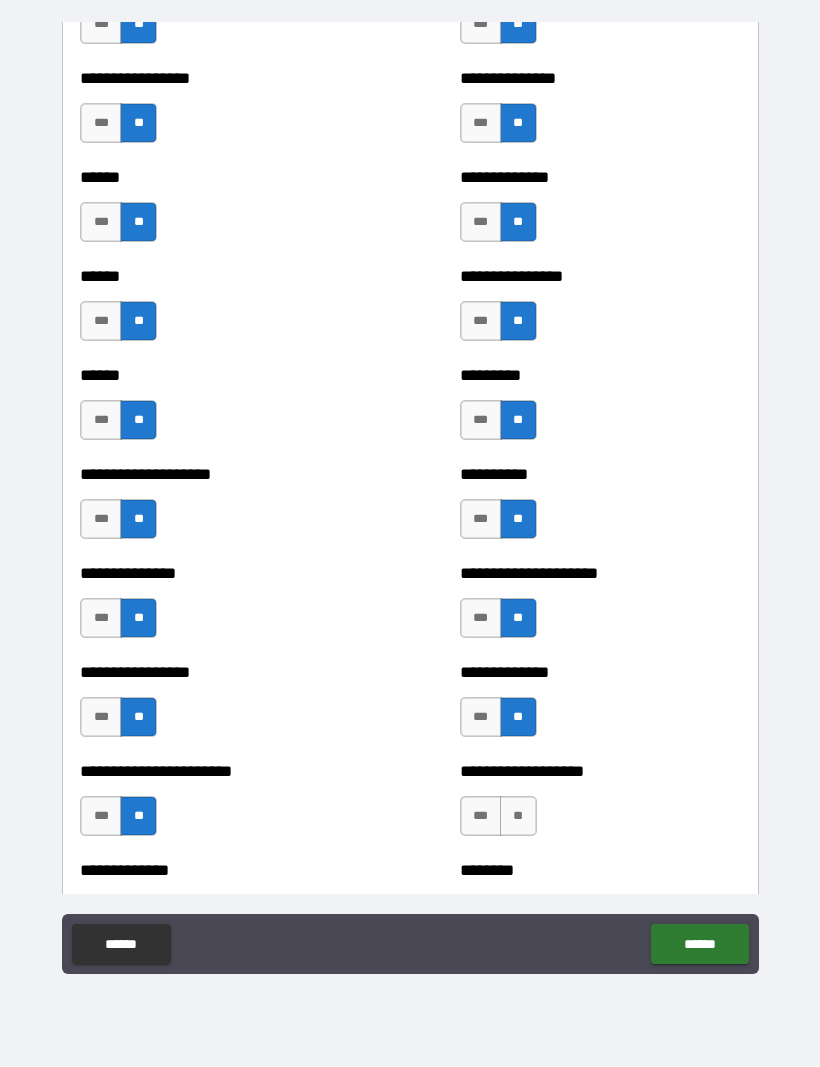 click on "**" at bounding box center (518, 817) 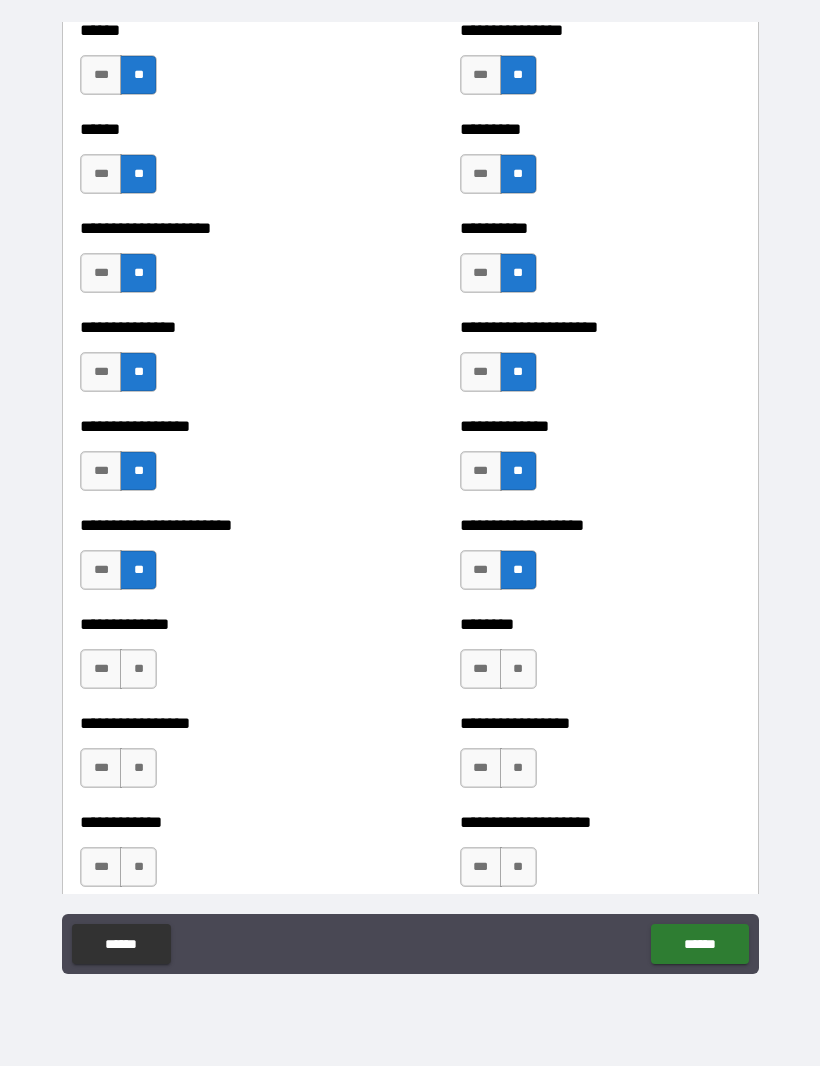 scroll, scrollTop: 3166, scrollLeft: 0, axis: vertical 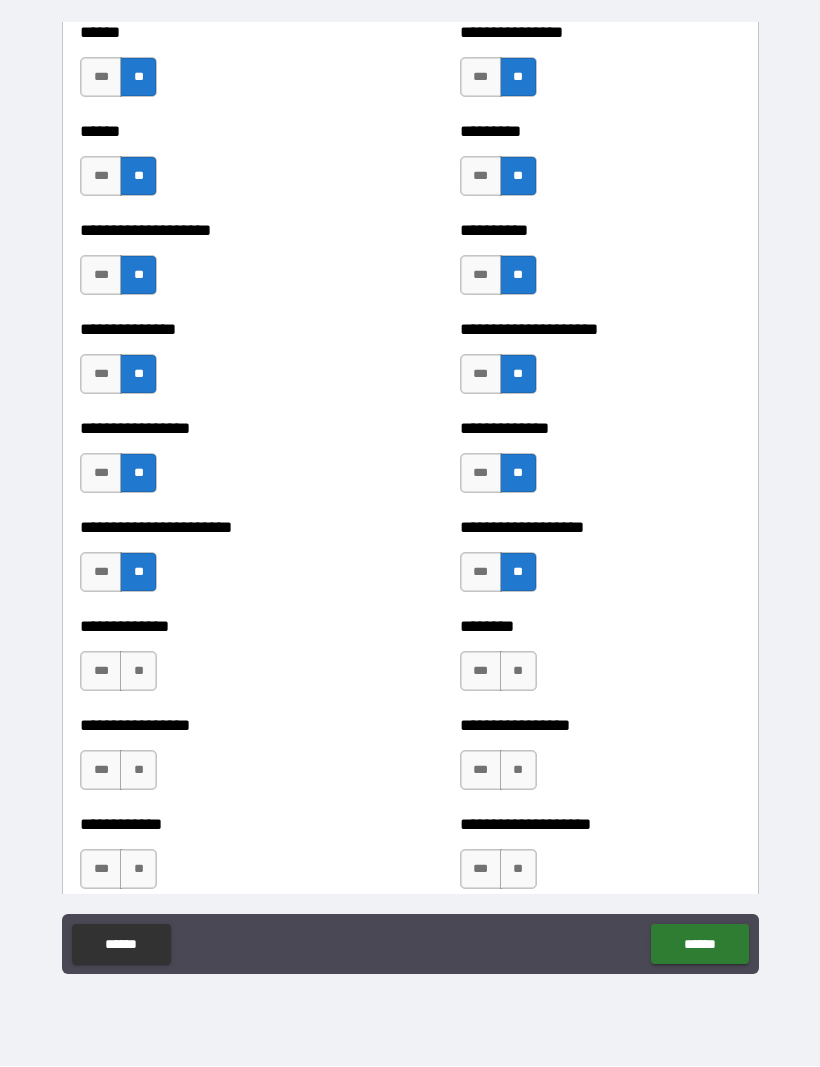 click on "**" at bounding box center [518, 672] 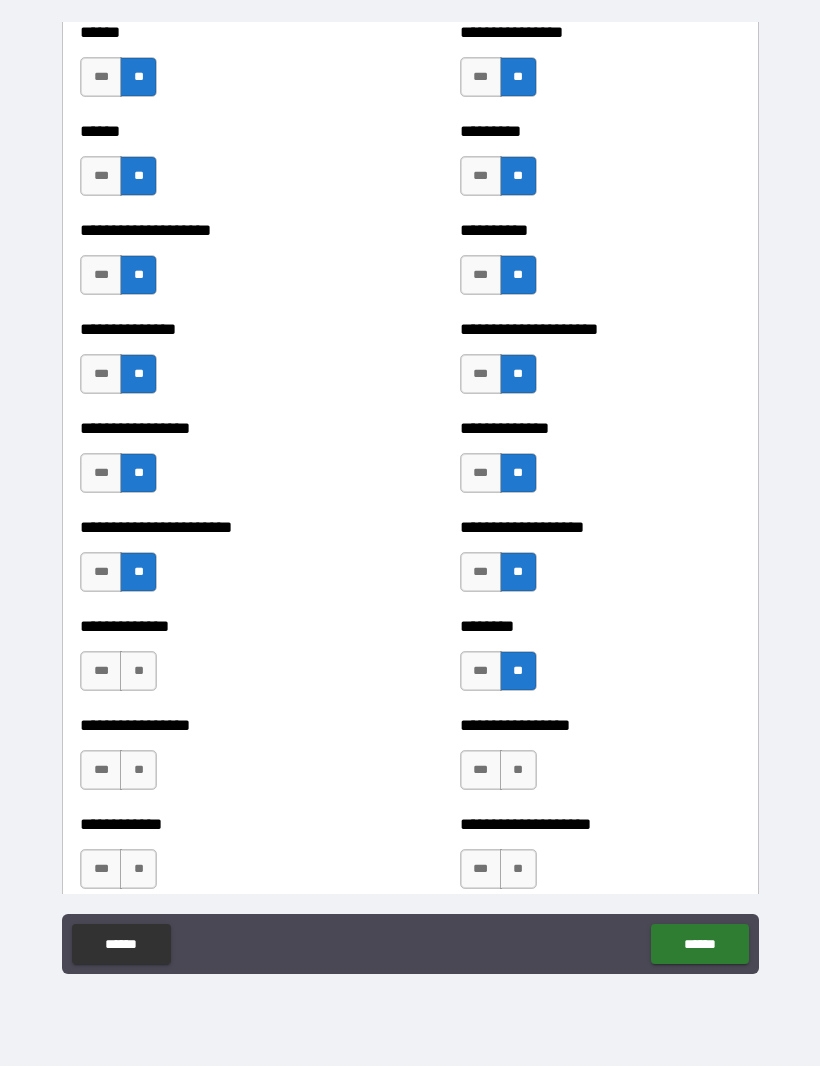 click on "**" at bounding box center (138, 672) 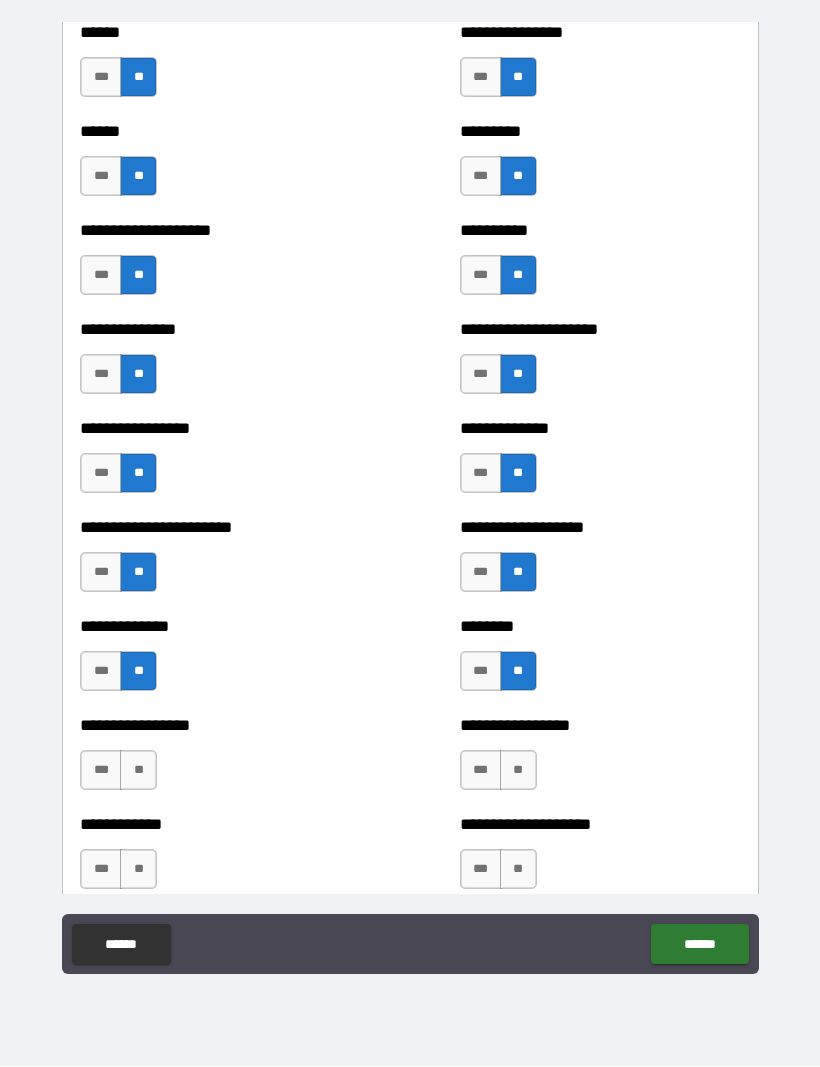 click on "**" at bounding box center [138, 771] 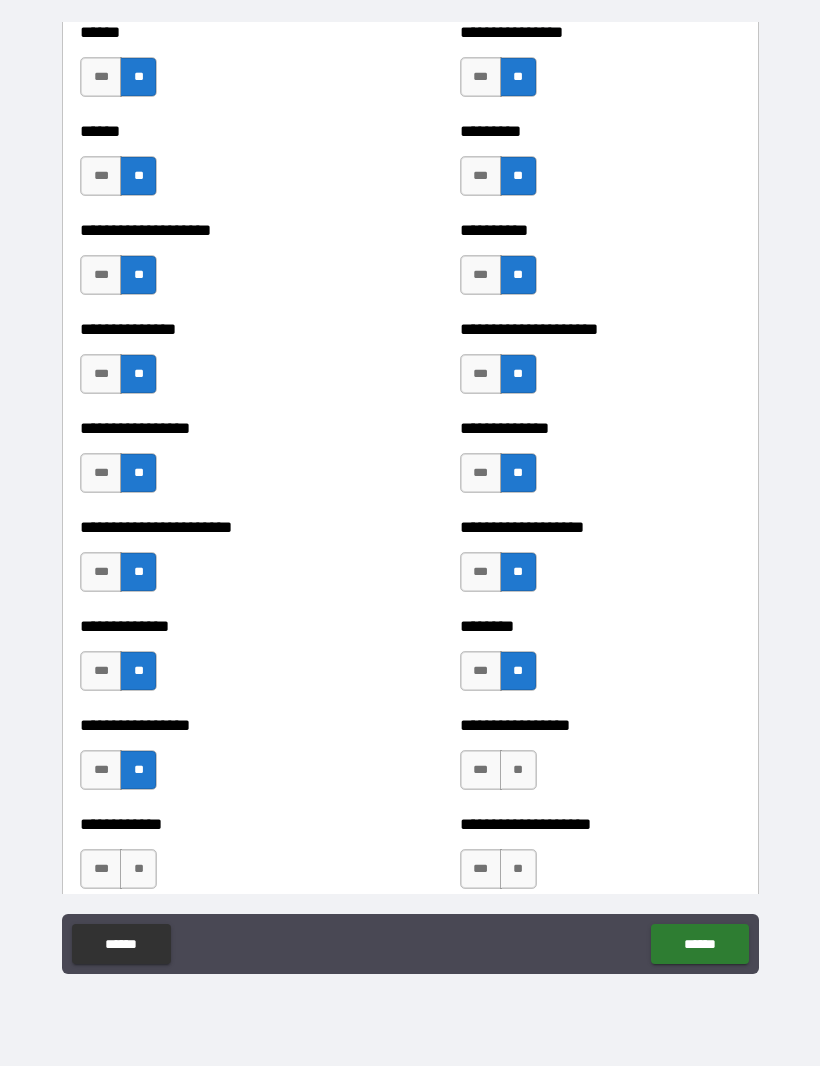 click on "**" at bounding box center [138, 870] 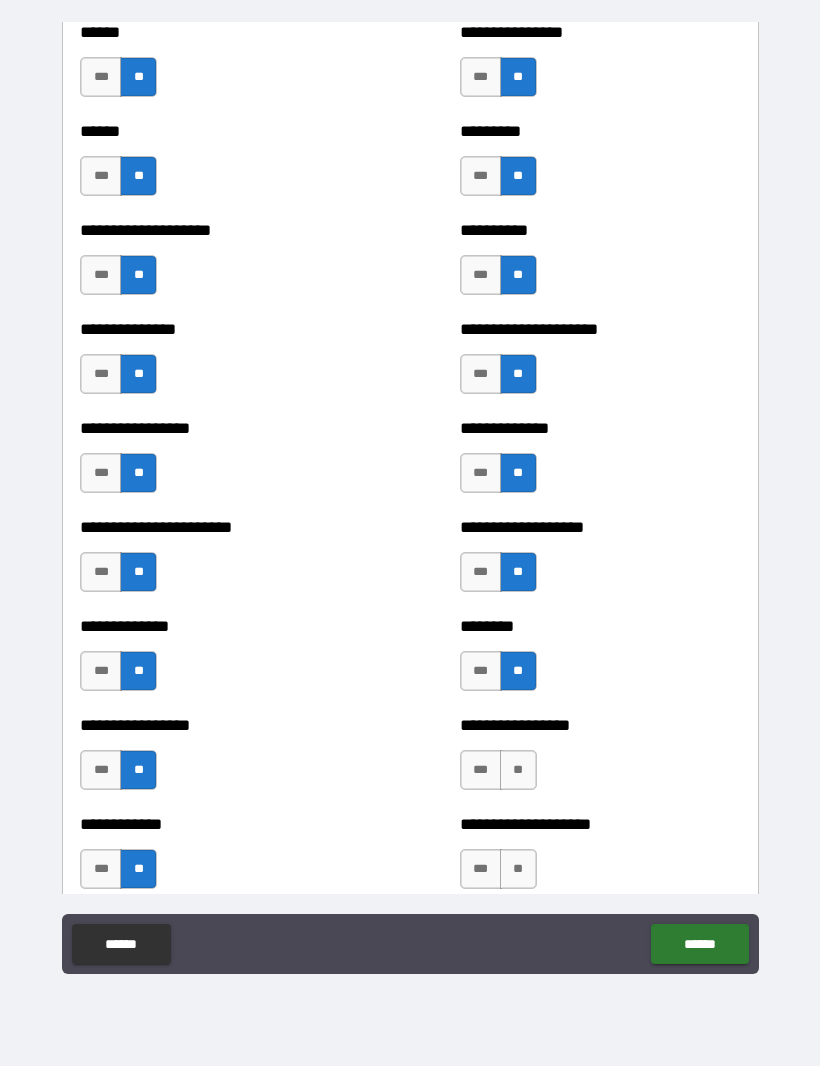 click on "**" at bounding box center (518, 771) 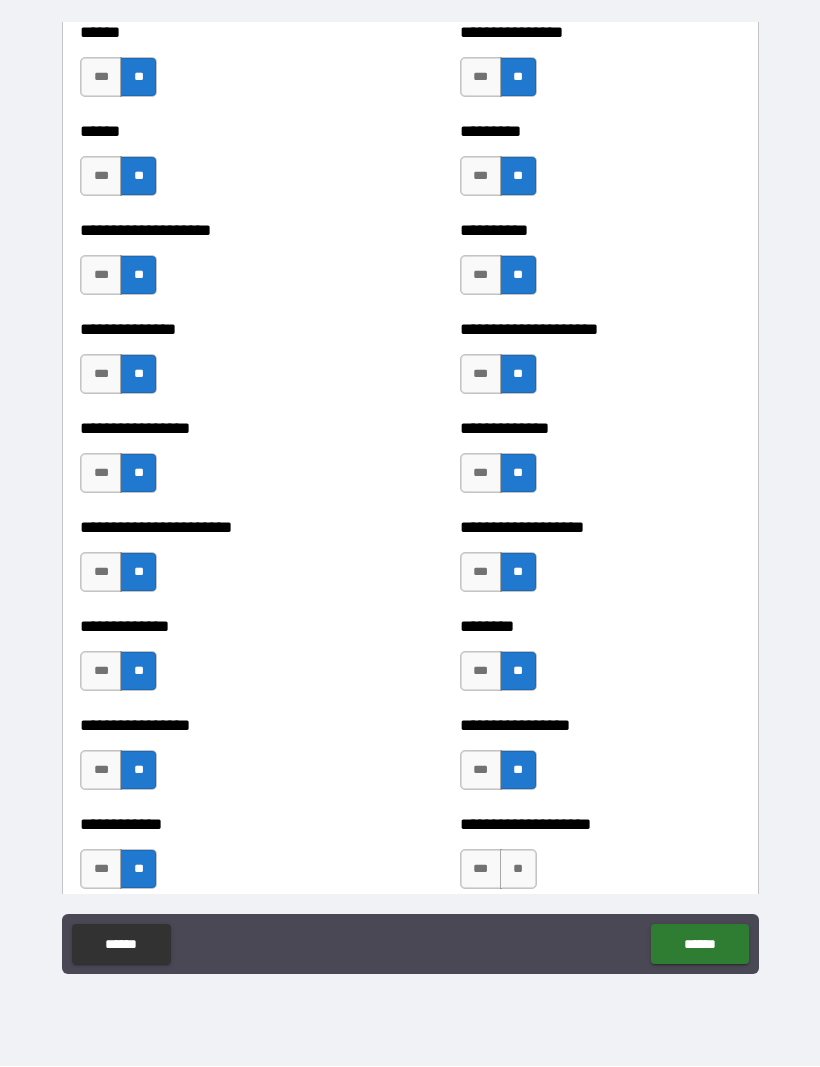 click on "**" at bounding box center (518, 870) 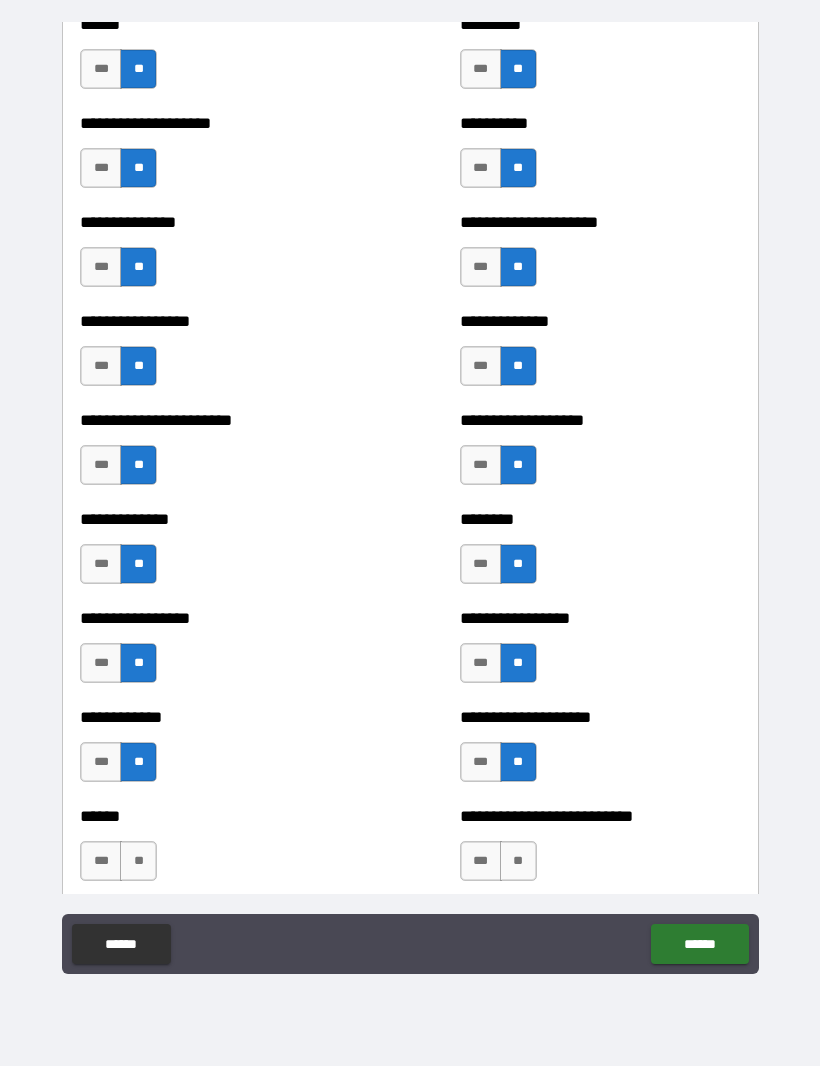 scroll, scrollTop: 3374, scrollLeft: 0, axis: vertical 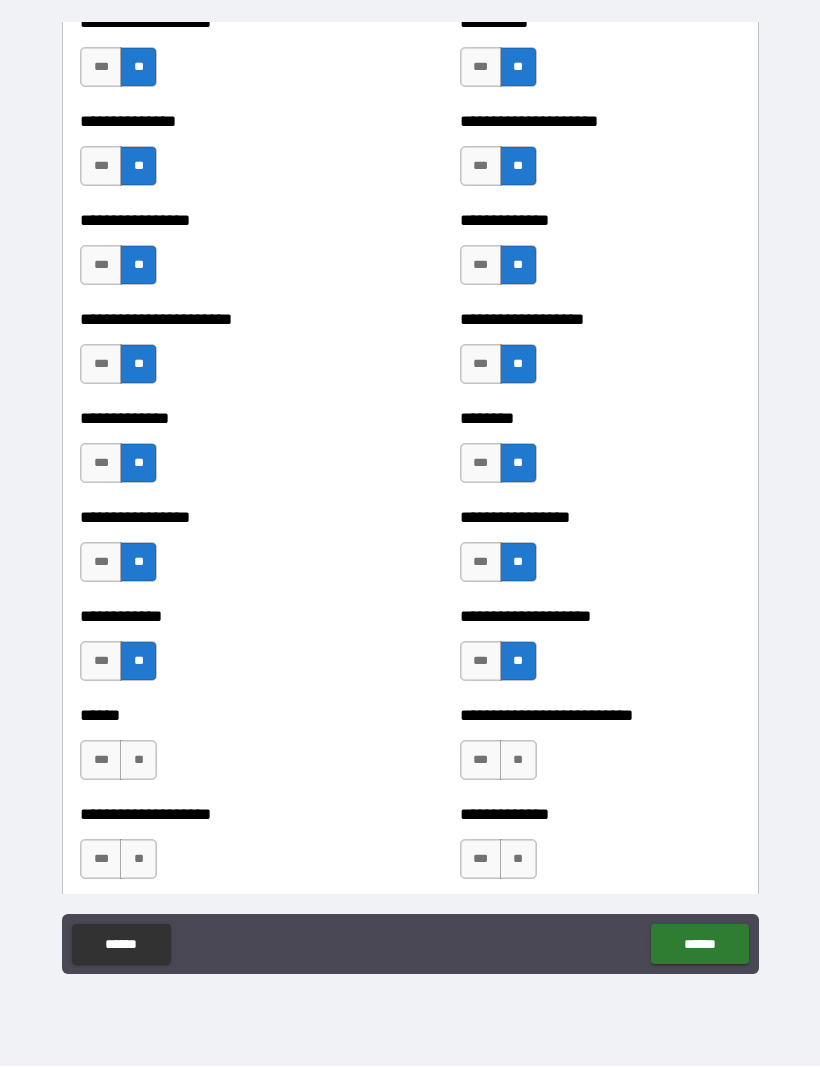 click on "**" at bounding box center [138, 761] 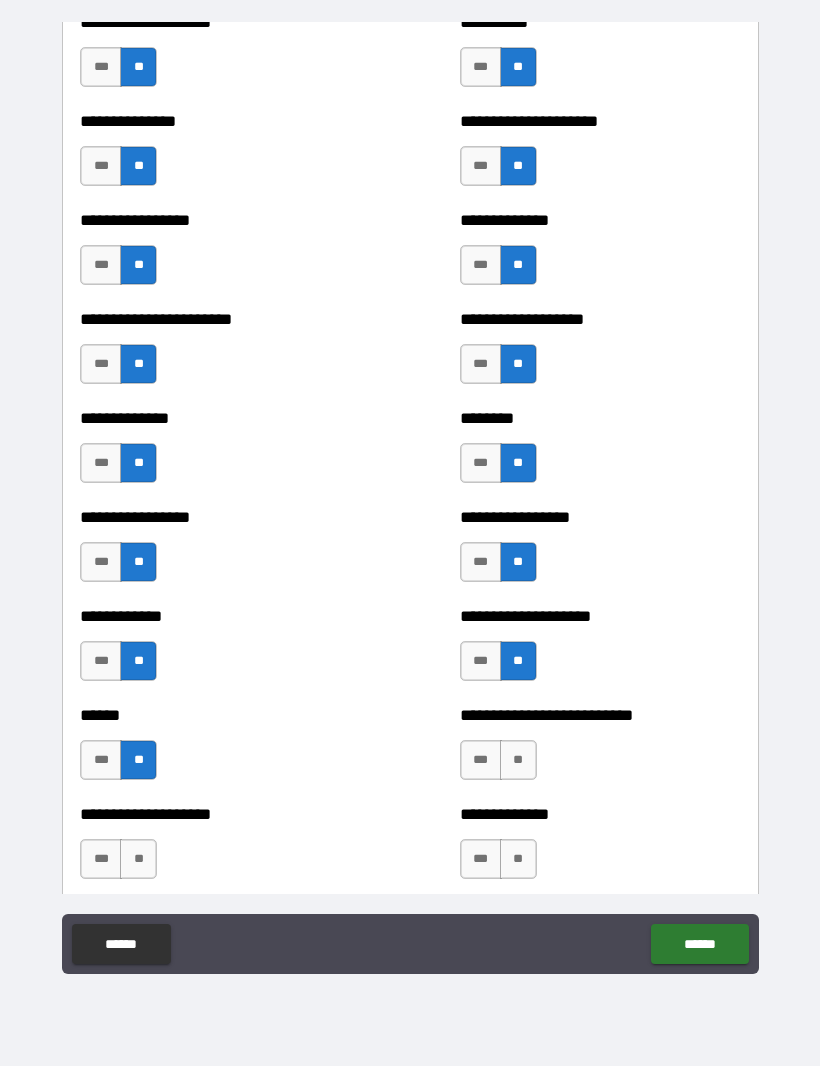 click on "*** **" at bounding box center (498, 761) 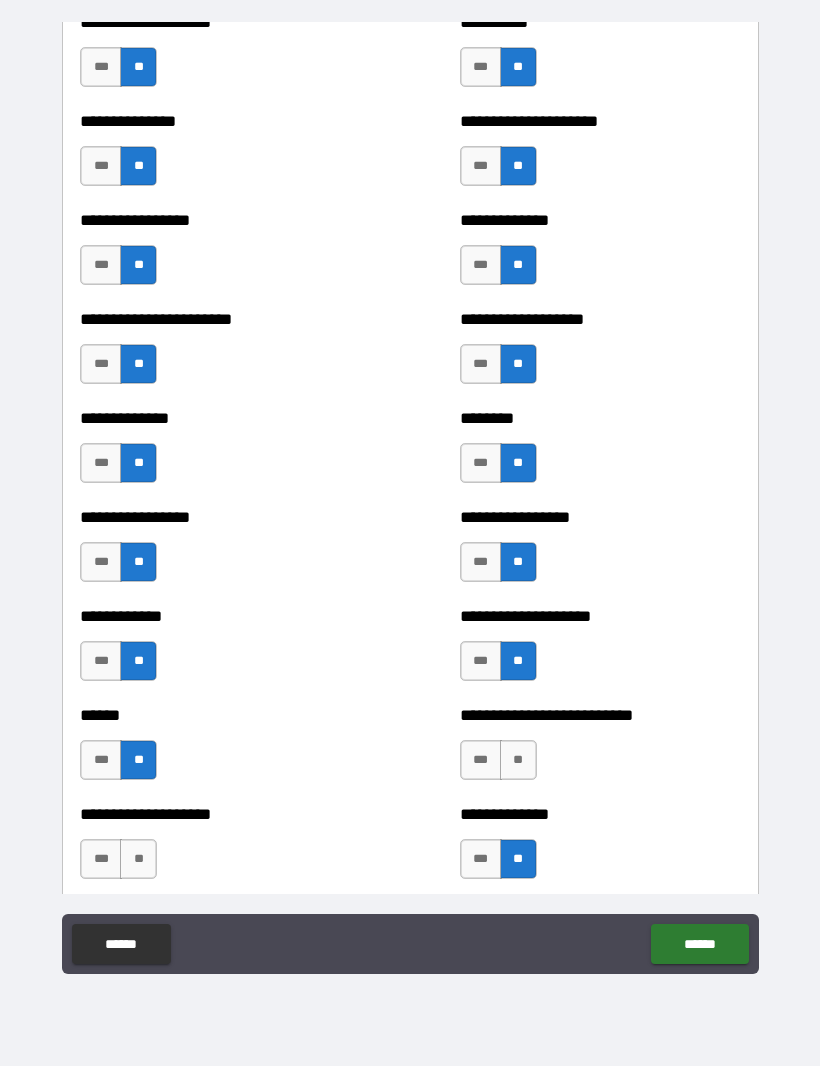 click on "**" at bounding box center (138, 860) 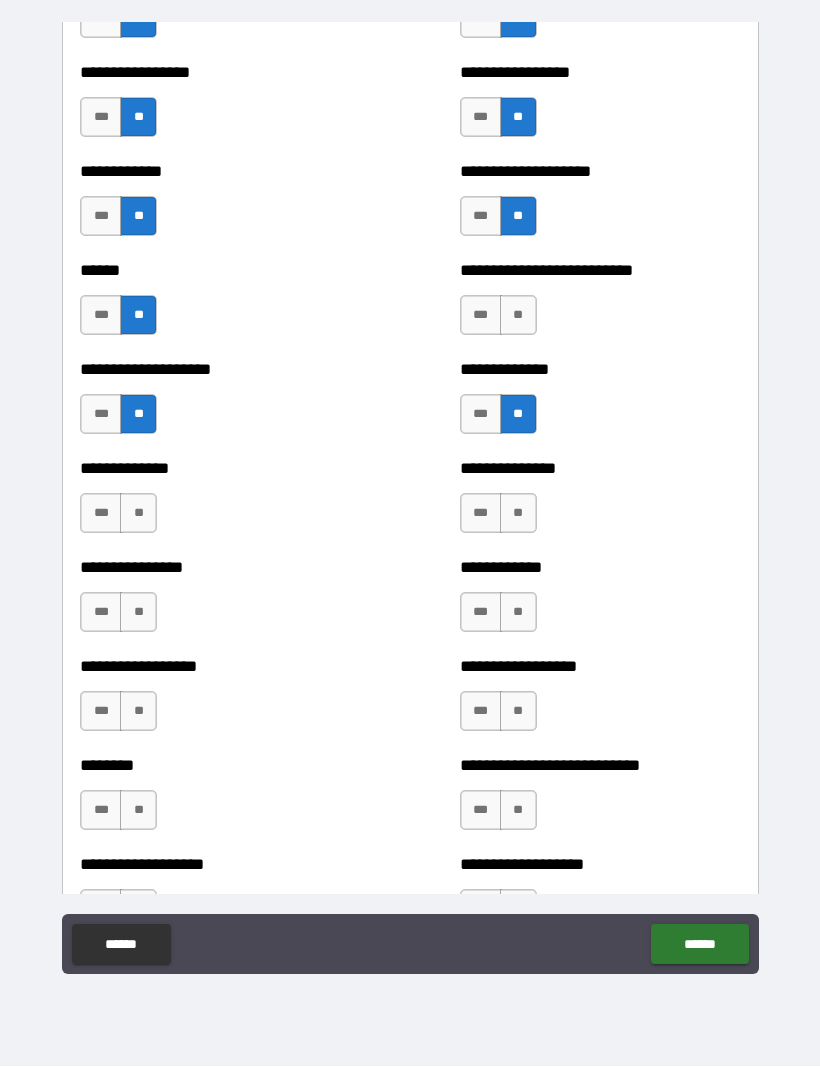 scroll, scrollTop: 3835, scrollLeft: 0, axis: vertical 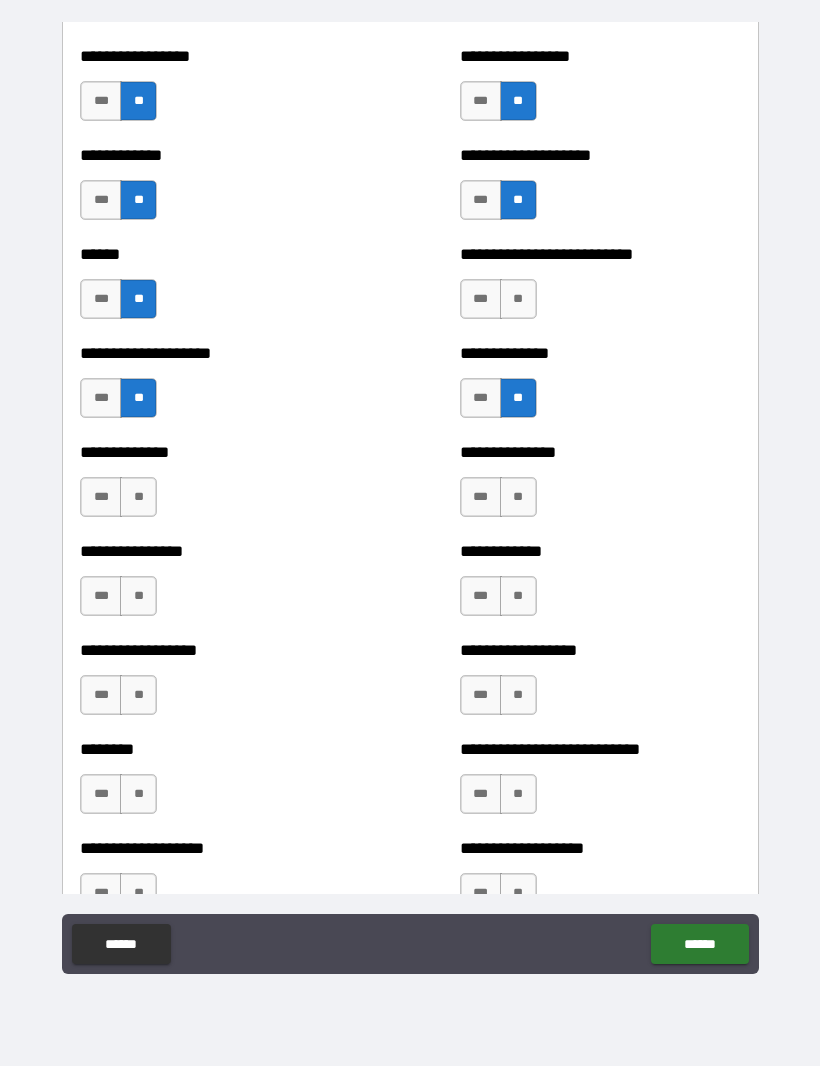 click on "**" at bounding box center [138, 498] 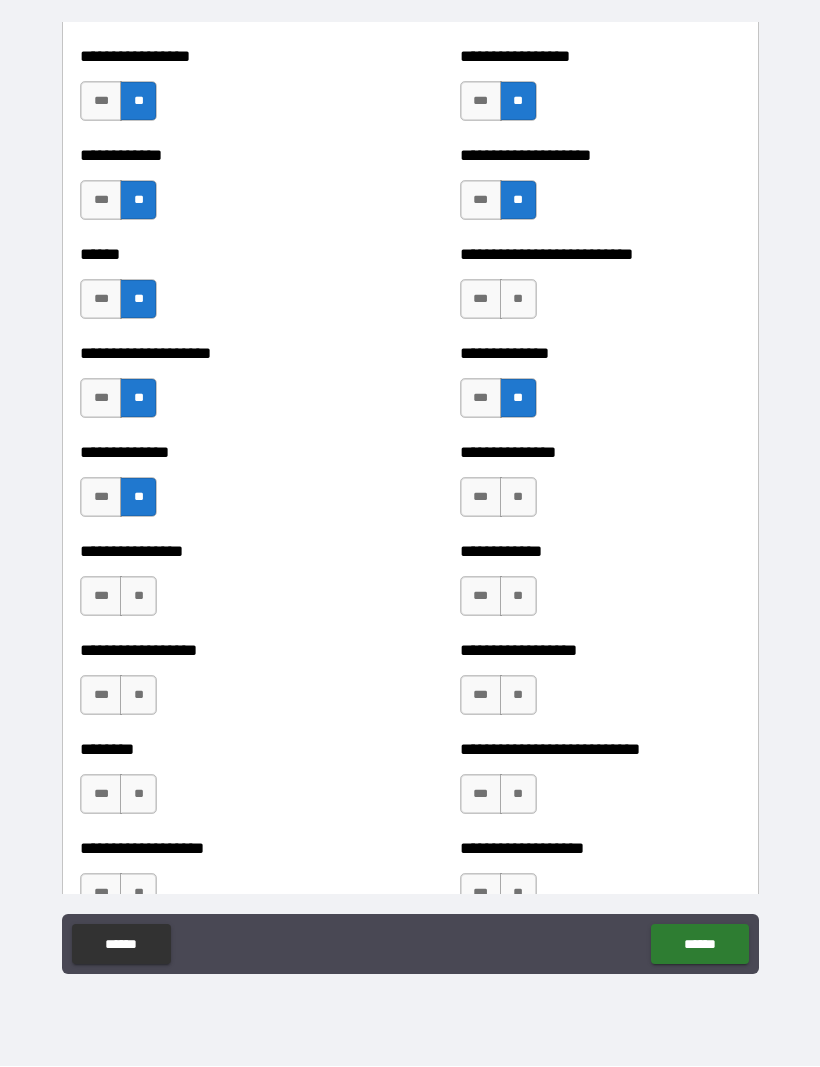 click on "**" at bounding box center [138, 597] 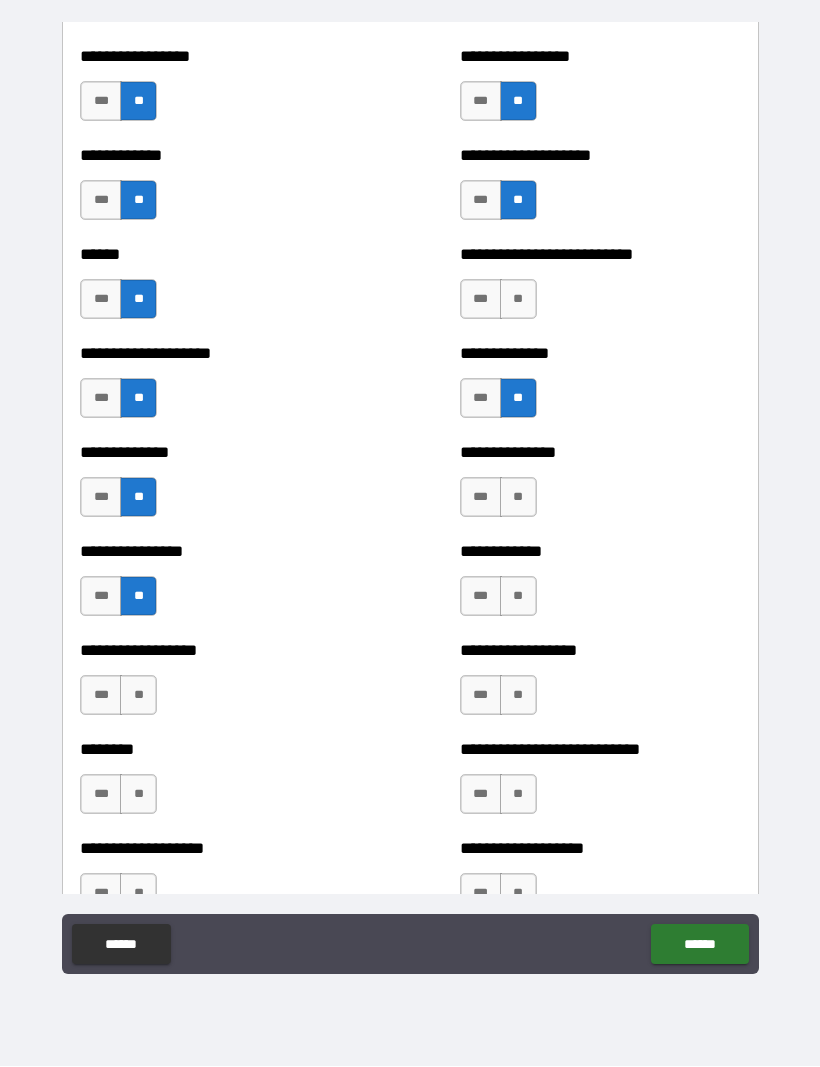 click on "***" at bounding box center (101, 696) 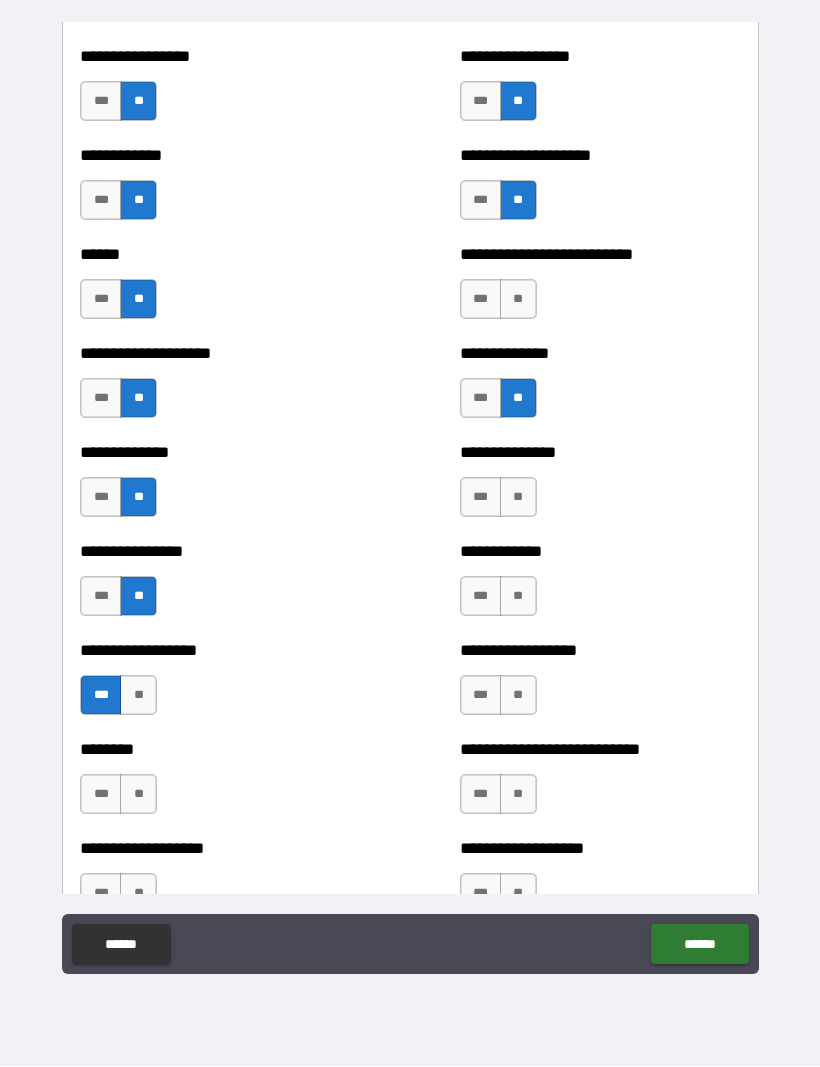 click on "**" at bounding box center [518, 597] 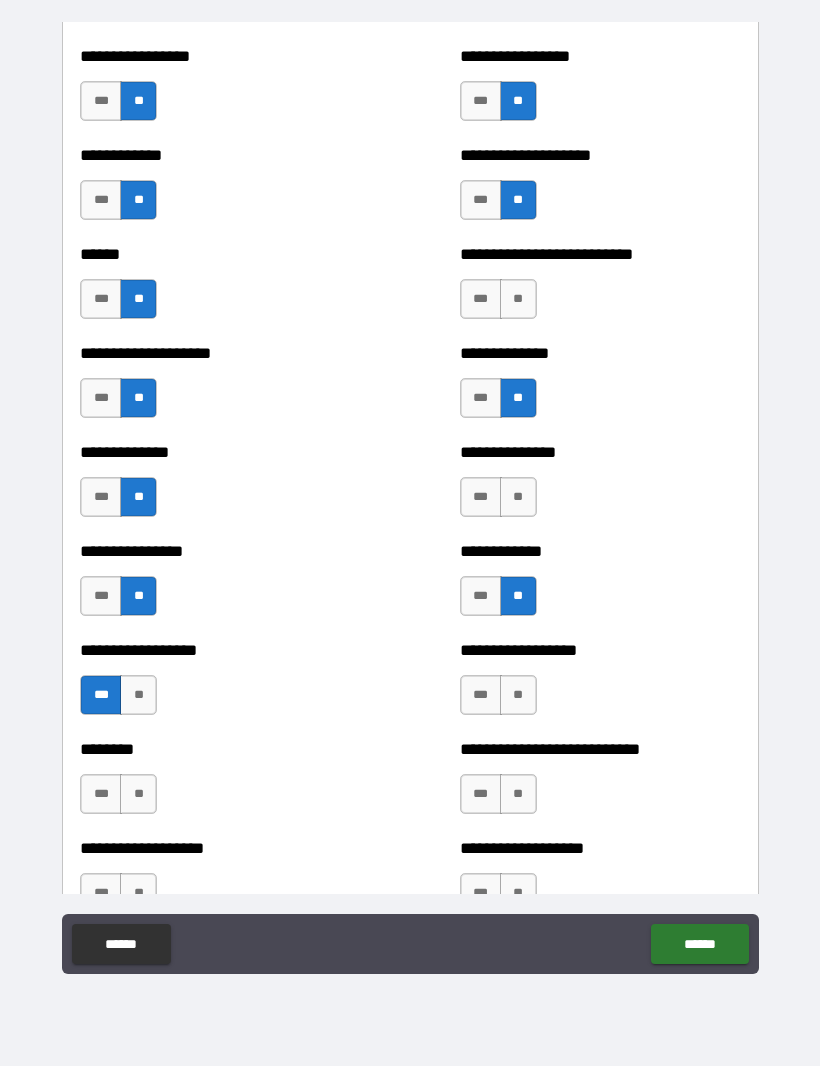click on "**" at bounding box center (518, 696) 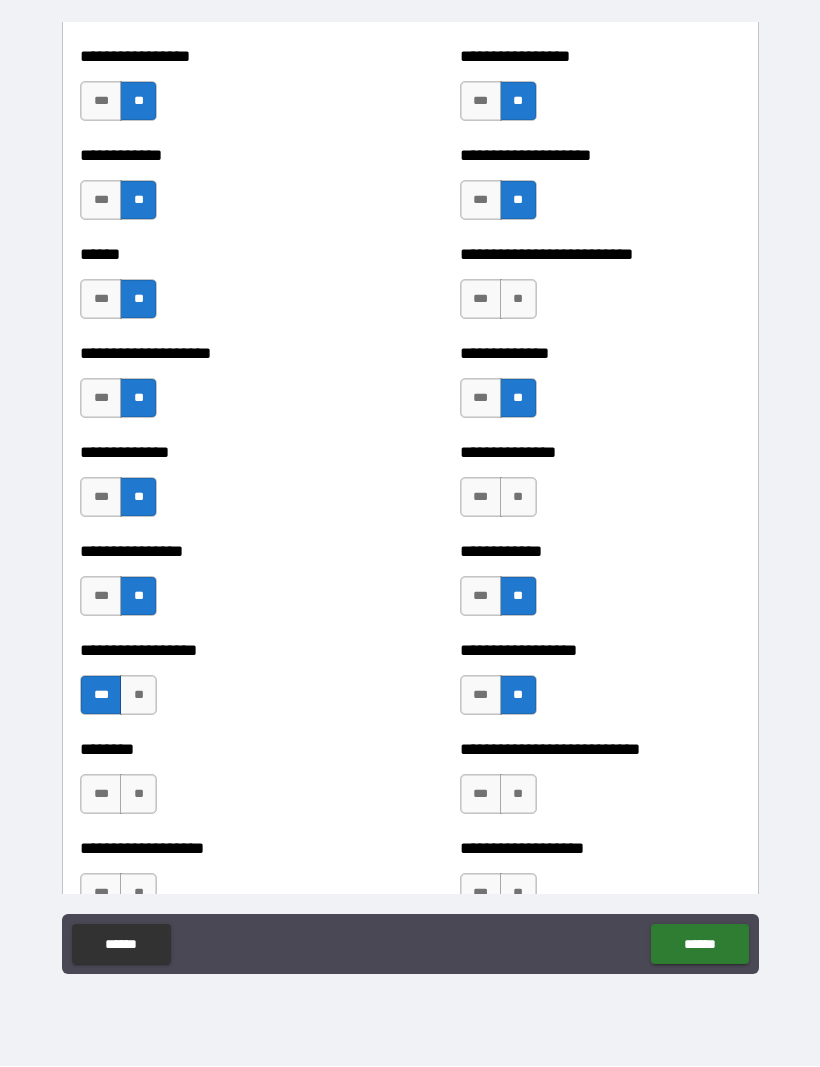 click on "**" at bounding box center [518, 795] 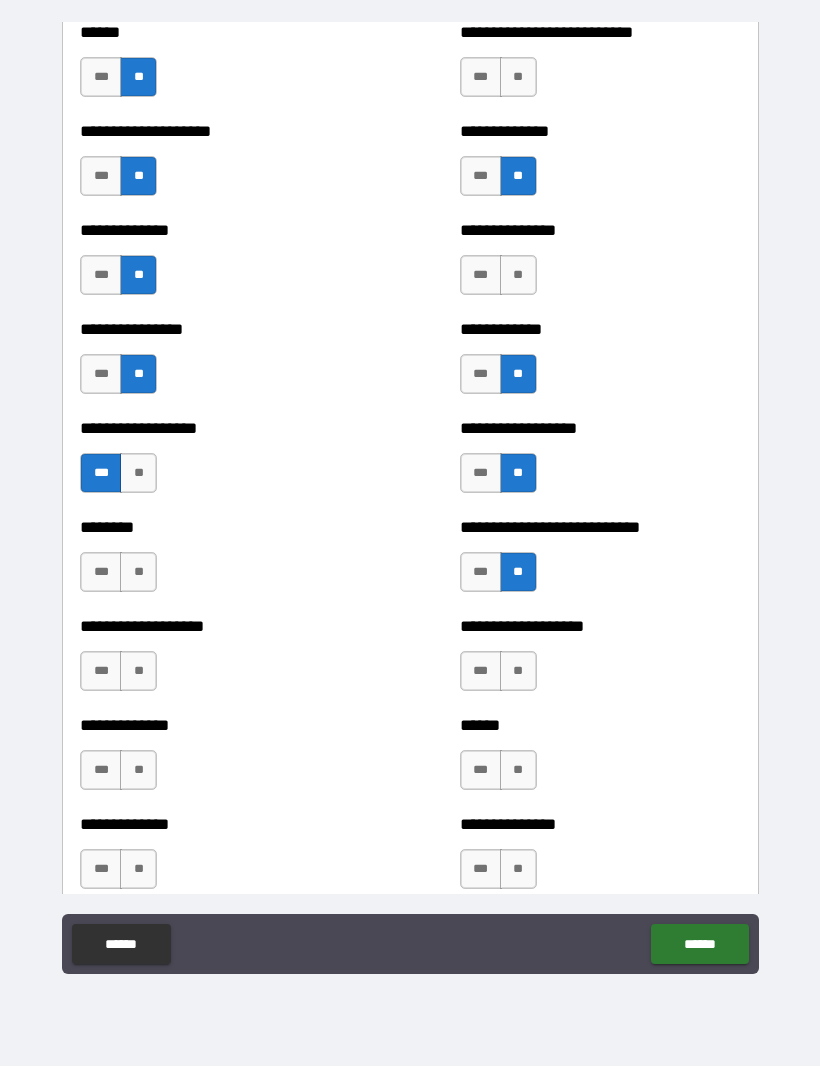 scroll, scrollTop: 4058, scrollLeft: 0, axis: vertical 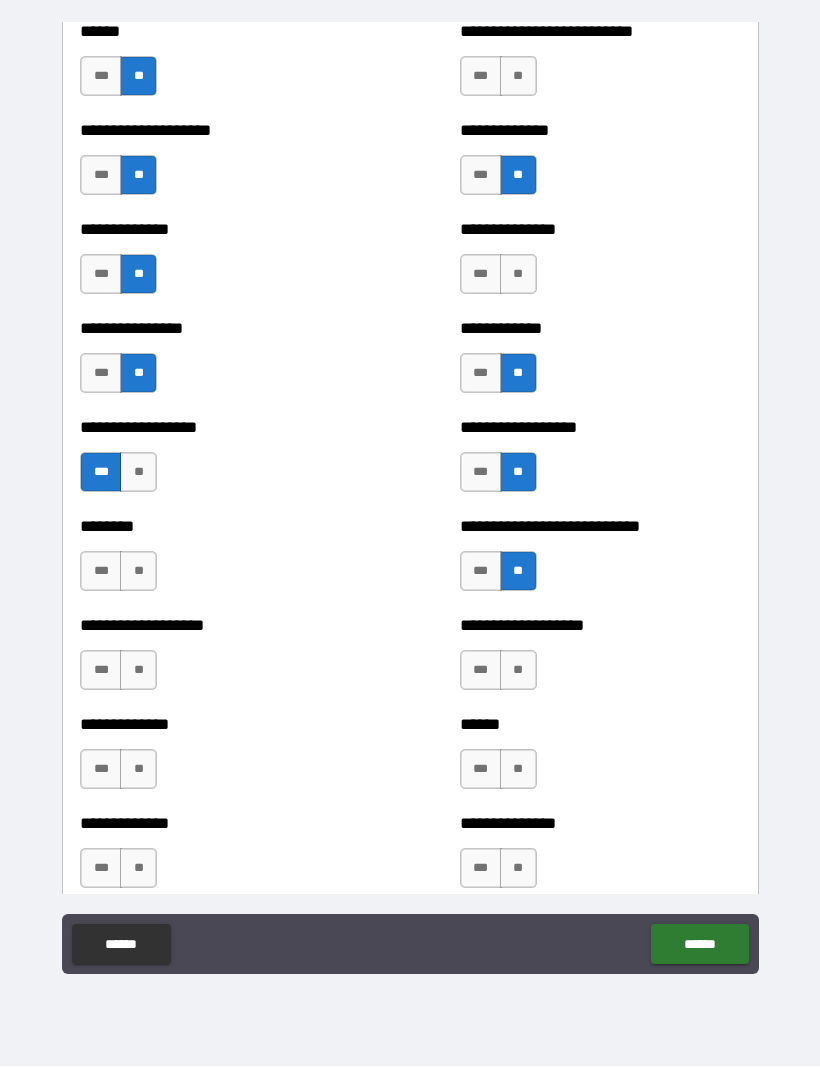 click on "**" at bounding box center [518, 671] 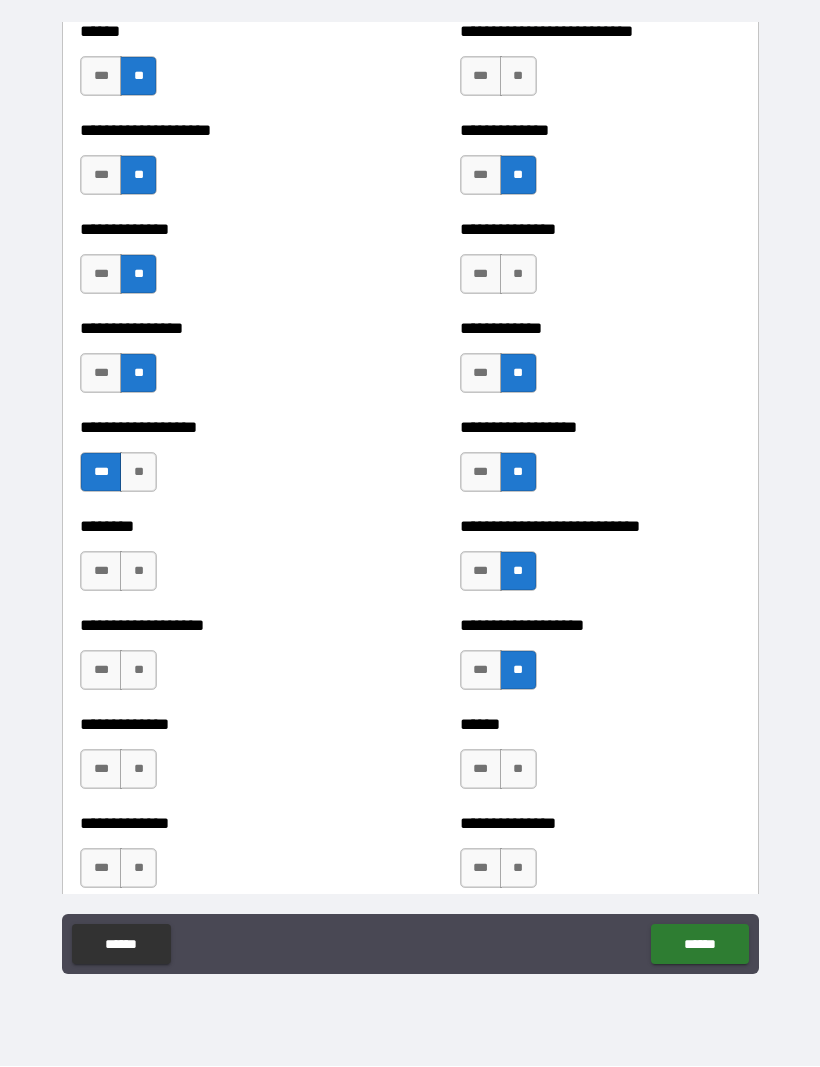 click on "**" at bounding box center [138, 671] 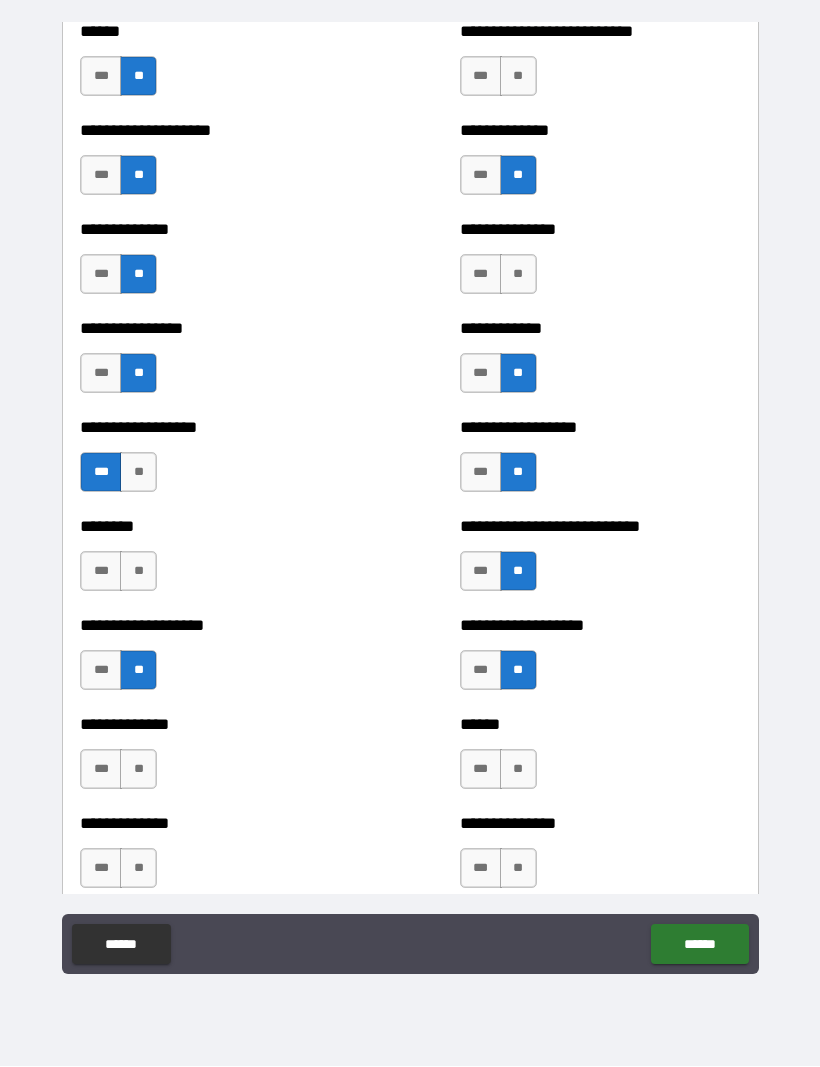 click on "******** *** **" at bounding box center [220, 562] 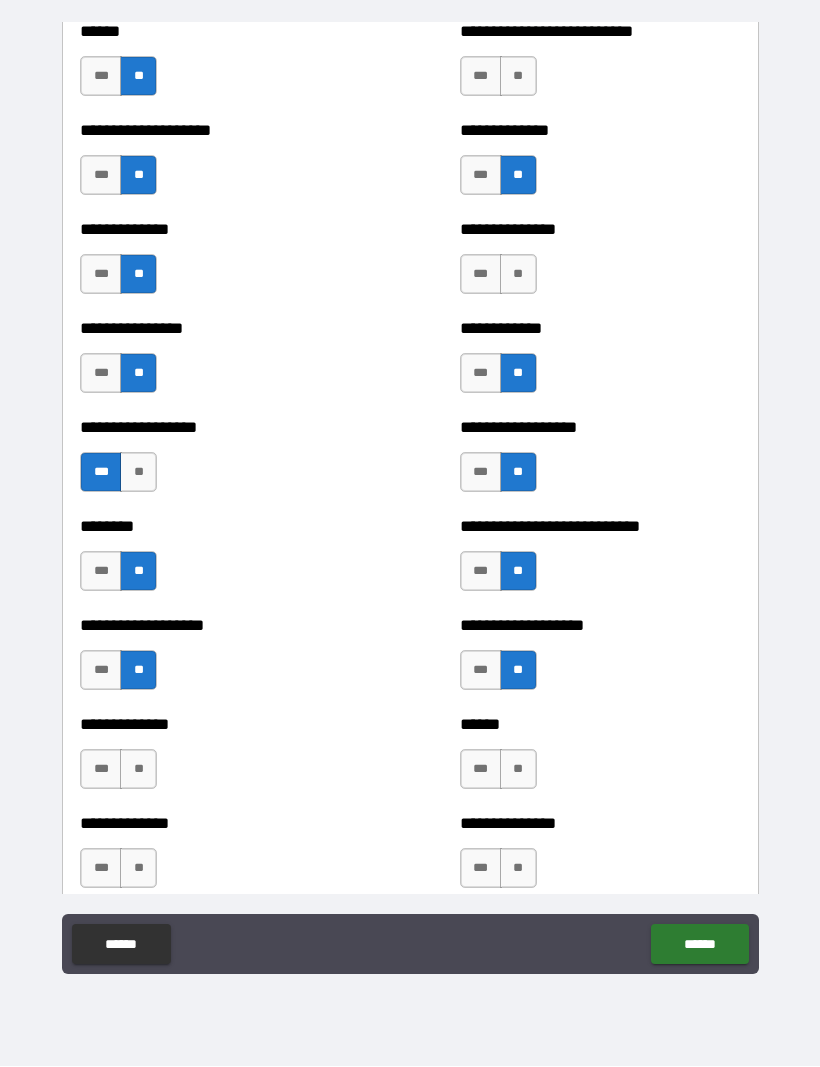 click on "**" at bounding box center [138, 770] 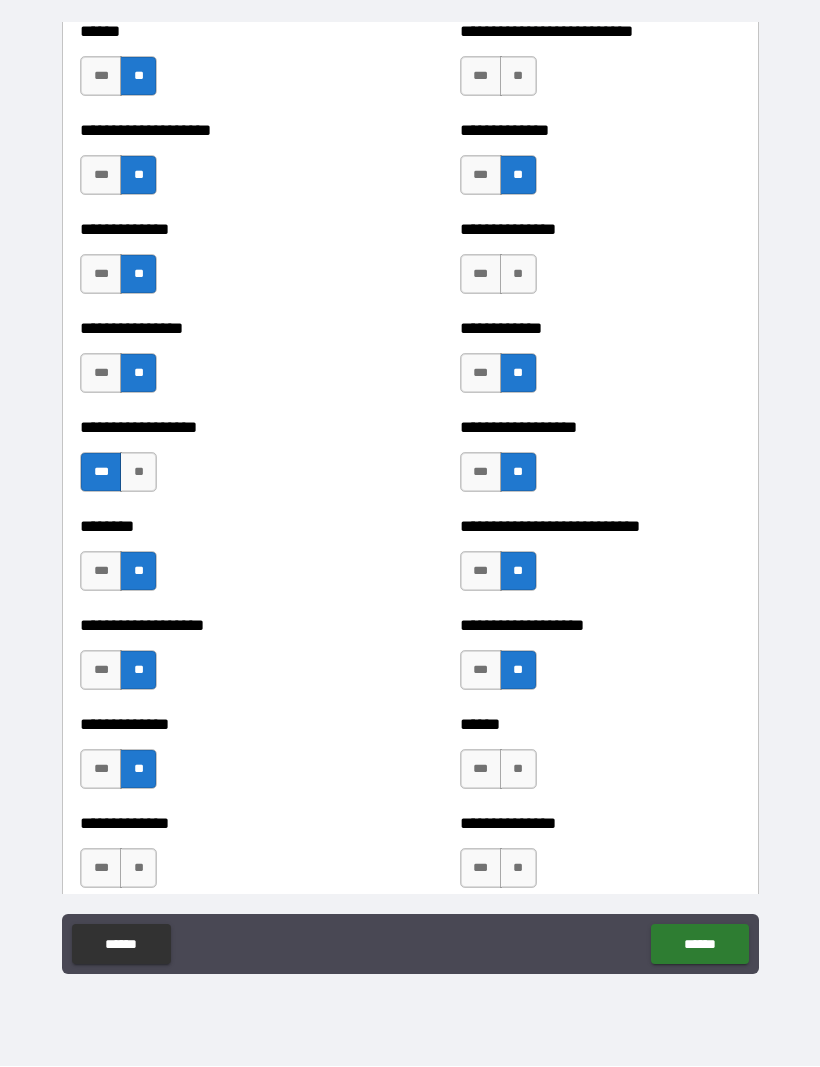 click on "**" at bounding box center (518, 770) 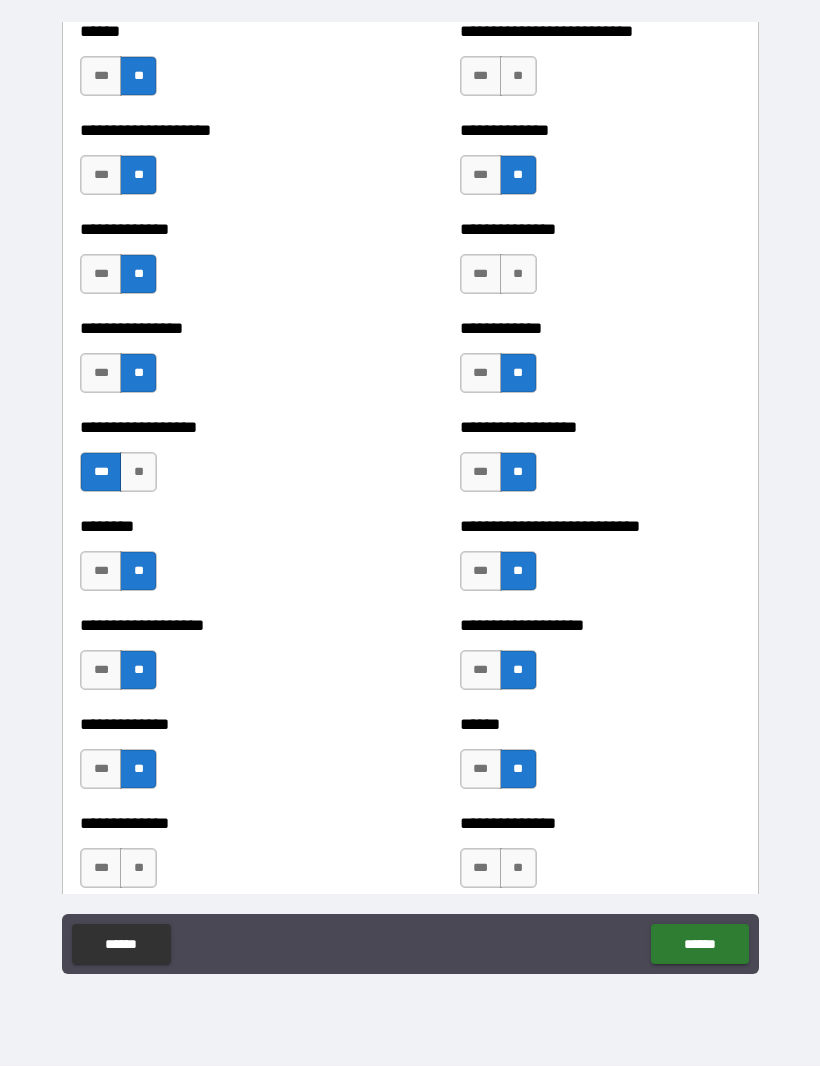 click on "***" at bounding box center (481, 770) 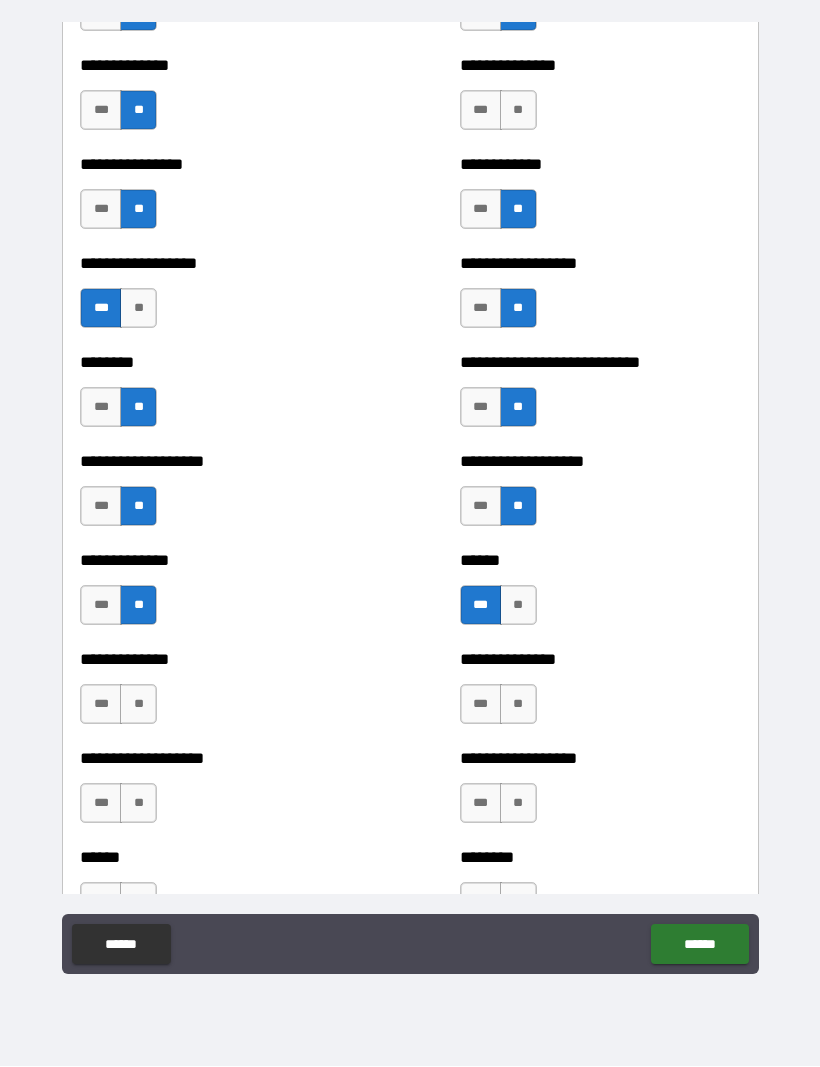 scroll, scrollTop: 4232, scrollLeft: 0, axis: vertical 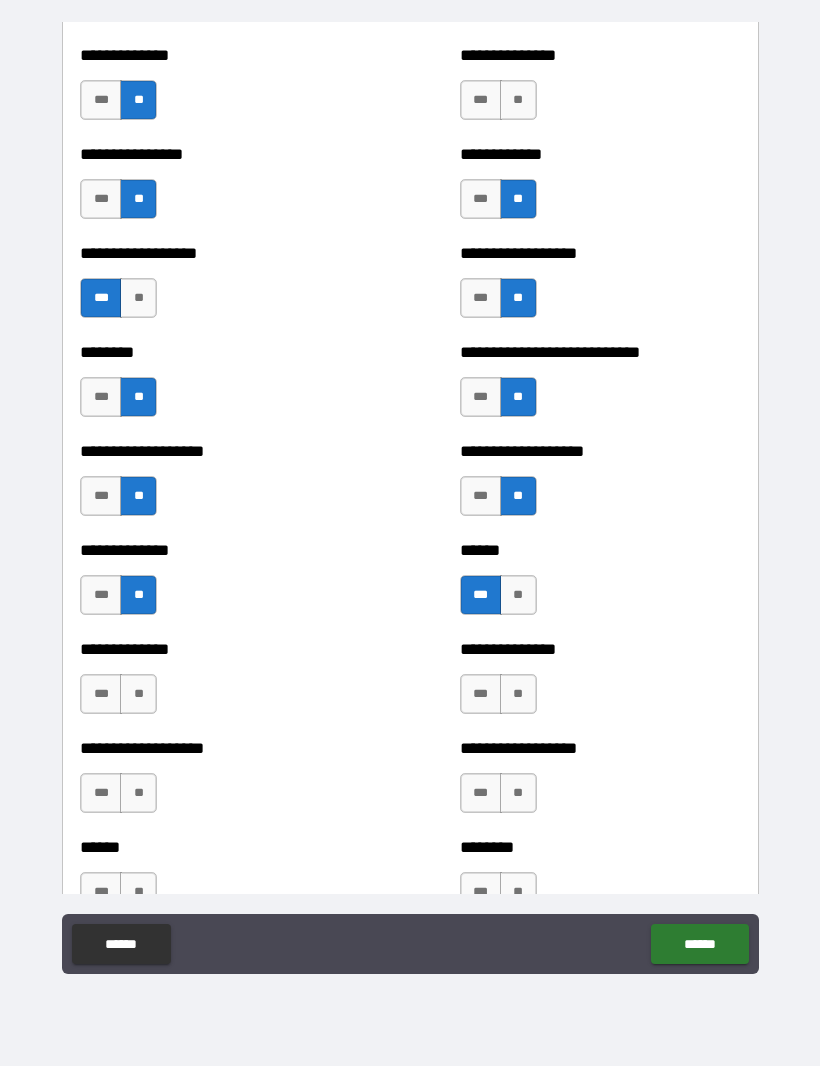 click on "**" at bounding box center [138, 695] 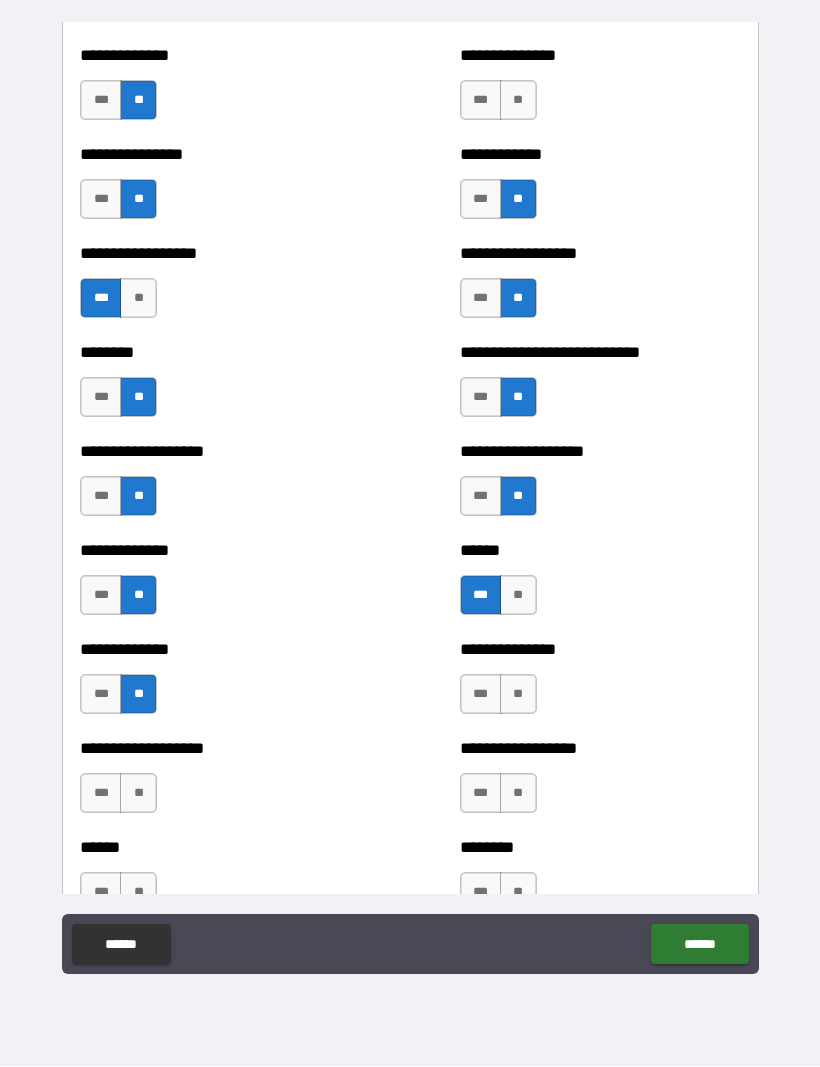 click on "**" at bounding box center [138, 794] 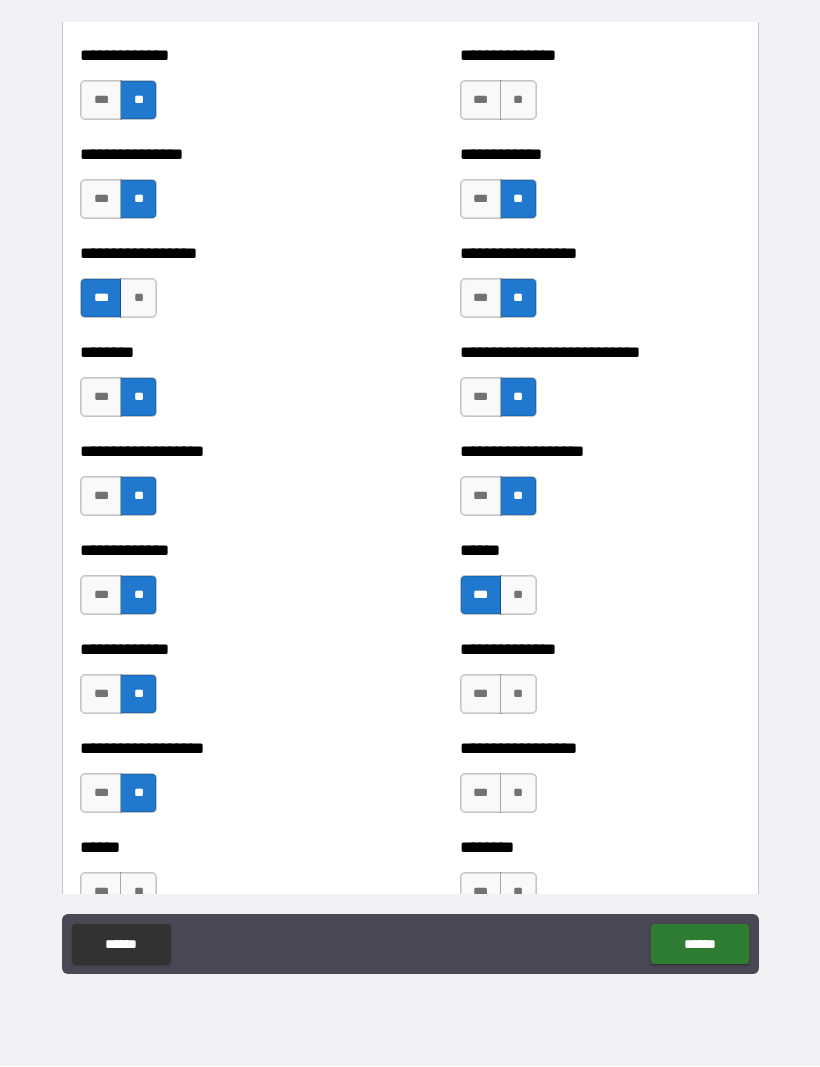 click on "**" at bounding box center (518, 695) 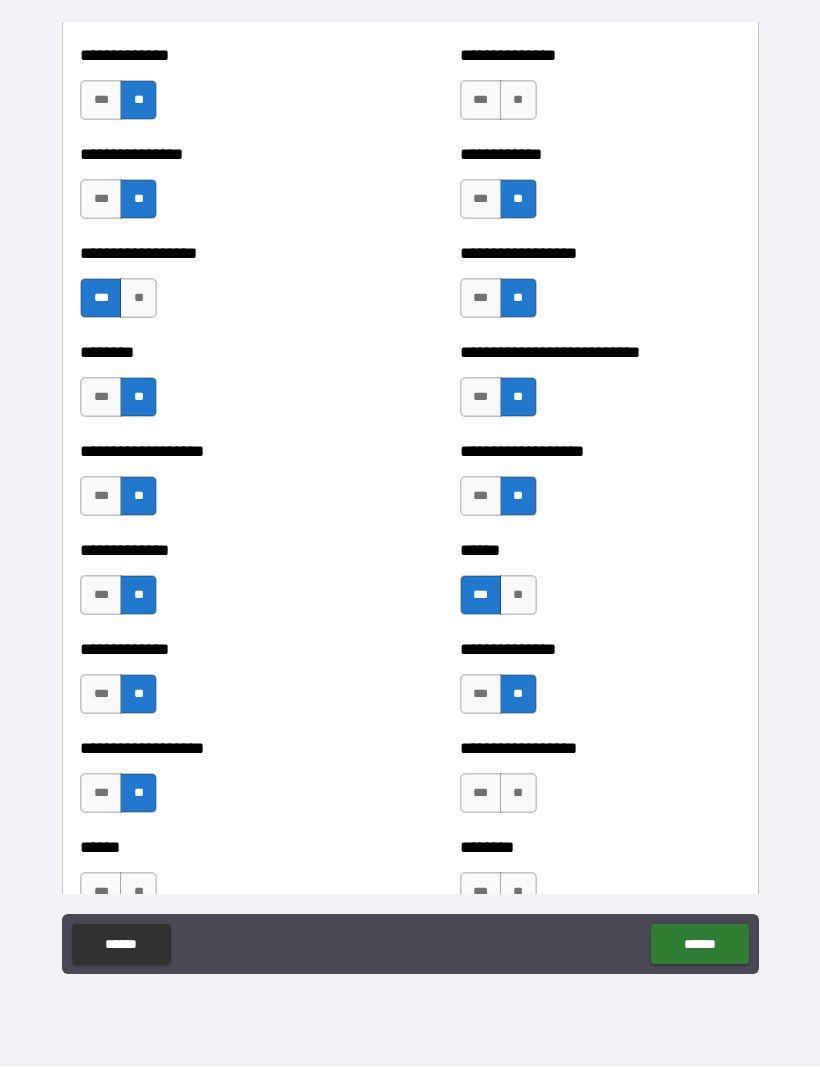 click on "**" at bounding box center [518, 794] 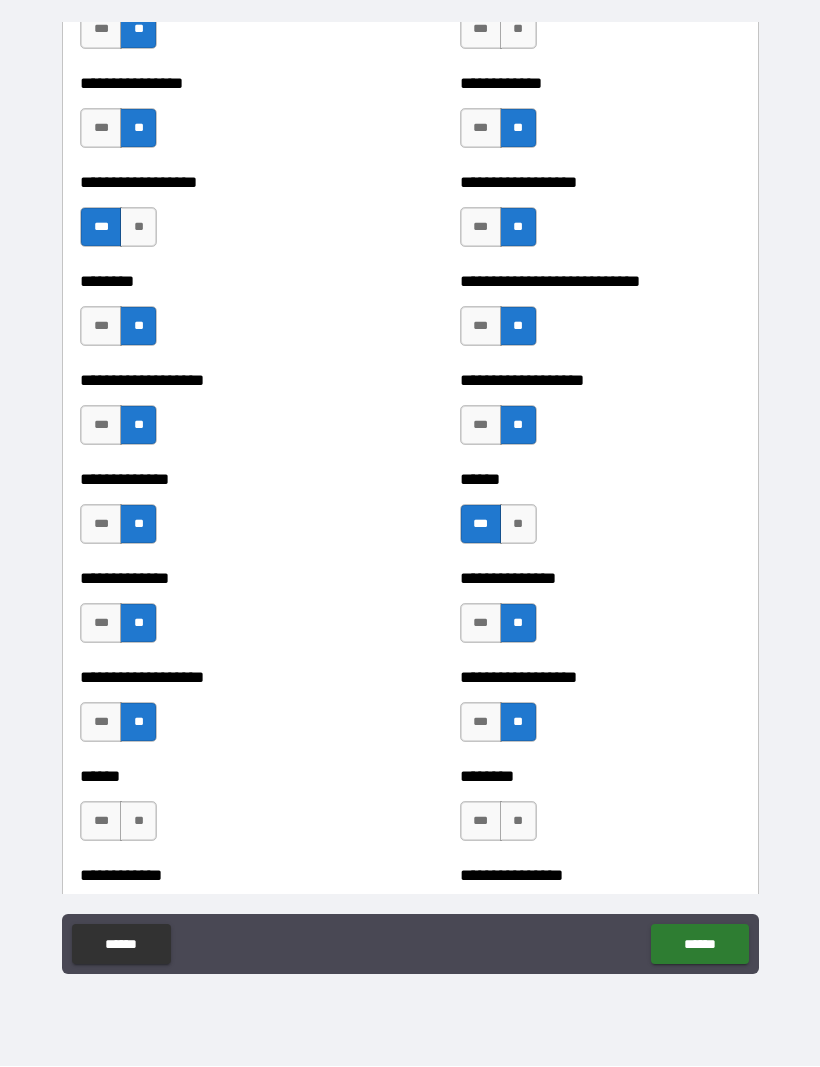 click on "***" at bounding box center (481, 723) 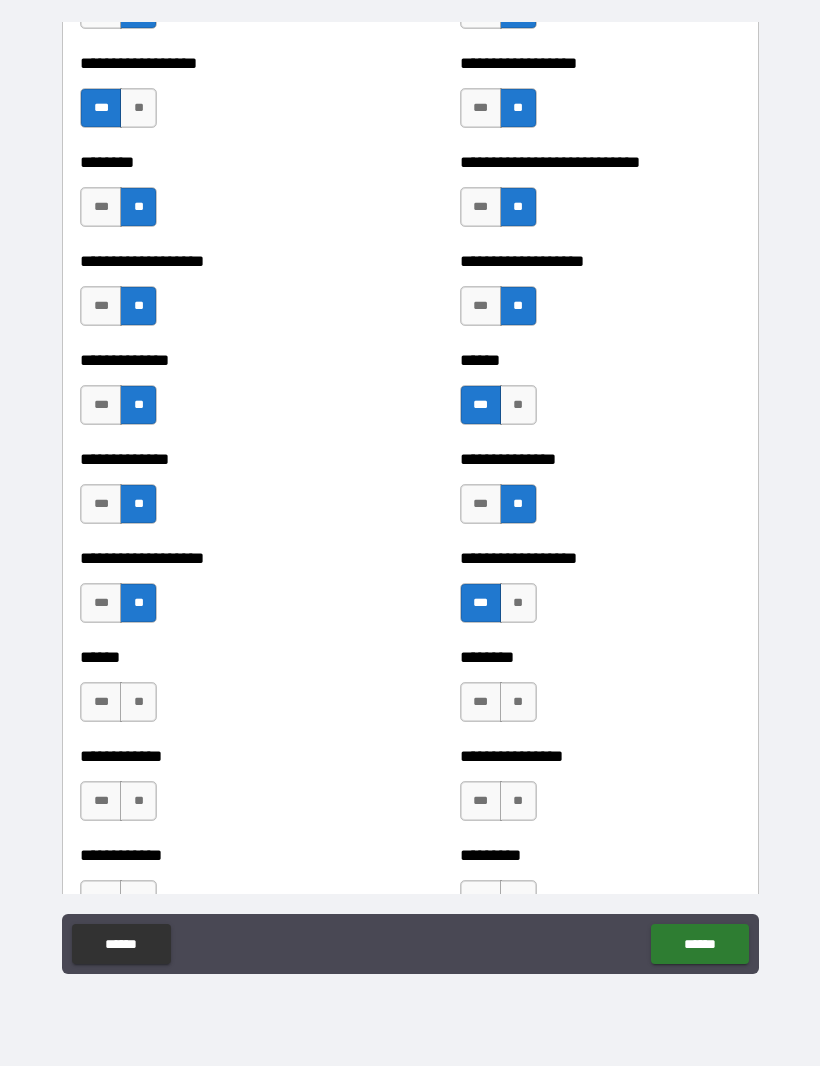 scroll, scrollTop: 4494, scrollLeft: 0, axis: vertical 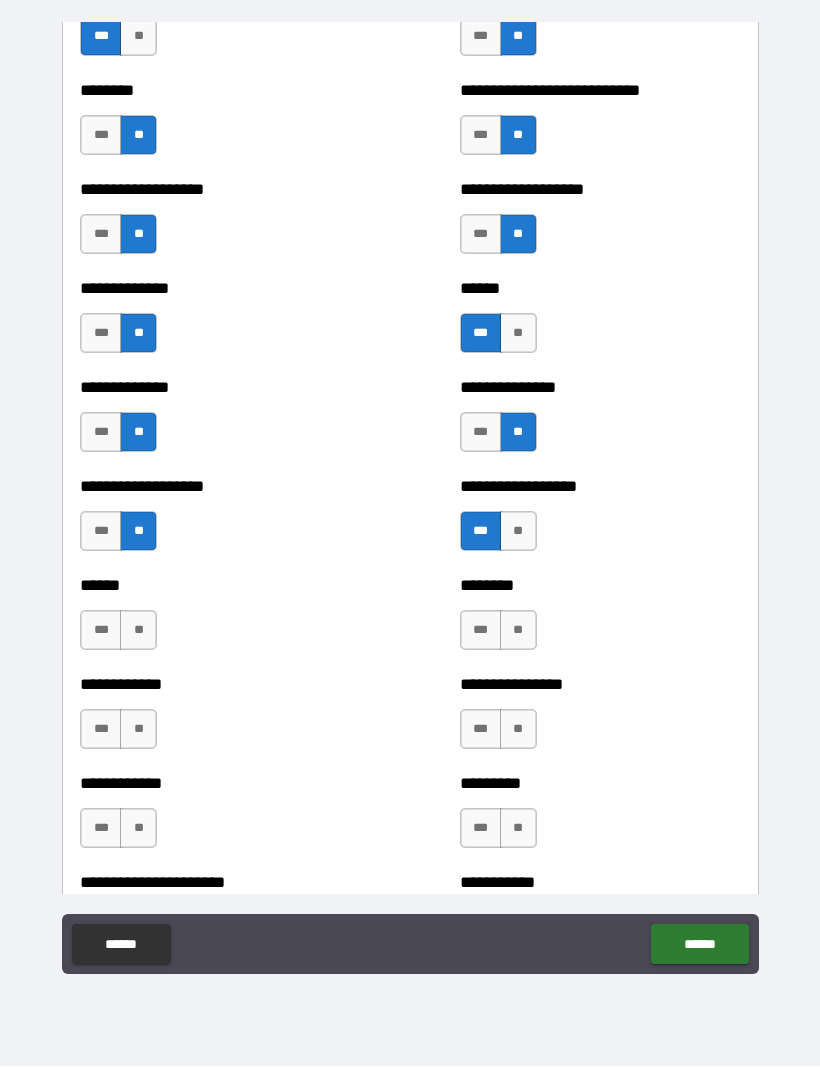 click on "**" at bounding box center (518, 631) 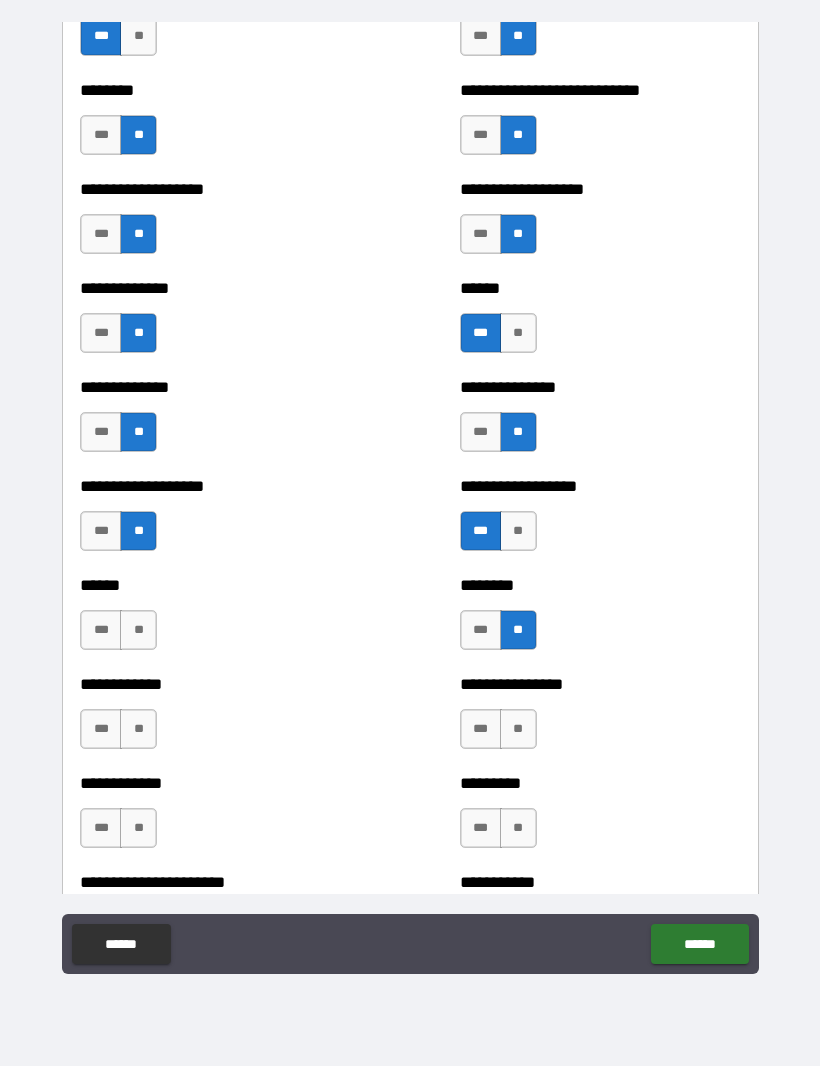 click on "***" at bounding box center [101, 631] 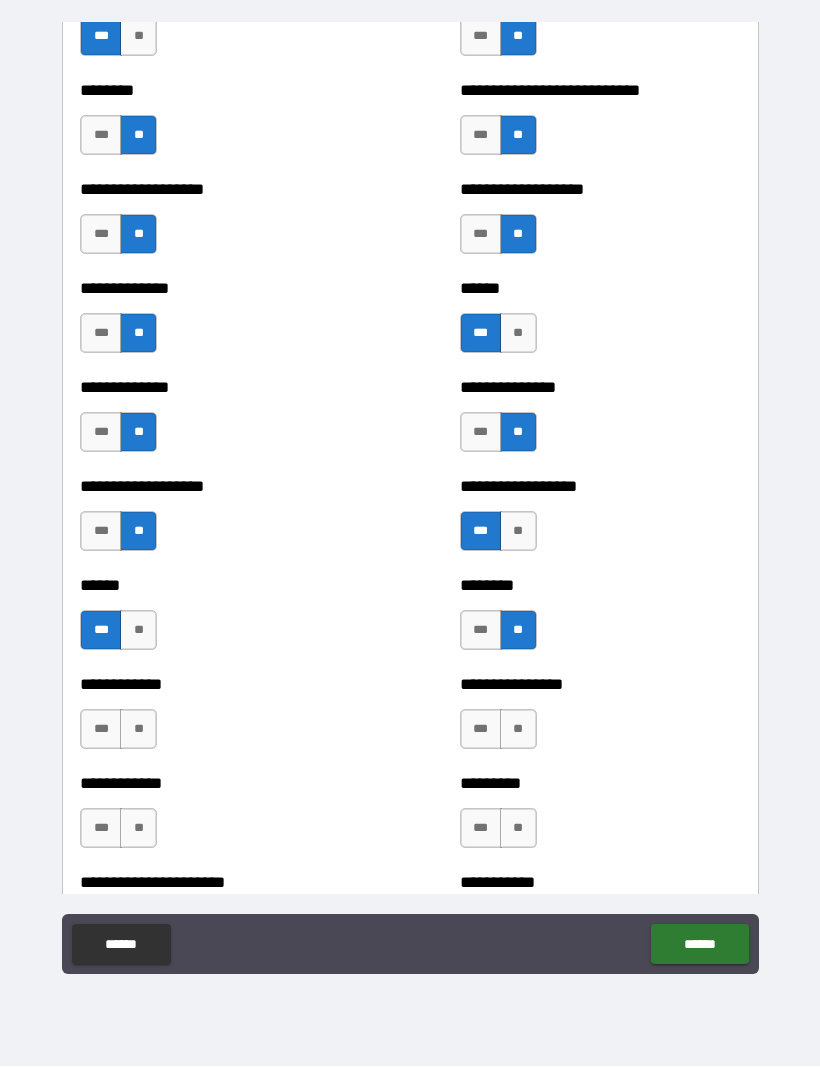click on "**" at bounding box center (138, 730) 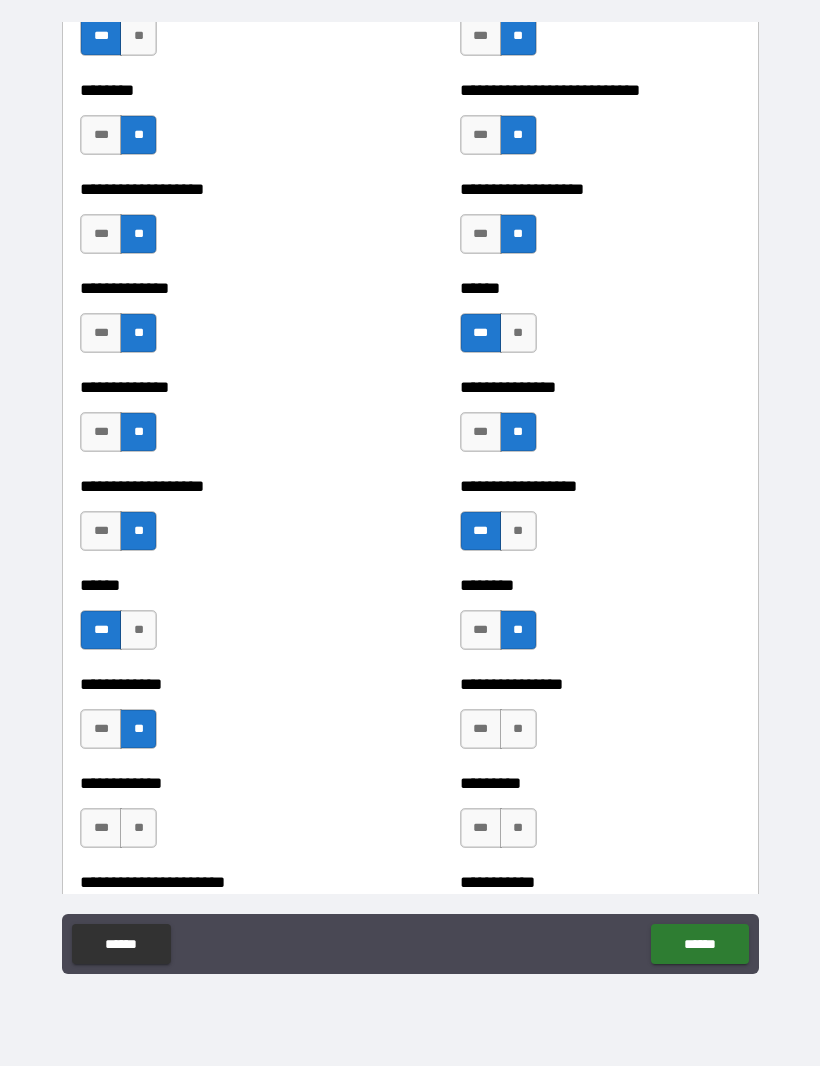 click on "**" at bounding box center [518, 730] 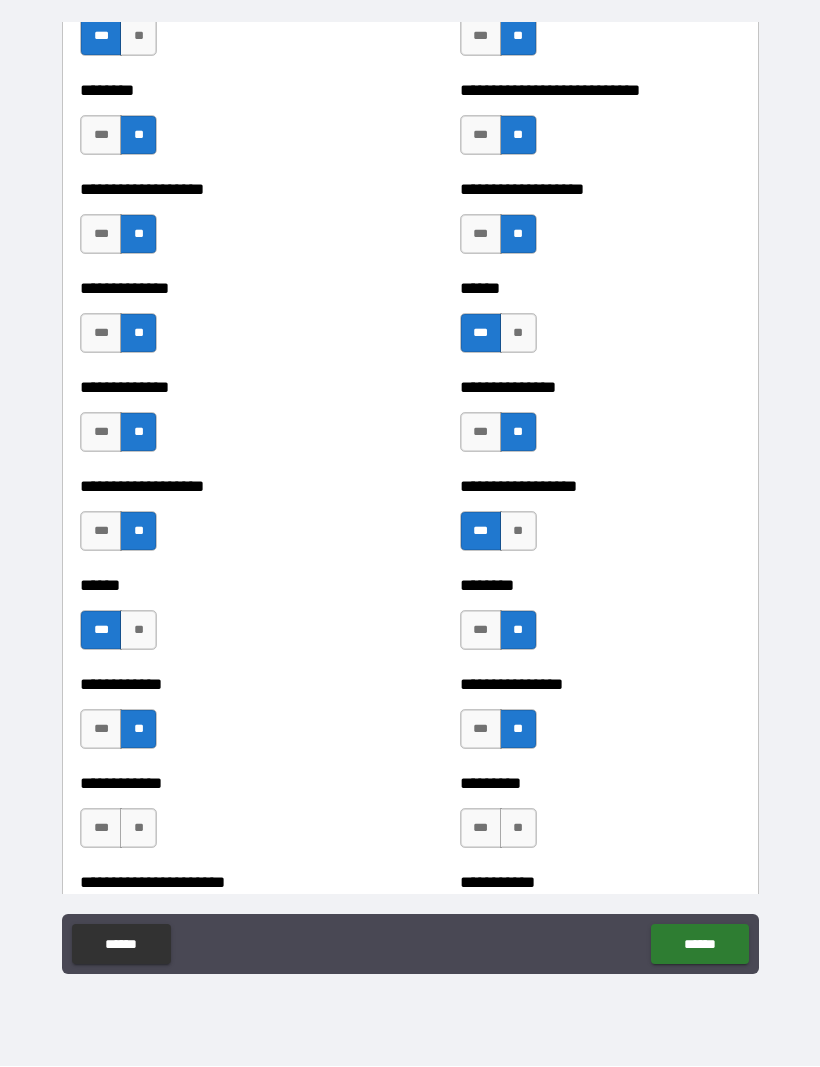 click on "**" at bounding box center [518, 829] 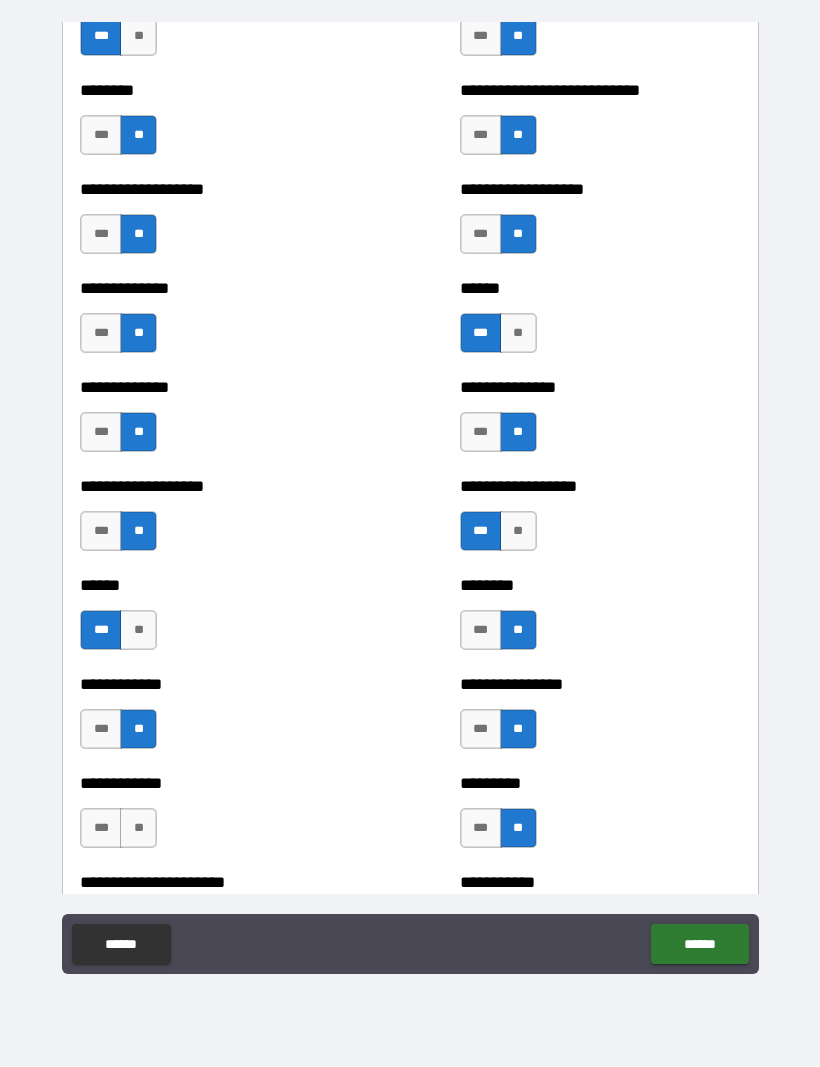 click on "**" at bounding box center [138, 829] 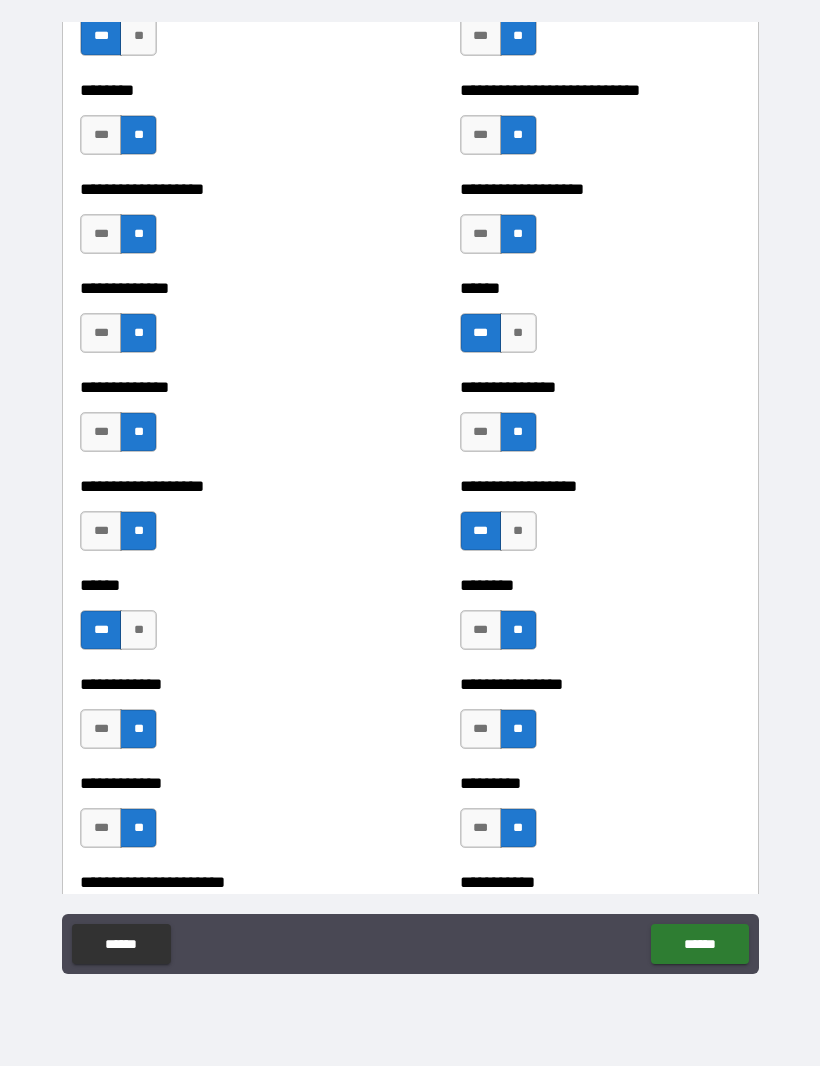 click on "***" at bounding box center (101, 829) 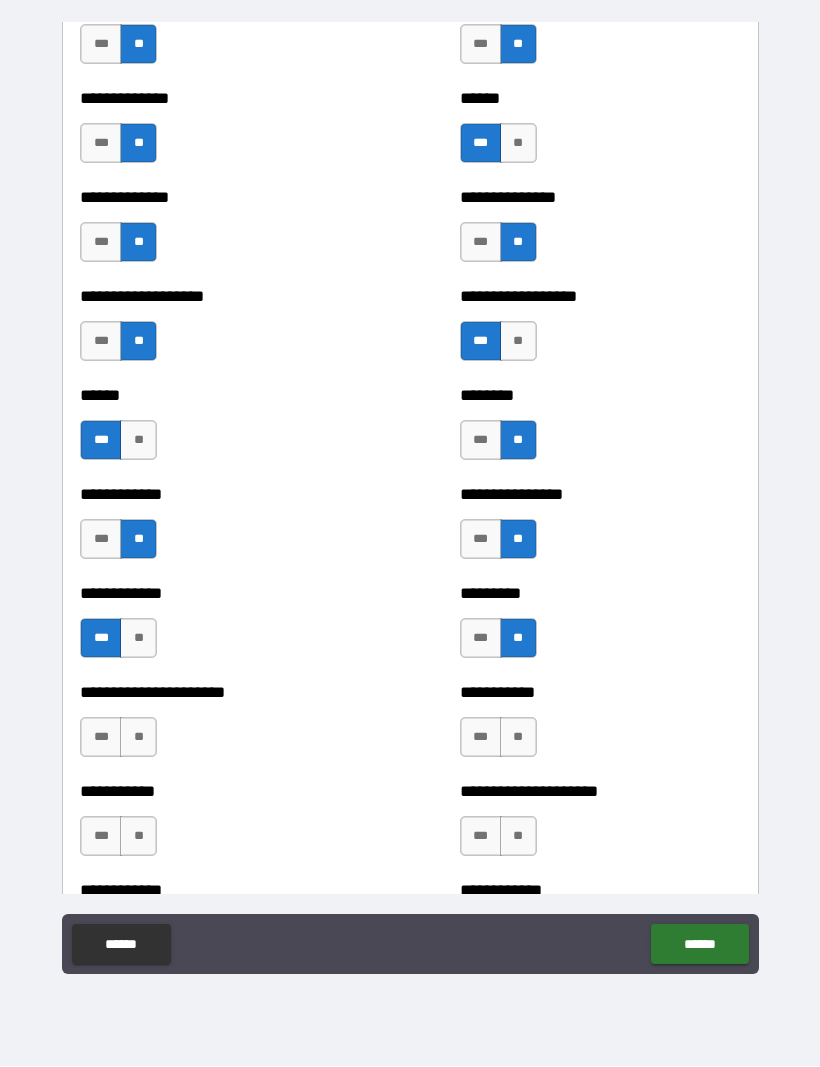scroll, scrollTop: 4681, scrollLeft: 0, axis: vertical 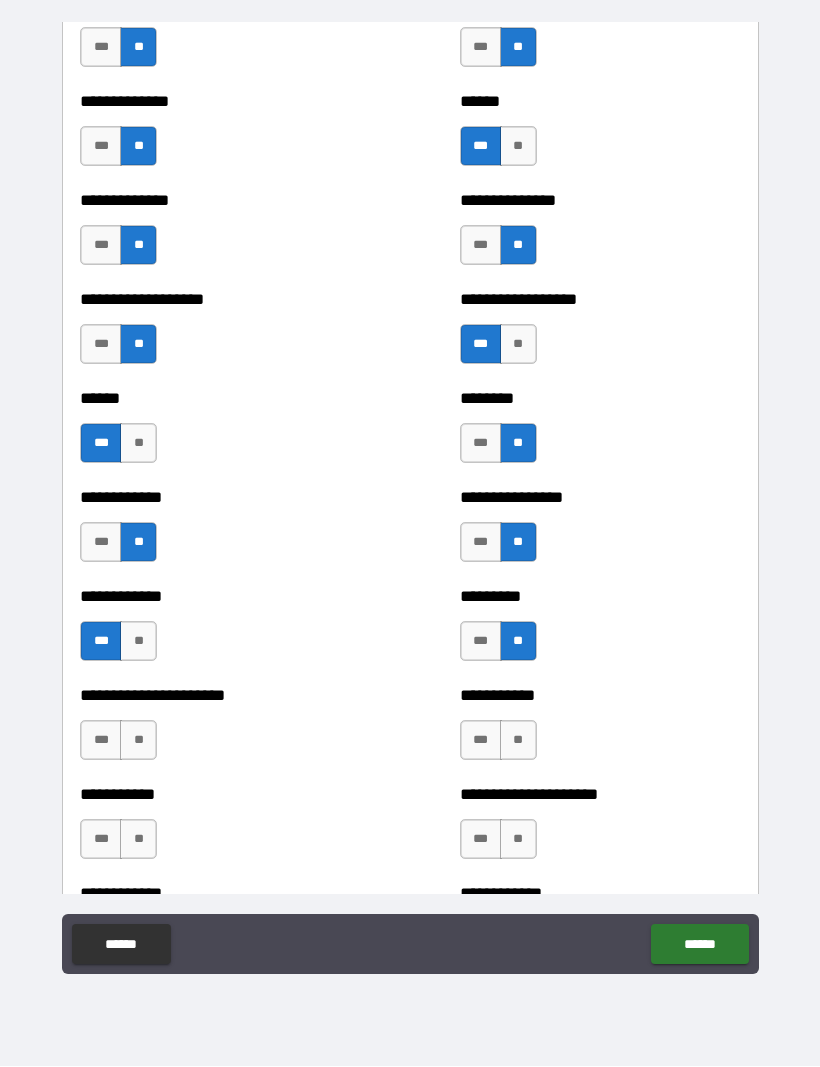 click on "**" at bounding box center (518, 741) 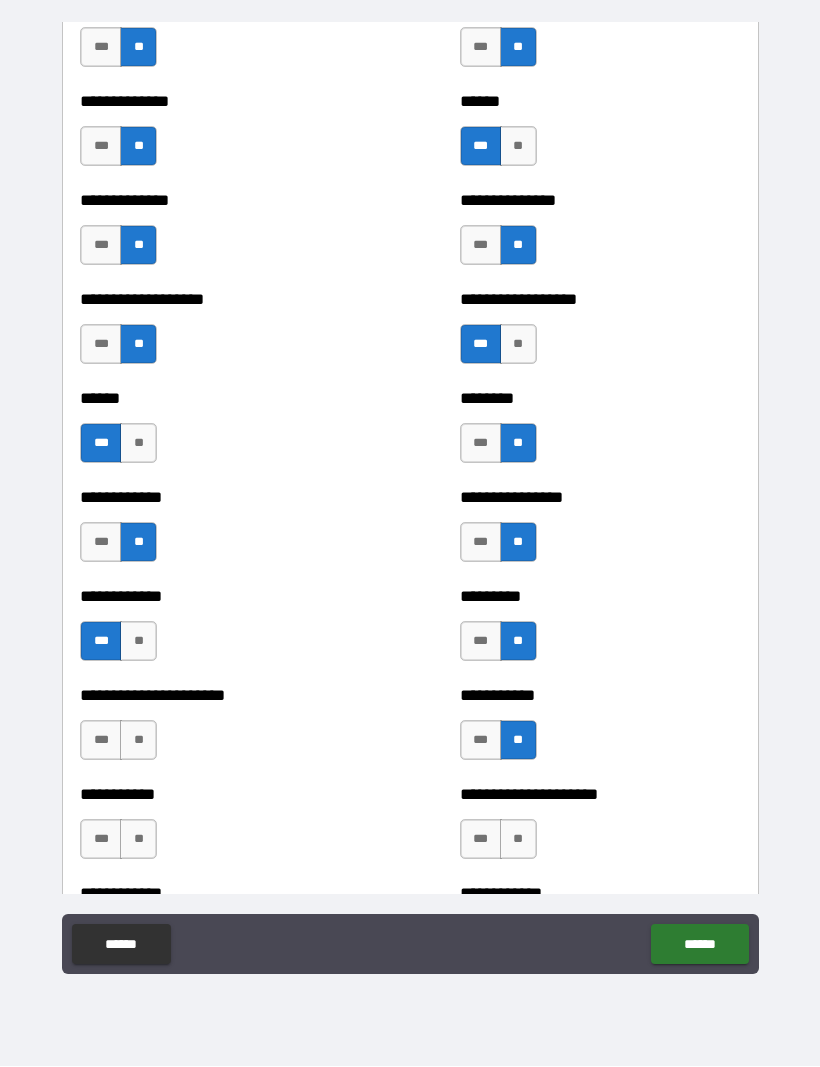click on "**" at bounding box center (518, 840) 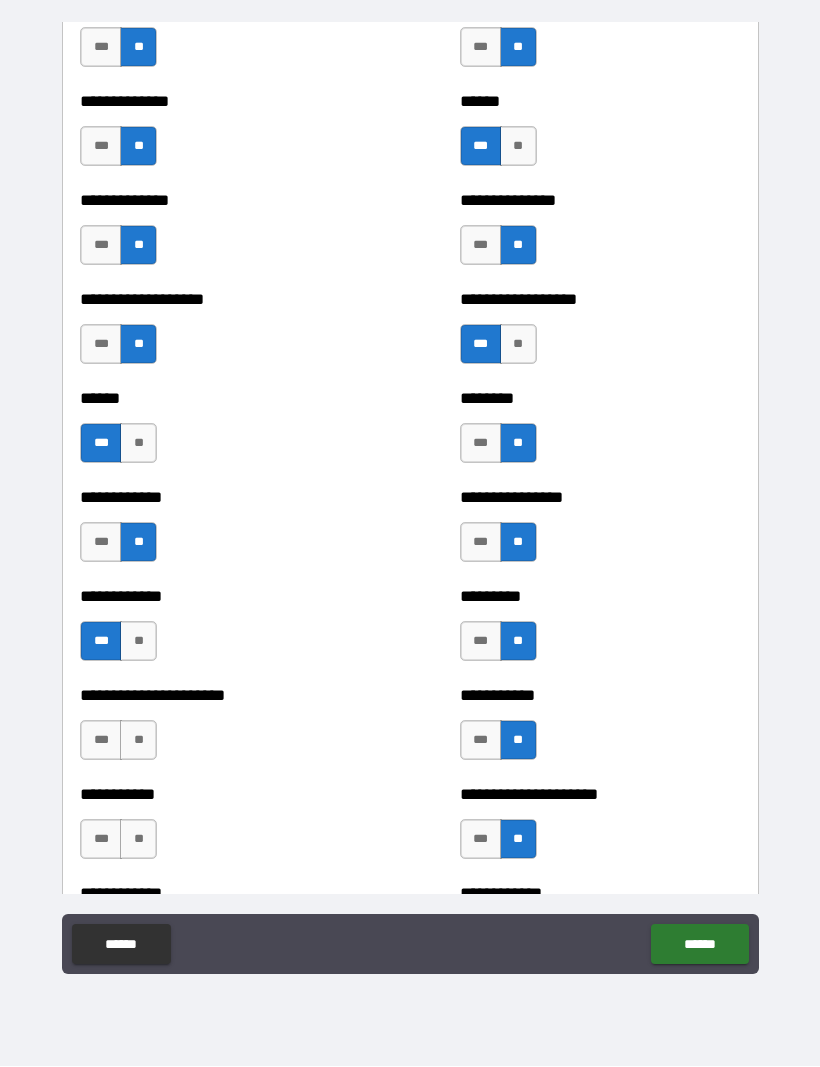 click on "**" at bounding box center [138, 840] 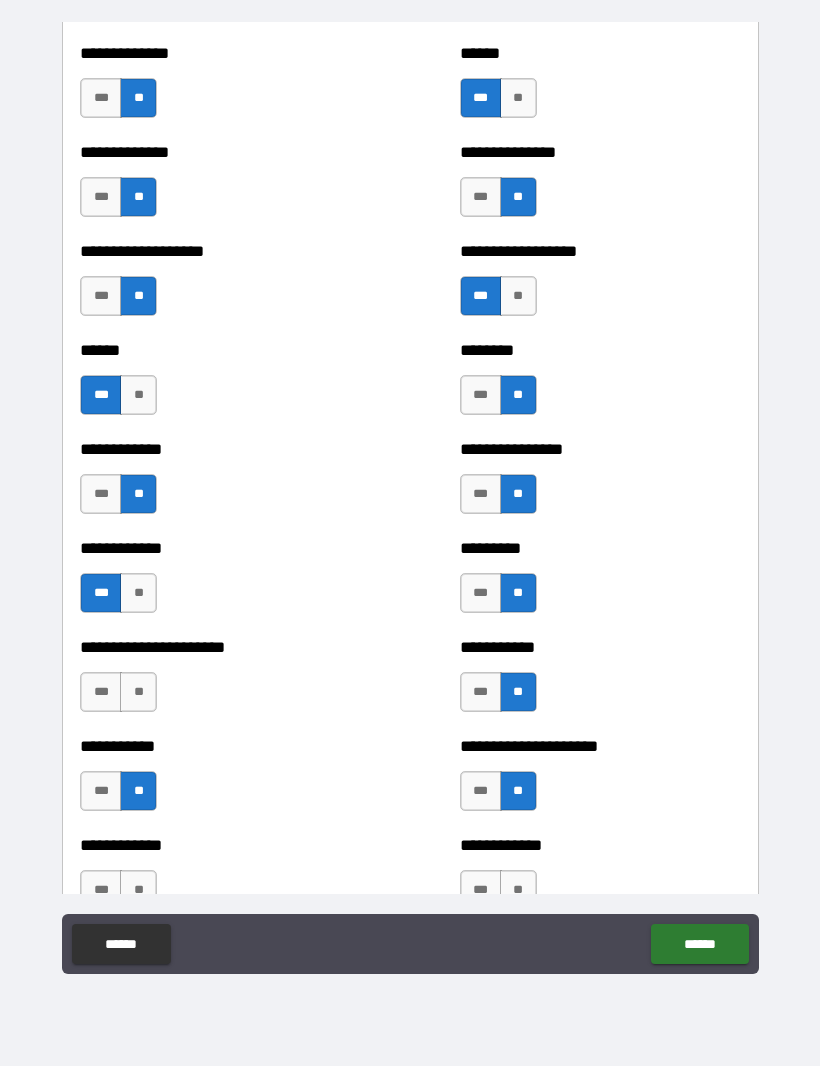click on "**" at bounding box center [138, 693] 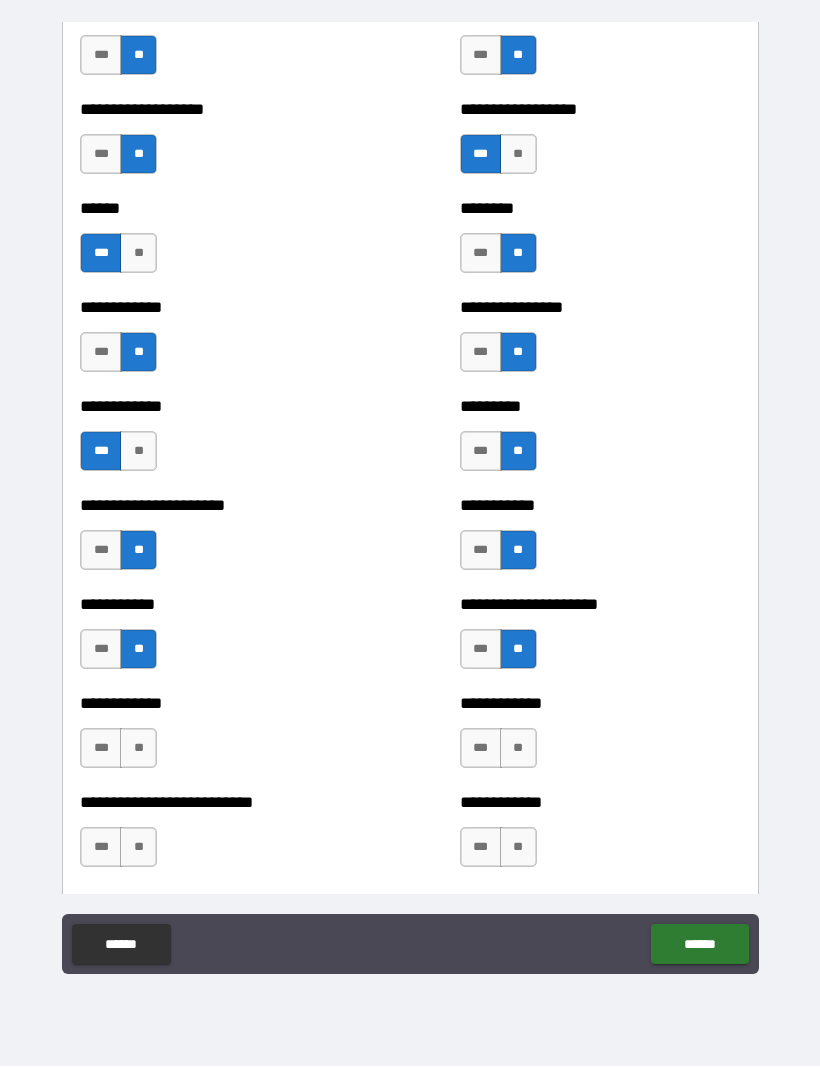 scroll, scrollTop: 4905, scrollLeft: 0, axis: vertical 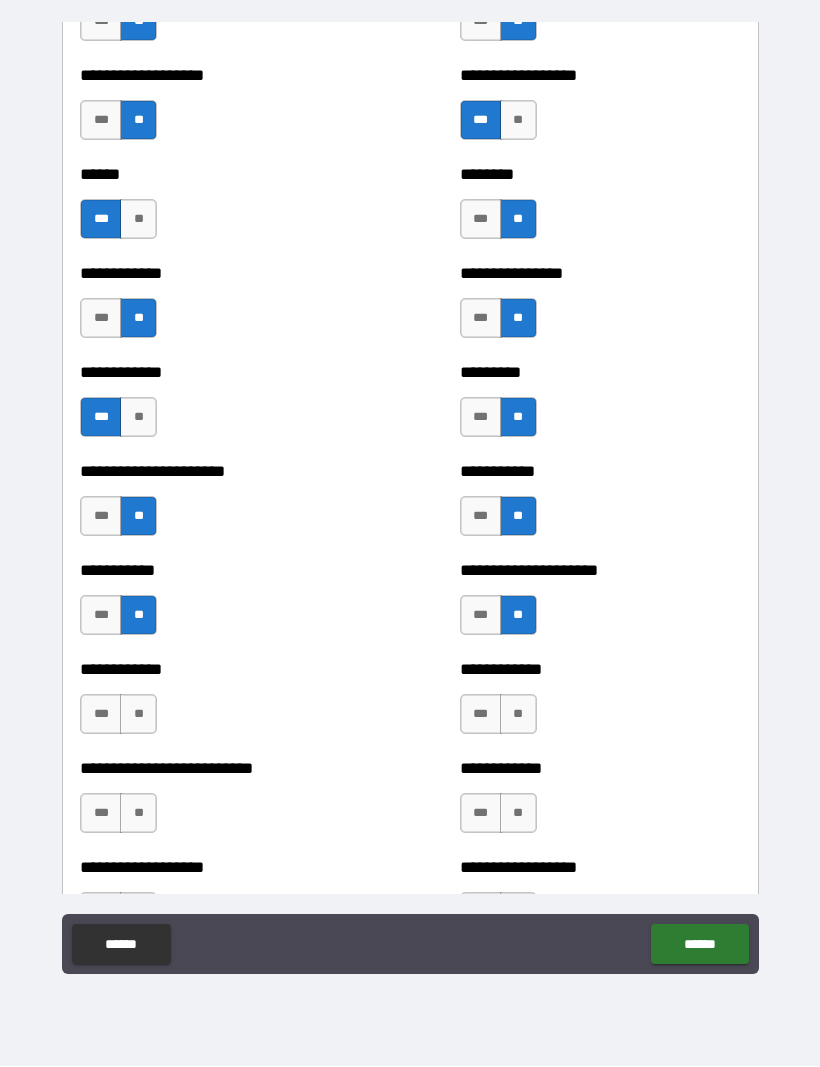 click on "**" at bounding box center [138, 715] 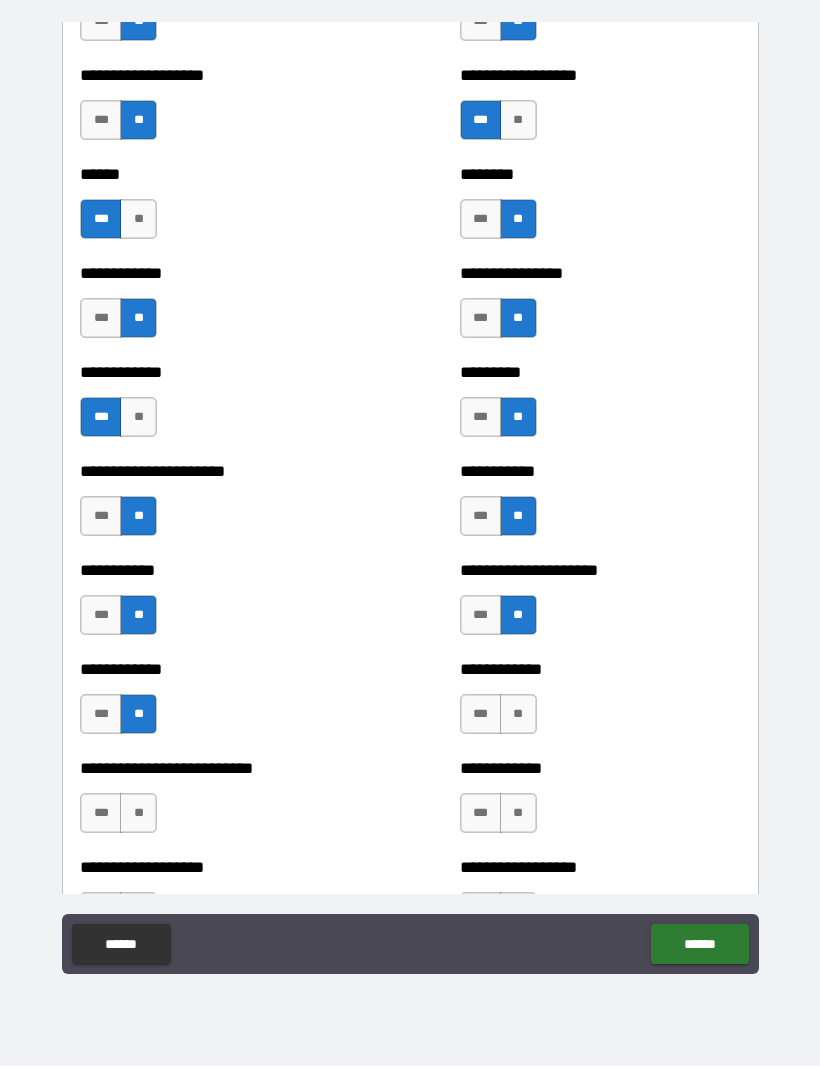 click on "**" at bounding box center [518, 715] 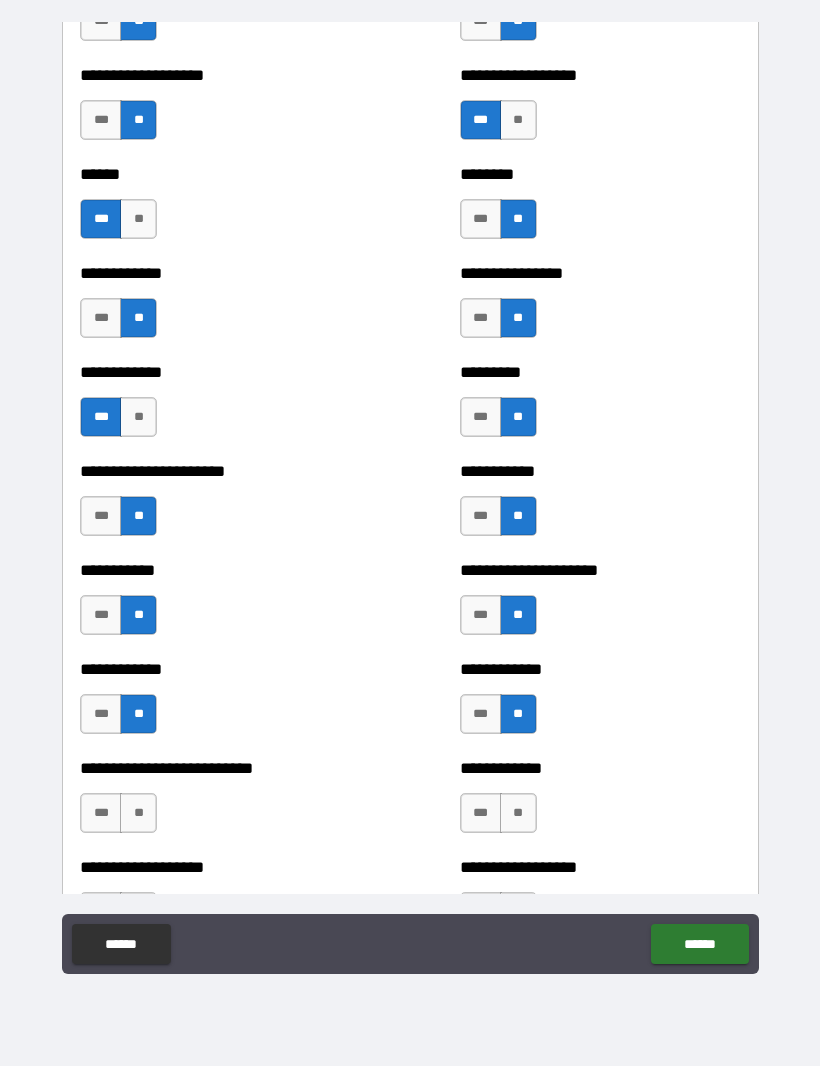 click on "**" at bounding box center [518, 814] 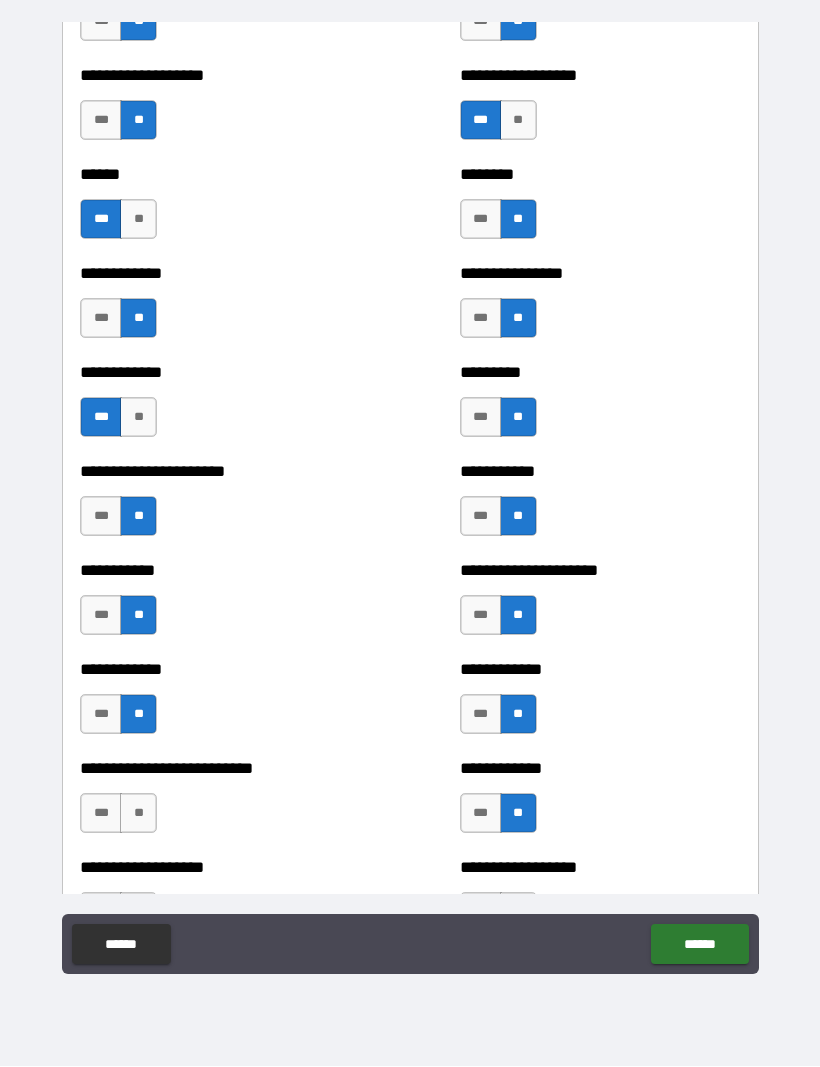 click on "**" at bounding box center [138, 814] 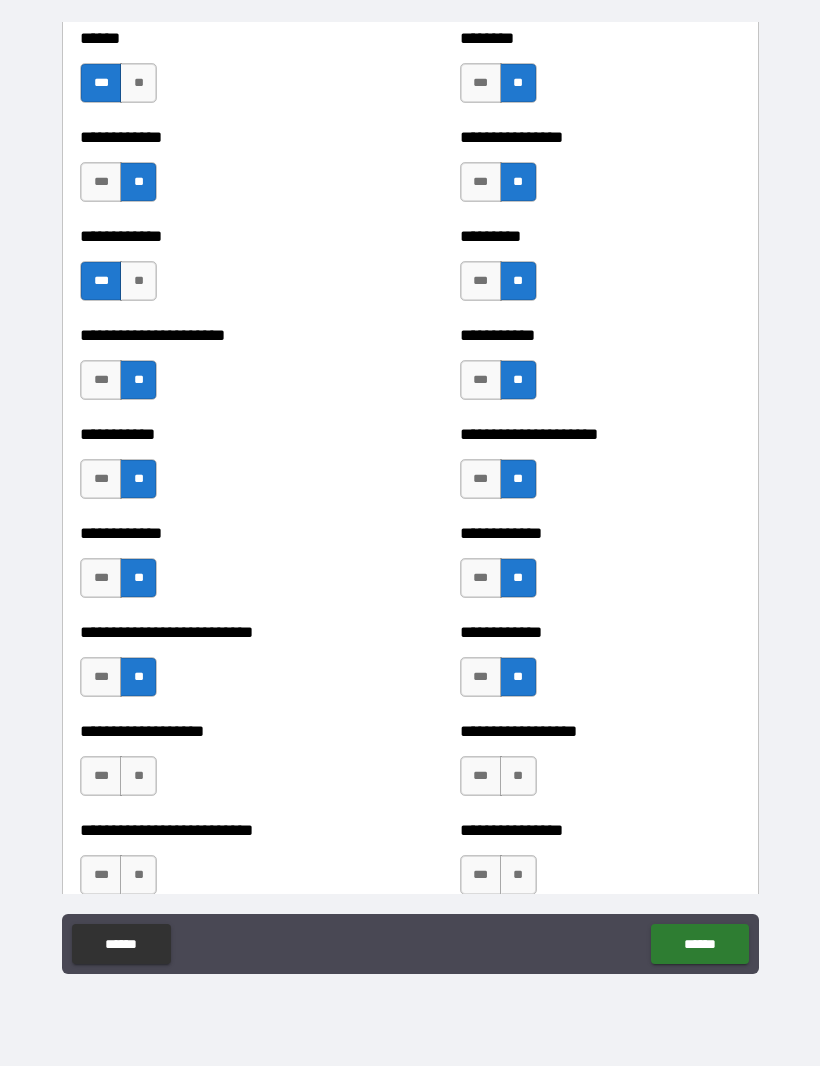 scroll, scrollTop: 5038, scrollLeft: 0, axis: vertical 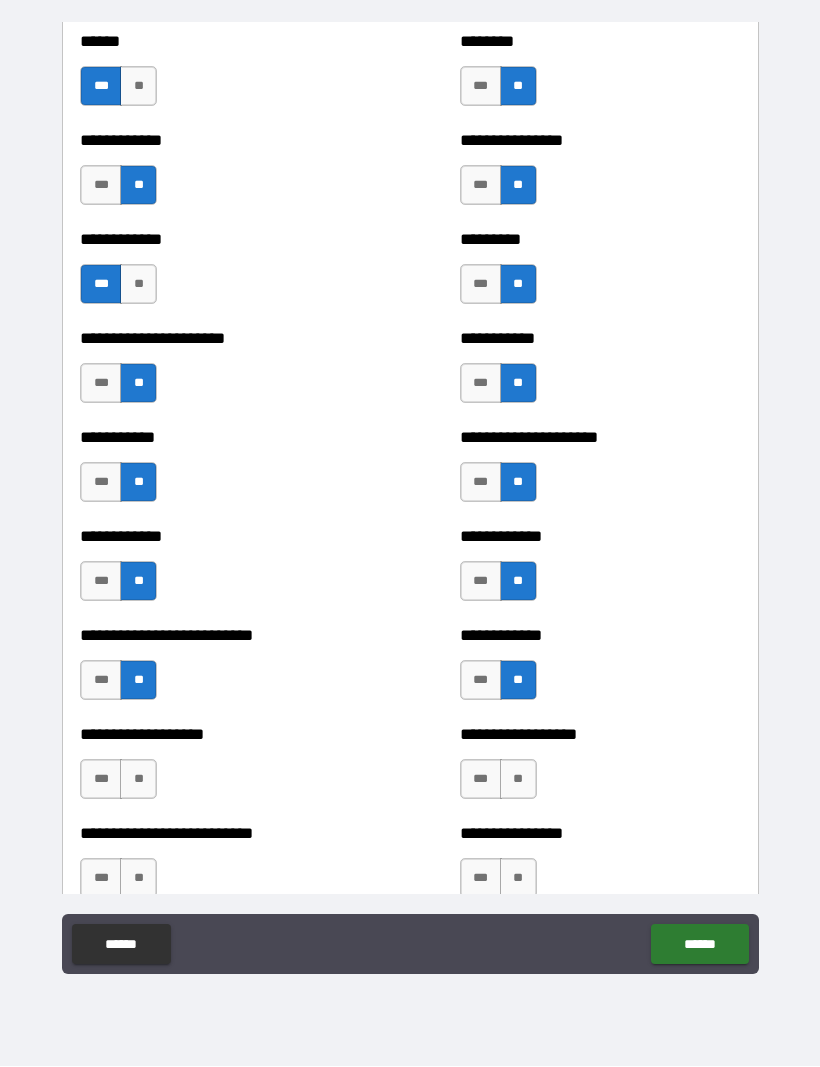 click on "**" at bounding box center (138, 780) 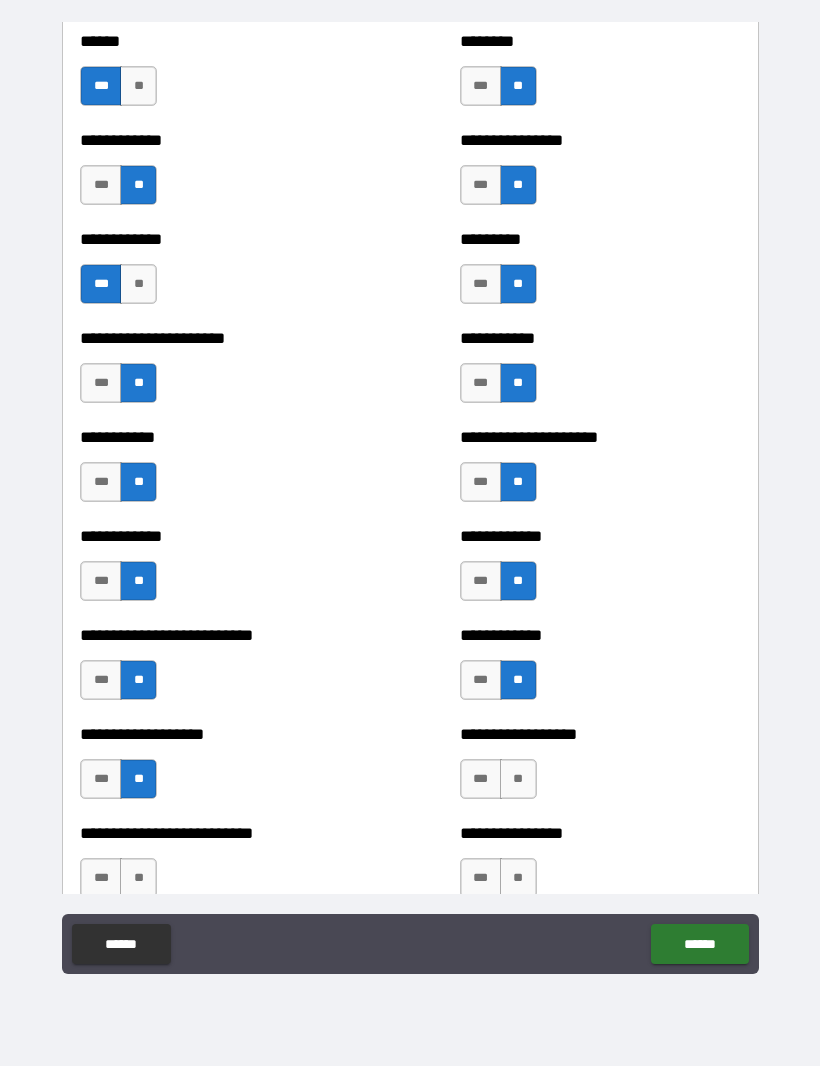 click on "***" at bounding box center [481, 780] 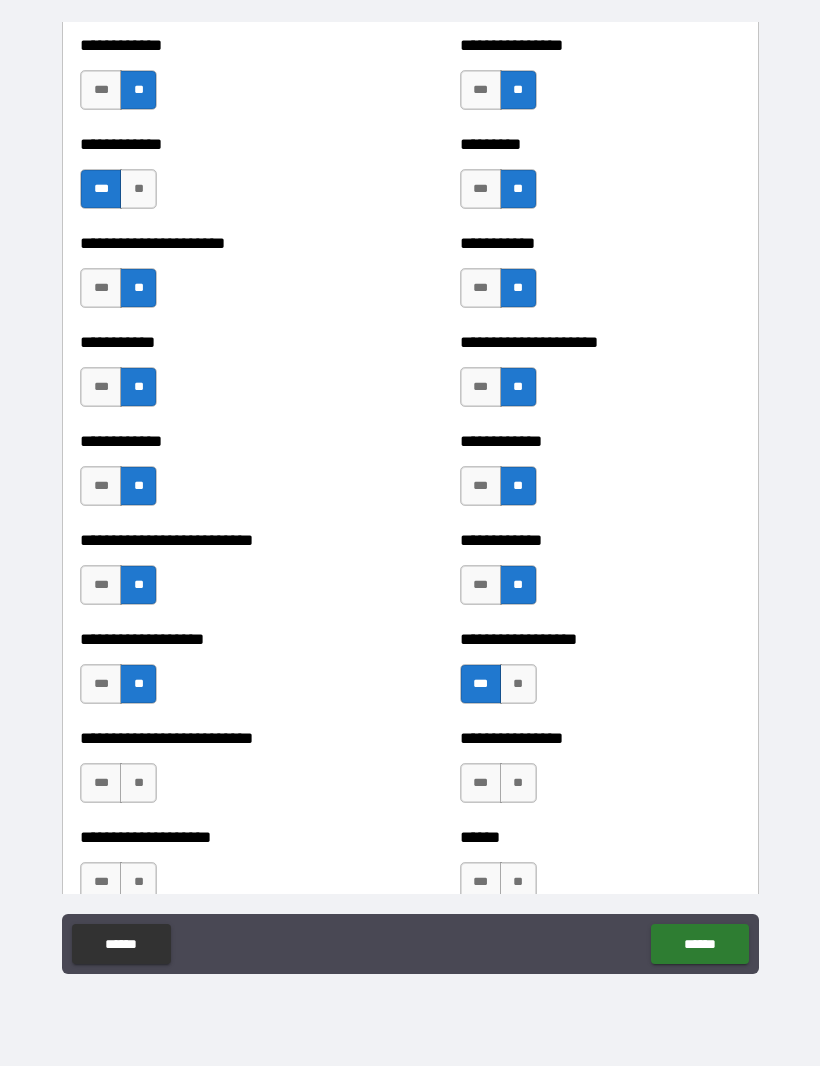scroll, scrollTop: 5162, scrollLeft: 0, axis: vertical 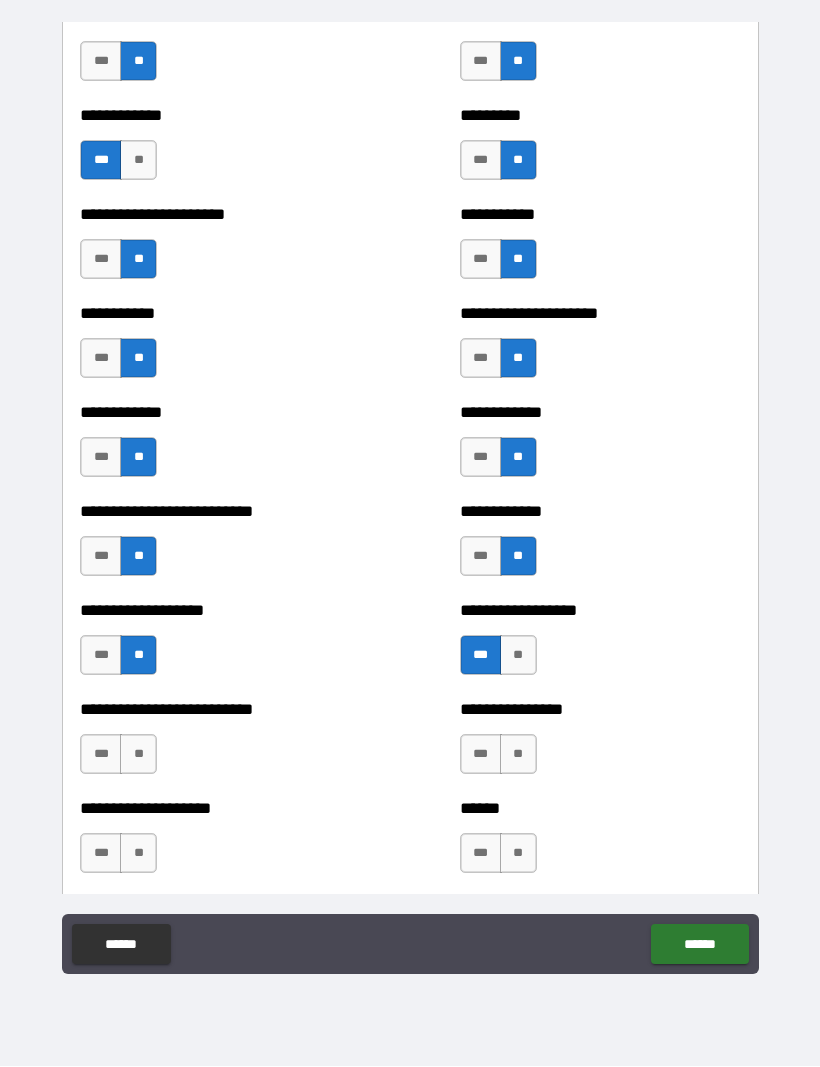 click on "**" at bounding box center (138, 755) 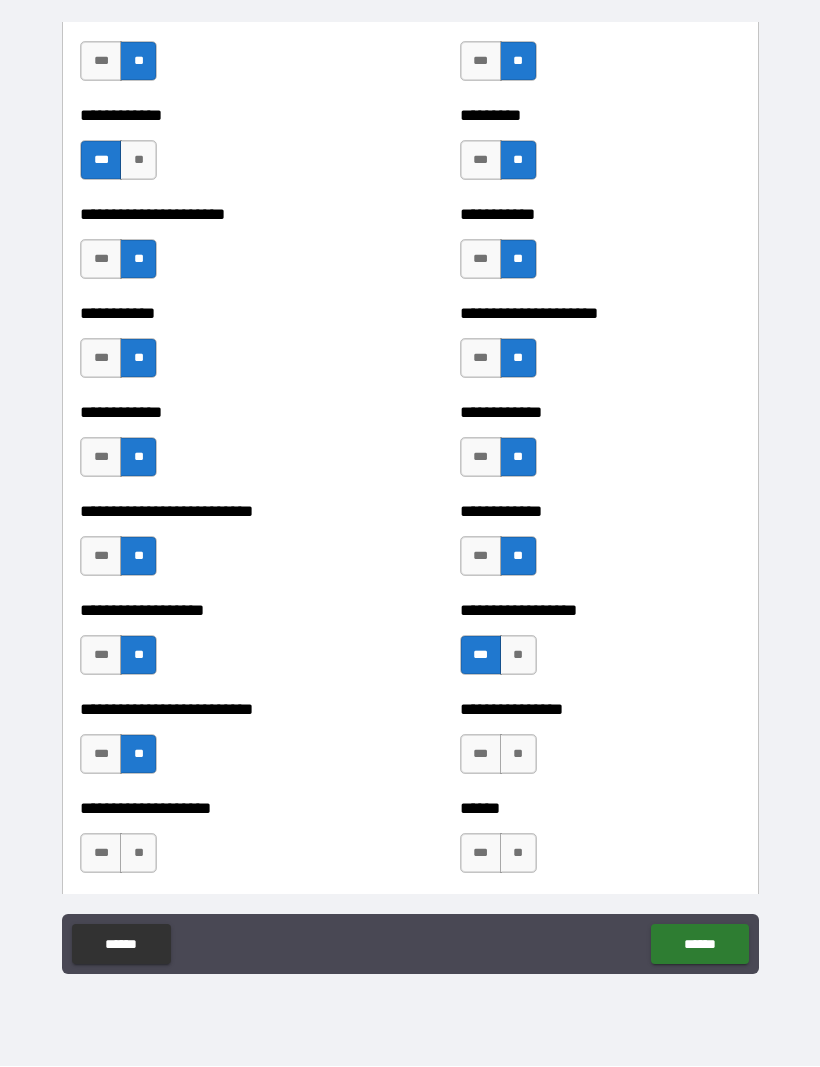 click on "**" at bounding box center (518, 755) 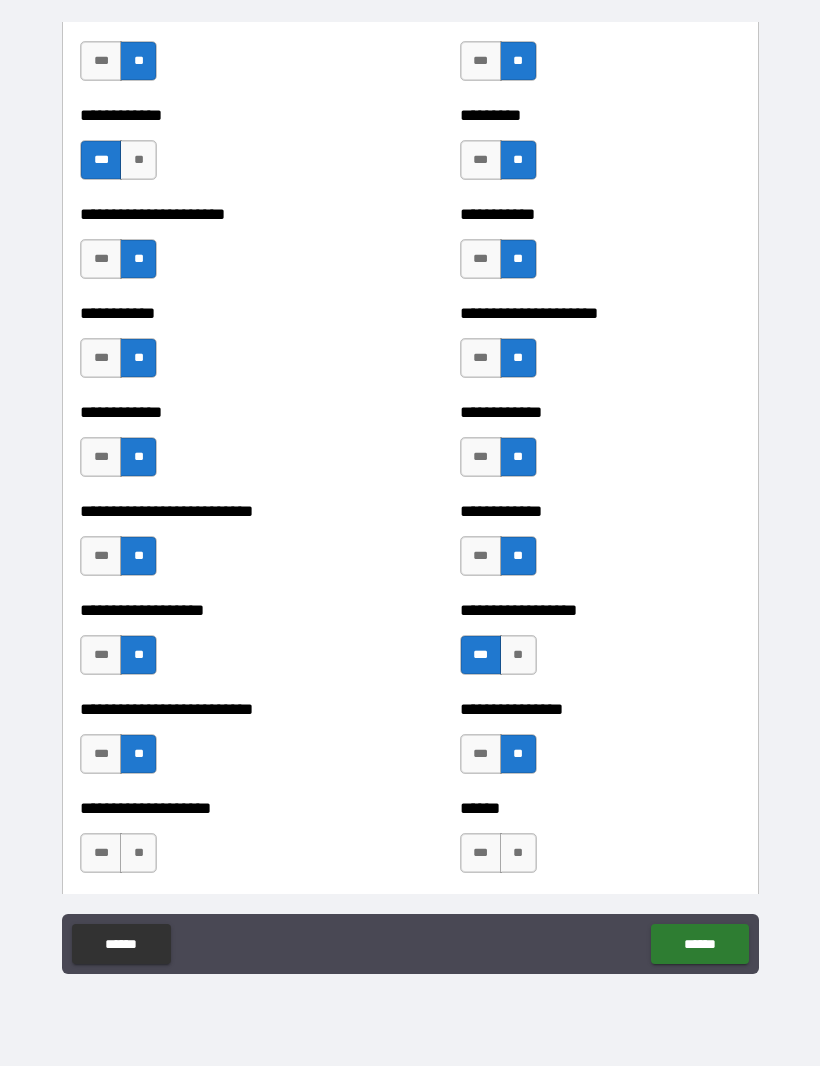 click on "**" at bounding box center (518, 854) 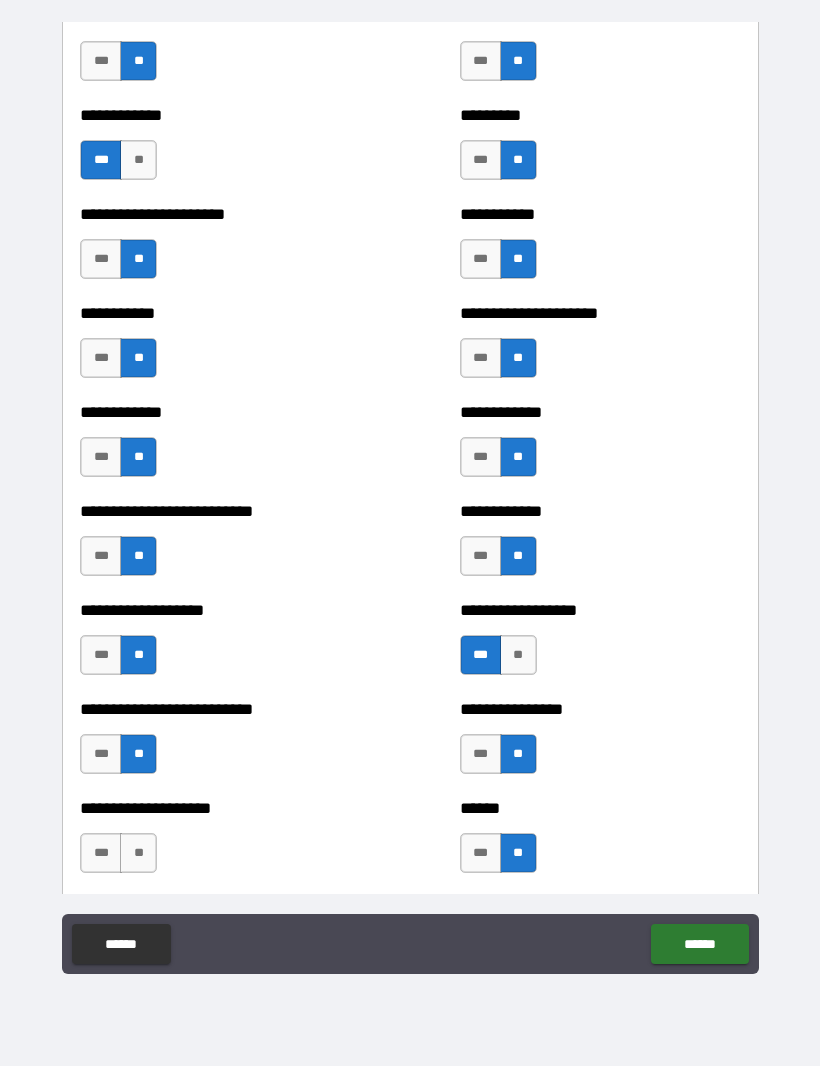 click on "**" at bounding box center [138, 854] 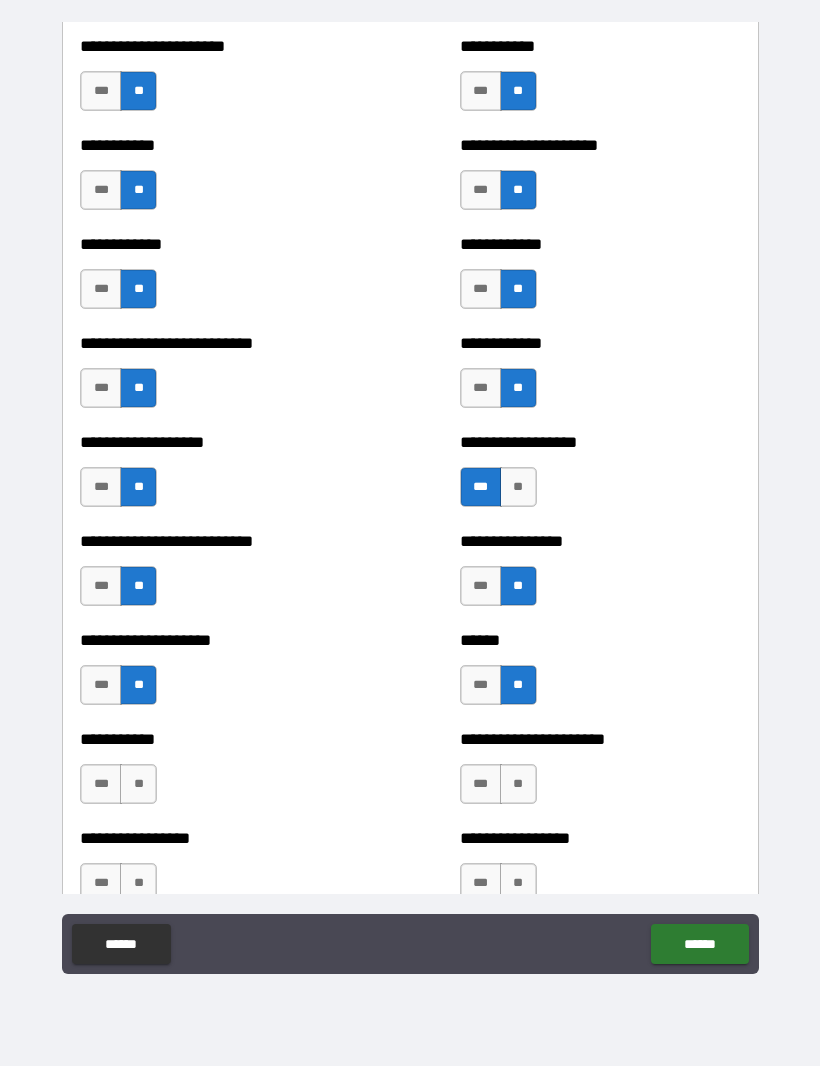 scroll, scrollTop: 5328, scrollLeft: 0, axis: vertical 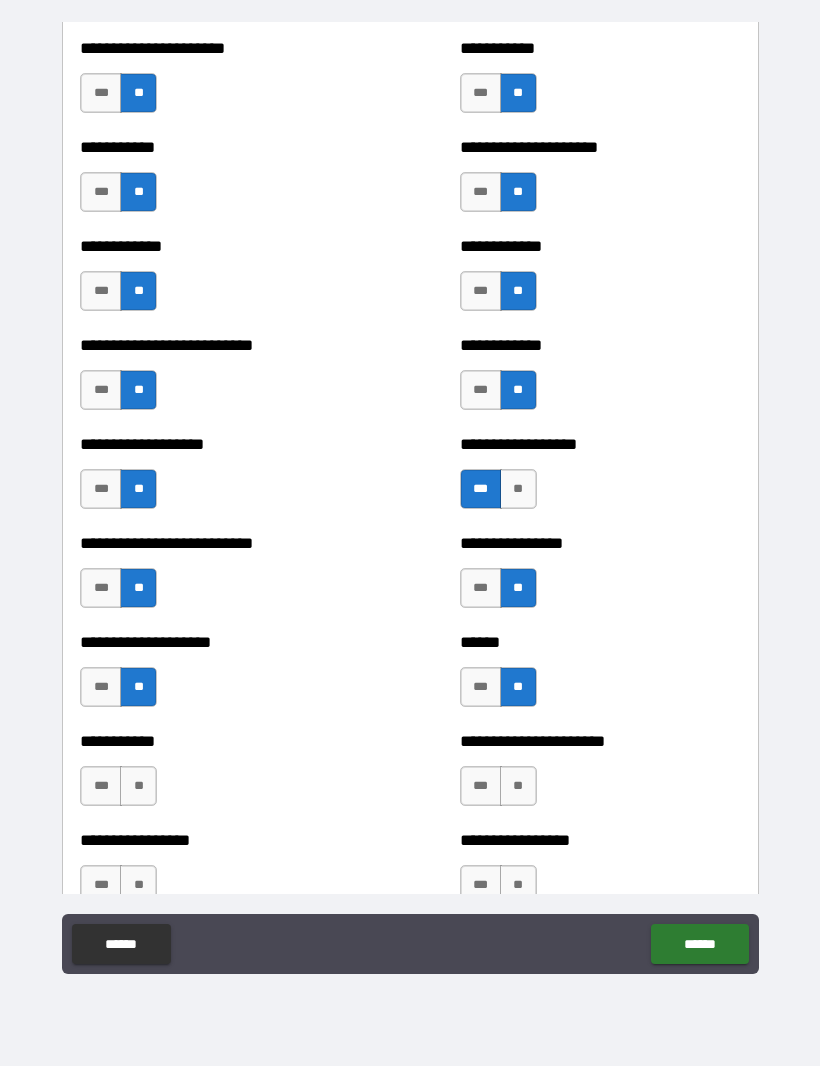 click on "**" at bounding box center (138, 787) 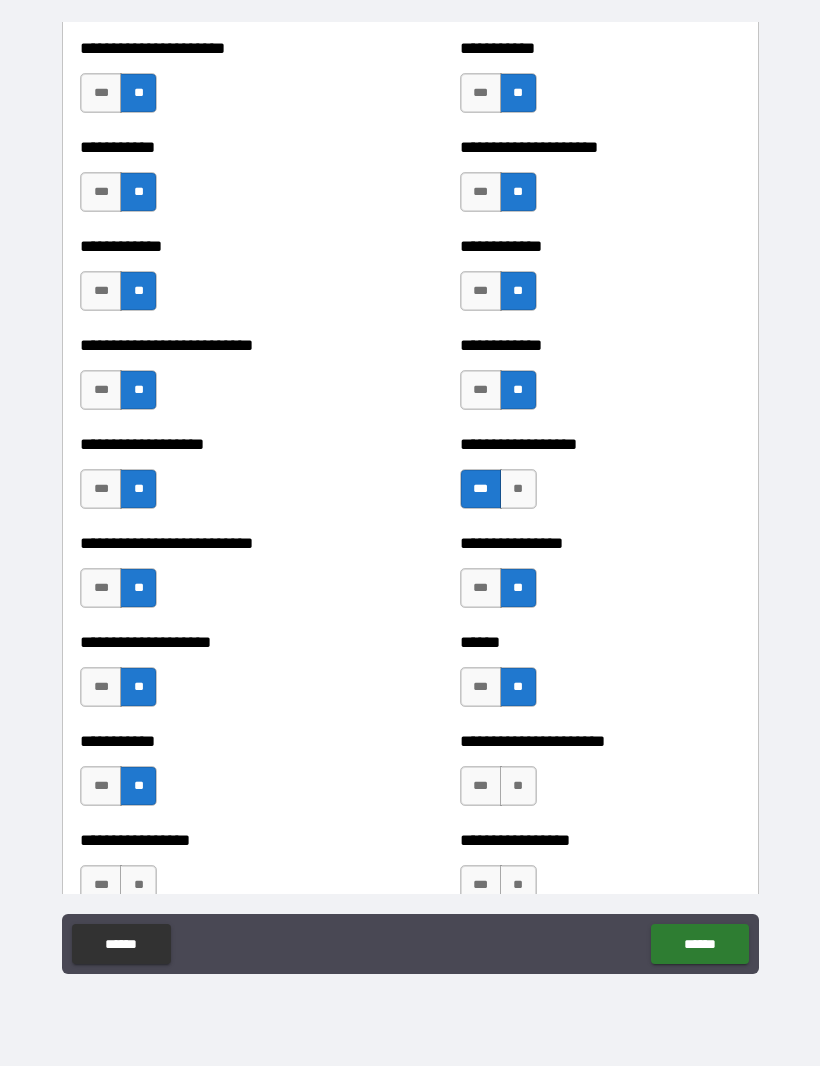 click on "**********" at bounding box center (600, 777) 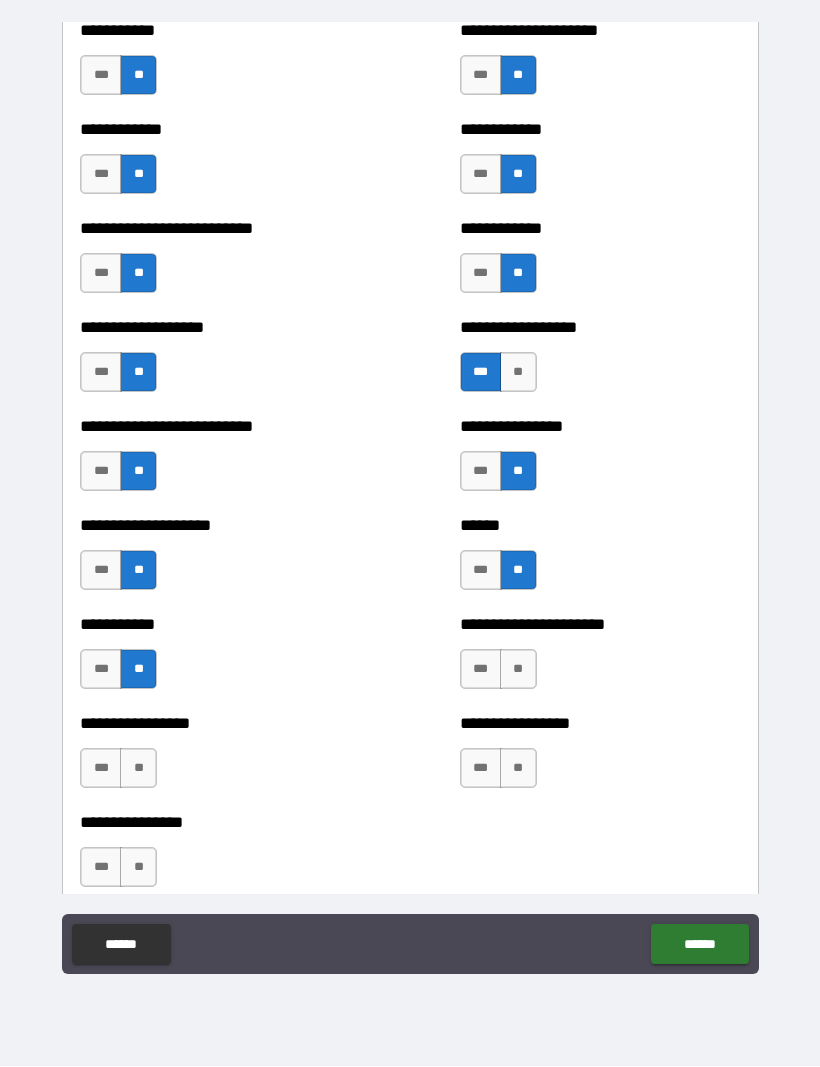 scroll, scrollTop: 5456, scrollLeft: 0, axis: vertical 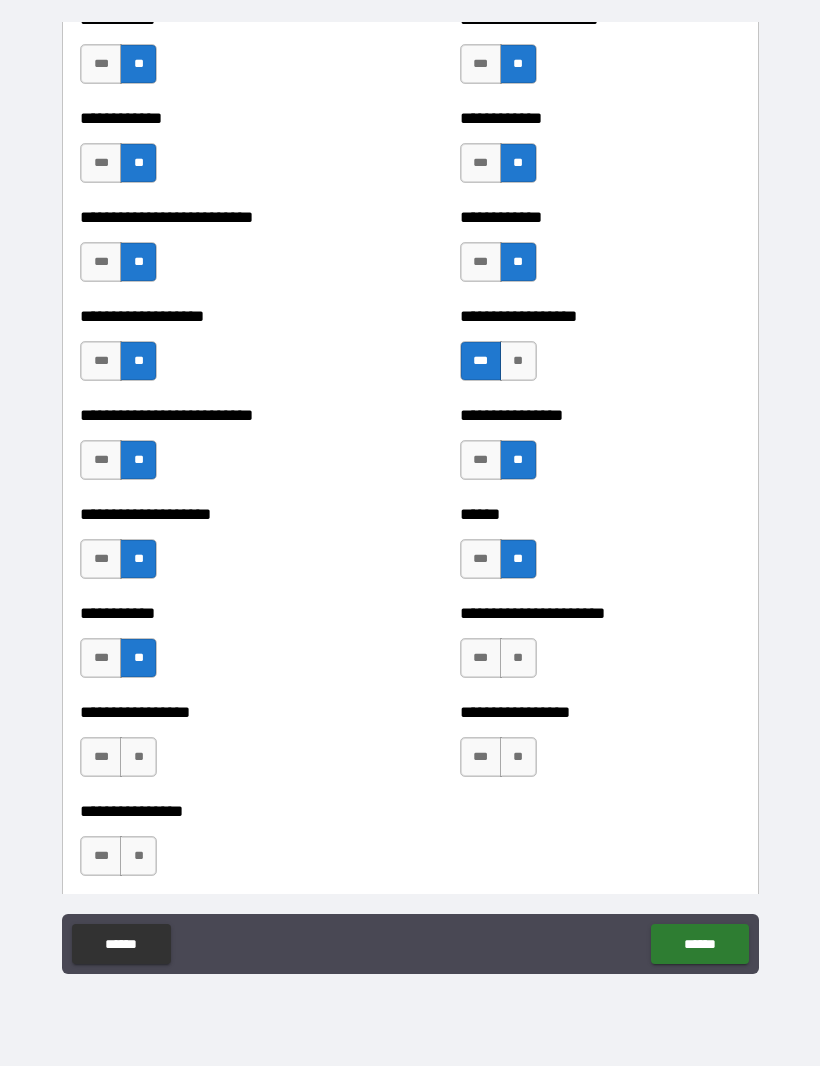 click on "**********" at bounding box center (600, 649) 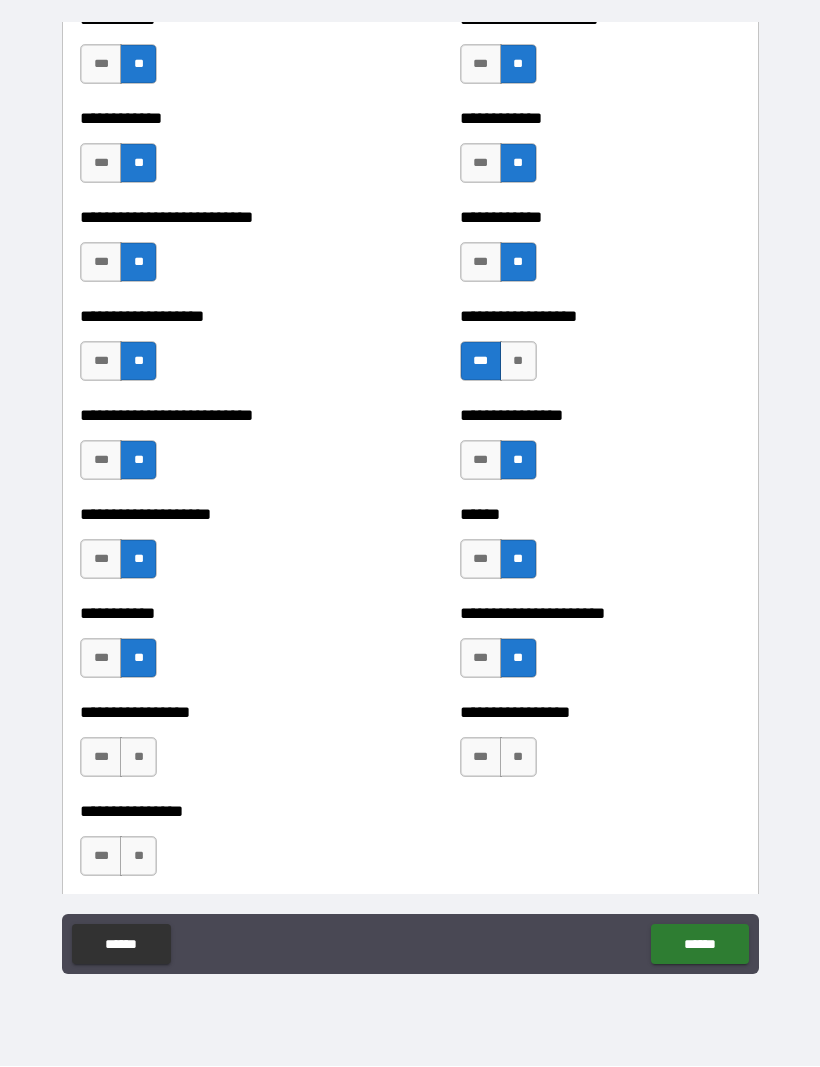 click on "**" at bounding box center (518, 758) 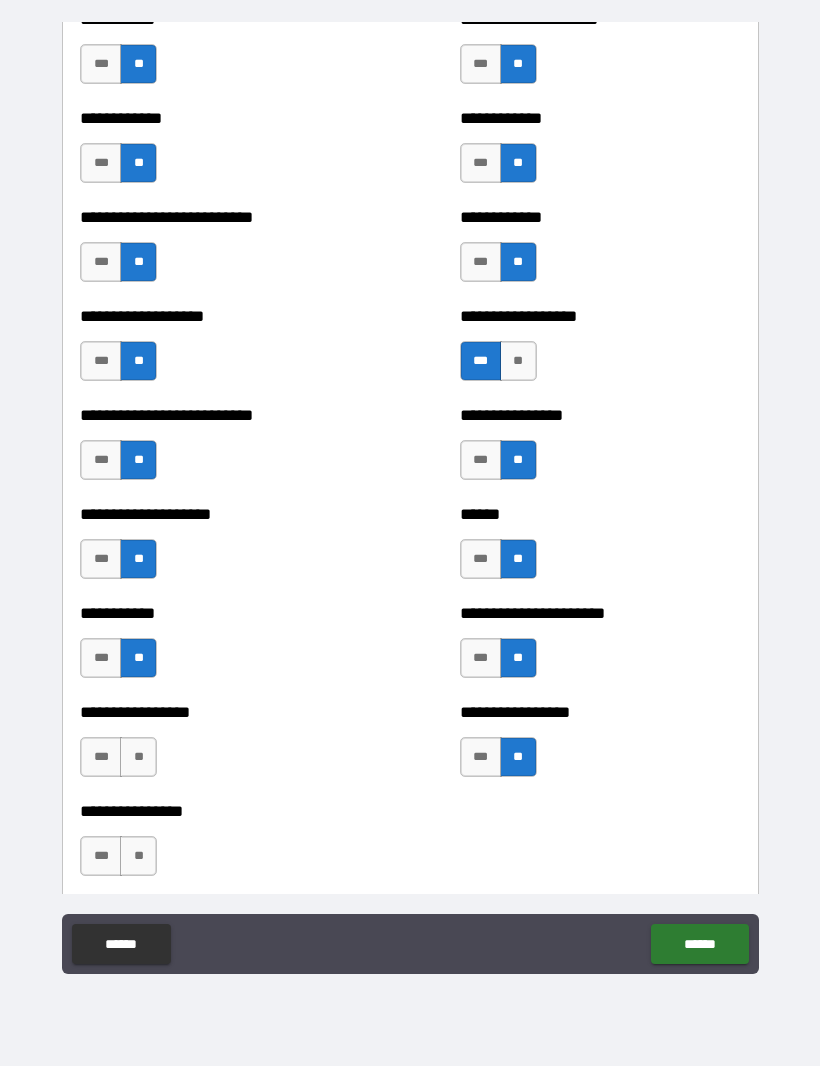 click on "**" at bounding box center (138, 758) 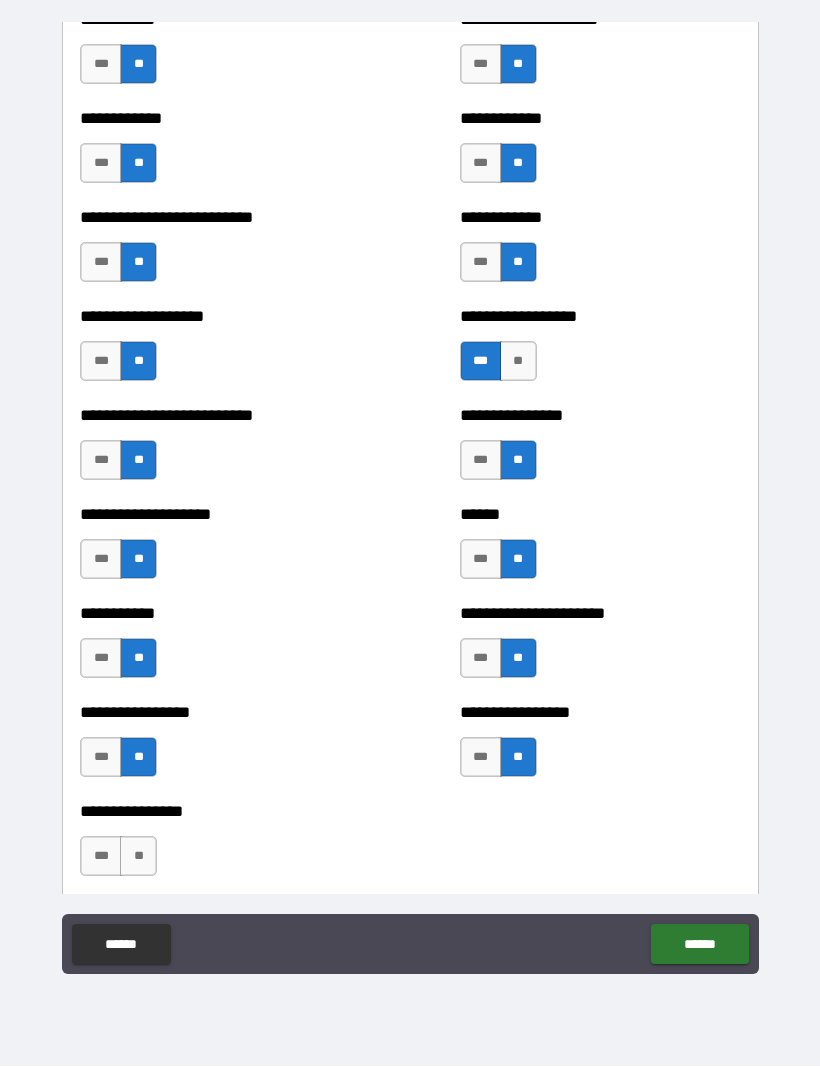click on "**" at bounding box center (138, 857) 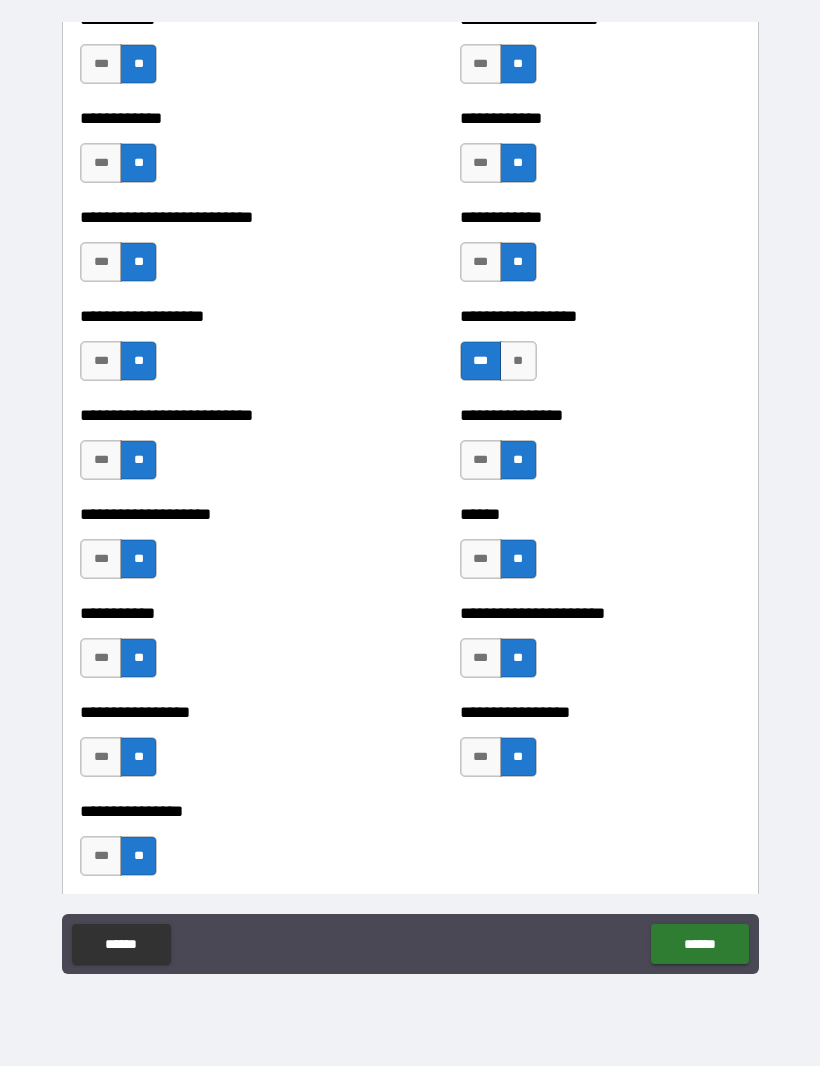 click on "******" at bounding box center [699, 945] 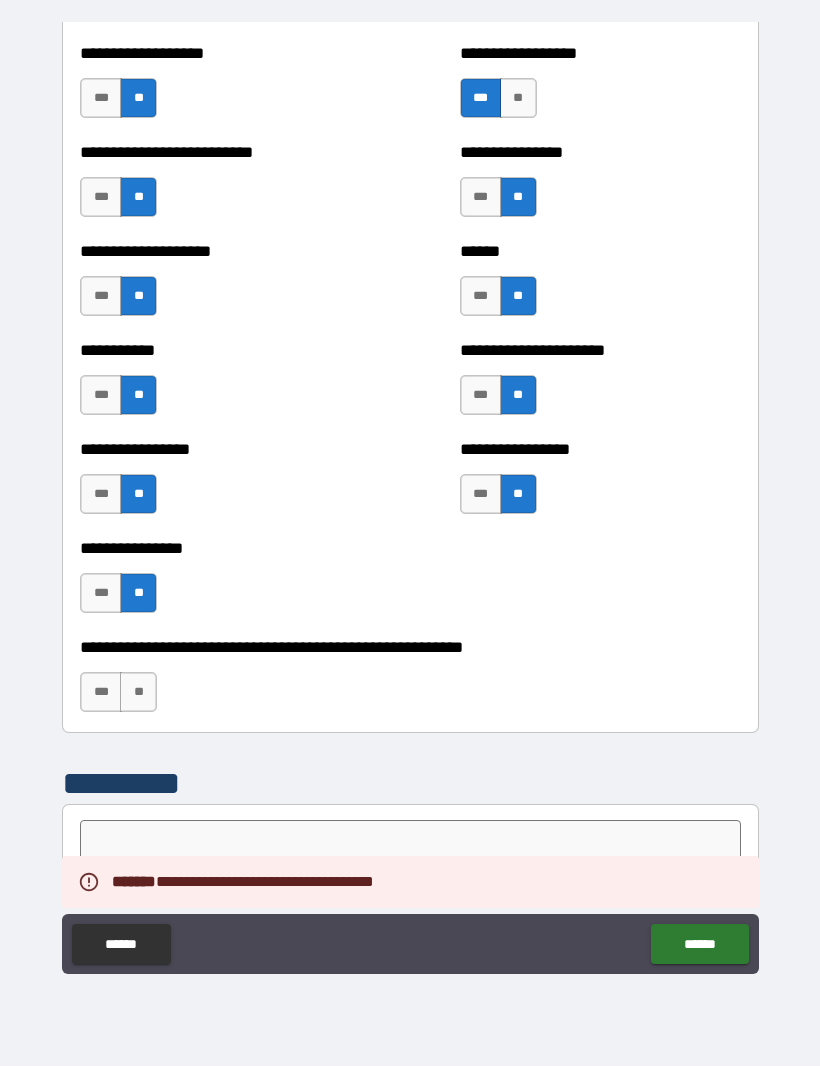 scroll, scrollTop: 5793, scrollLeft: 0, axis: vertical 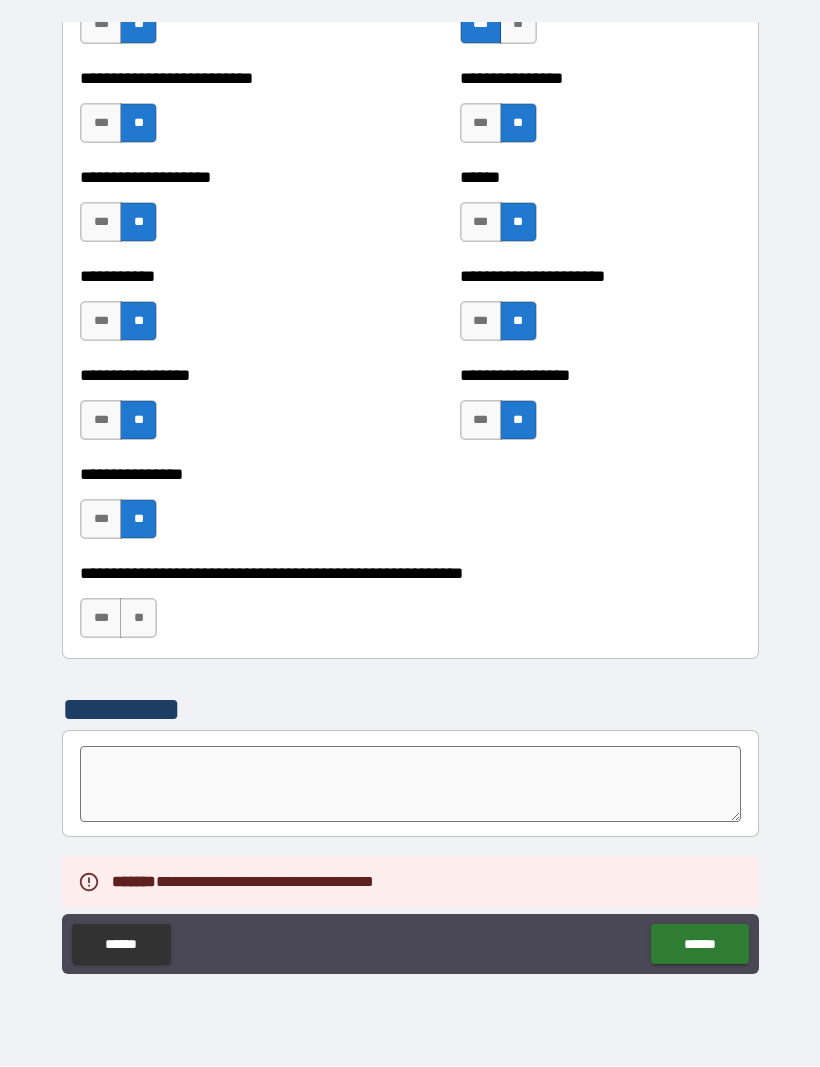 click on "**" at bounding box center [138, 619] 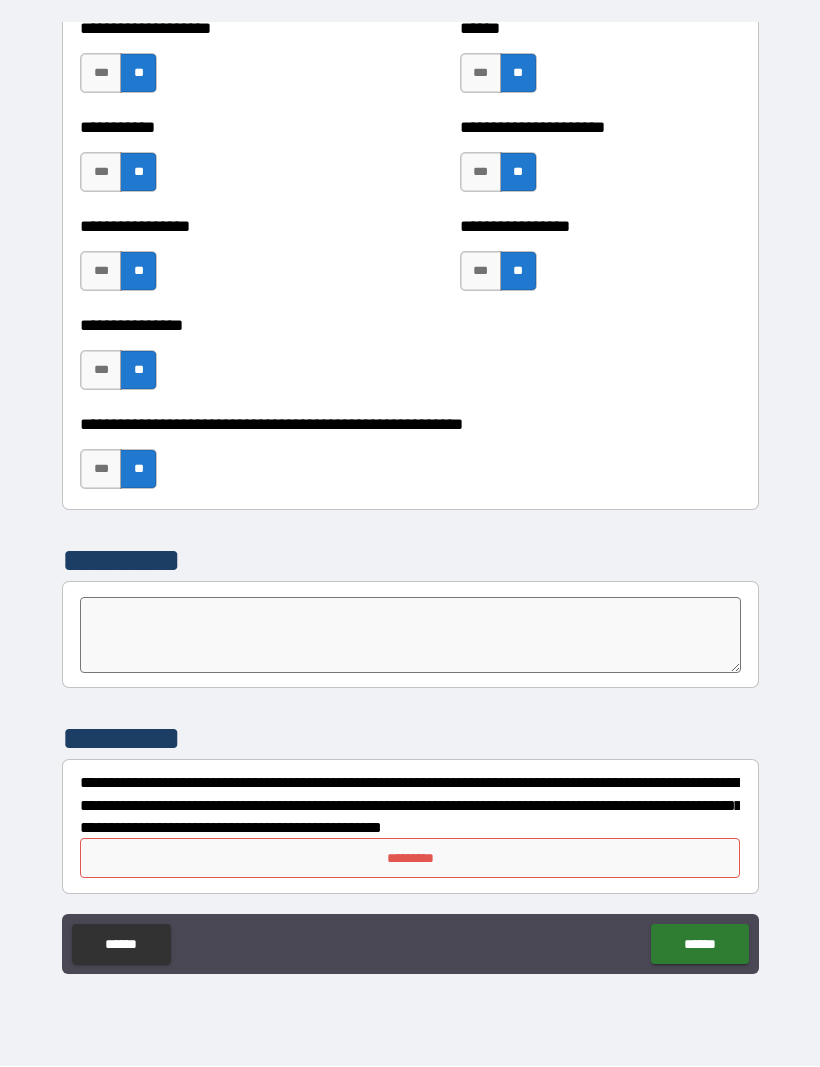 scroll, scrollTop: 5947, scrollLeft: 0, axis: vertical 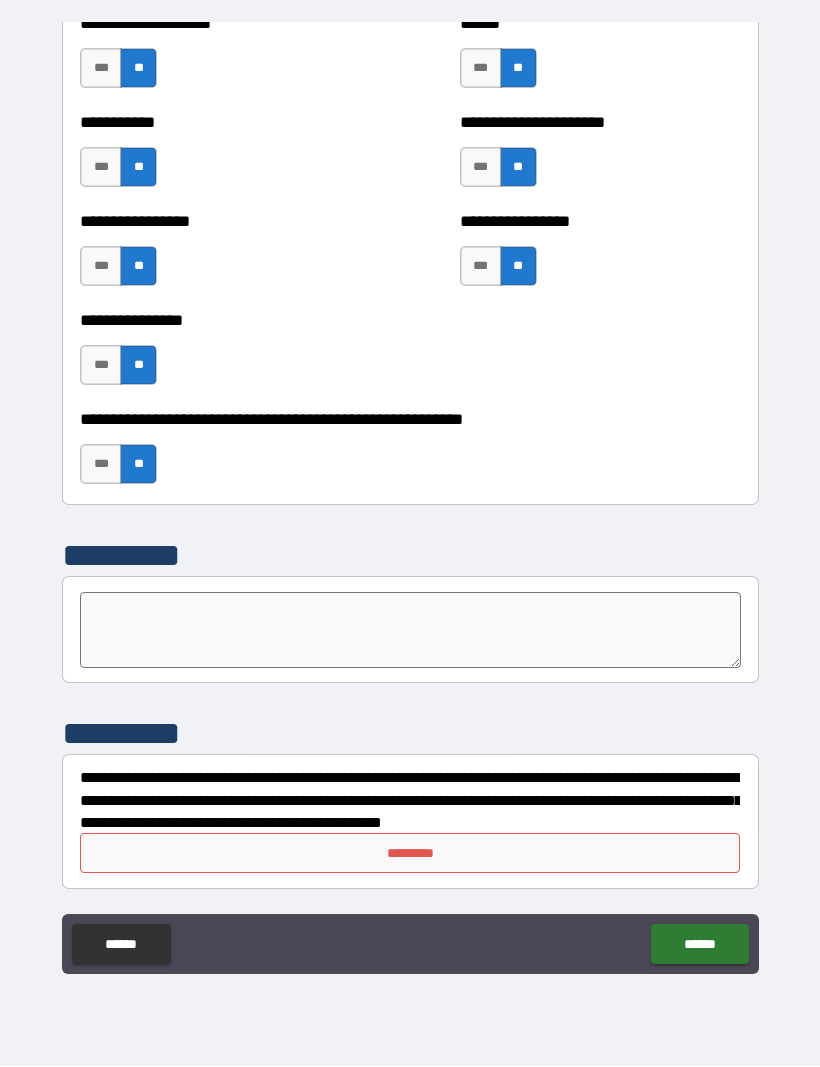 click on "*********" at bounding box center [410, 854] 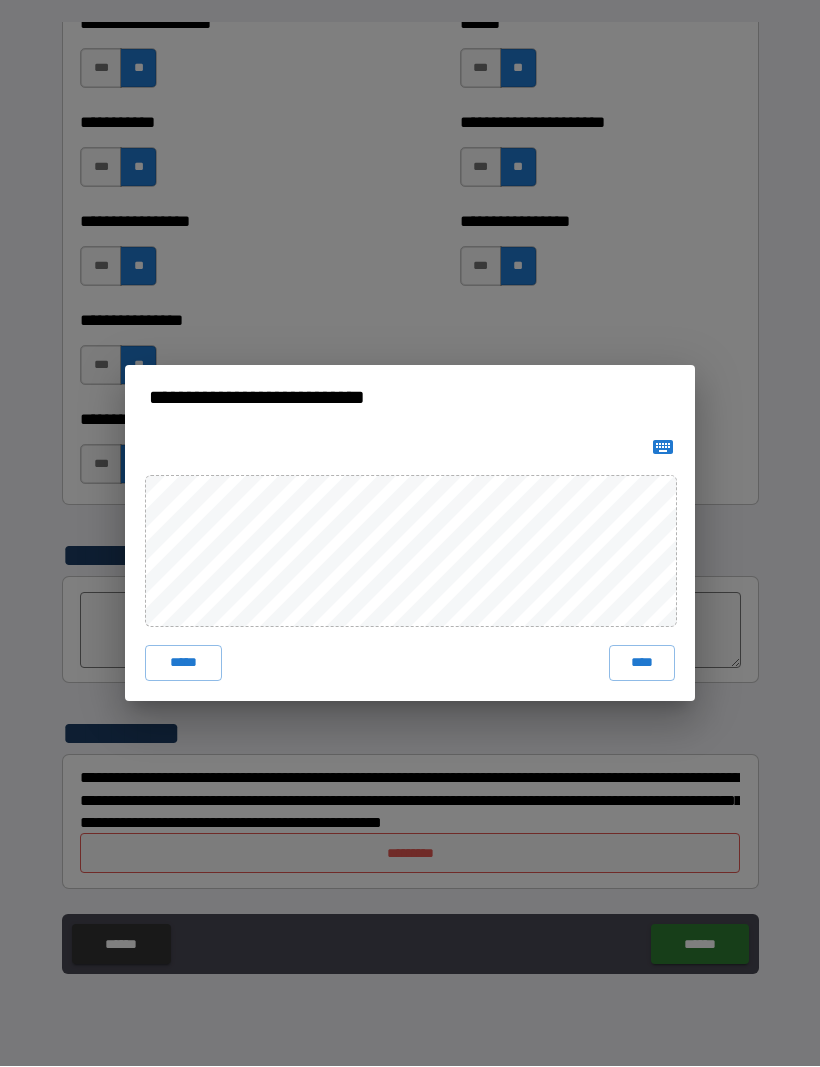 click on "****" at bounding box center (642, 664) 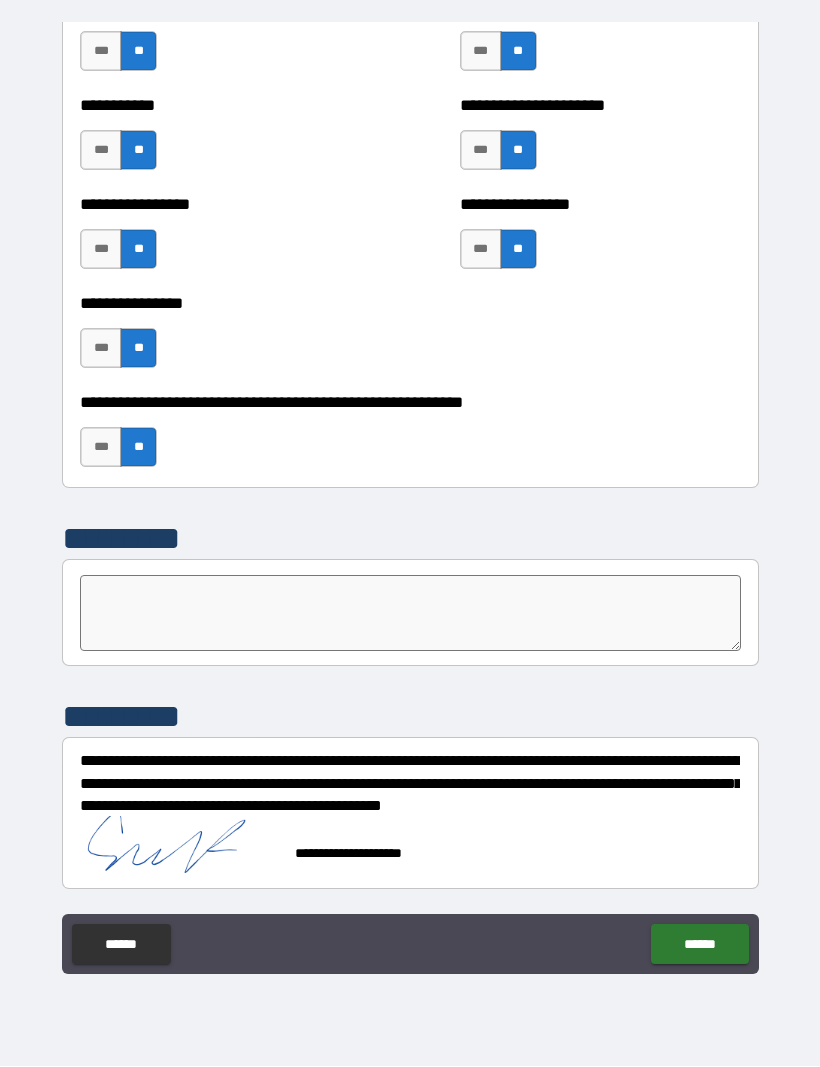 scroll, scrollTop: 5964, scrollLeft: 0, axis: vertical 